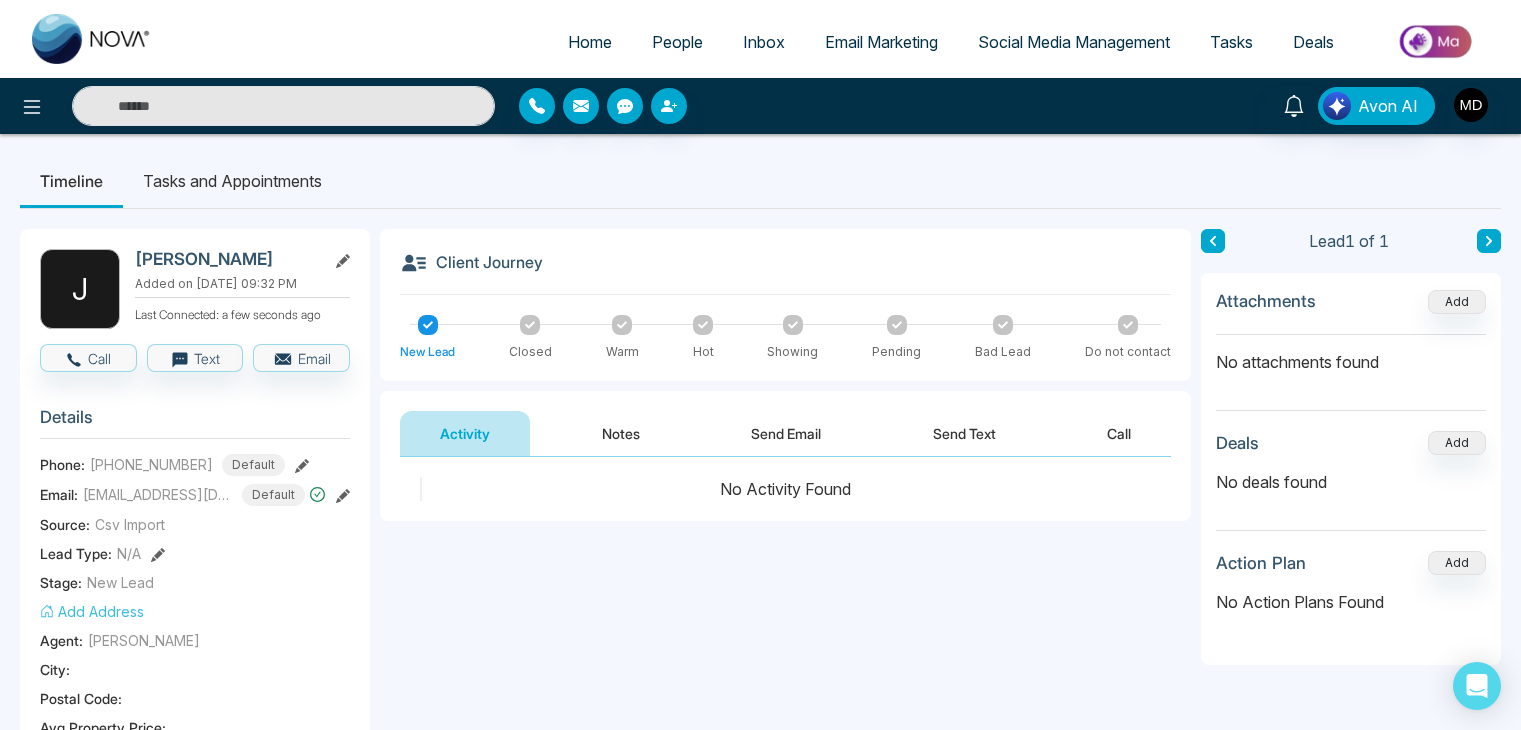 scroll, scrollTop: 0, scrollLeft: 0, axis: both 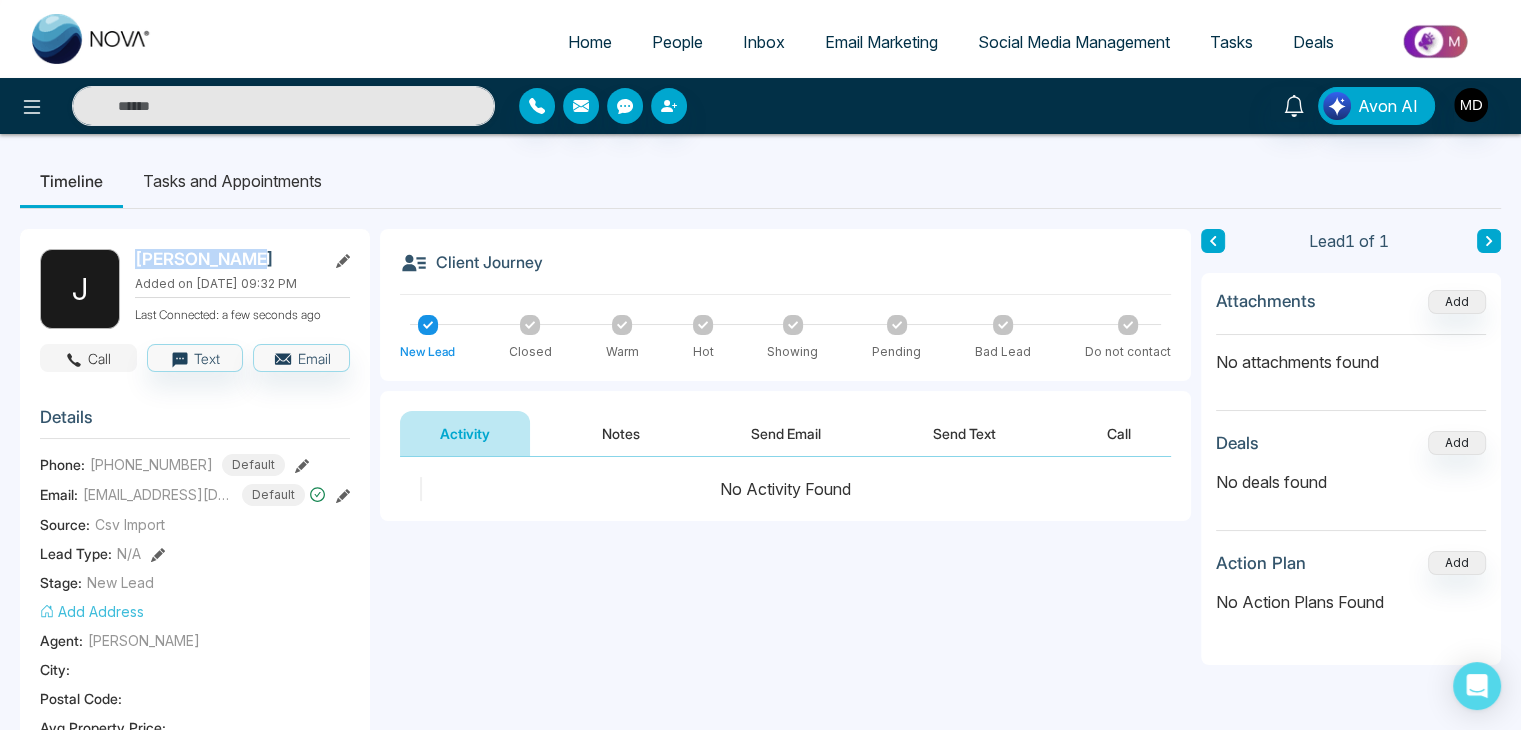 click on "Call" at bounding box center (88, 358) 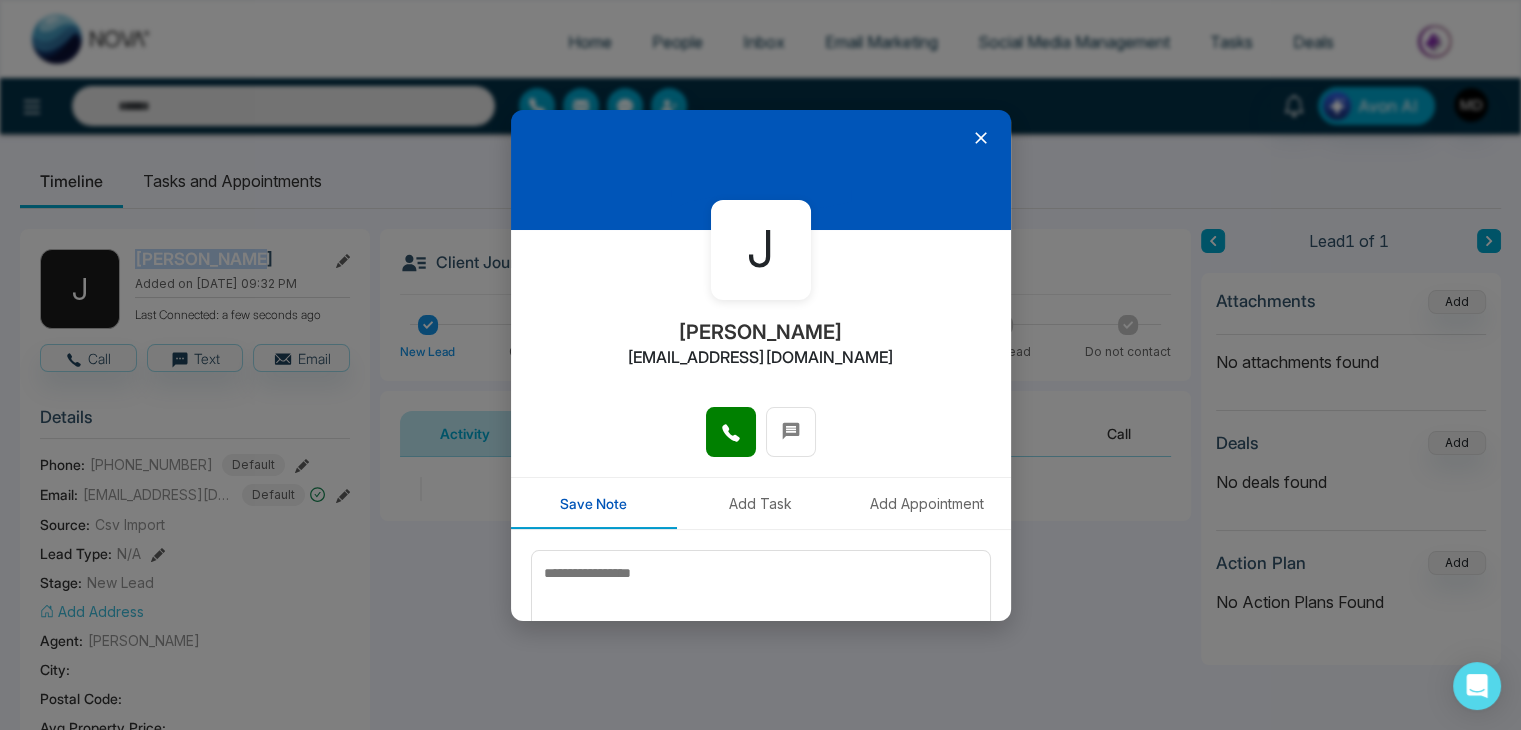 click 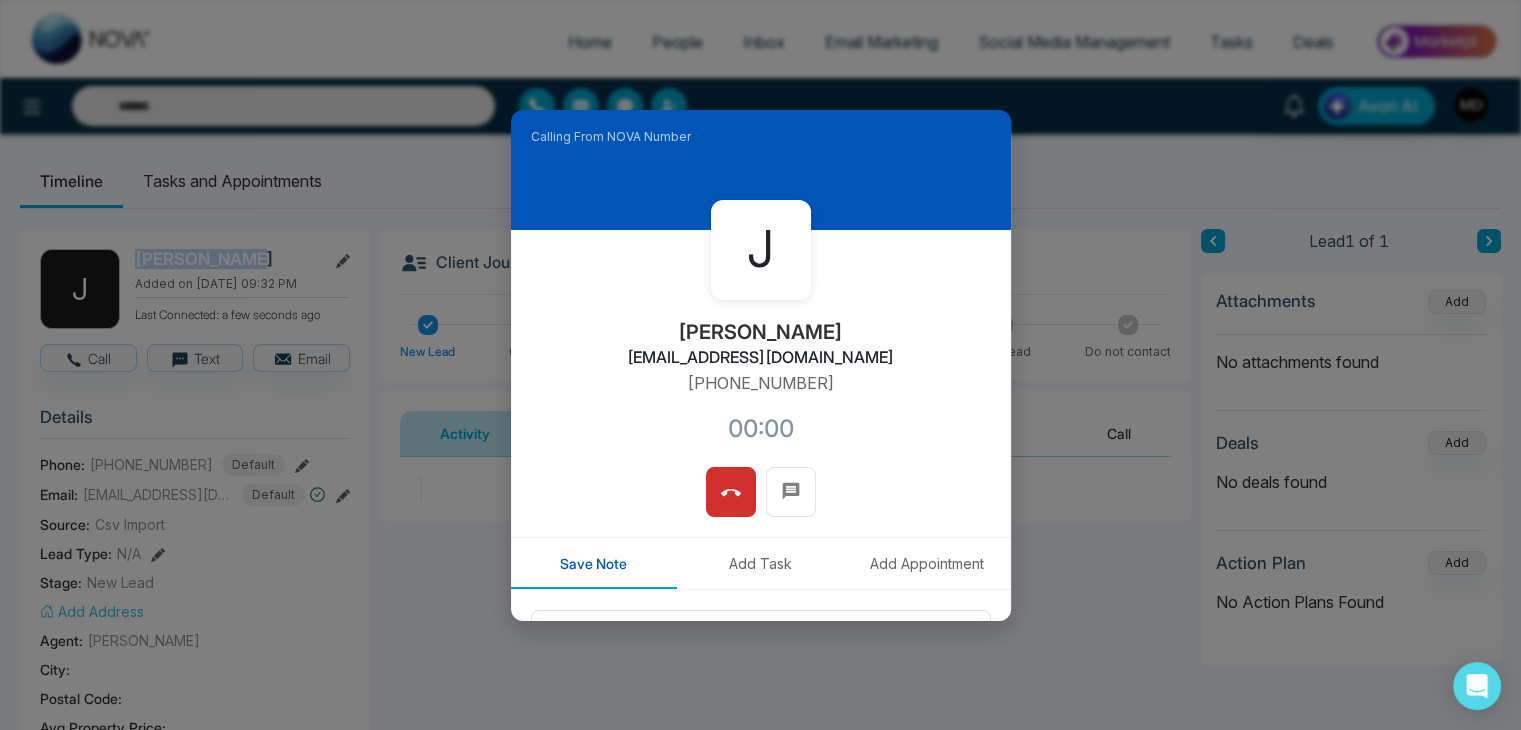 type 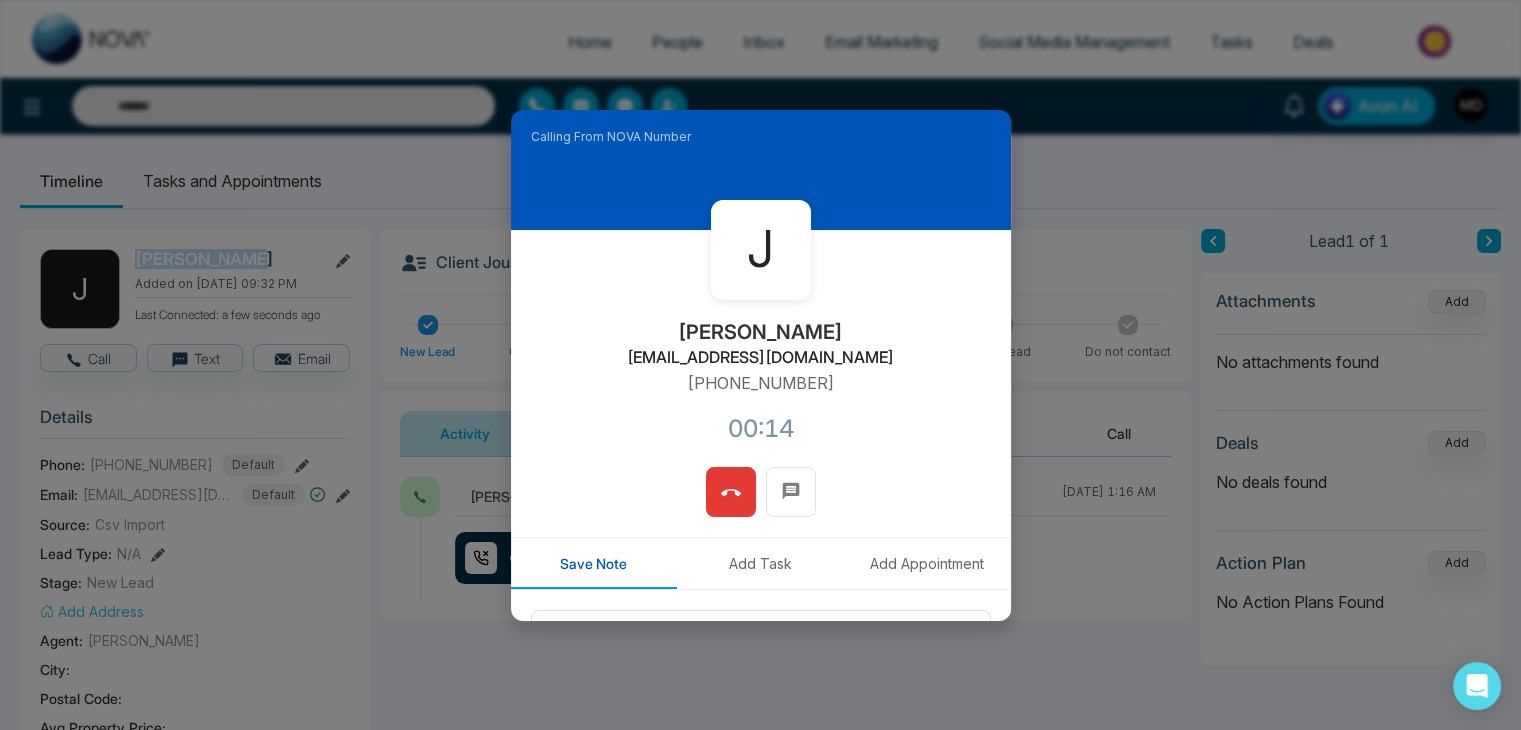 click 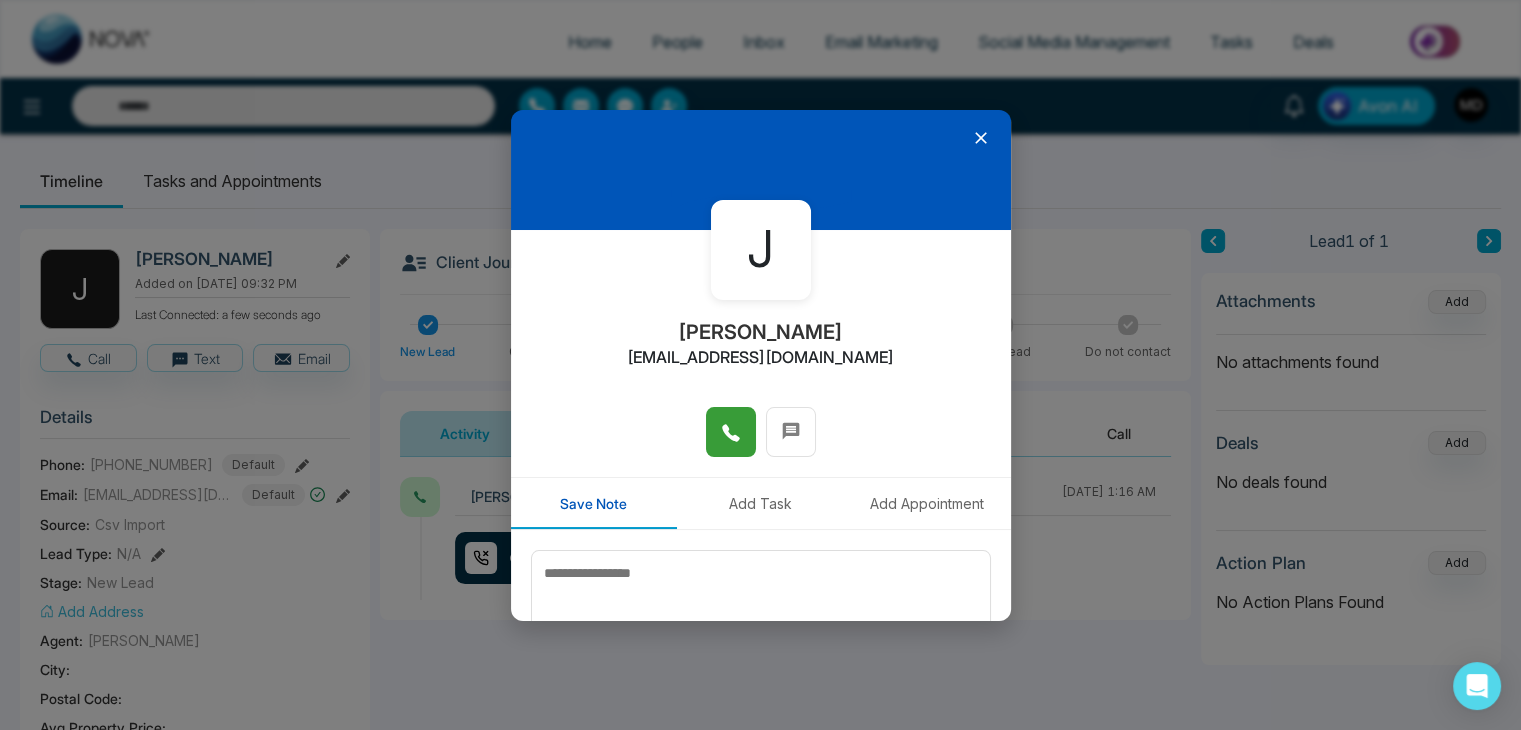 click 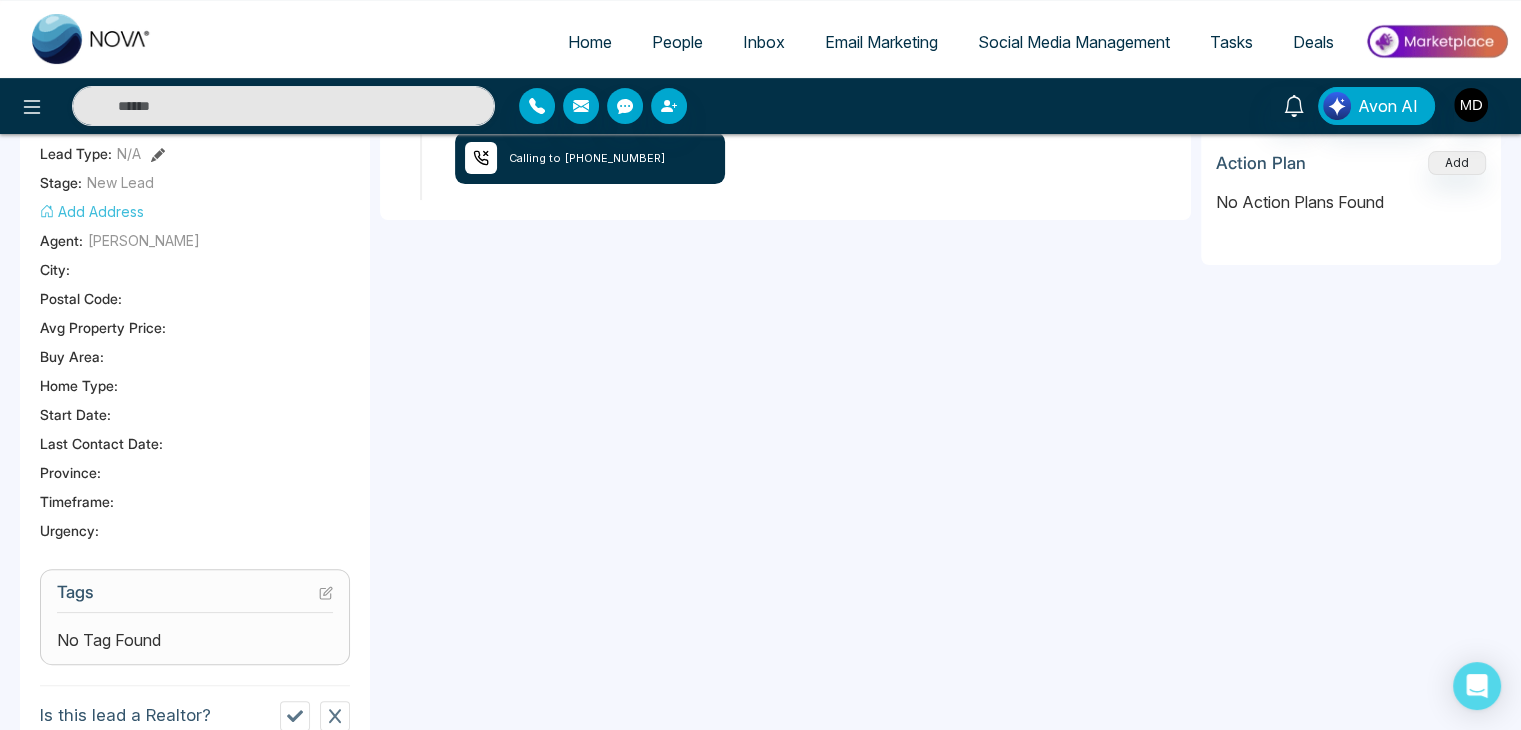 scroll, scrollTop: 0, scrollLeft: 0, axis: both 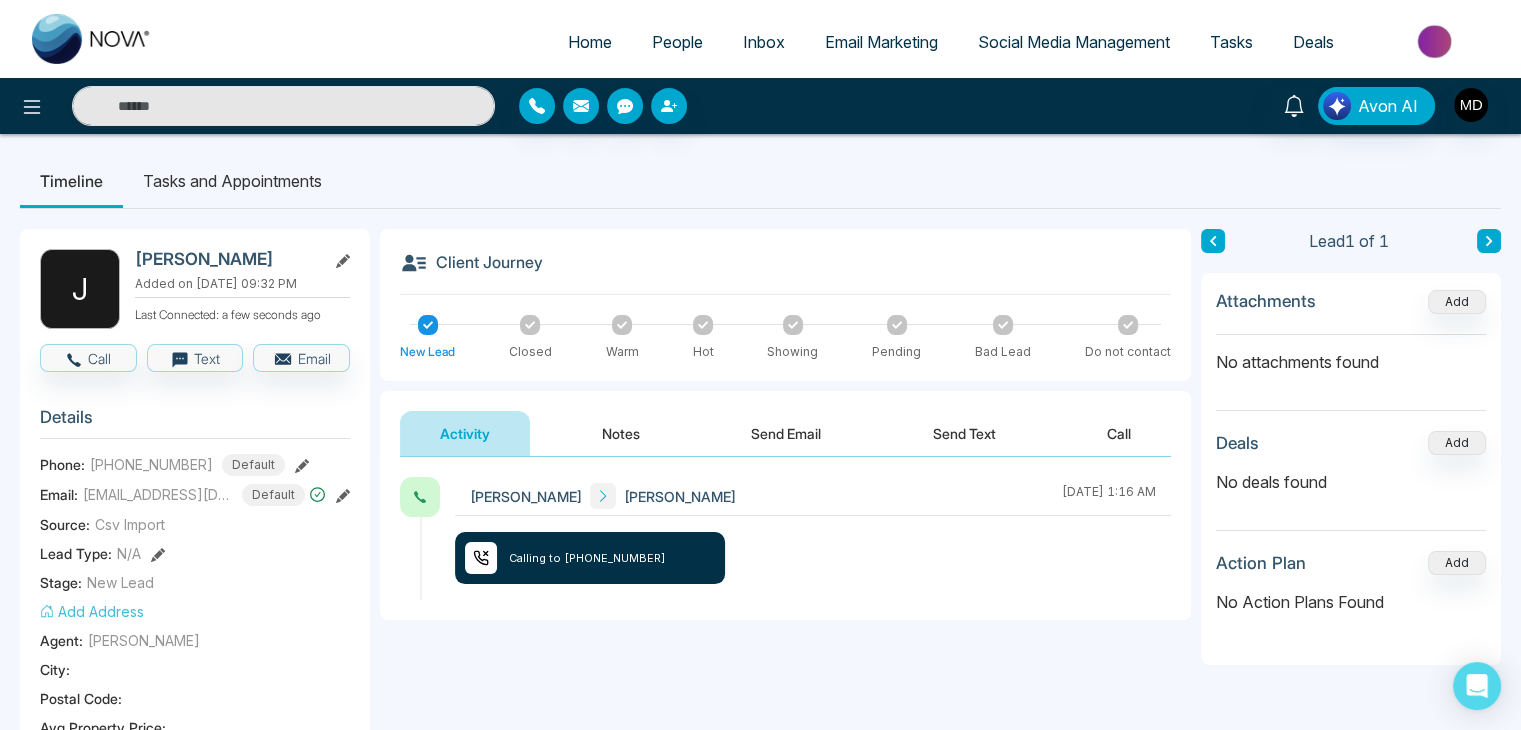 click on "Notes" at bounding box center (621, 433) 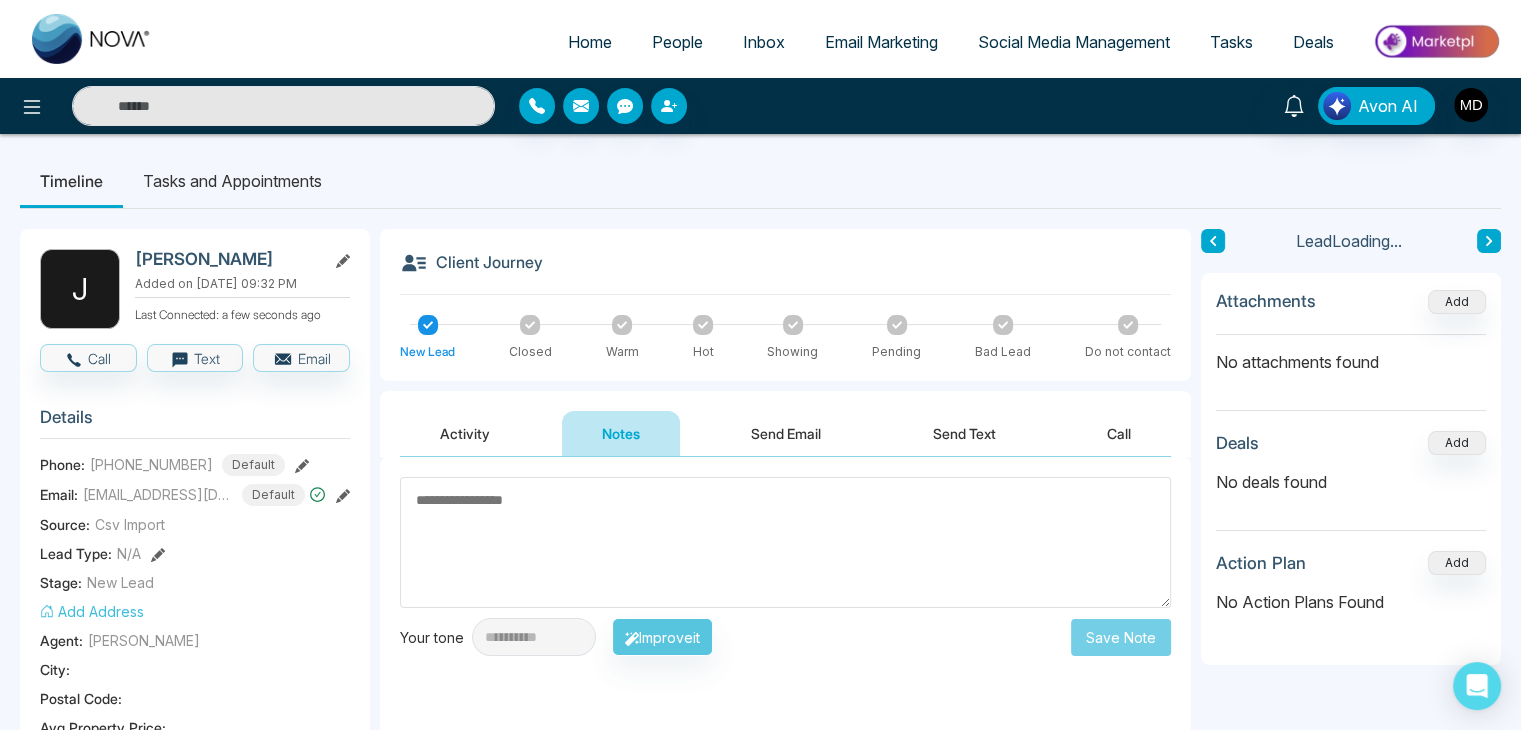 click at bounding box center (785, 542) 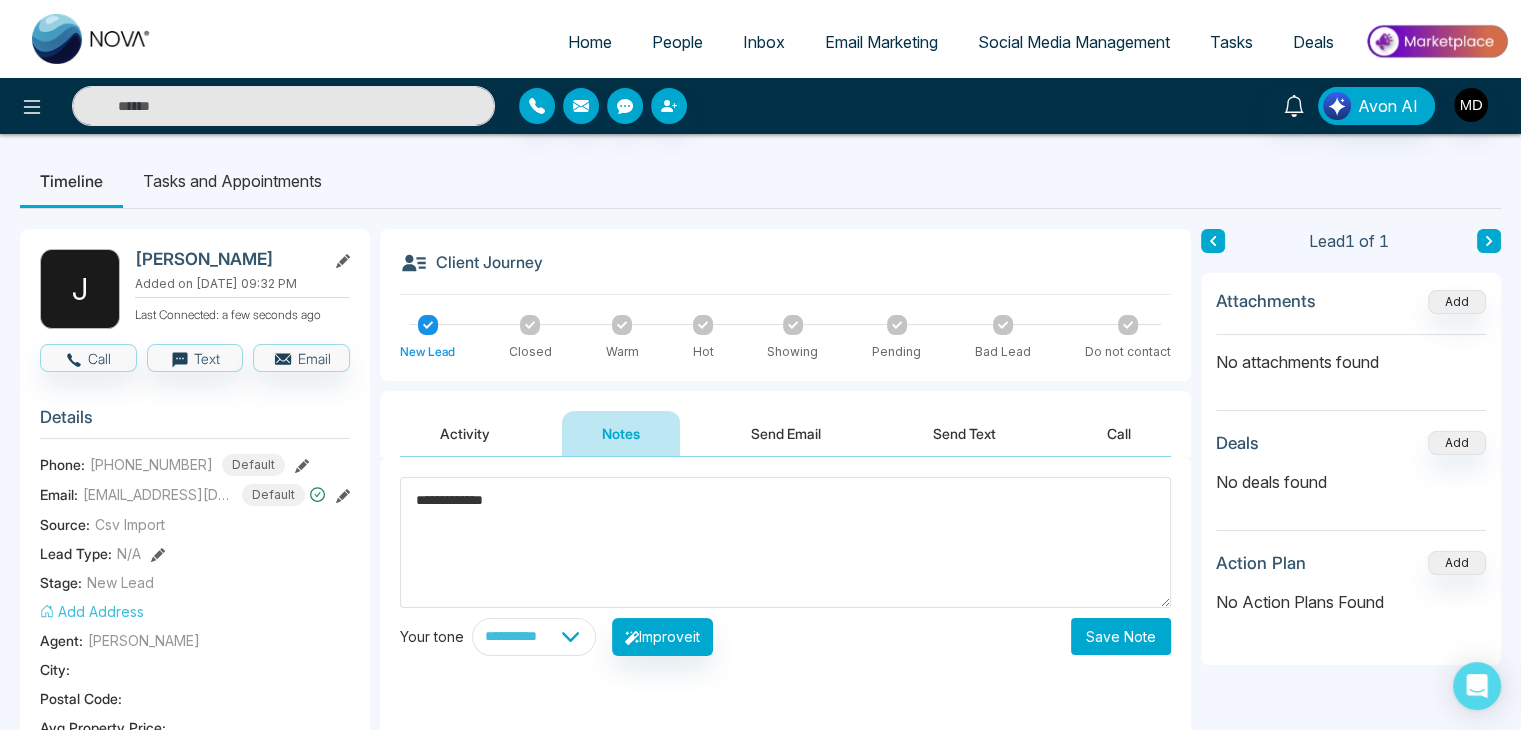 type on "**********" 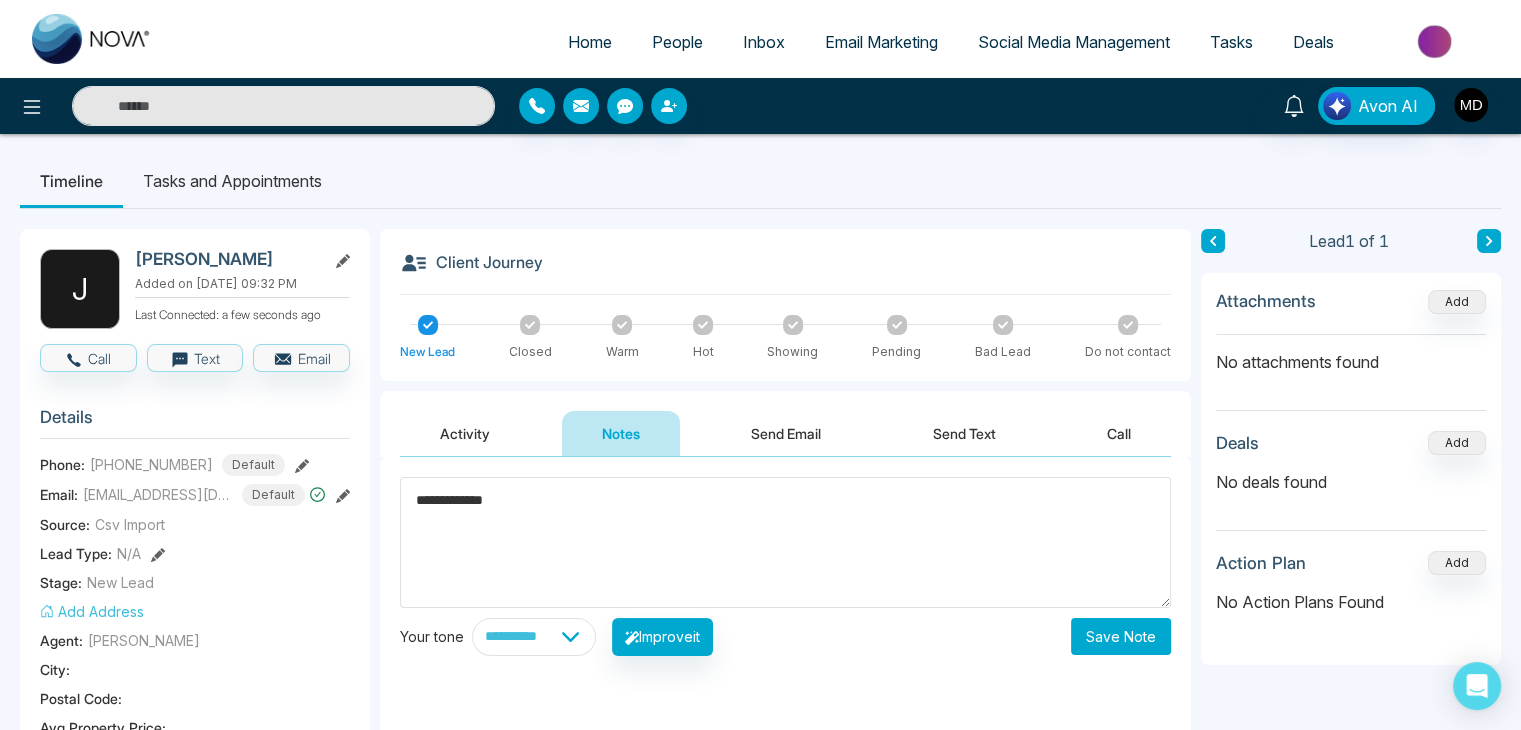 click on "Save Note" at bounding box center [1121, 636] 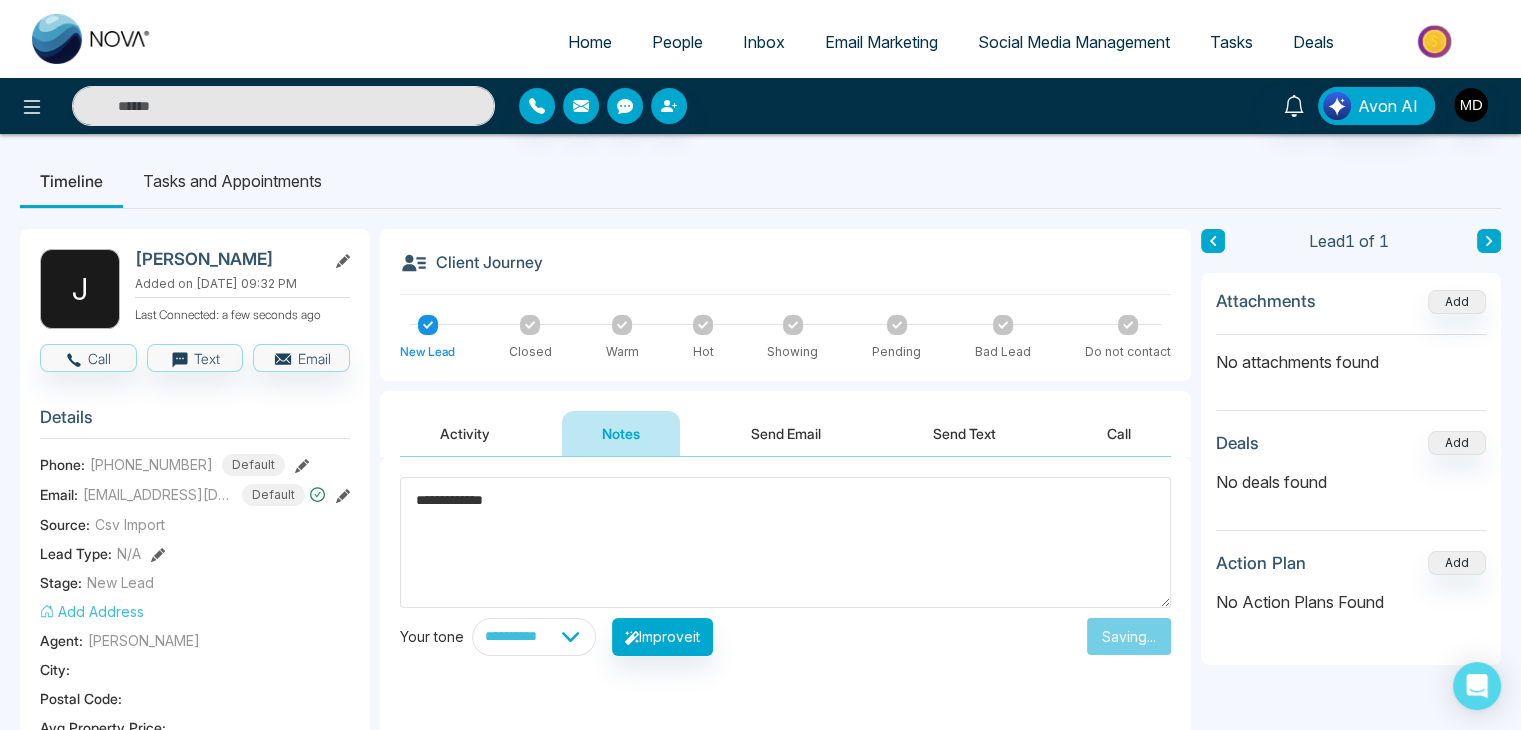 type 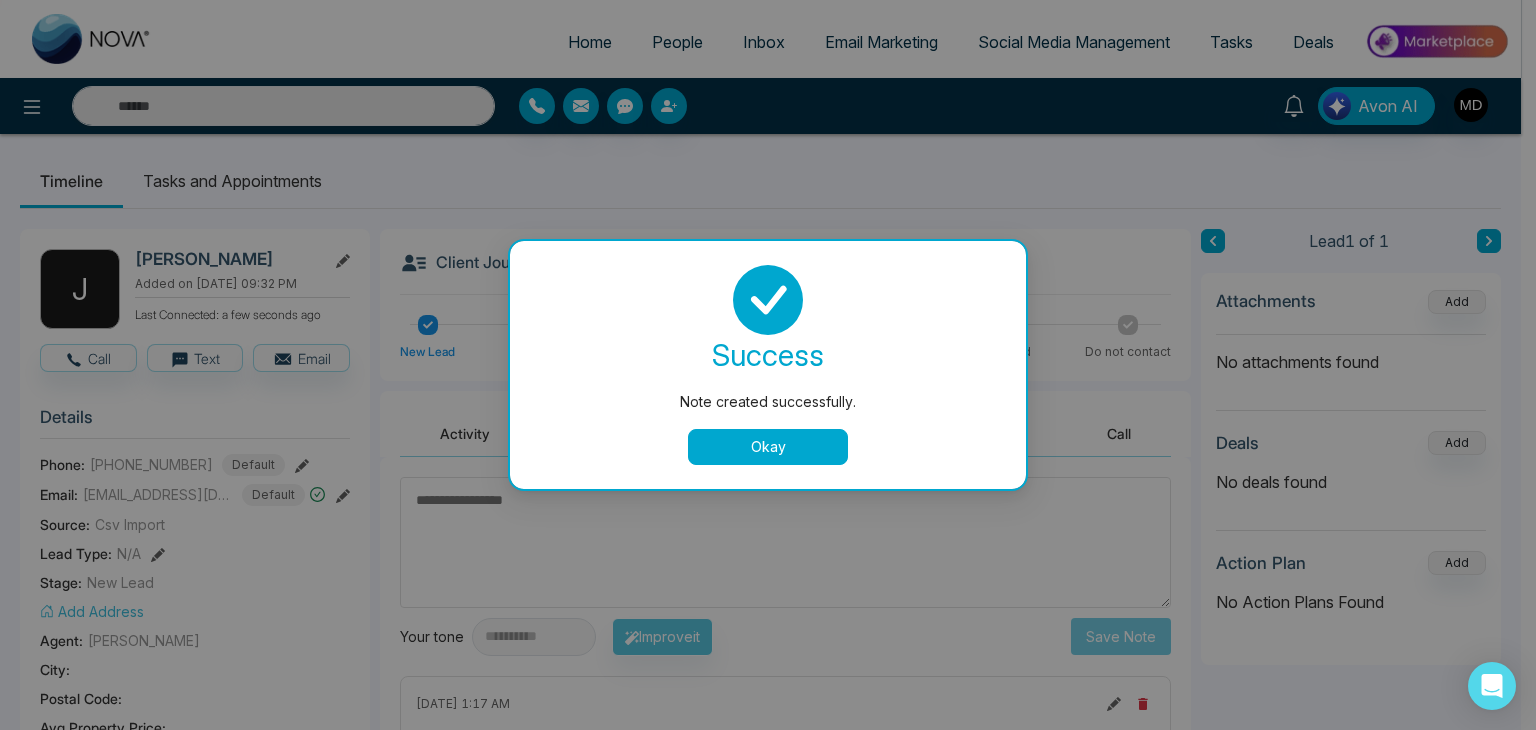 click on "Okay" at bounding box center [768, 447] 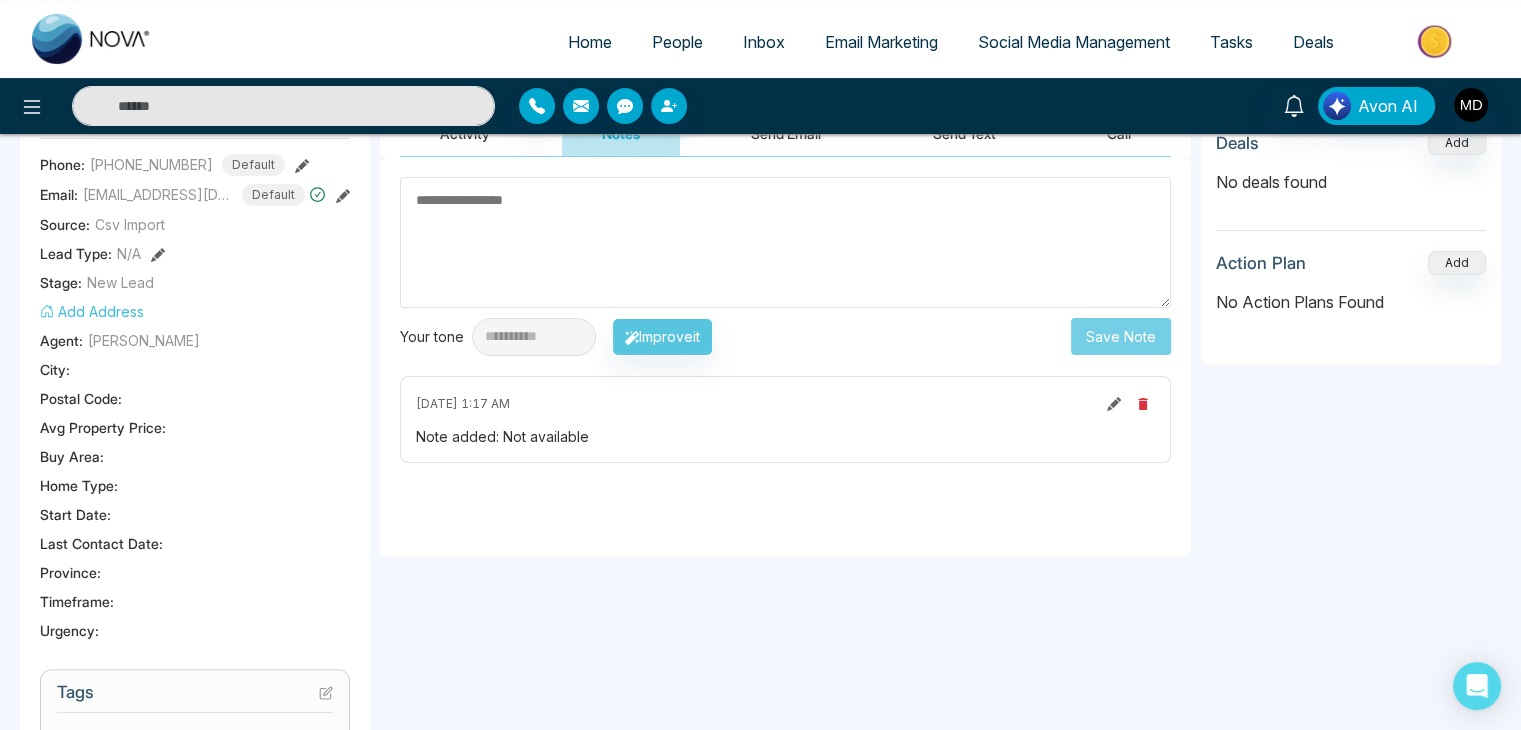 scroll, scrollTop: 0, scrollLeft: 0, axis: both 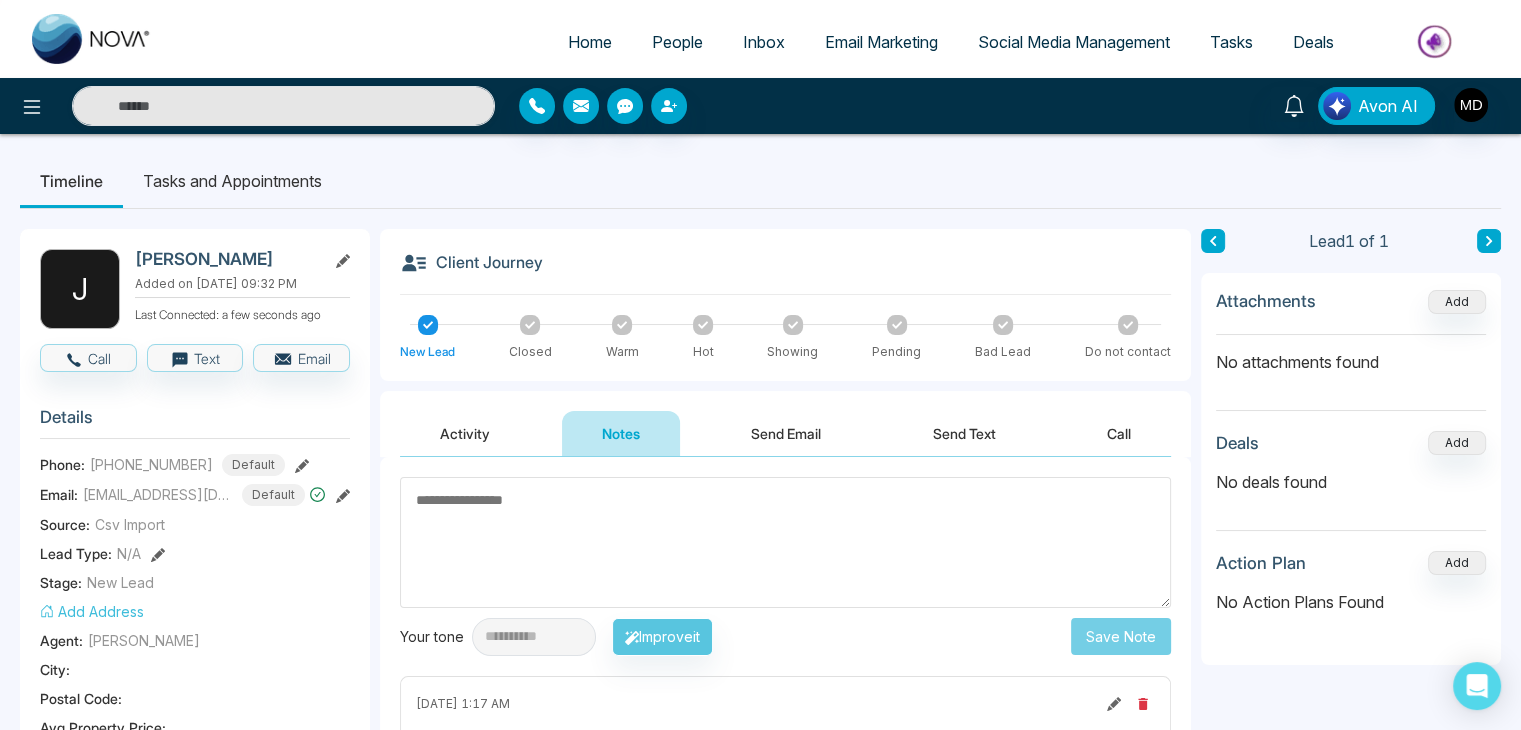 click on "Activity" at bounding box center [465, 433] 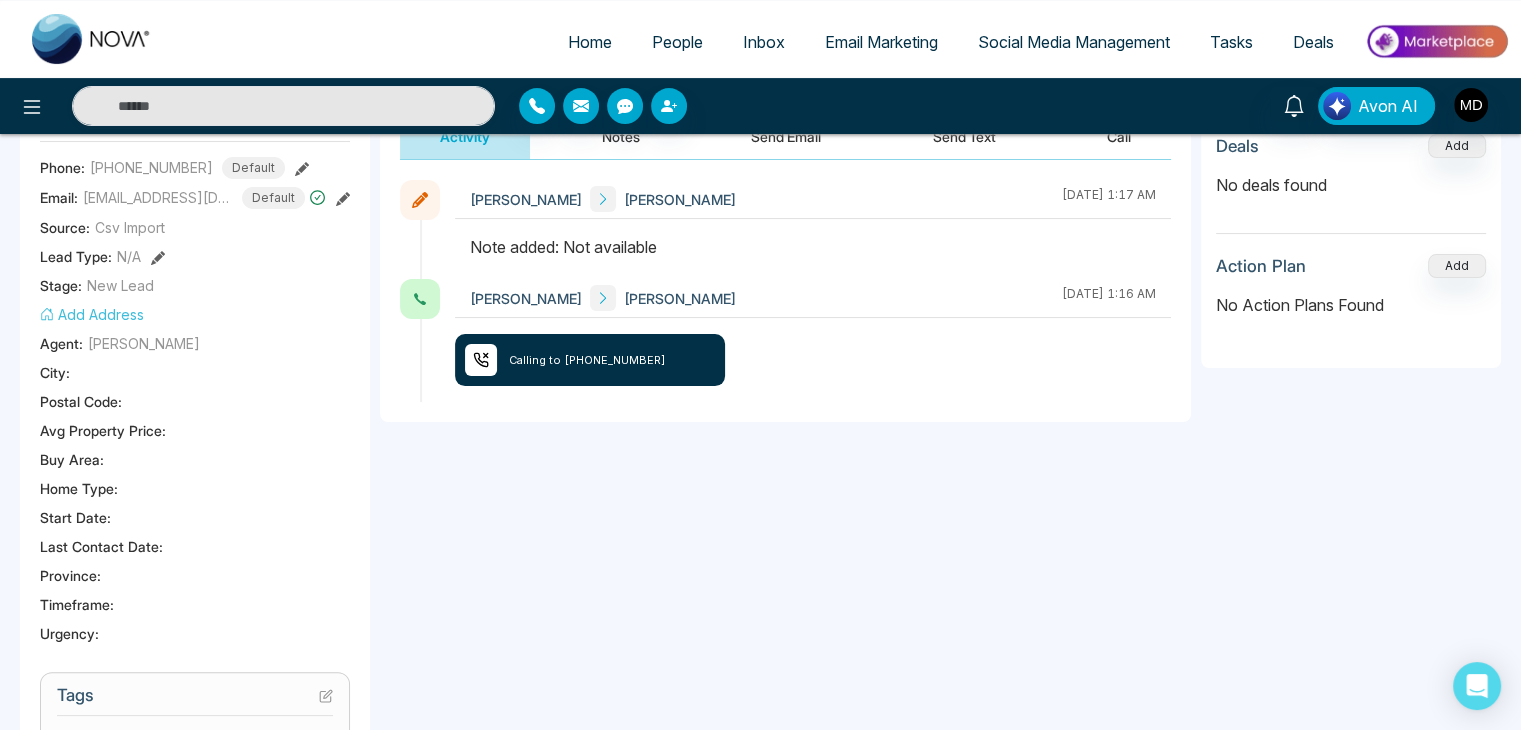 scroll, scrollTop: 300, scrollLeft: 0, axis: vertical 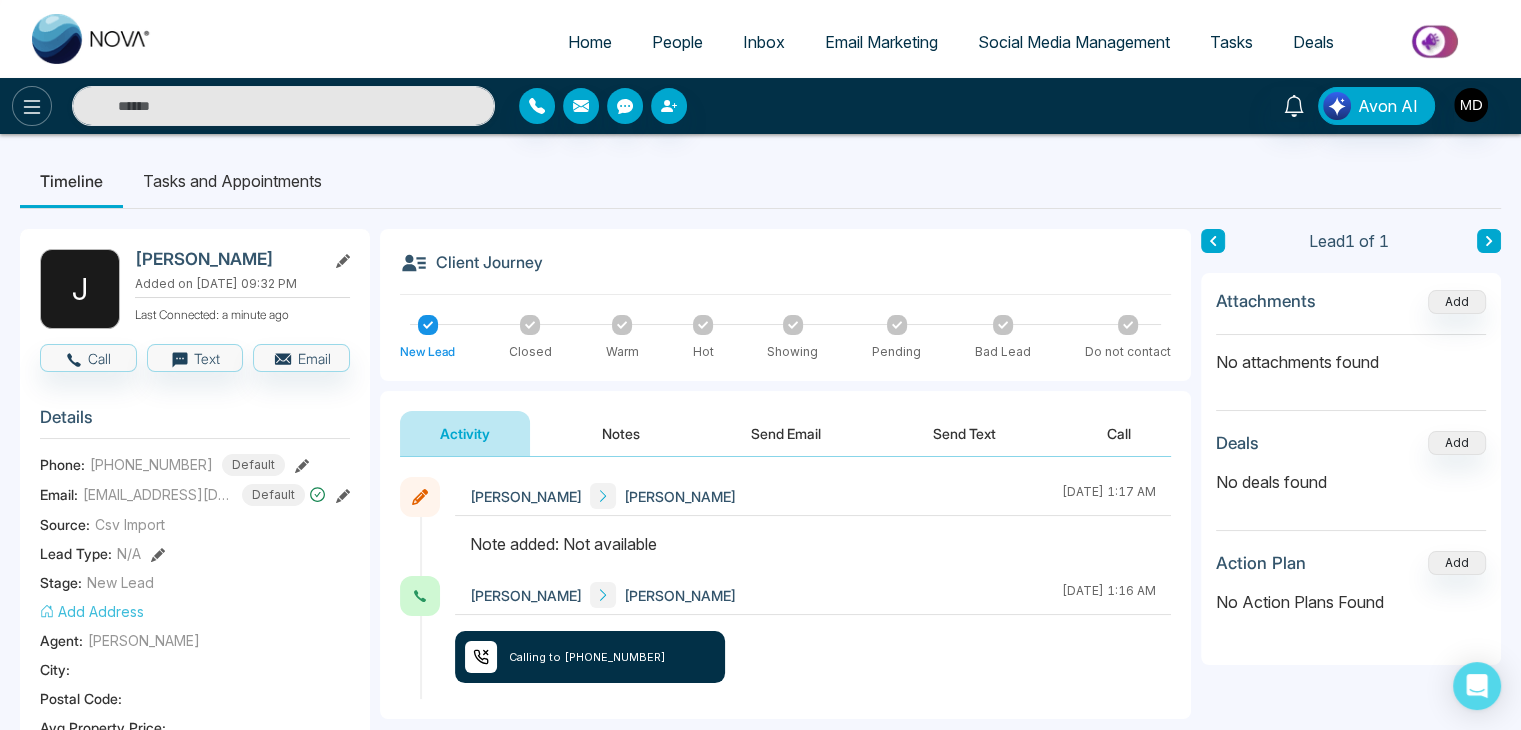 click 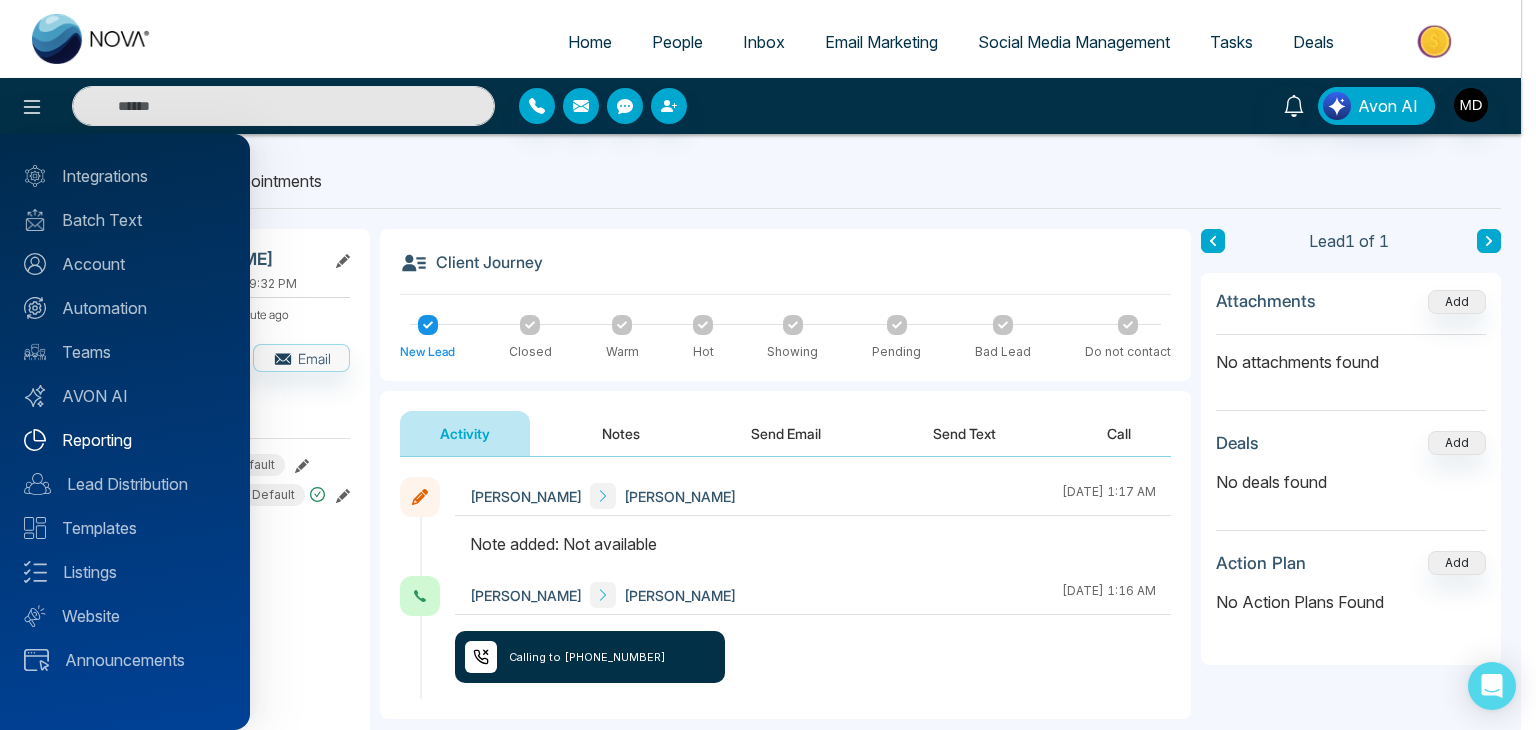 click on "Reporting" at bounding box center [125, 440] 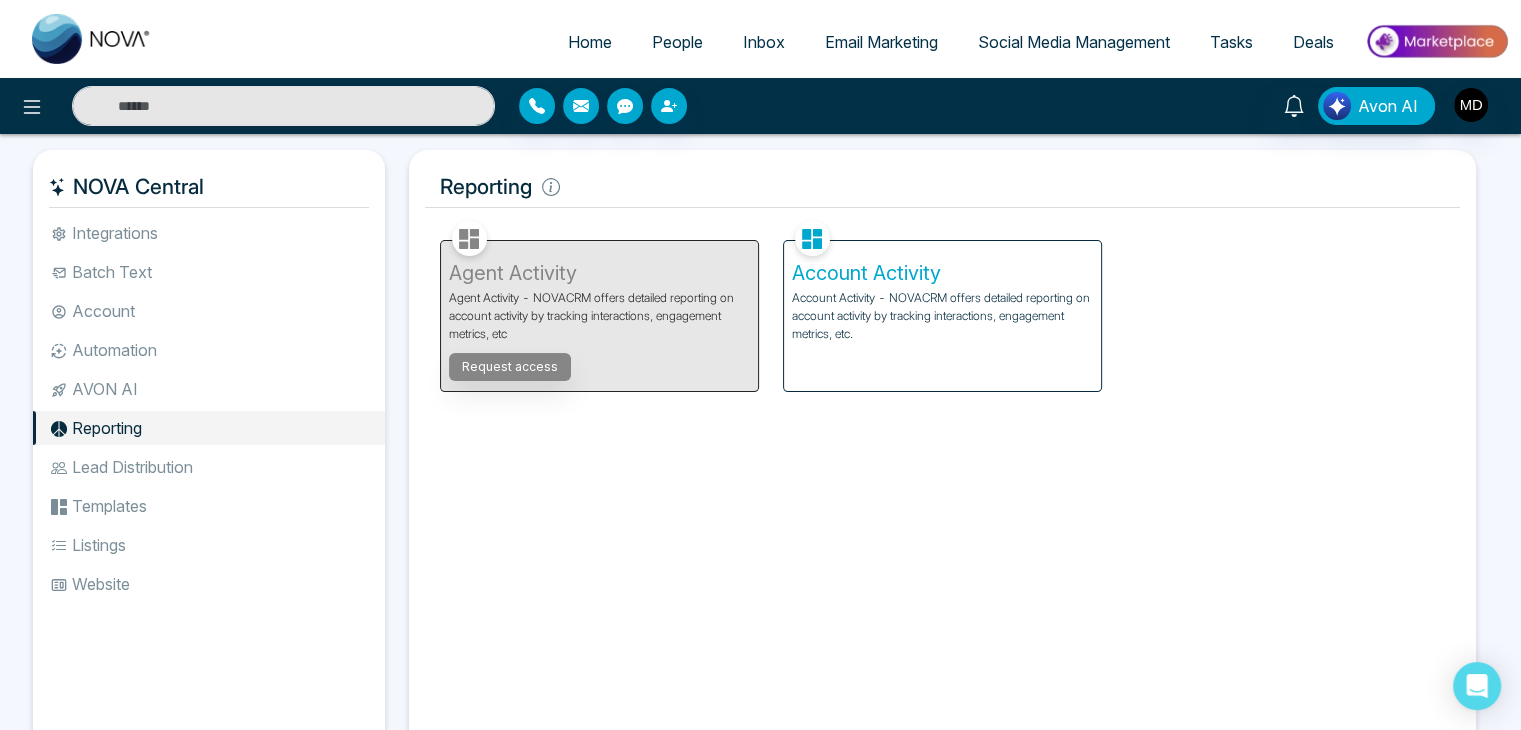 click on "Account Activity - NOVACRM offers detailed reporting on account activity by tracking interactions, engagement metrics, etc." at bounding box center (942, 316) 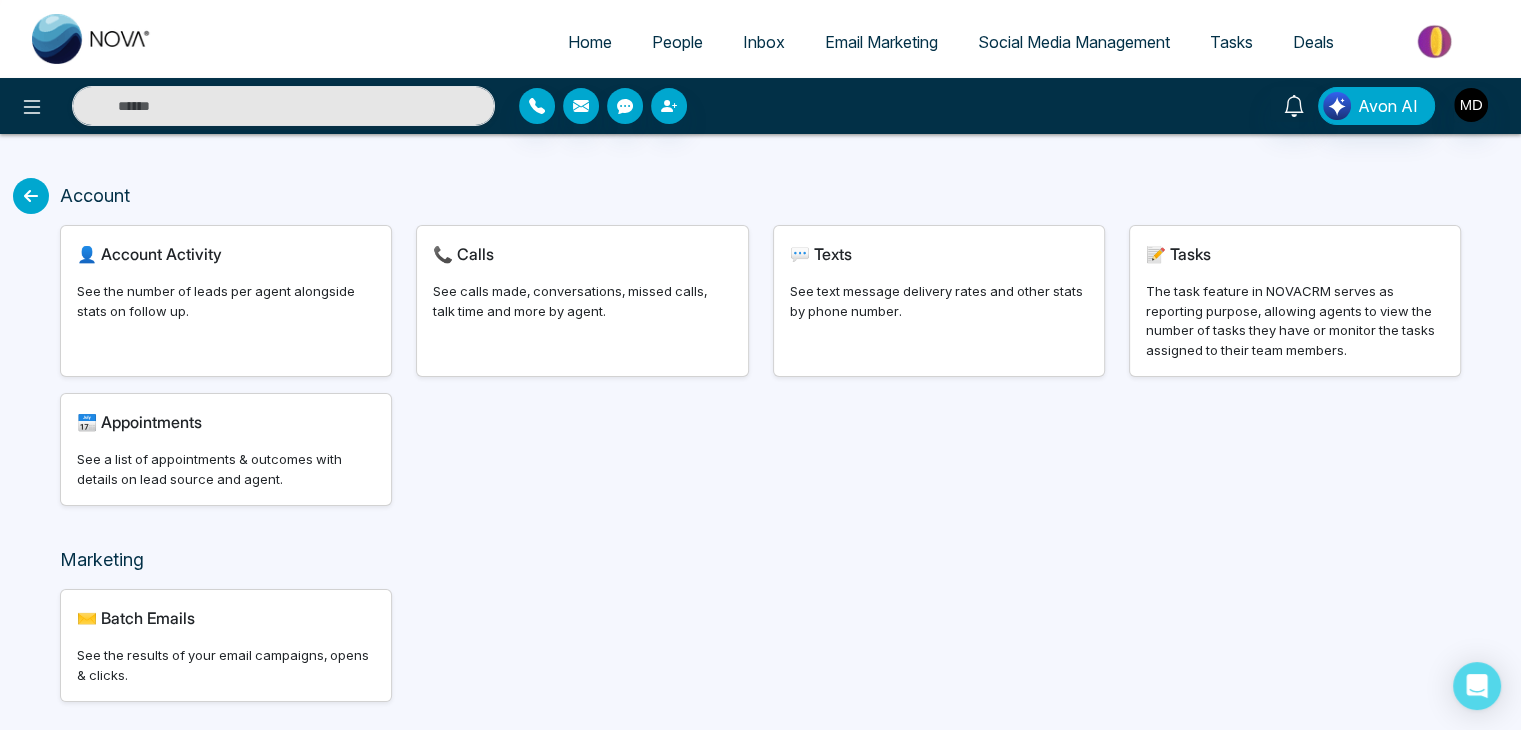 click on "See calls made, conversations, missed calls, talk time and more by agent." at bounding box center [582, 301] 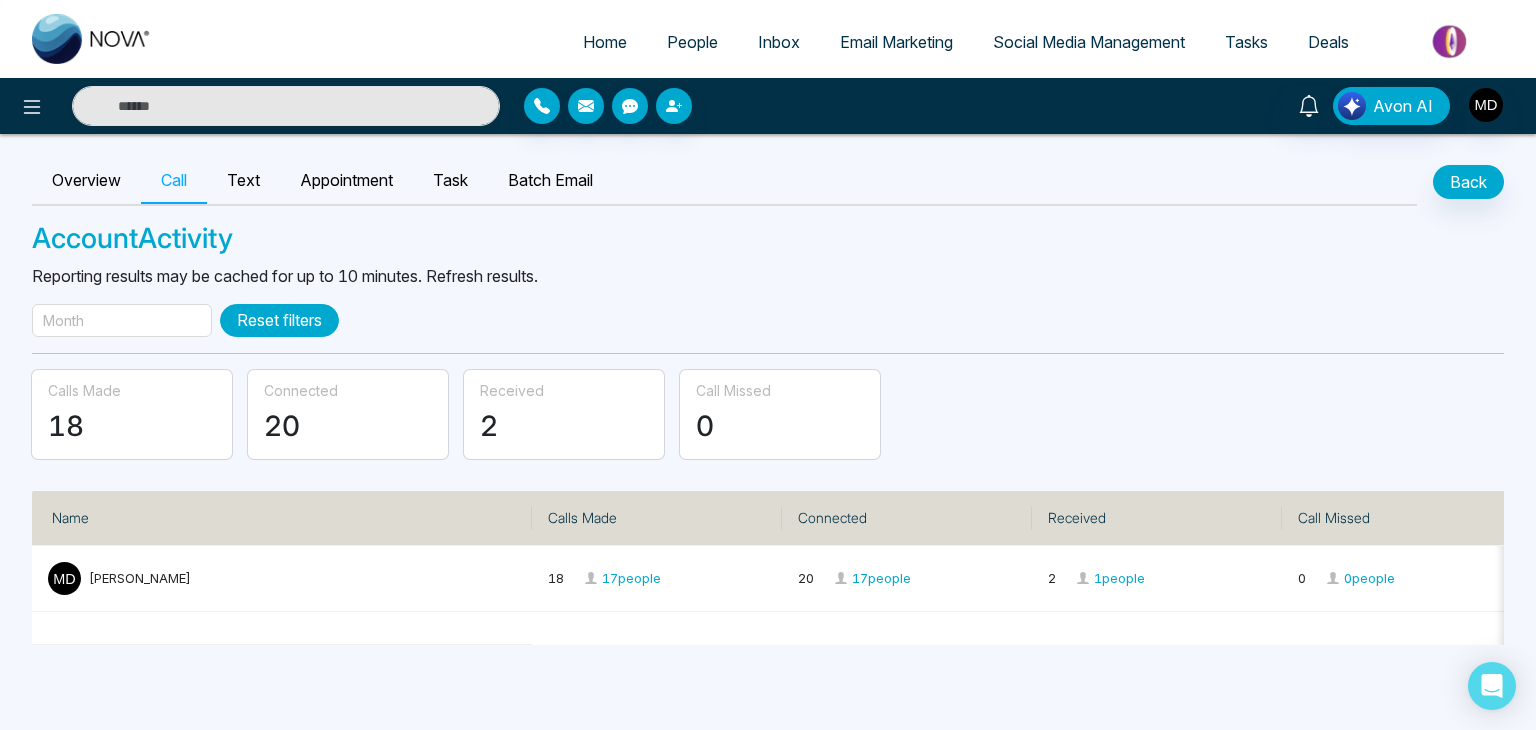 click on "Reset filters" at bounding box center [279, 320] 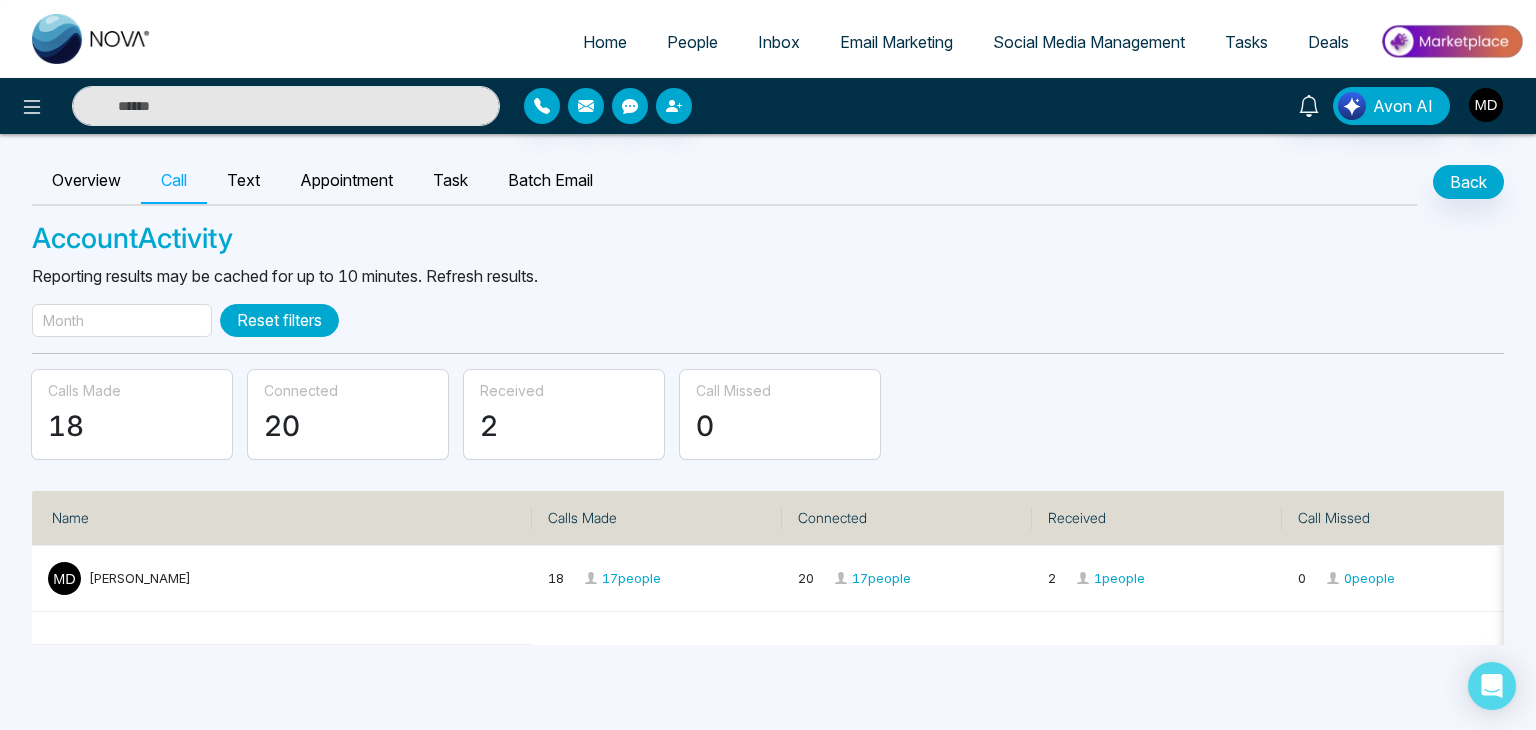 click on "Reset filters" at bounding box center [279, 320] 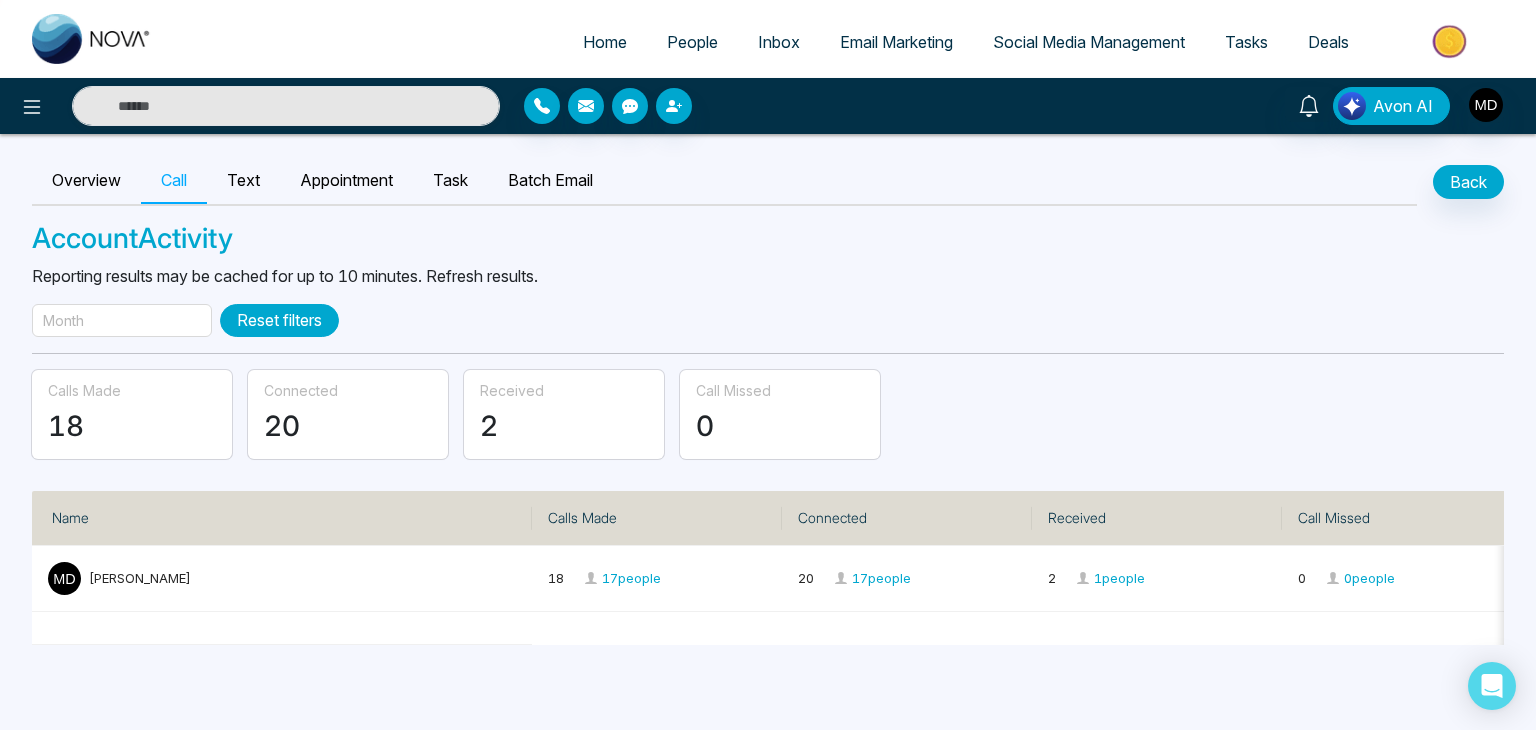 click on "Reset filters" at bounding box center [279, 320] 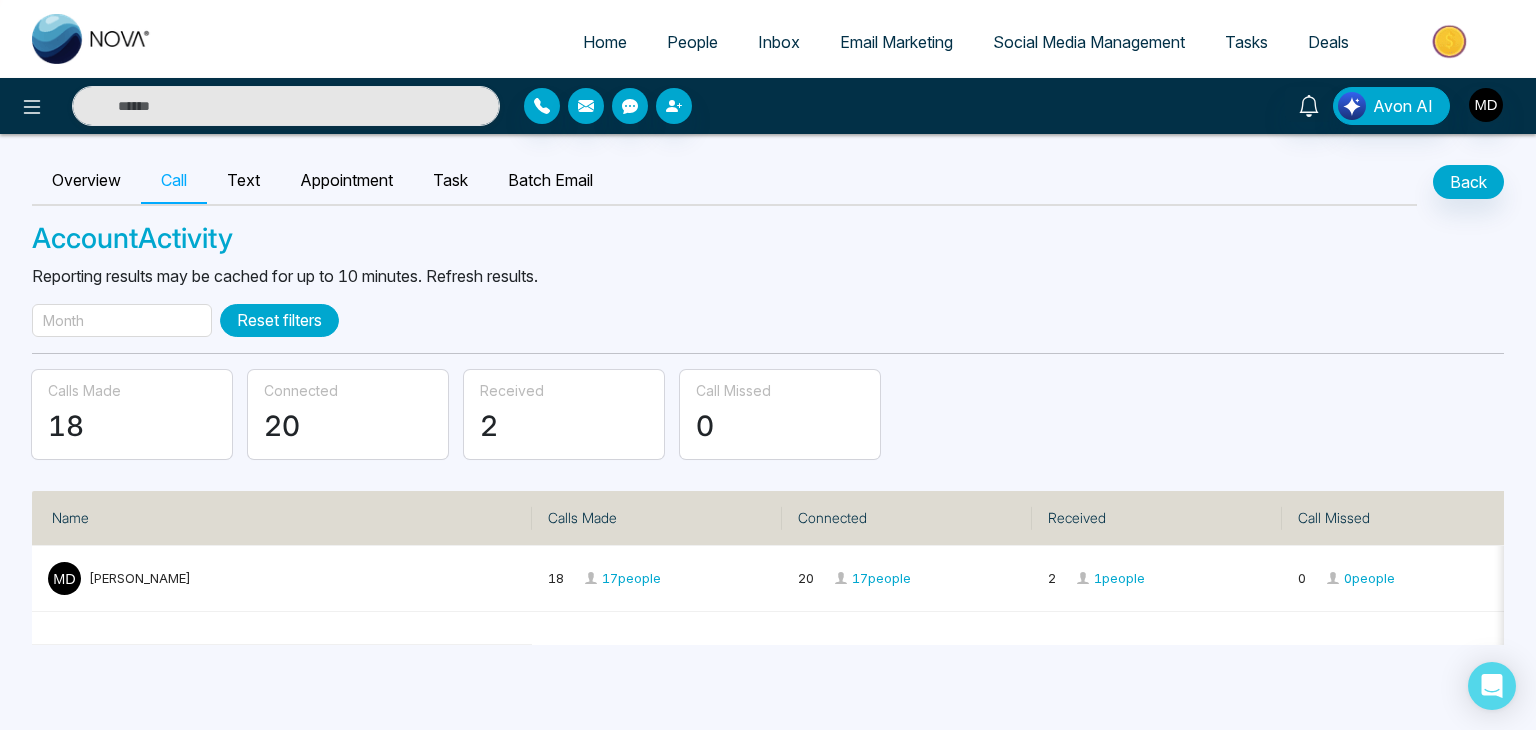 click on "Reset filters" at bounding box center (279, 320) 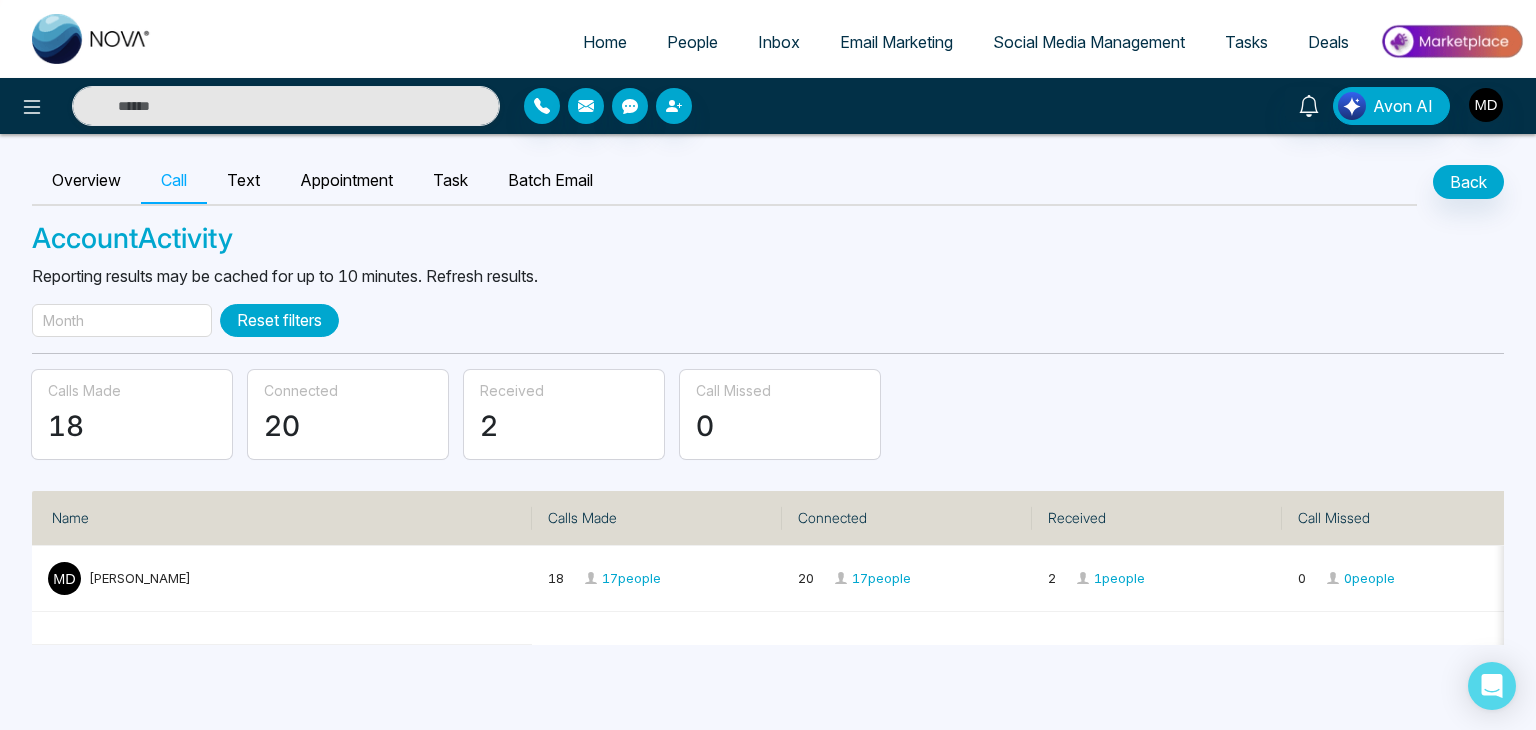 click on "Reset filters" at bounding box center (279, 320) 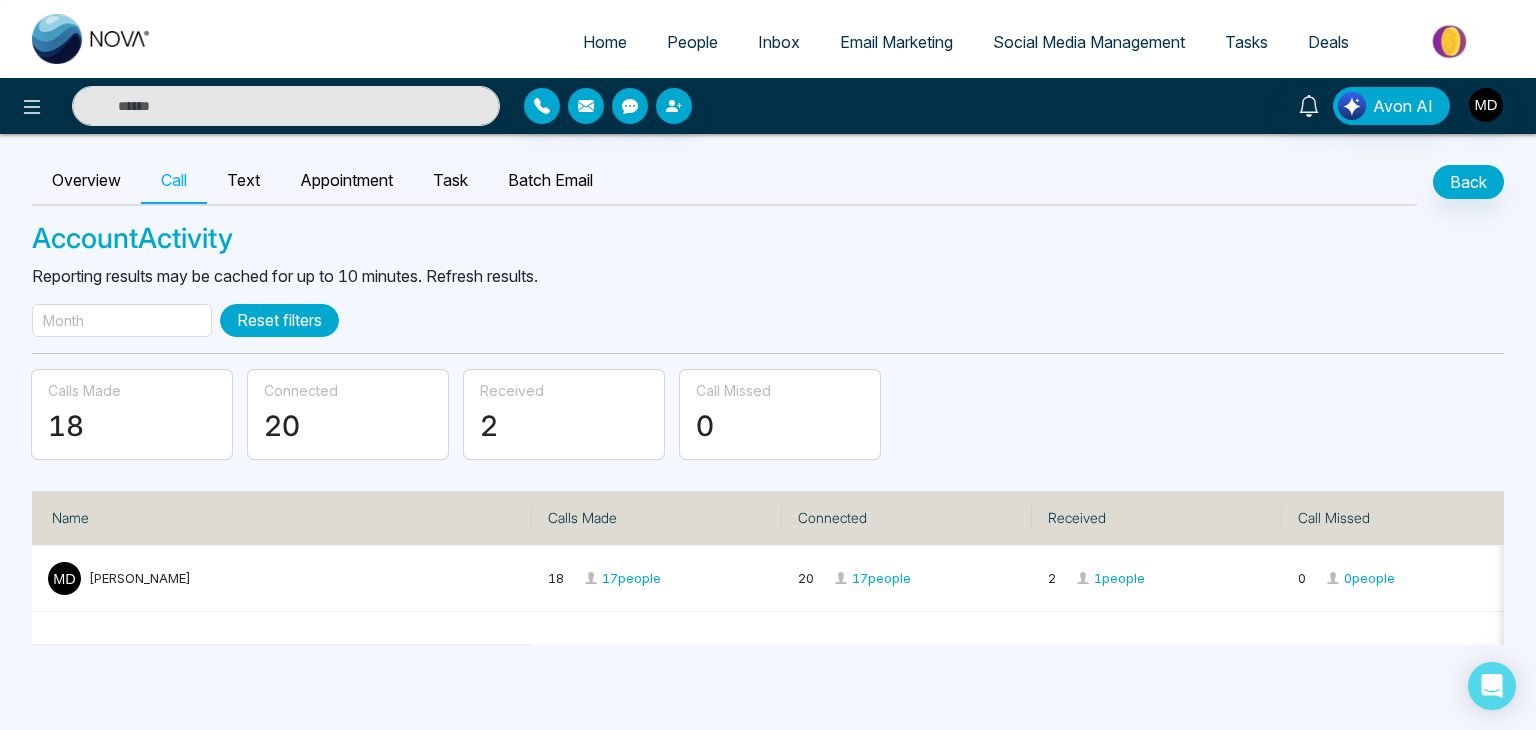click on "Reset filters" at bounding box center [279, 320] 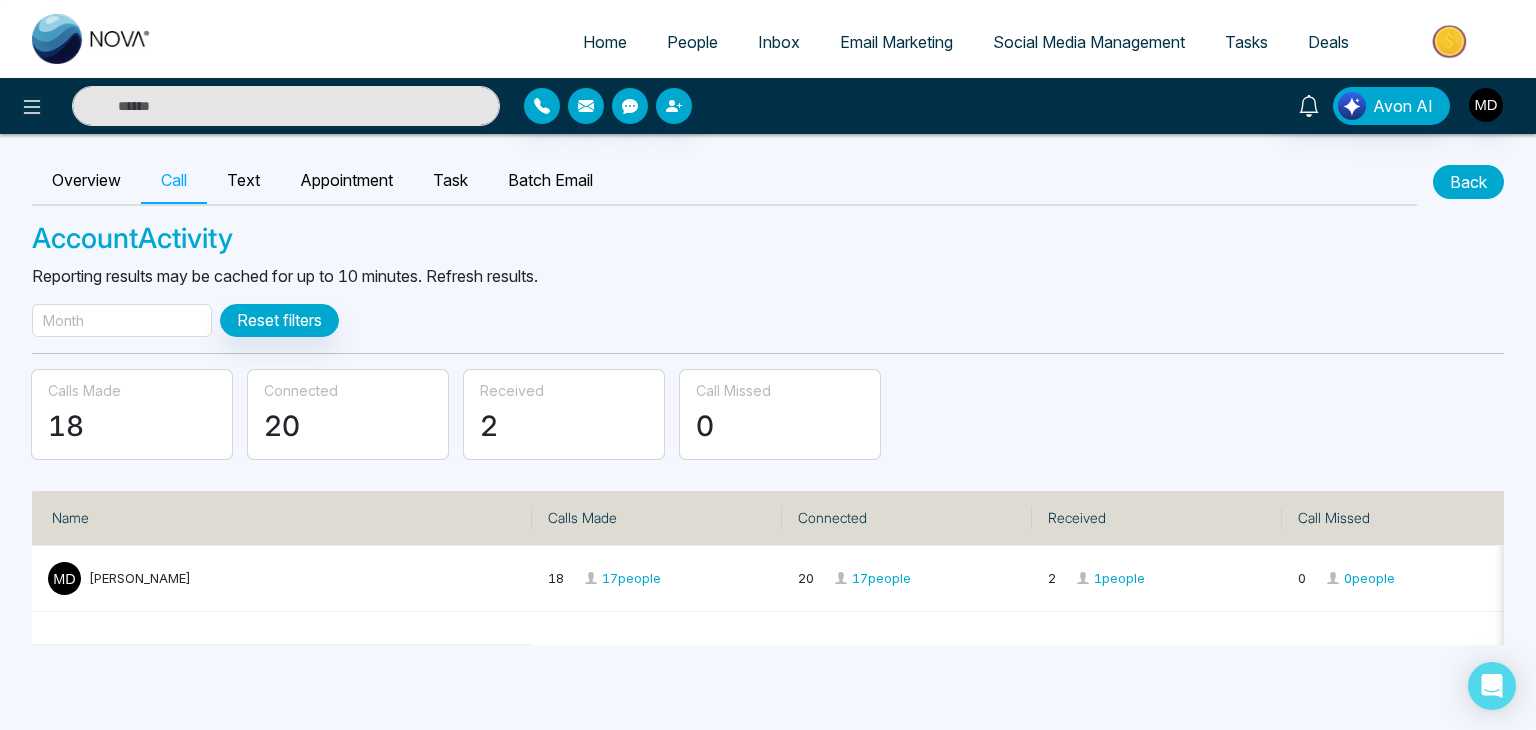 click on "Back" at bounding box center [1468, 182] 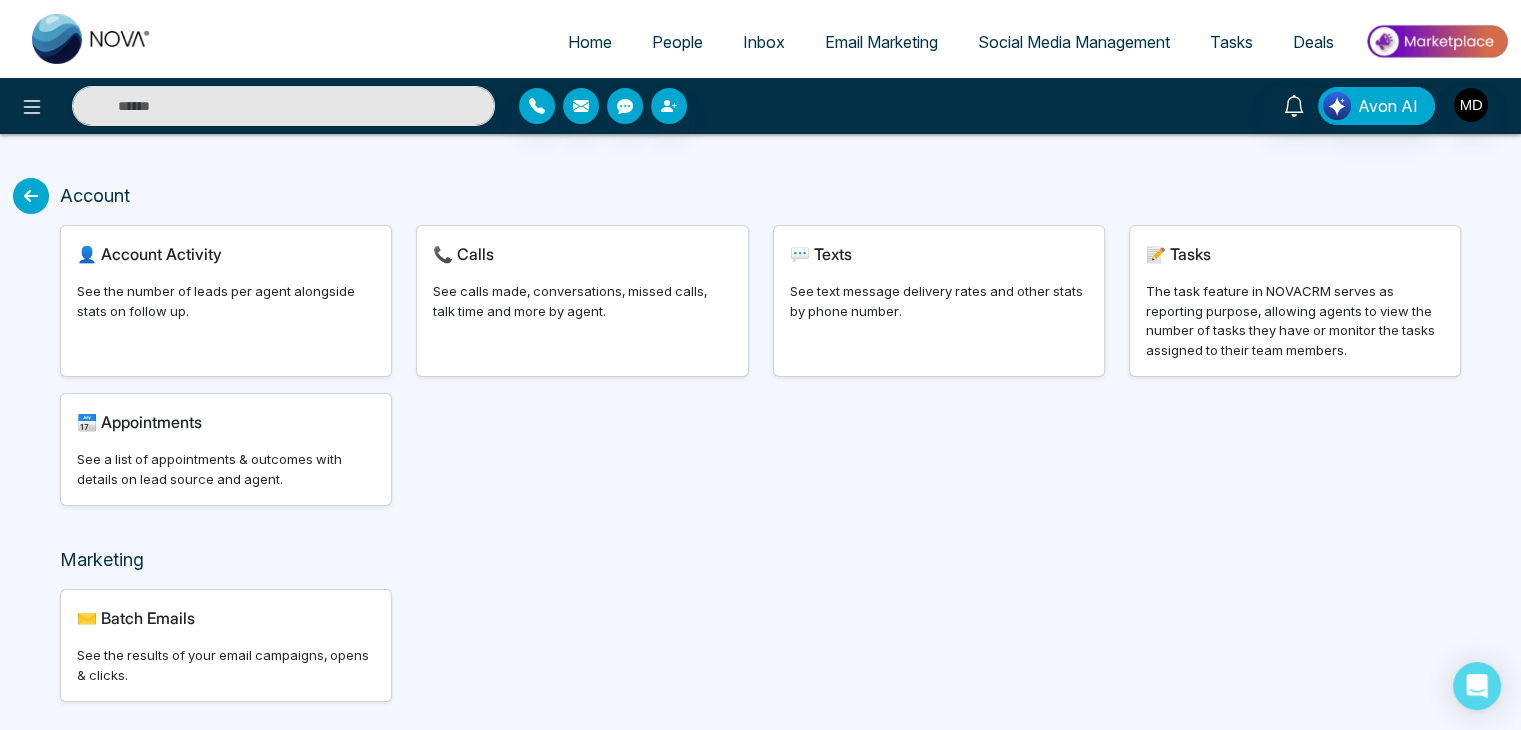 click on "People" at bounding box center [677, 42] 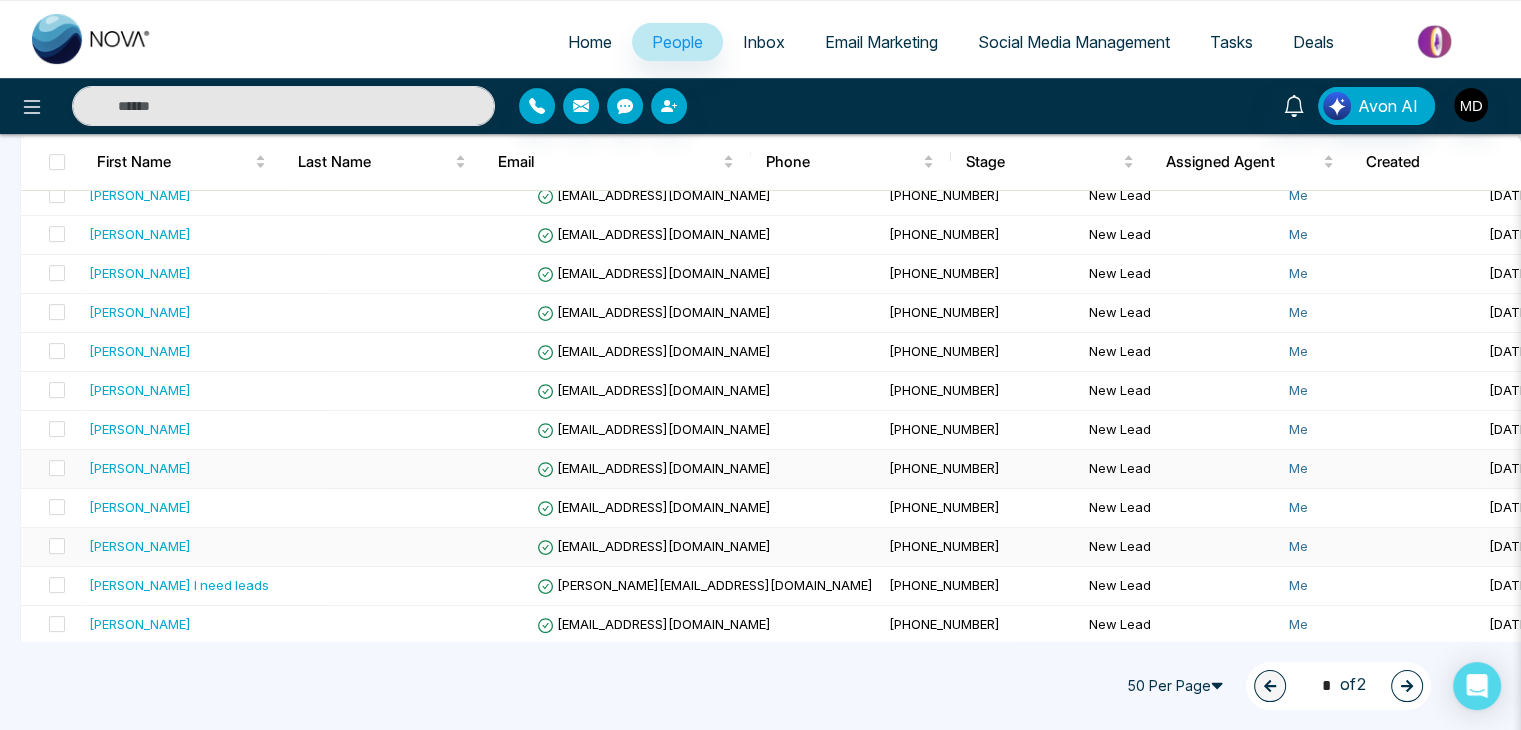 scroll, scrollTop: 700, scrollLeft: 0, axis: vertical 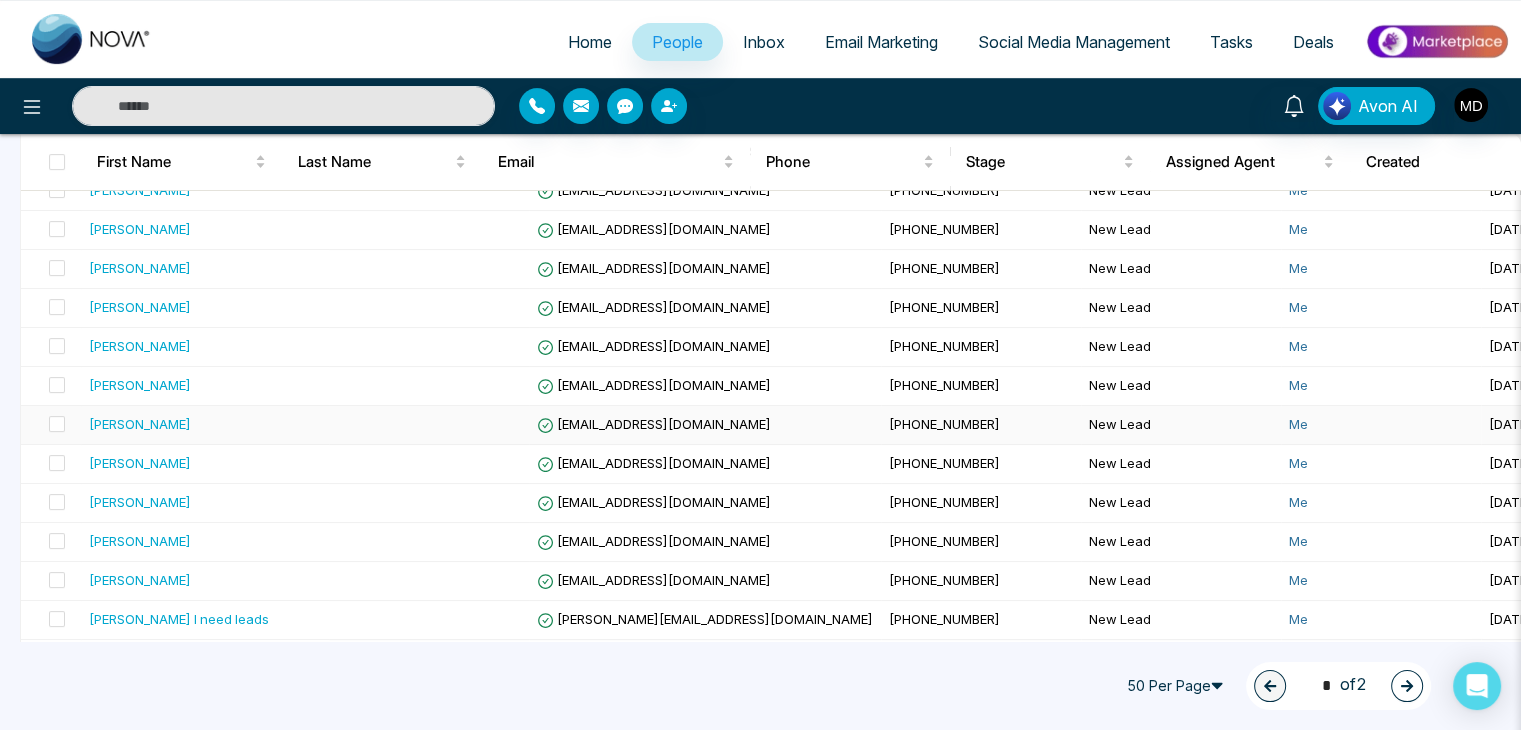 click on "[PERSON_NAME]" at bounding box center (140, 424) 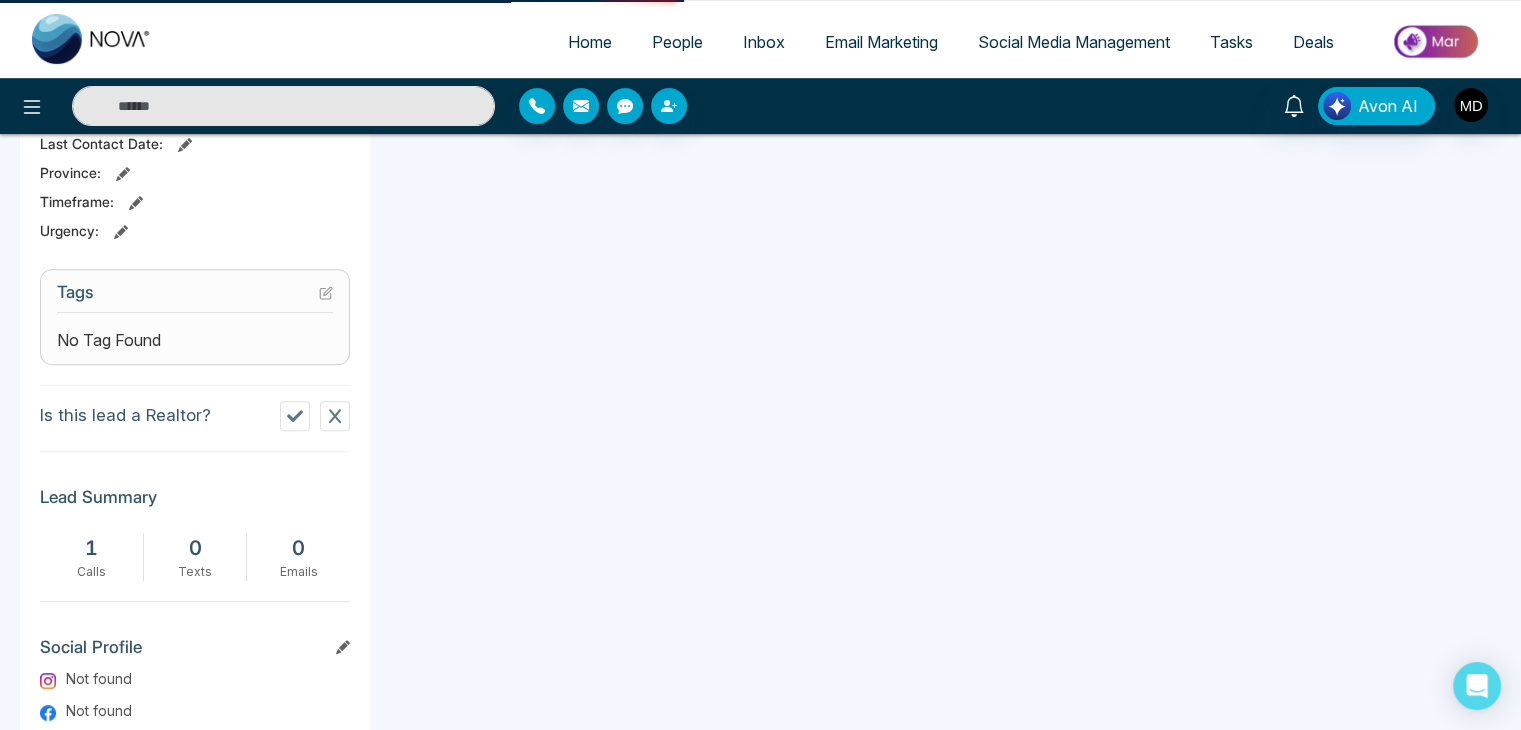 scroll, scrollTop: 0, scrollLeft: 0, axis: both 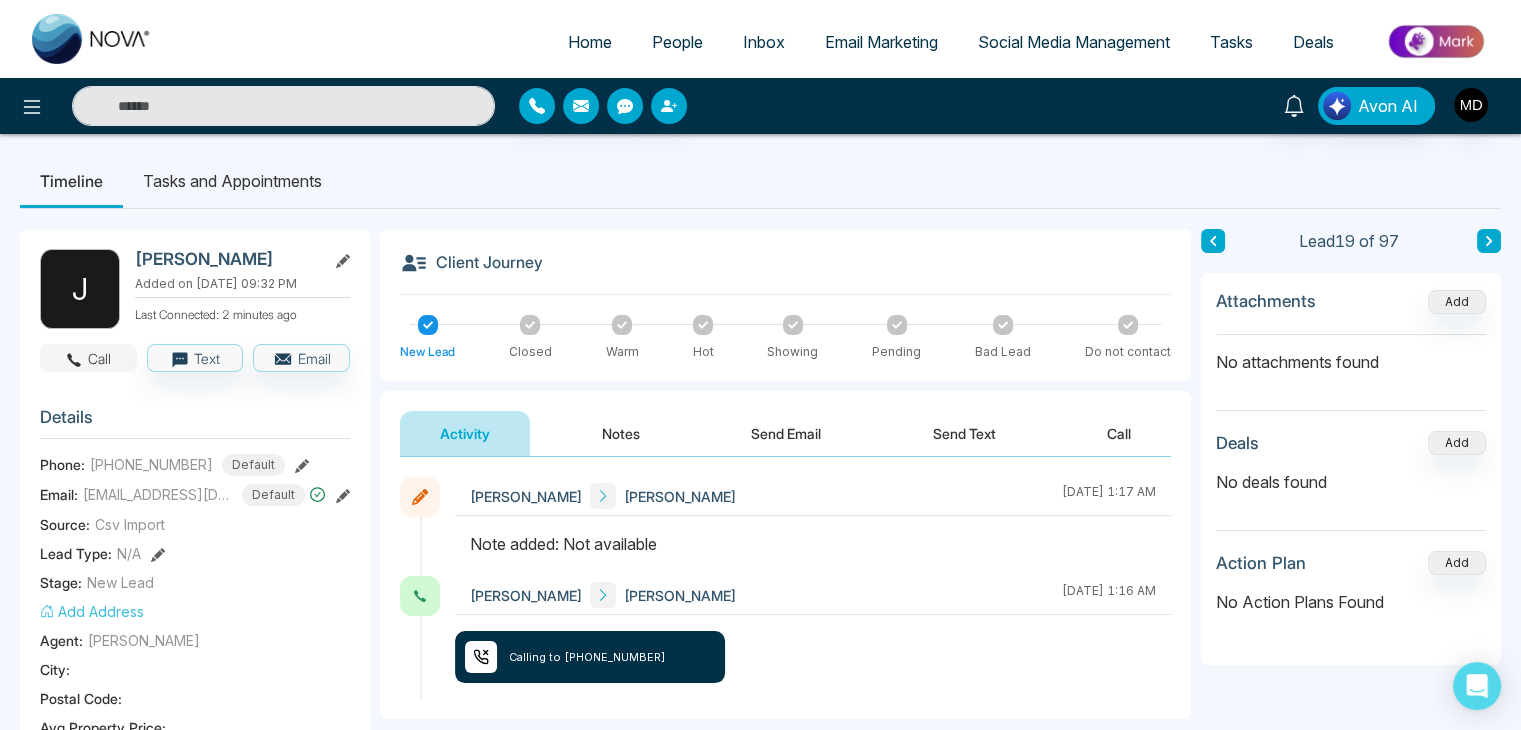 click on "Call" at bounding box center (88, 358) 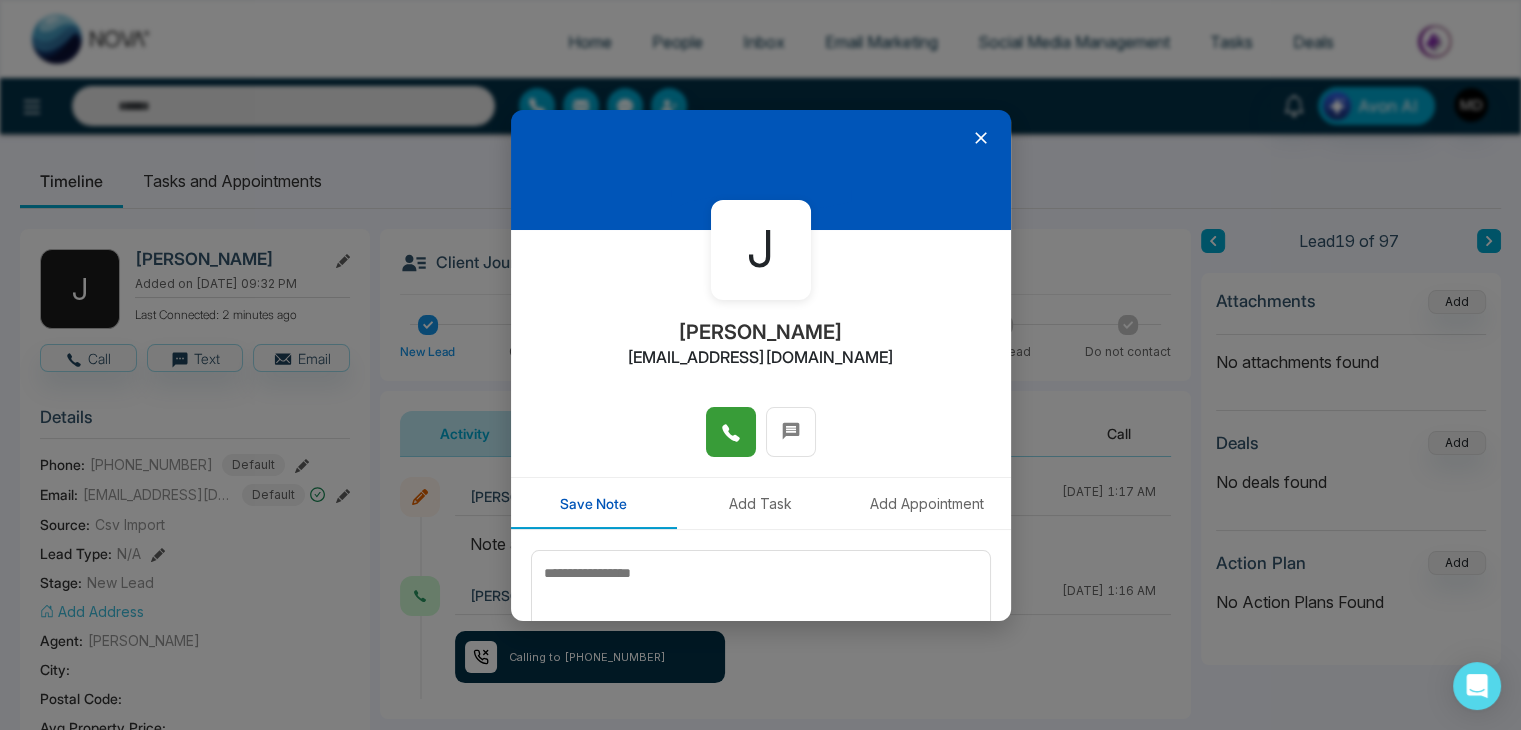click 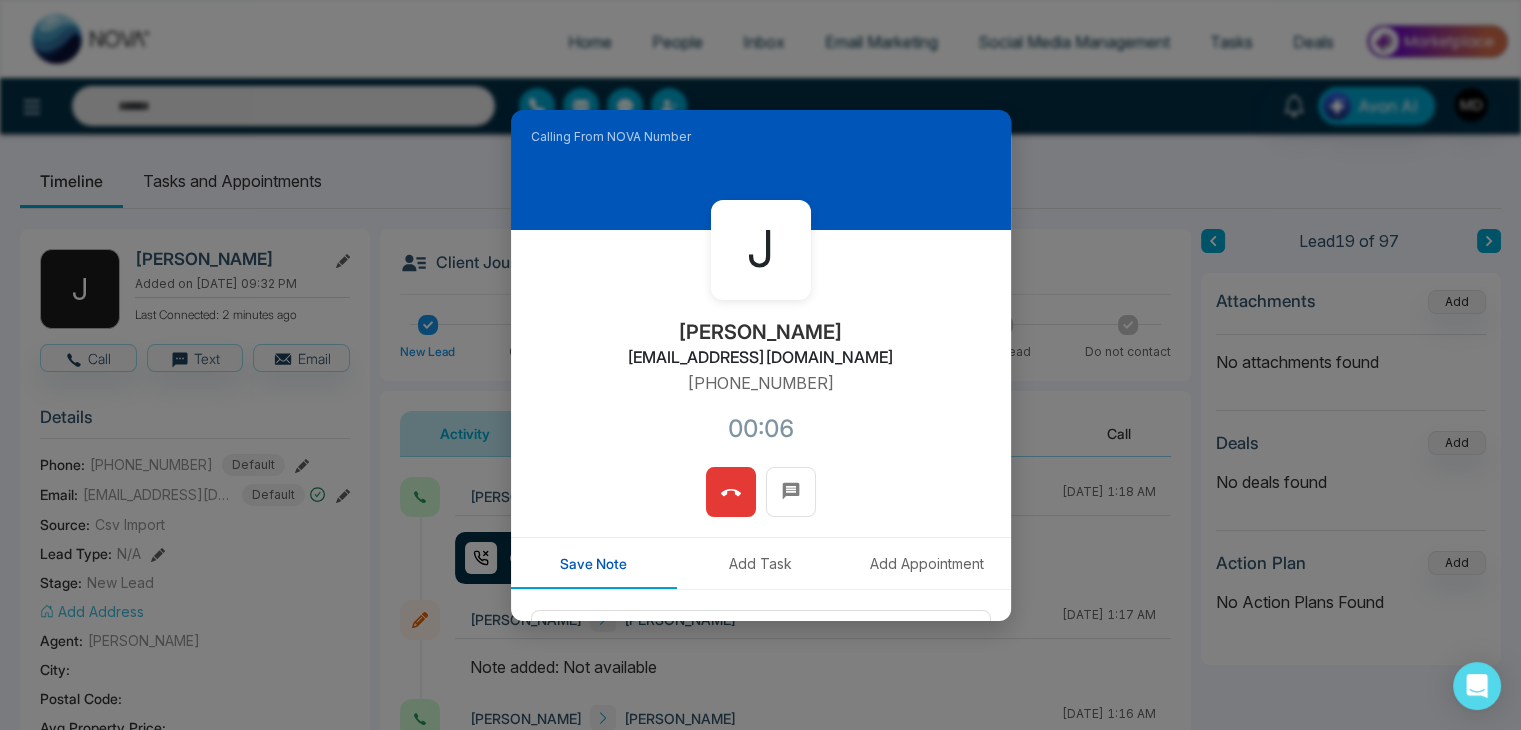 click 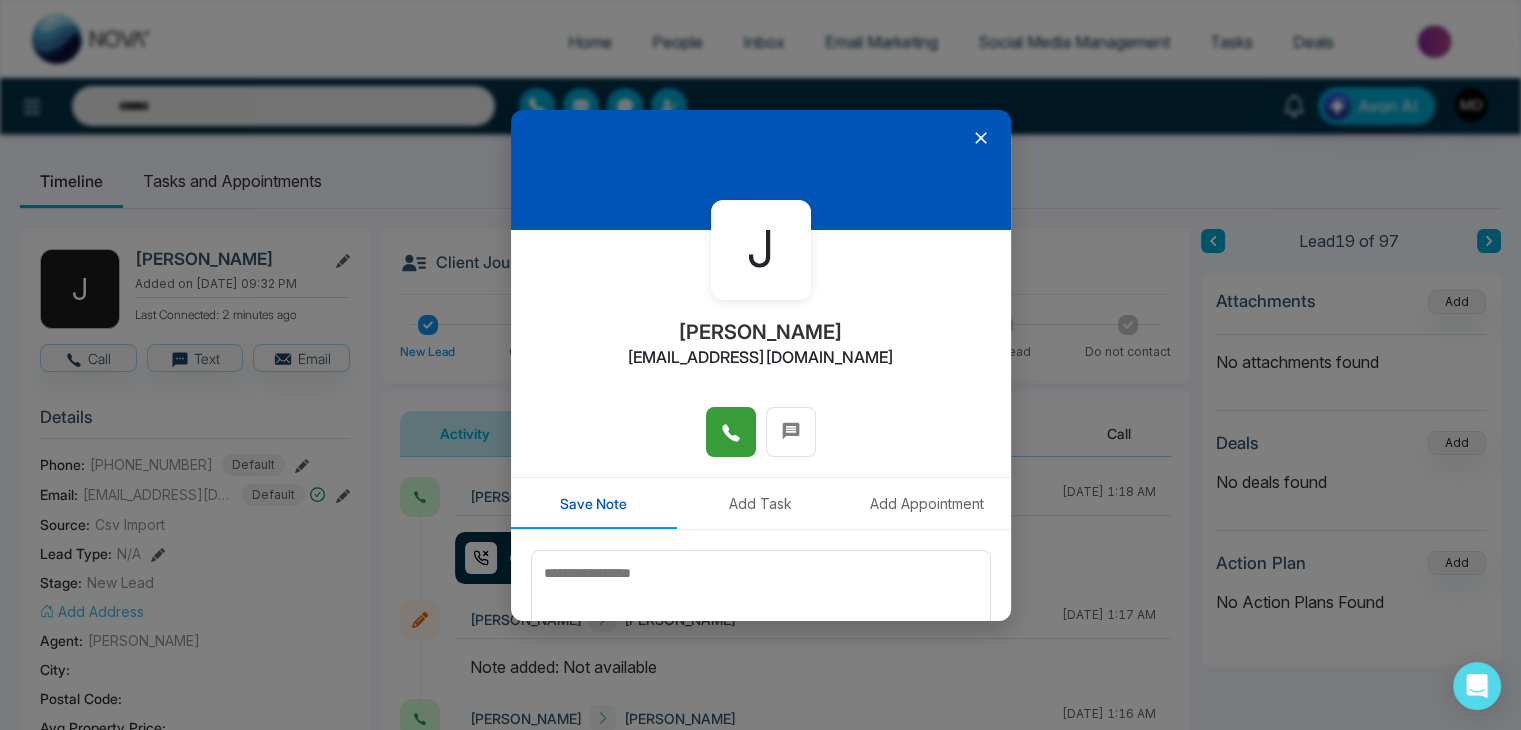 click 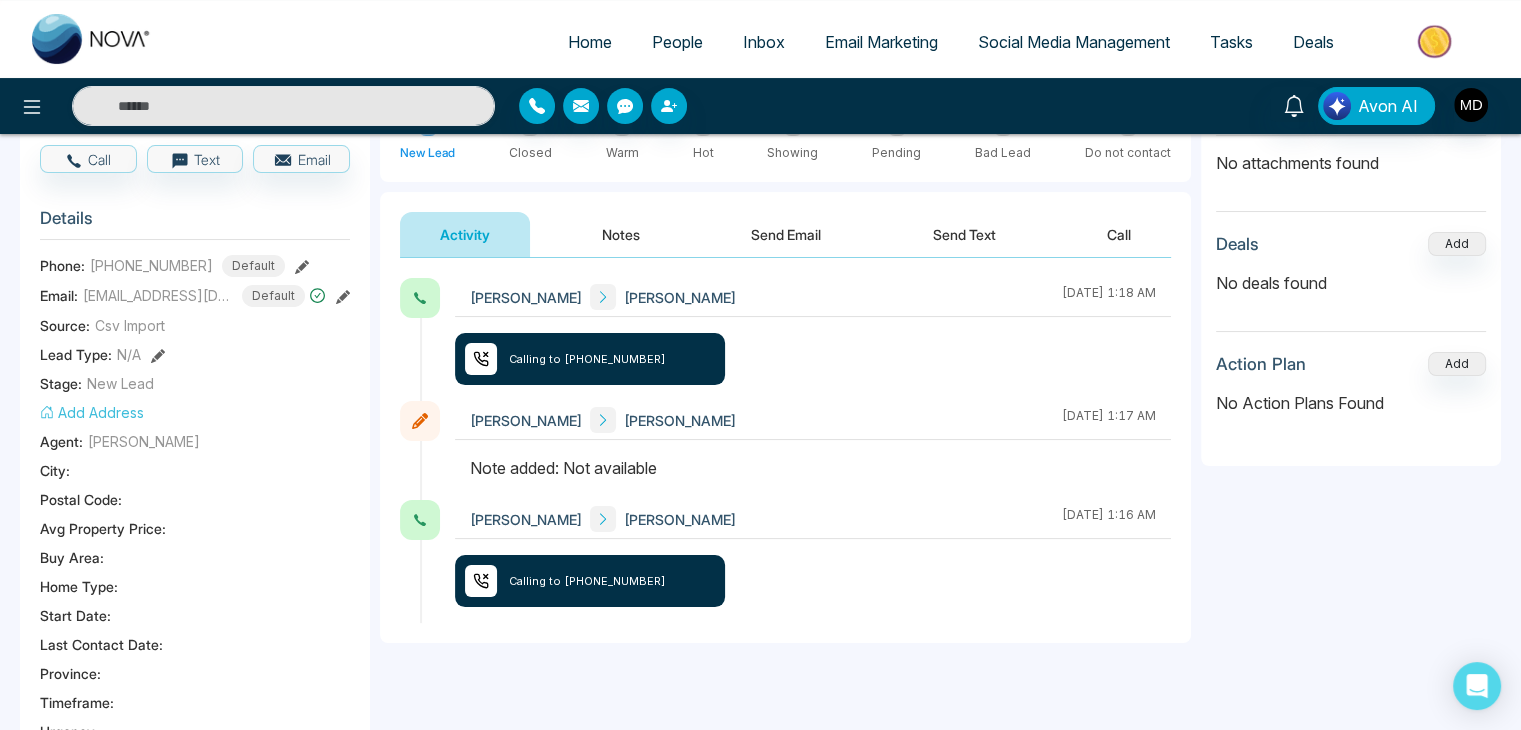 scroll, scrollTop: 200, scrollLeft: 0, axis: vertical 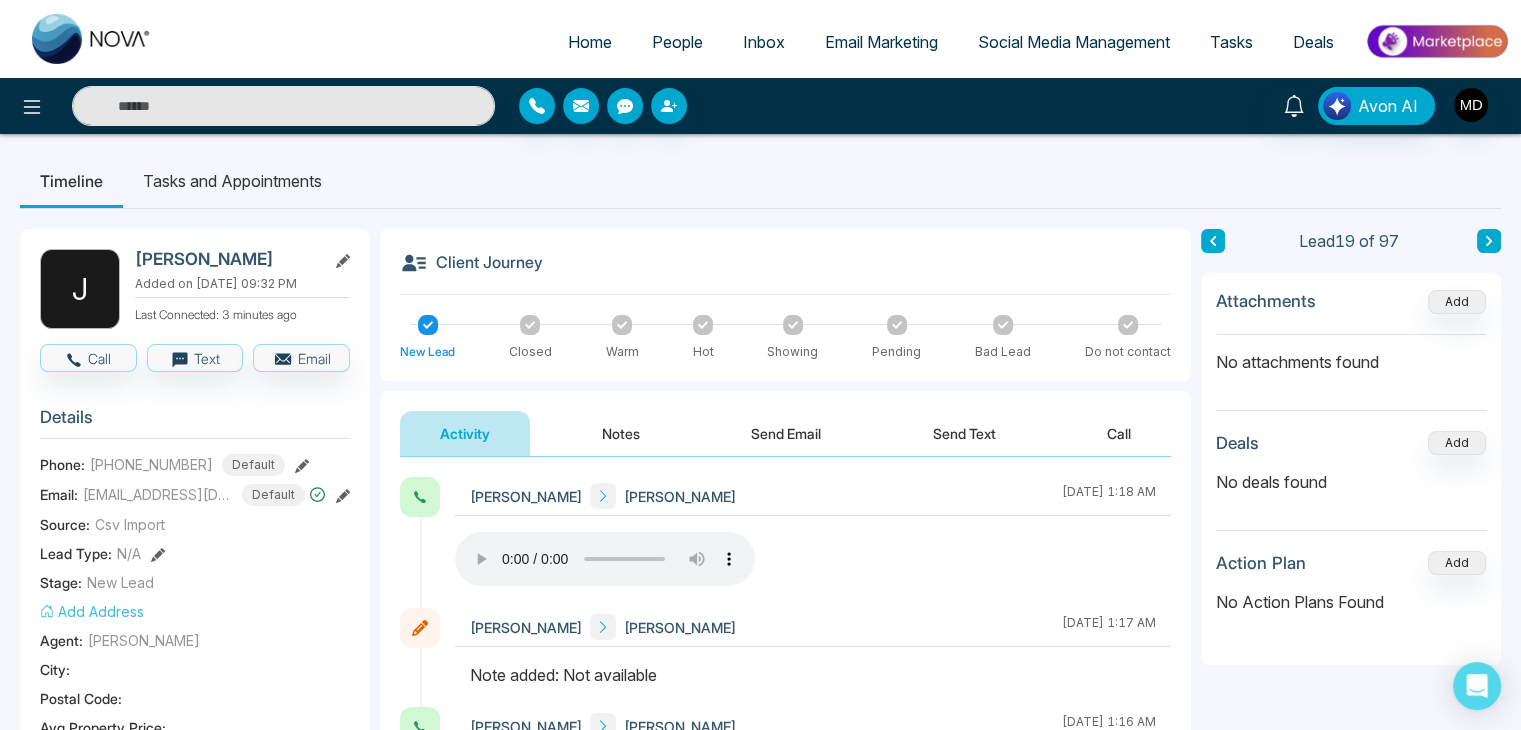 click on "People" at bounding box center [677, 42] 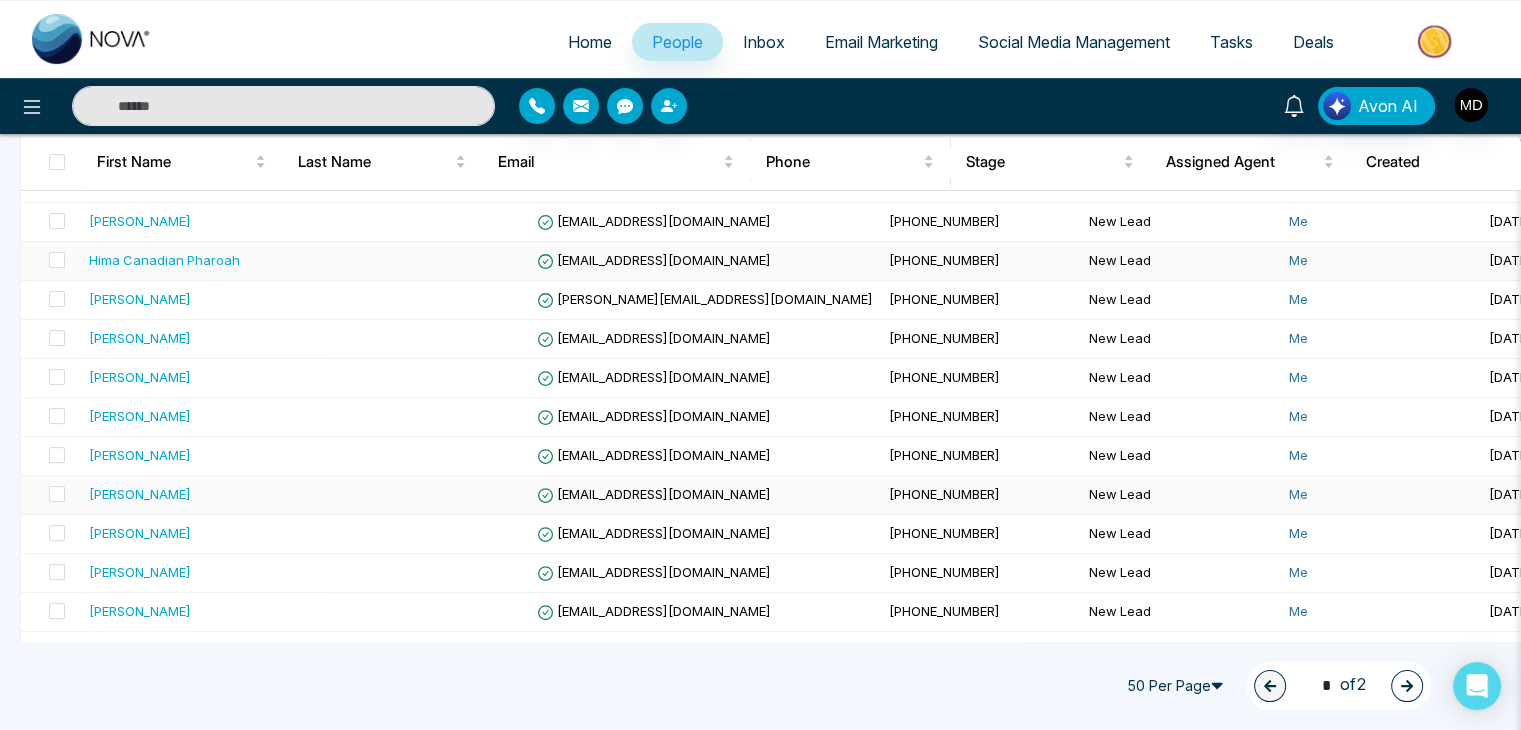 scroll, scrollTop: 600, scrollLeft: 0, axis: vertical 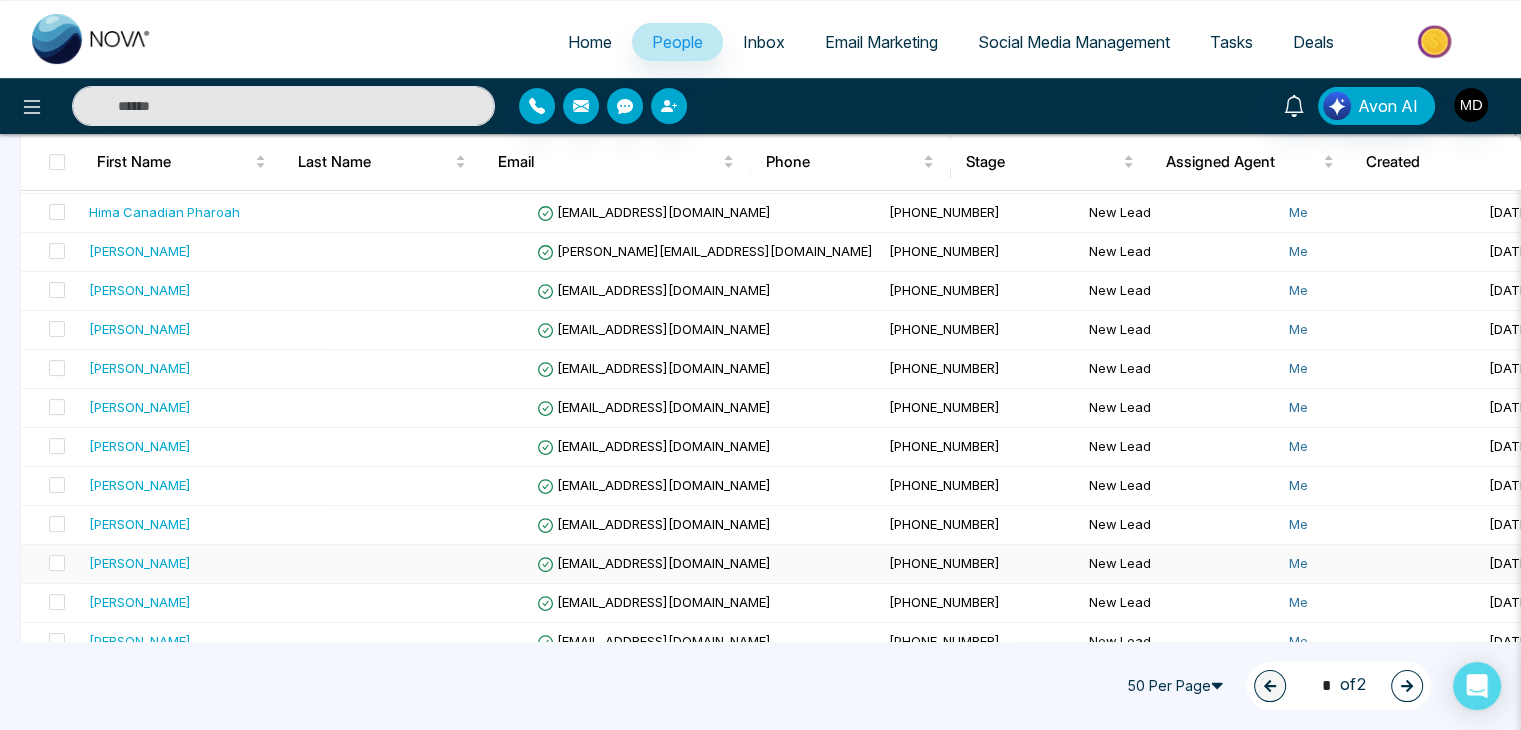 click on "[PERSON_NAME]" at bounding box center [205, 563] 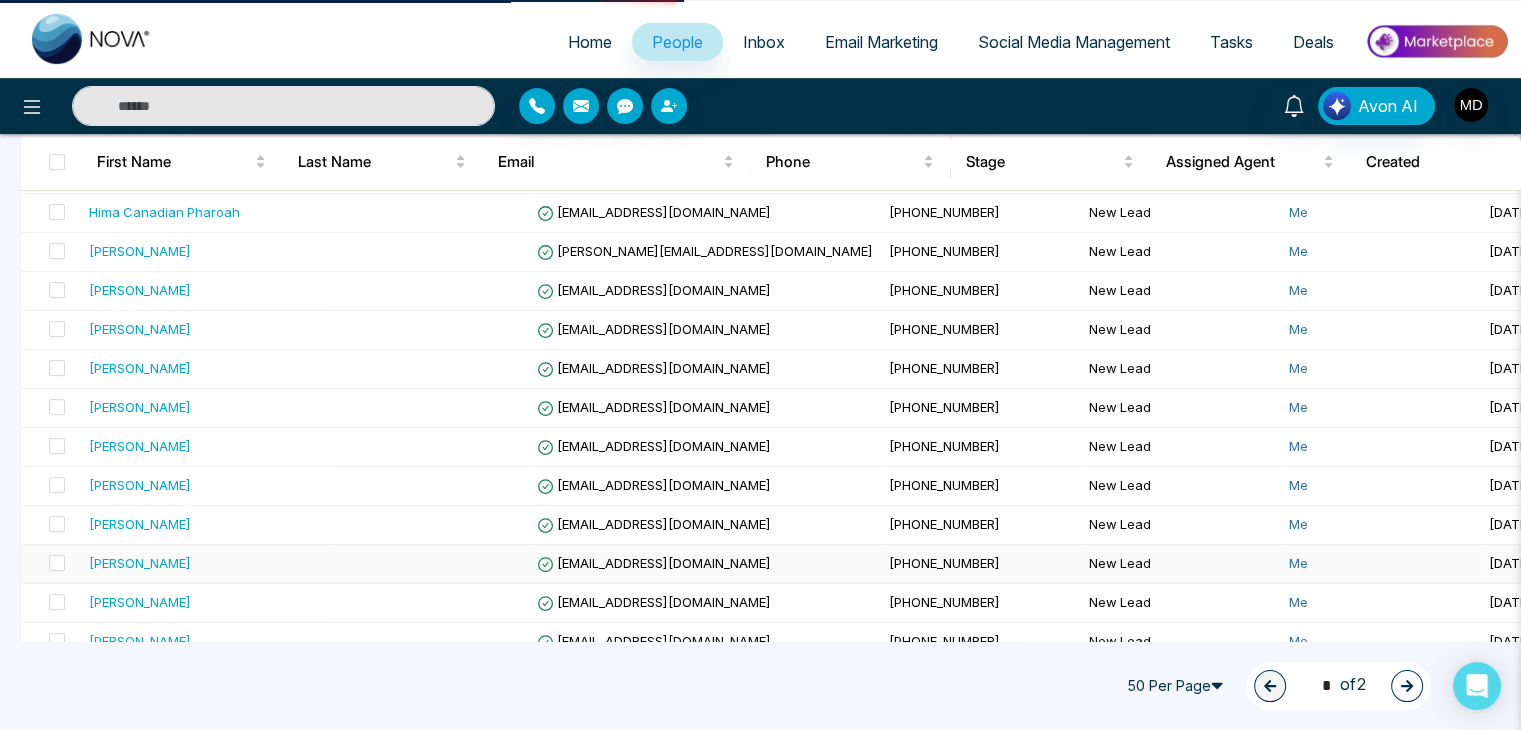 scroll, scrollTop: 0, scrollLeft: 0, axis: both 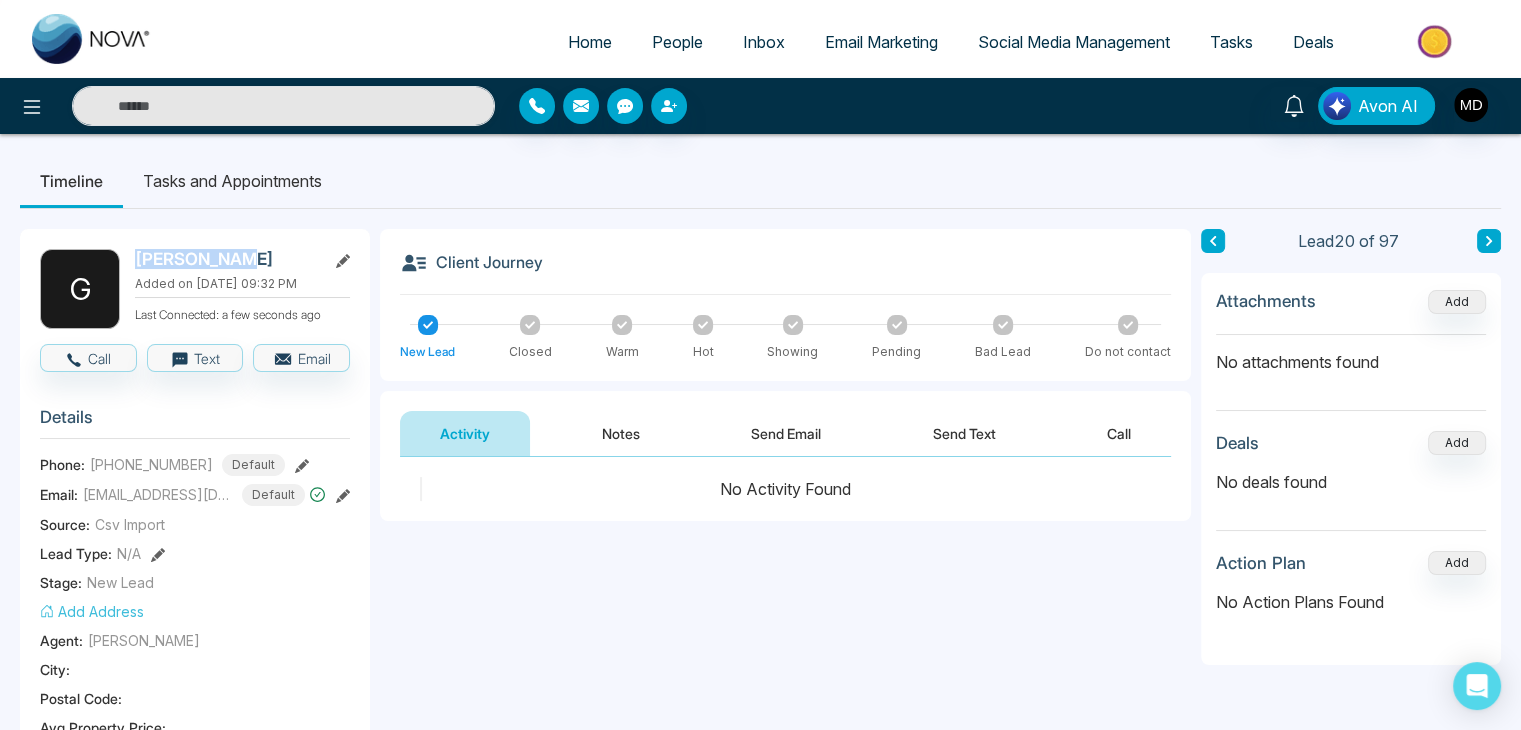 drag, startPoint x: 231, startPoint y: 256, endPoint x: 135, endPoint y: 253, distance: 96.04687 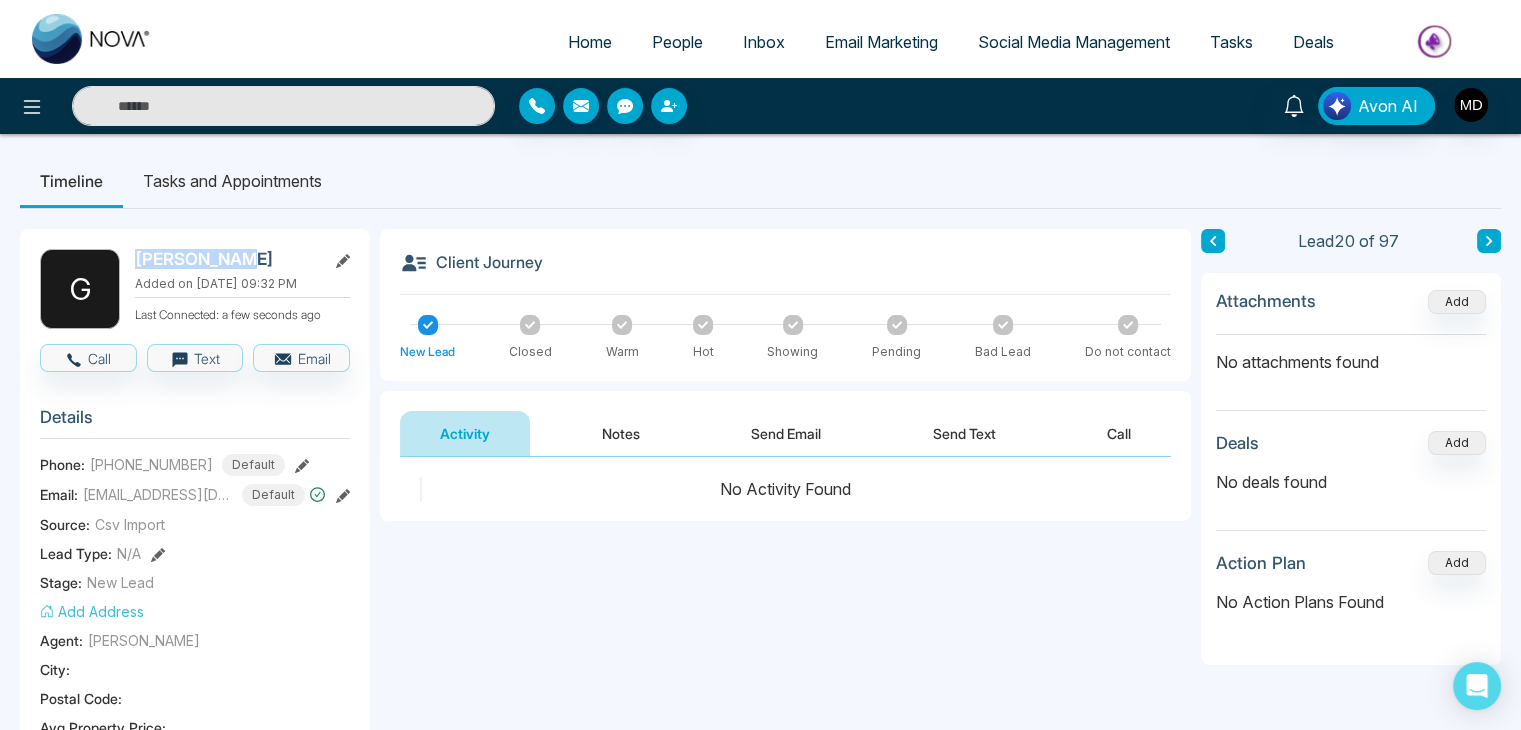 click on "[PERSON_NAME]" at bounding box center [226, 259] 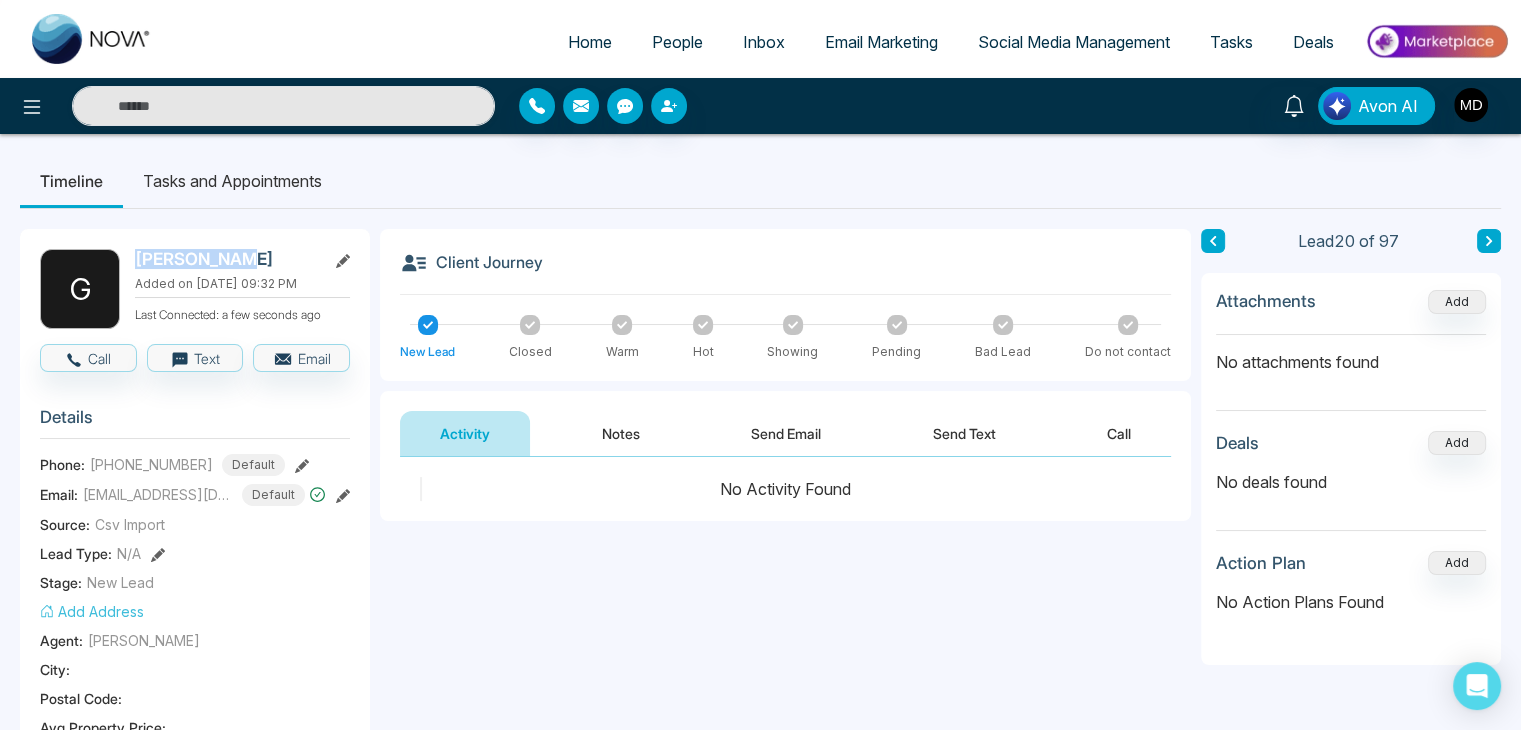 copy on "[PERSON_NAME]" 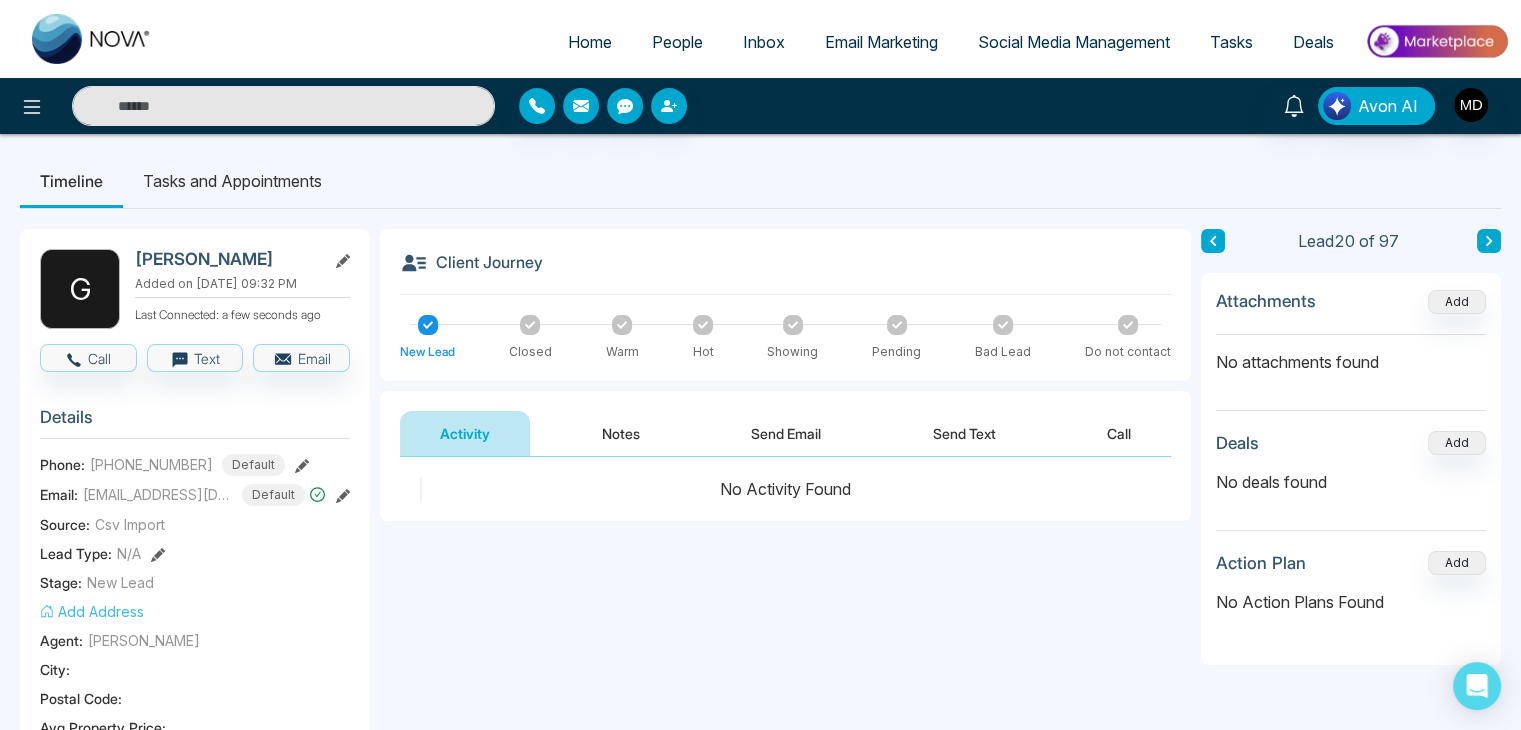 click on "[PERSON_NAME]  Added on   [DATE] 09:32 PM Last Connected:   a few seconds ago   Call   Text   Email Details Phone: [PHONE_NUMBER] Default Email: [EMAIL_ADDRESS][DOMAIN_NAME] Default Source: Csv Import Lead Type: N/A Stage: New Lead Add Address Agent: [PERSON_NAME] City : Postal Code : Avg Property Price : Buy Area : Home Type : Start Date : Last Contact Date : Province : Timeframe : Urgency : Tags No Tag Found Is this lead a Realtor? Lead Summary 0 Calls 0 Texts 0 Emails Social Profile   Not found Not found Not found Custom Lead Data Delete lead" at bounding box center (195, 924) 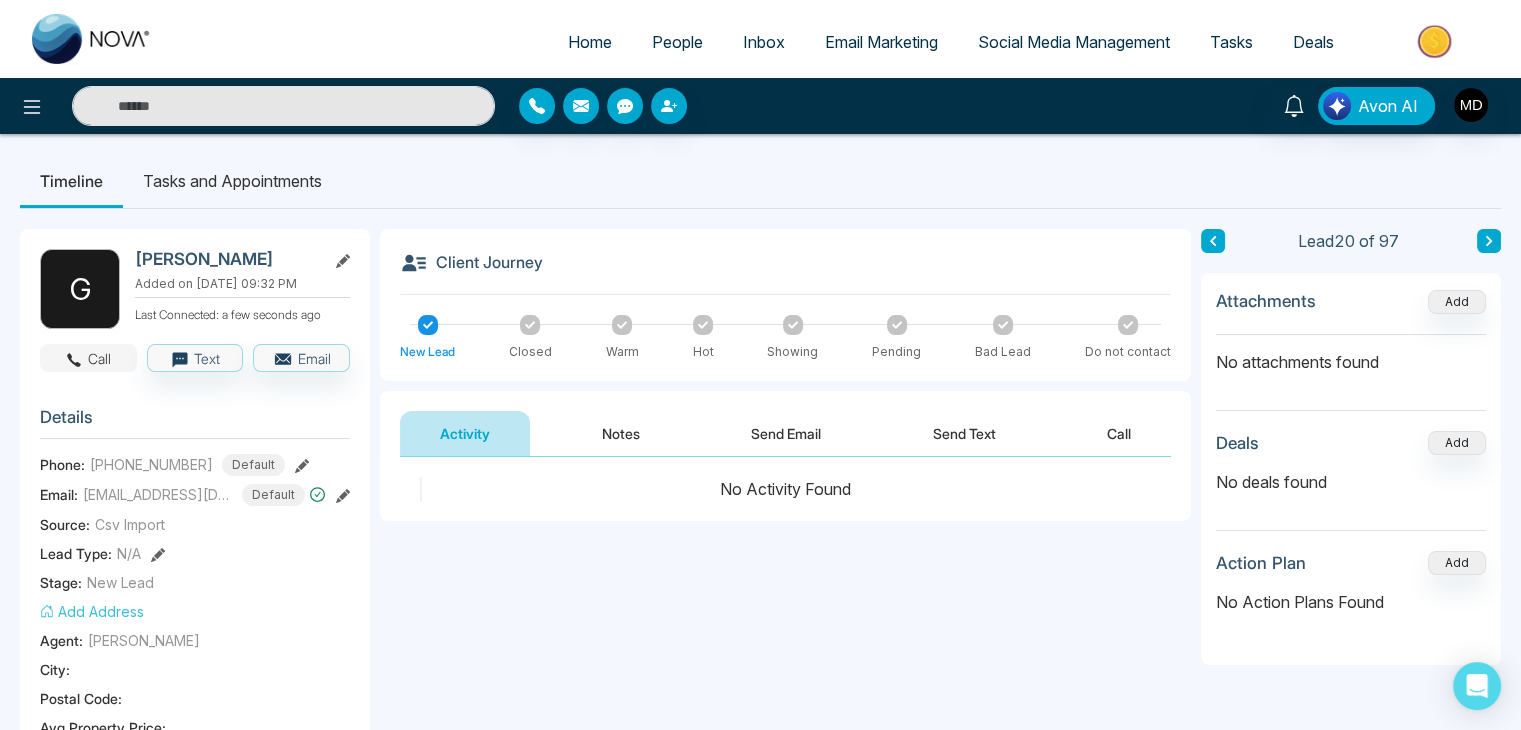 click on "Call" at bounding box center (88, 358) 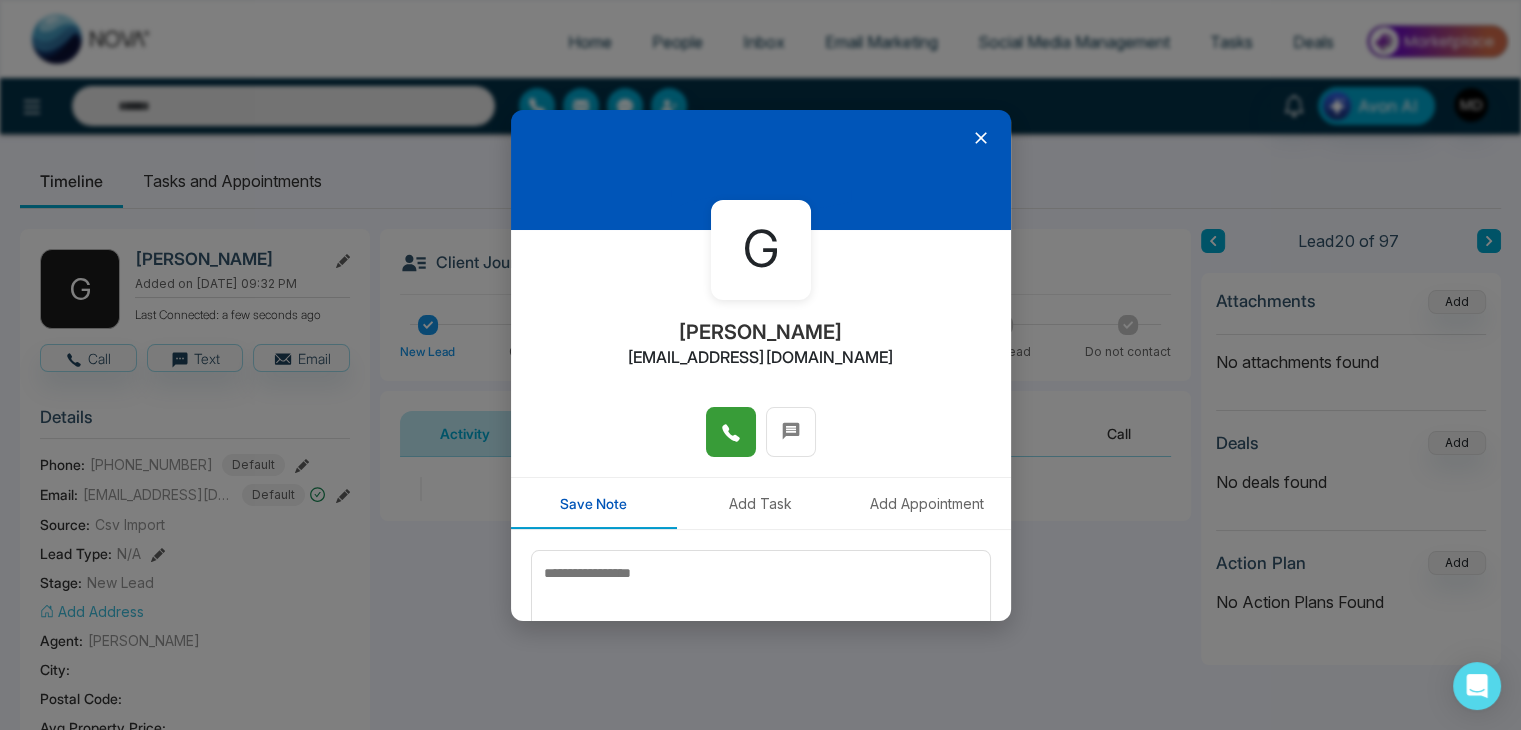 click 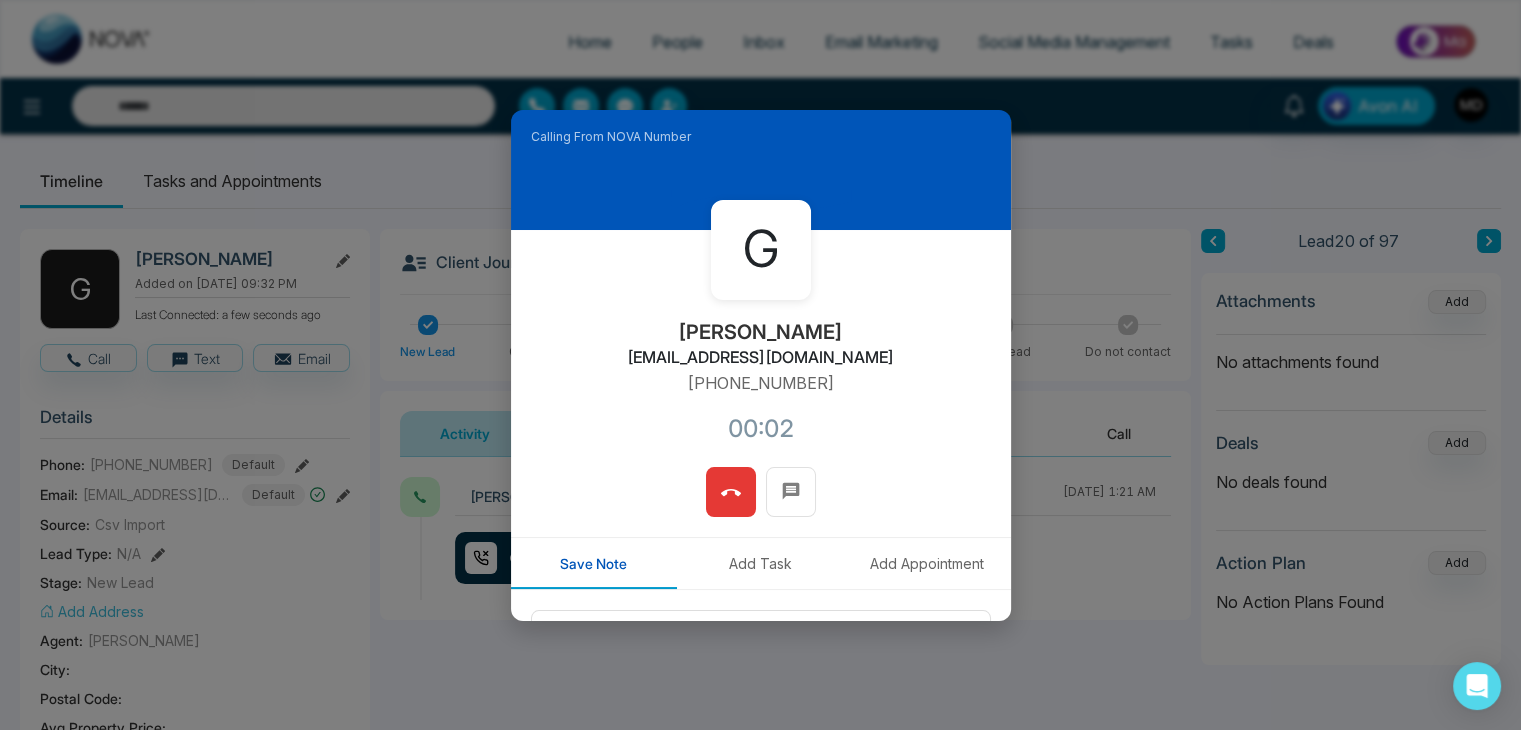 type 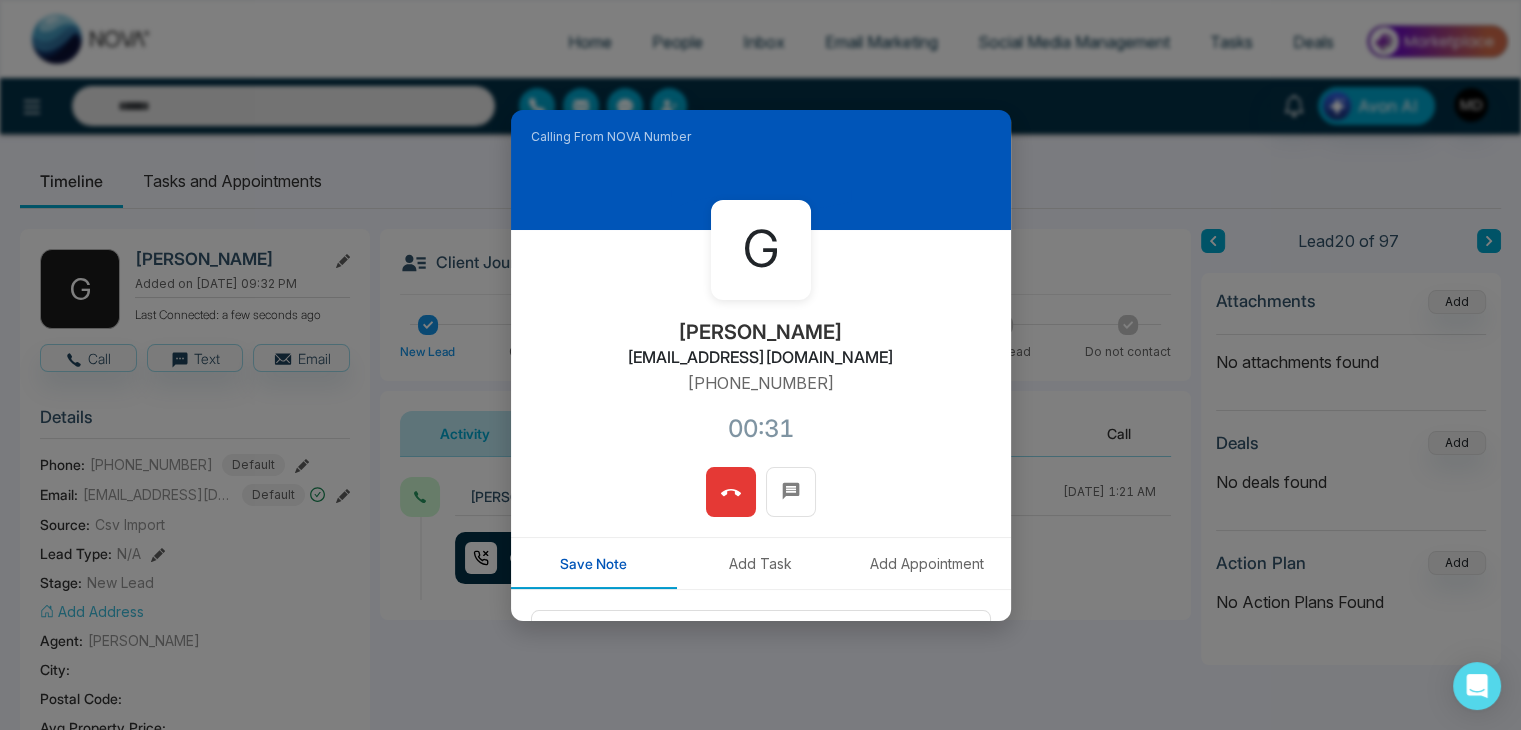 click 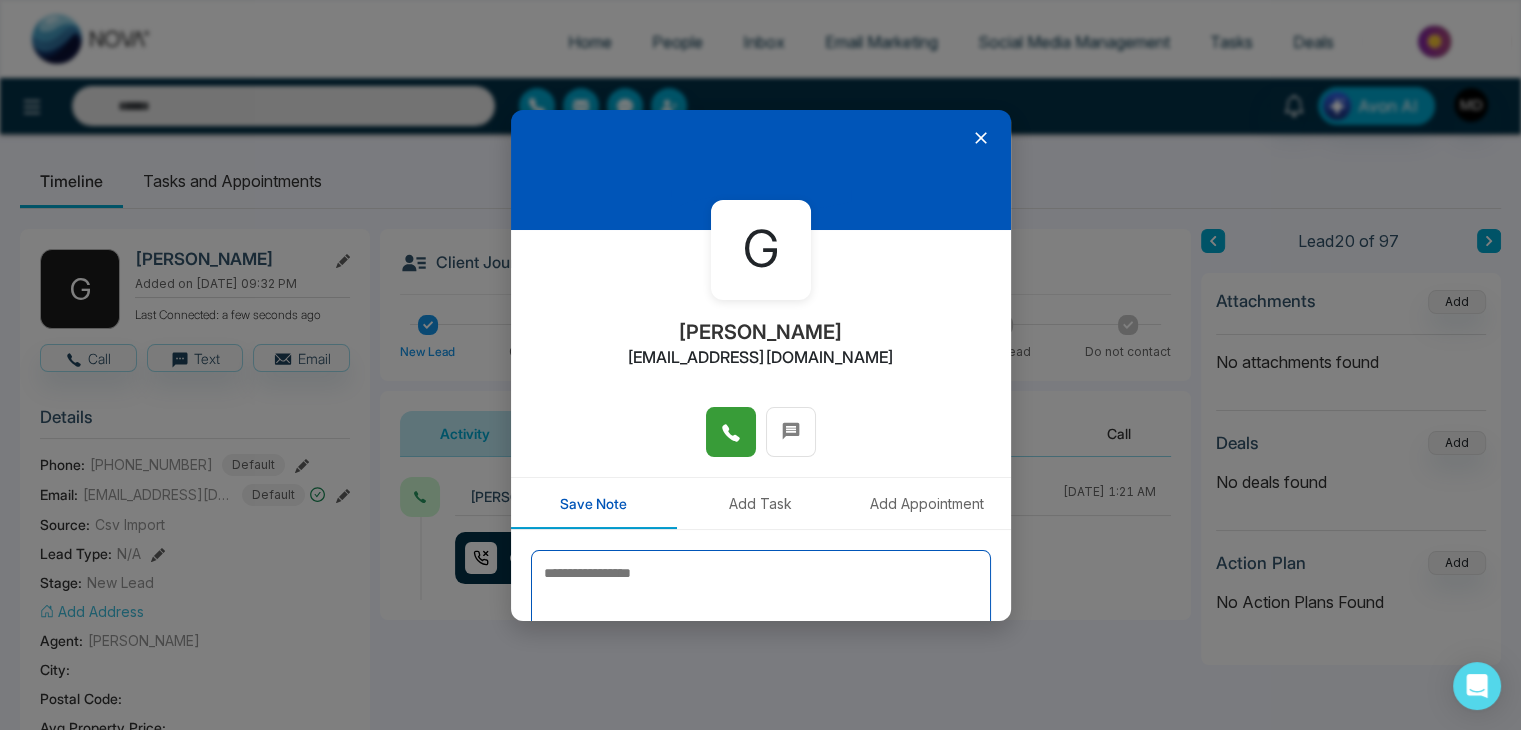 click at bounding box center (761, 600) 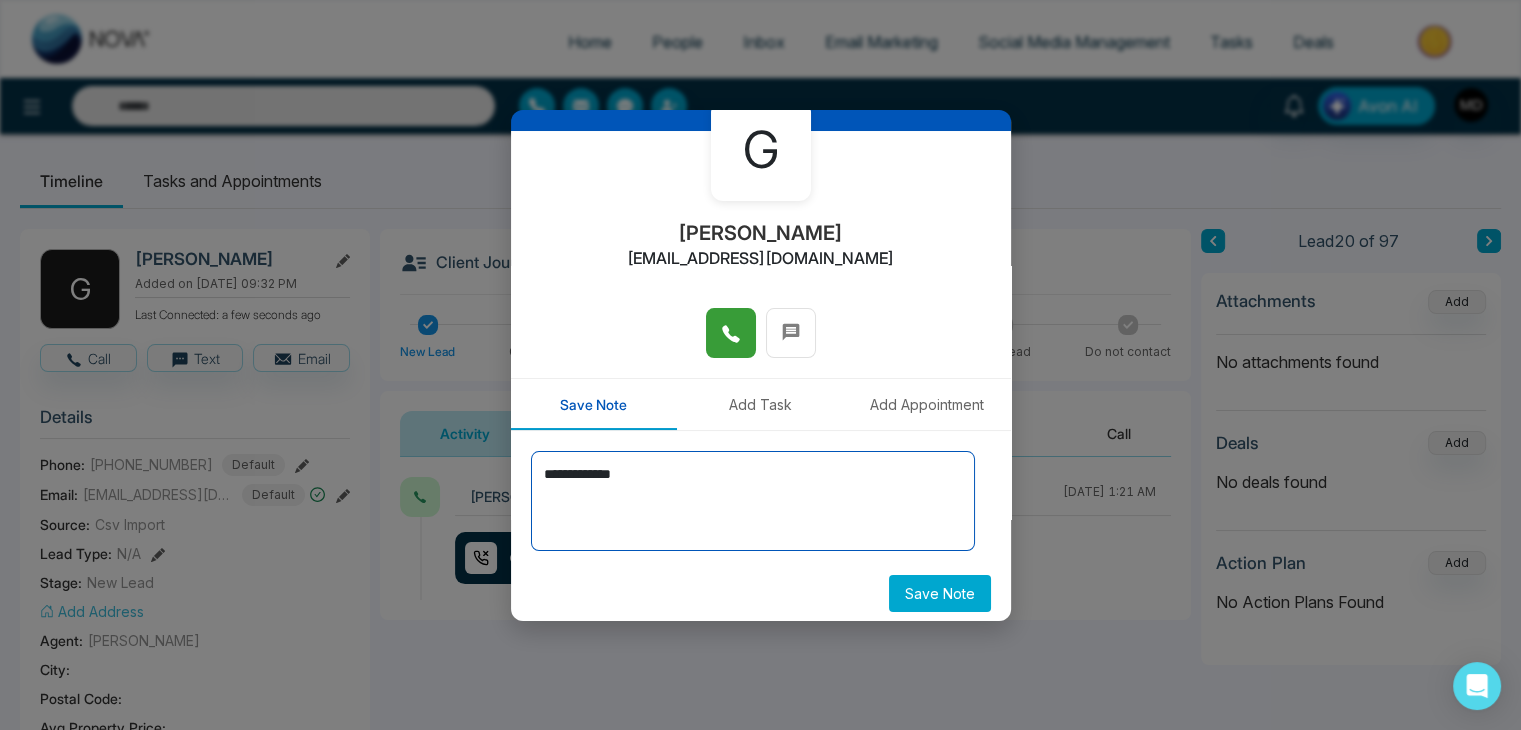 scroll, scrollTop: 100, scrollLeft: 0, axis: vertical 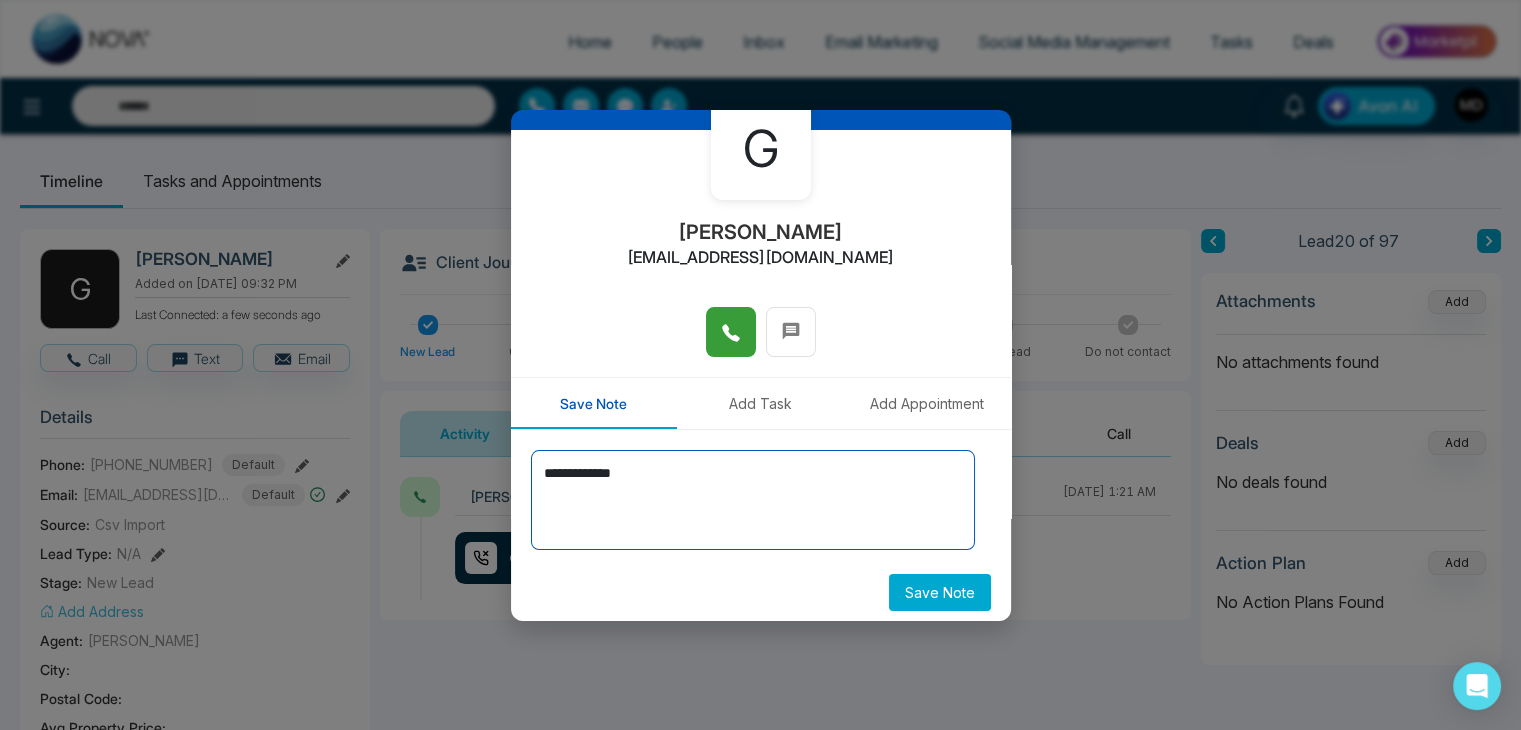 type on "**********" 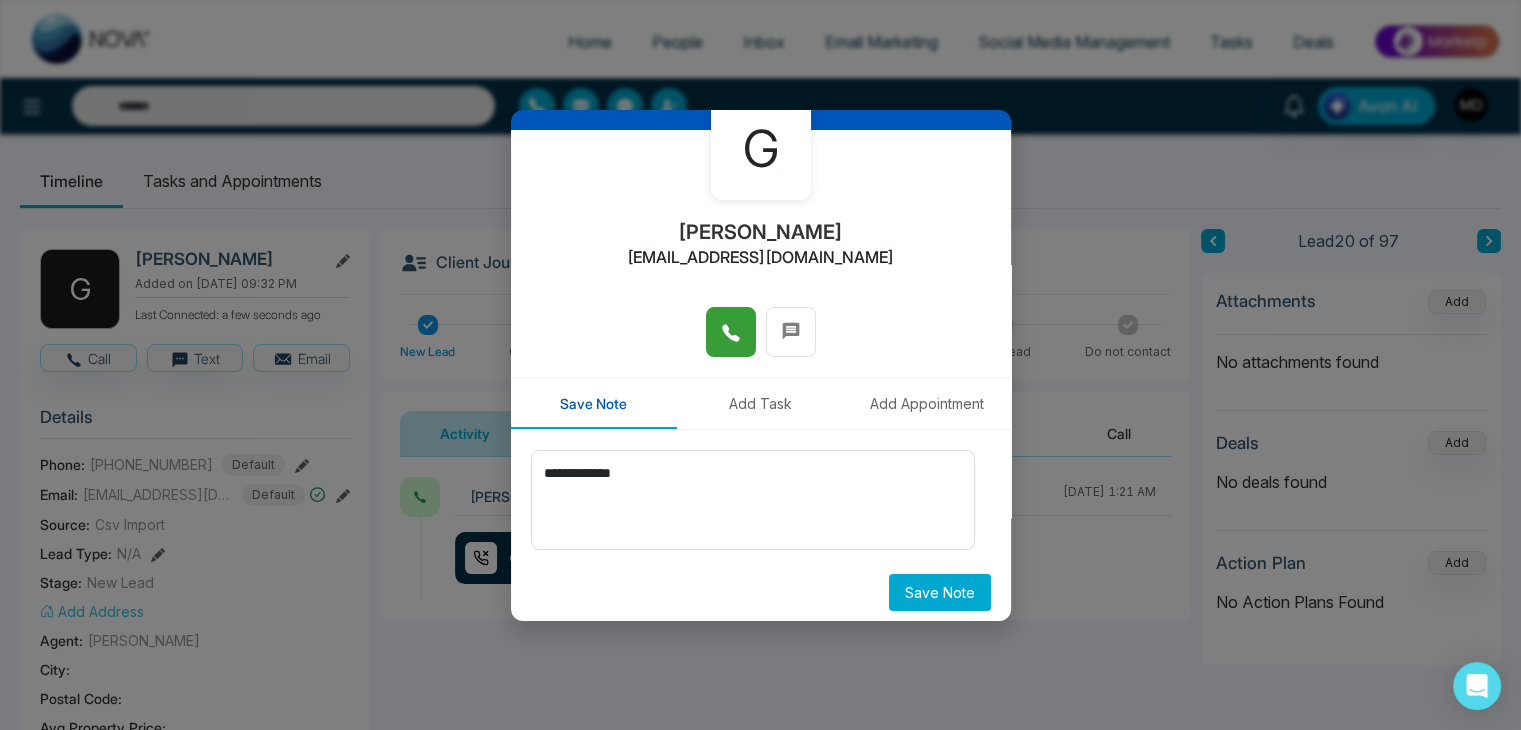 click on "Save Note" at bounding box center [940, 592] 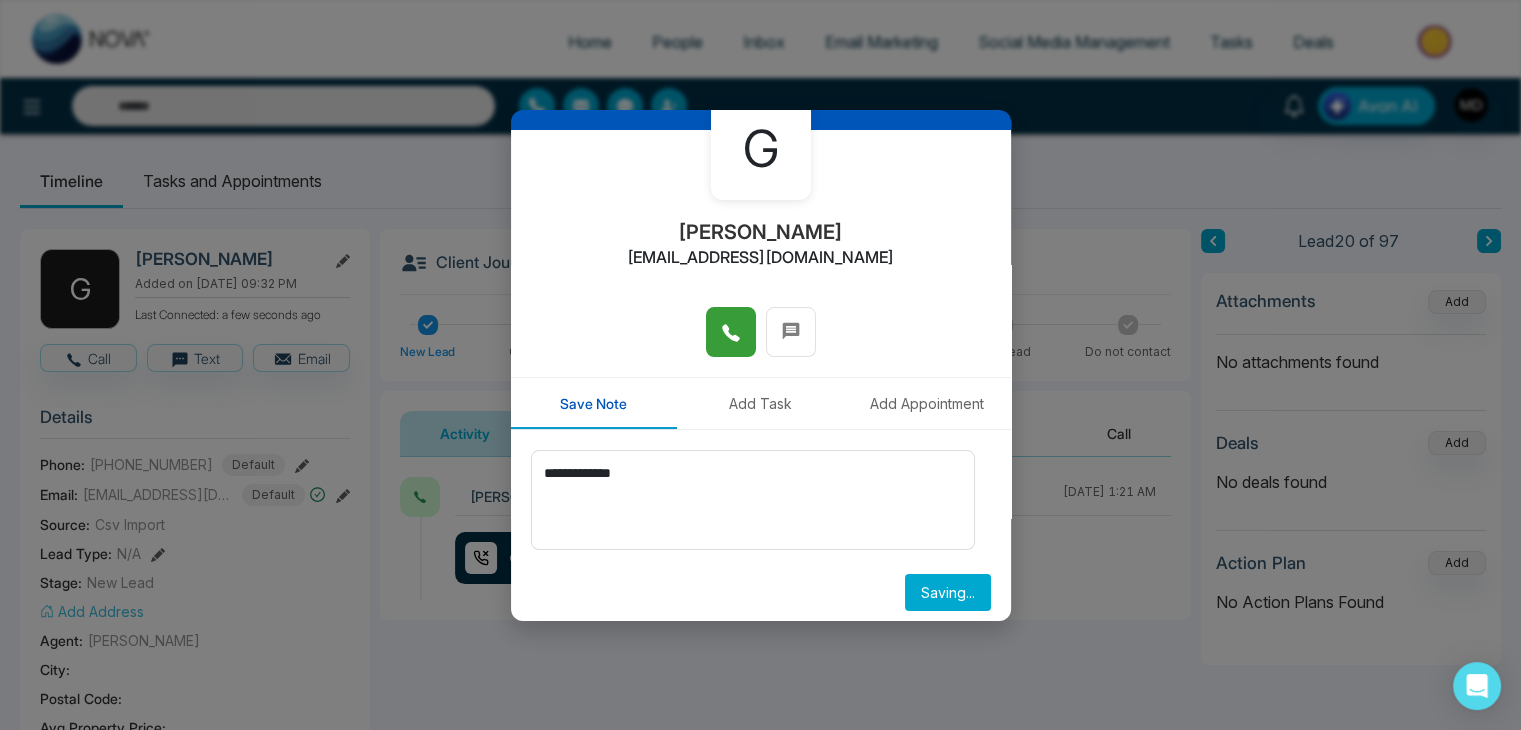 type 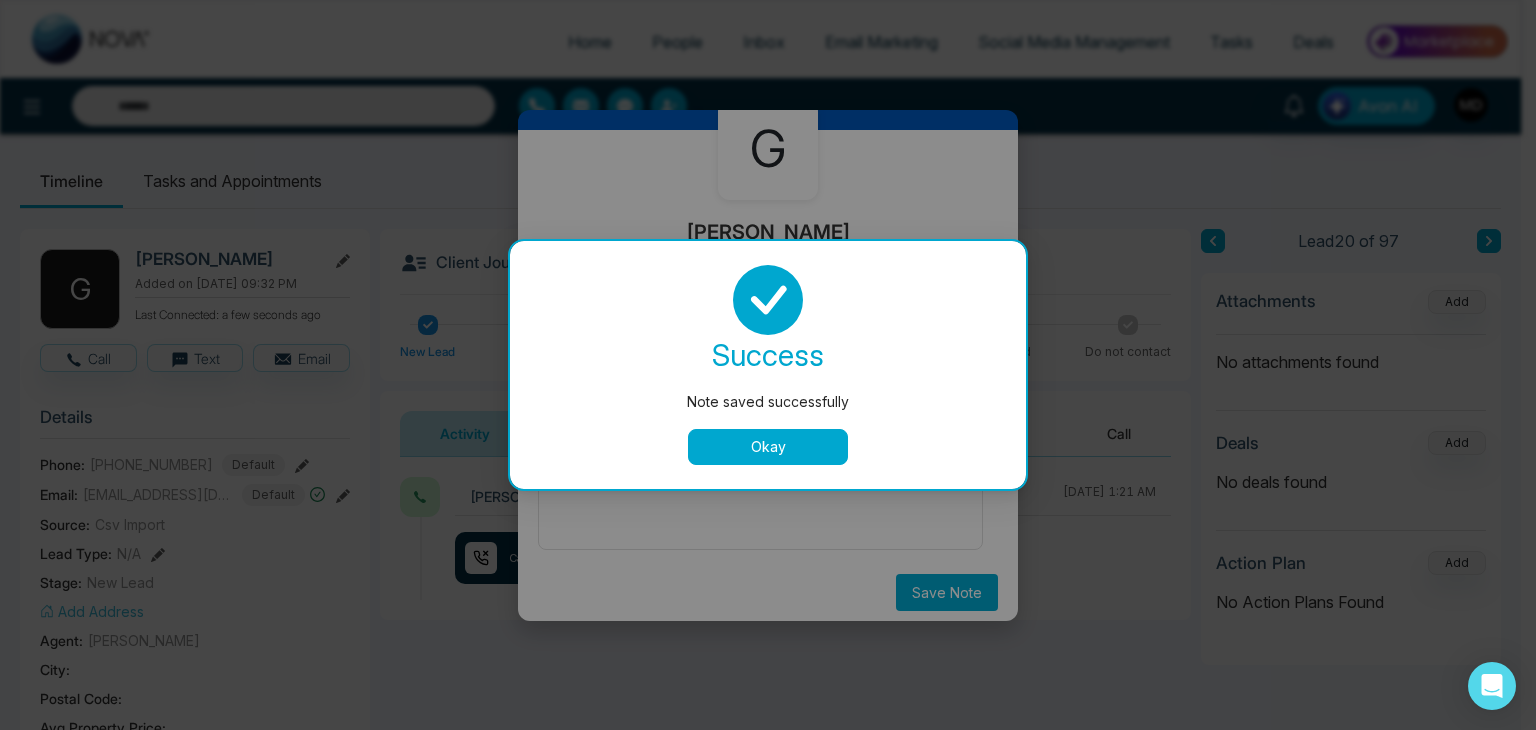 click on "Okay" at bounding box center [768, 447] 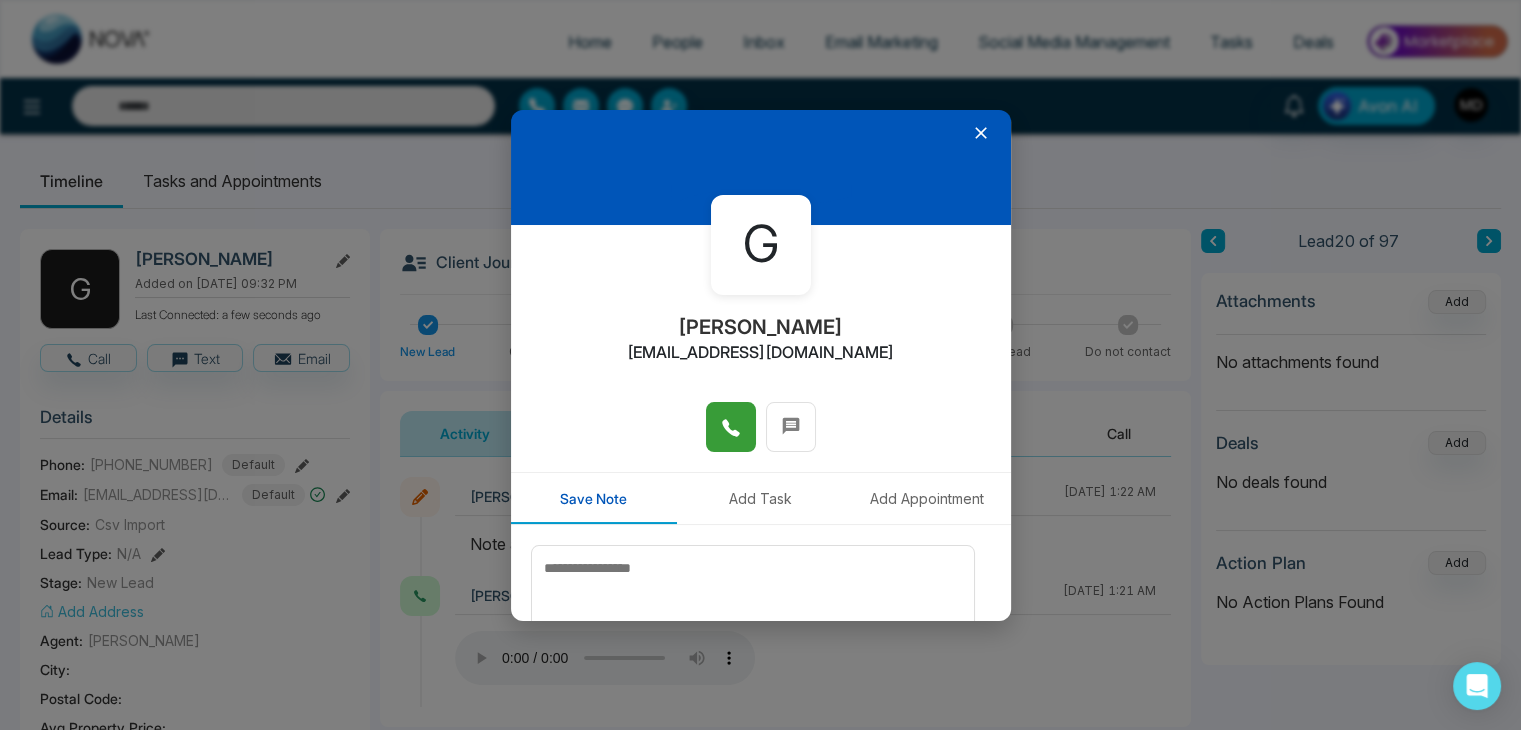 scroll, scrollTop: 0, scrollLeft: 0, axis: both 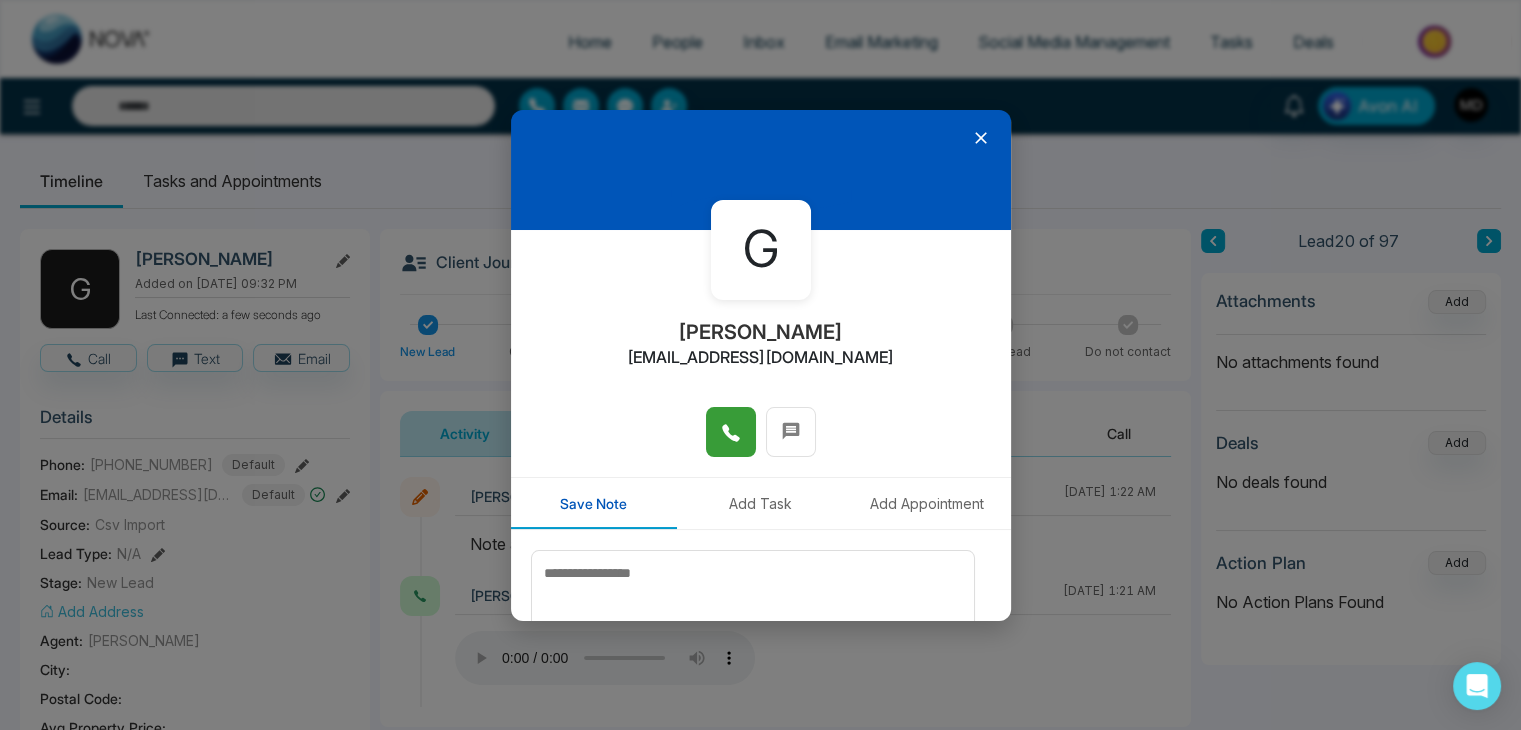 click 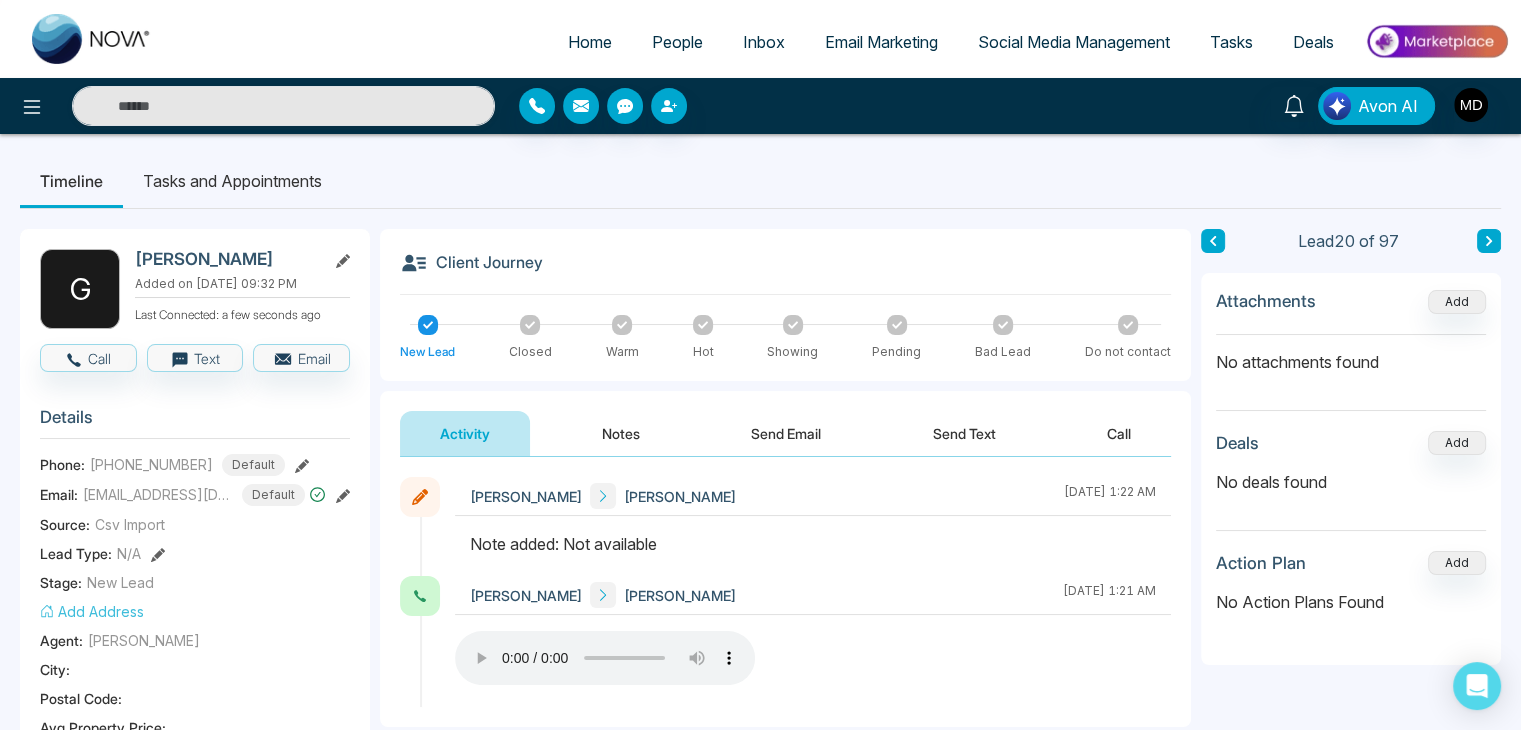 click on "People" at bounding box center (677, 42) 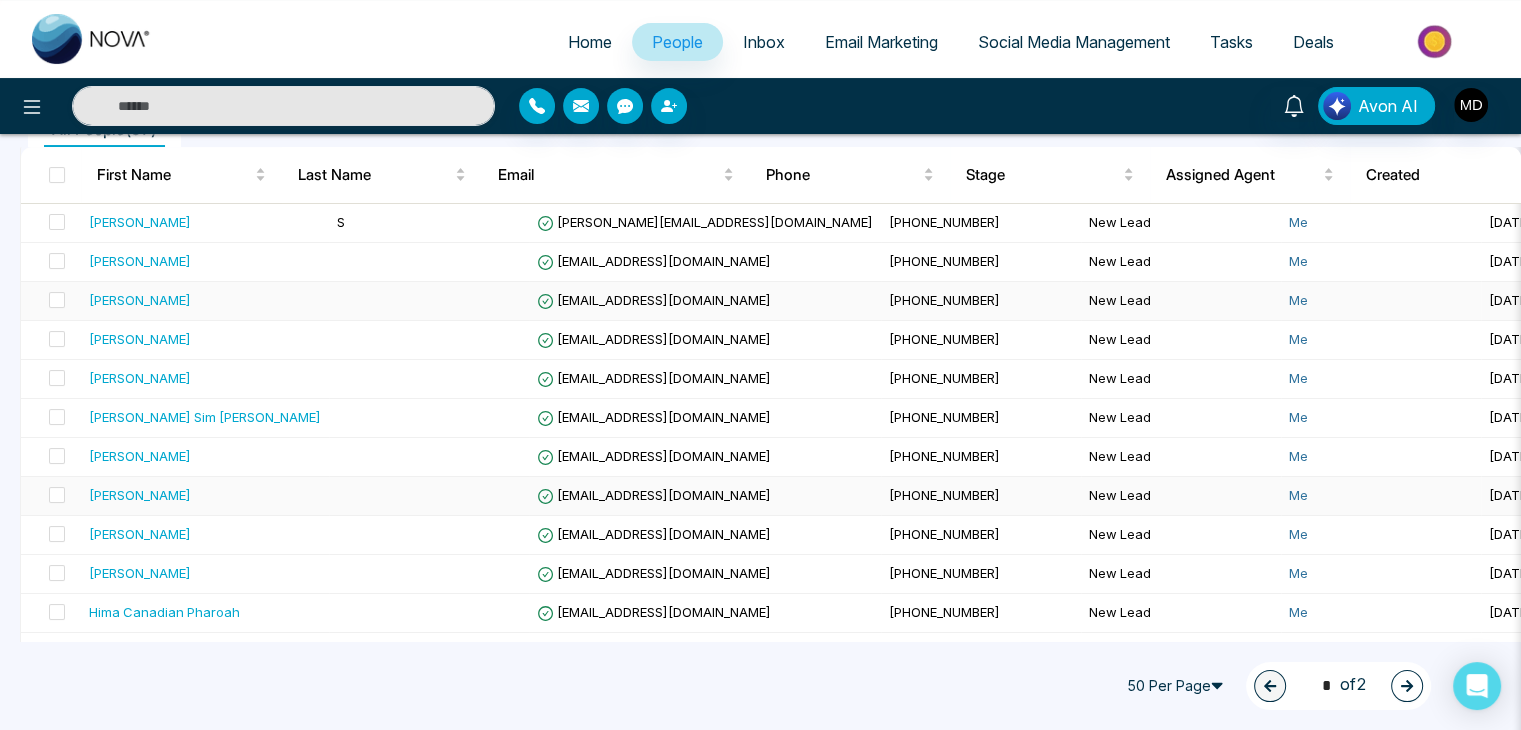 scroll, scrollTop: 300, scrollLeft: 0, axis: vertical 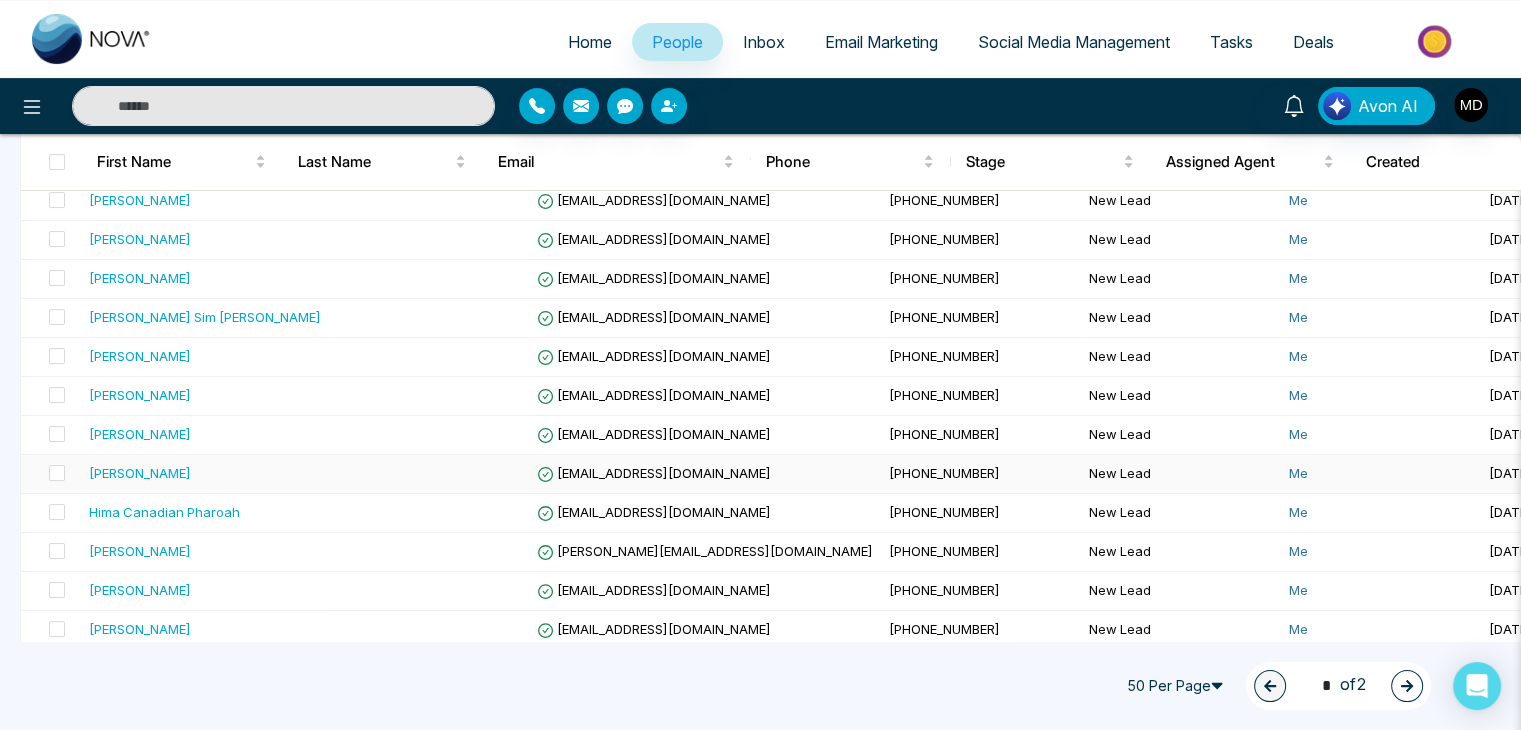 click on "[PERSON_NAME]" at bounding box center (140, 473) 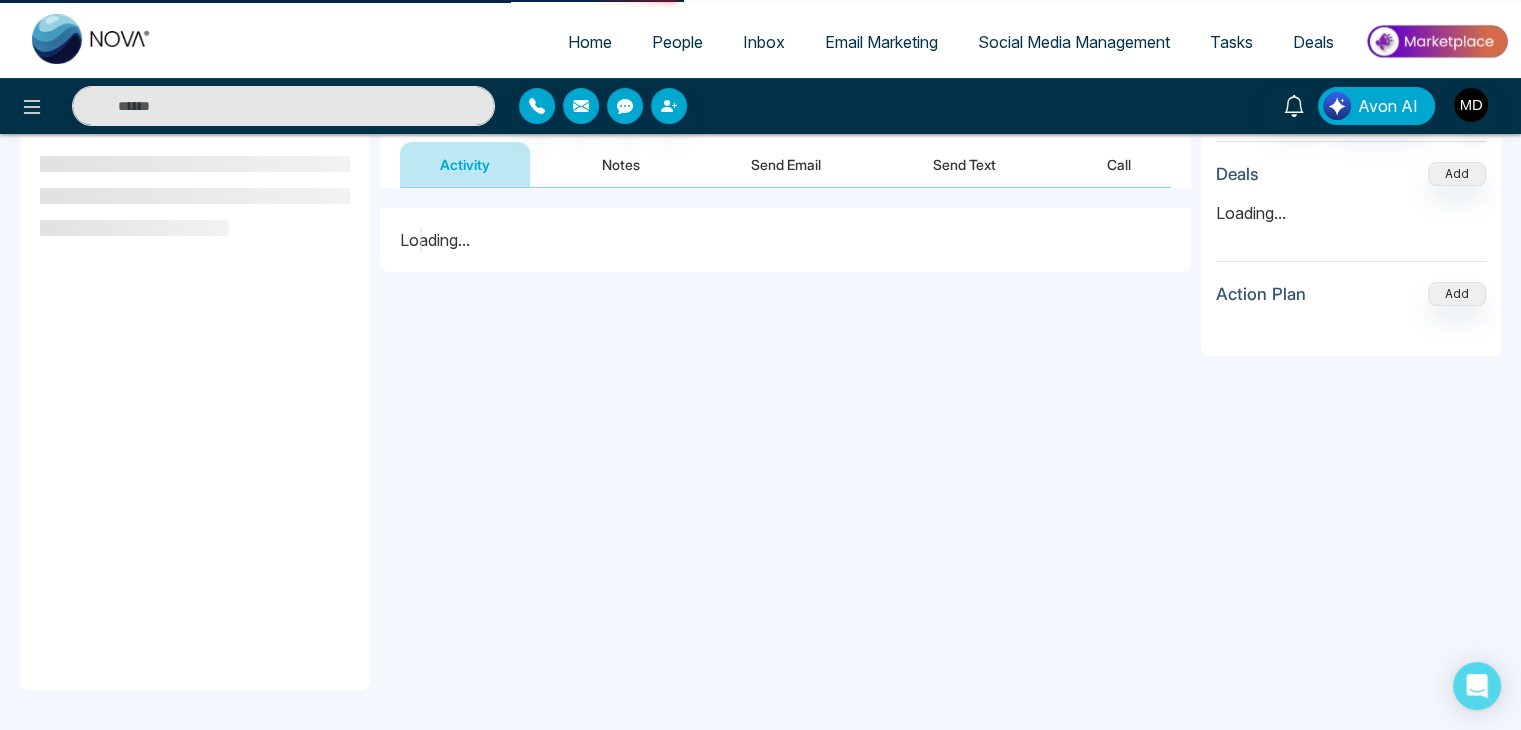 scroll, scrollTop: 0, scrollLeft: 0, axis: both 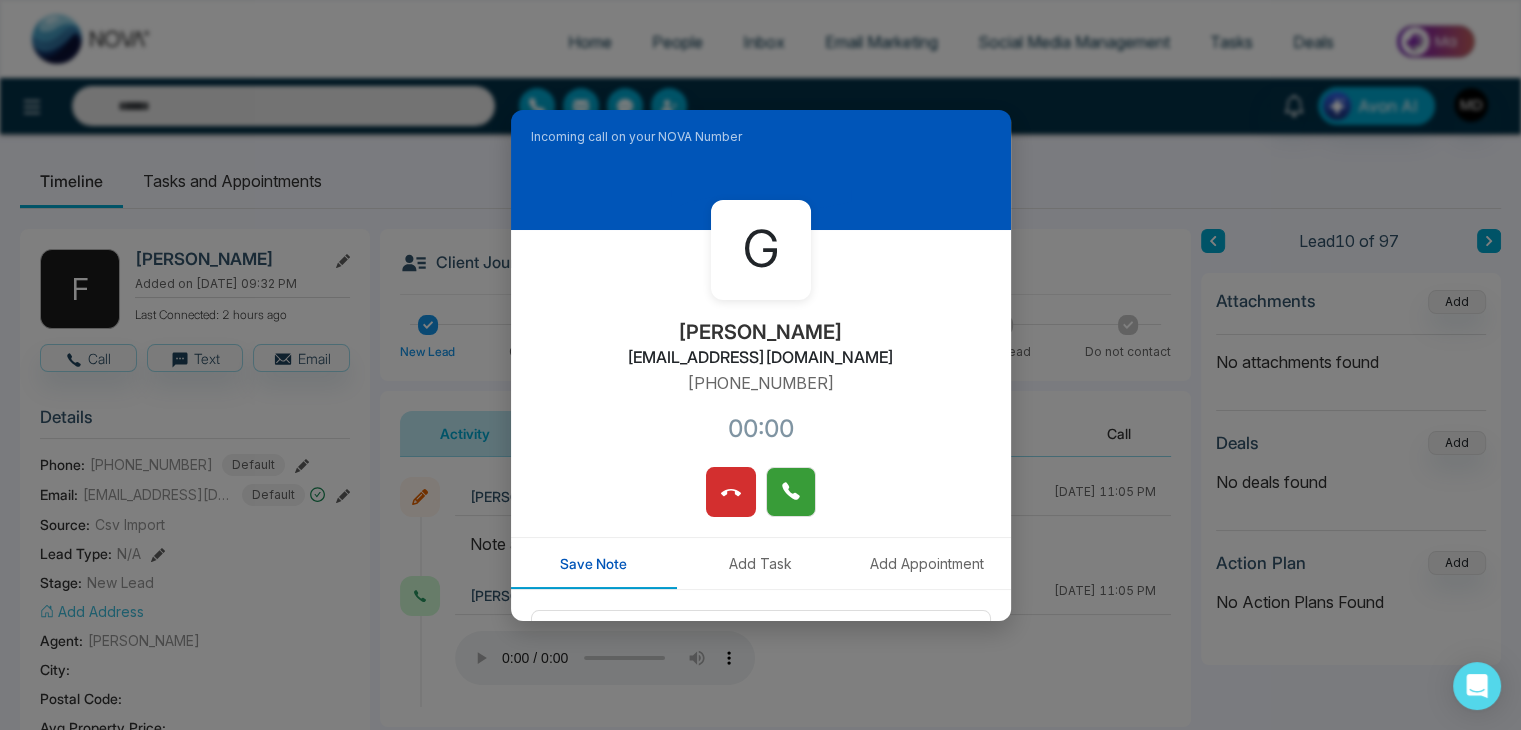 click 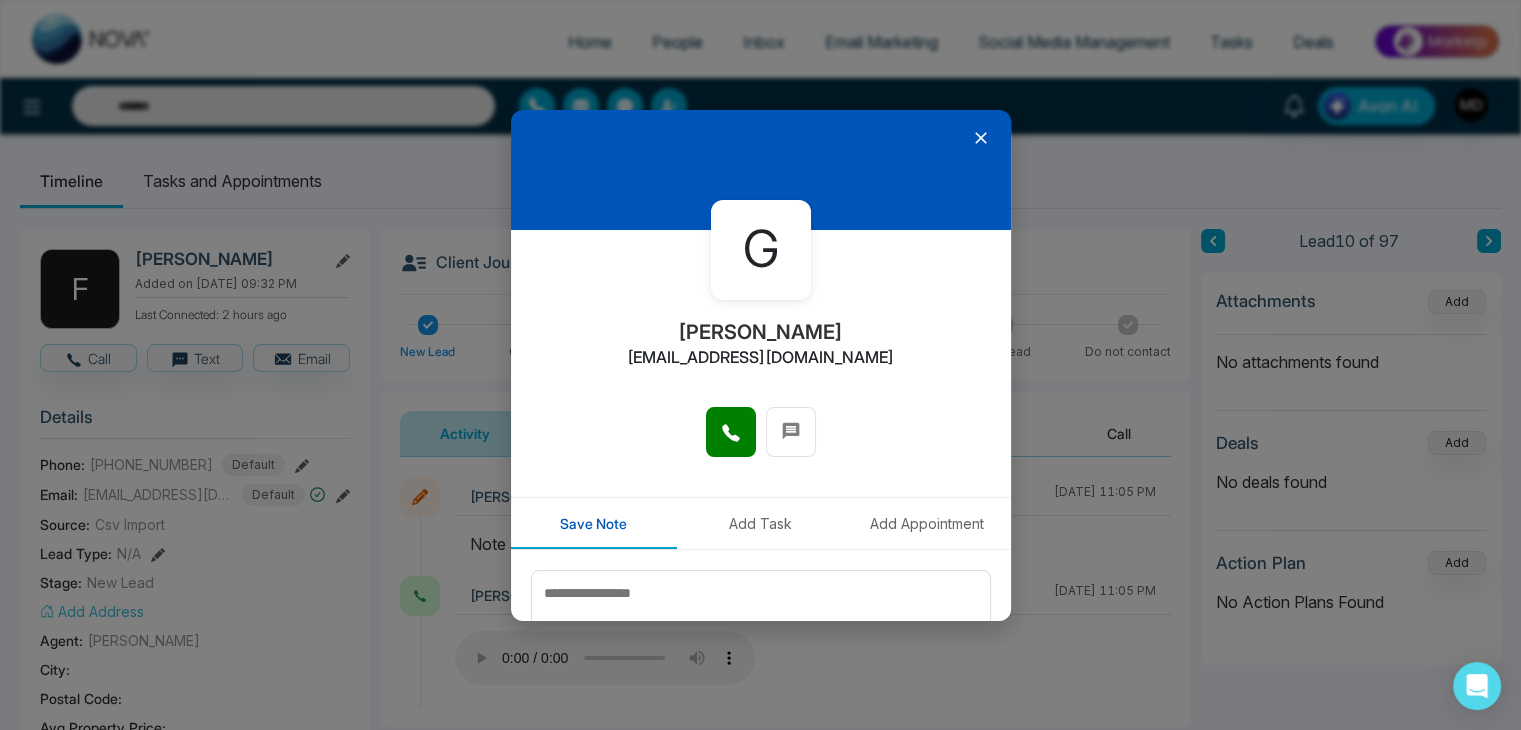 click 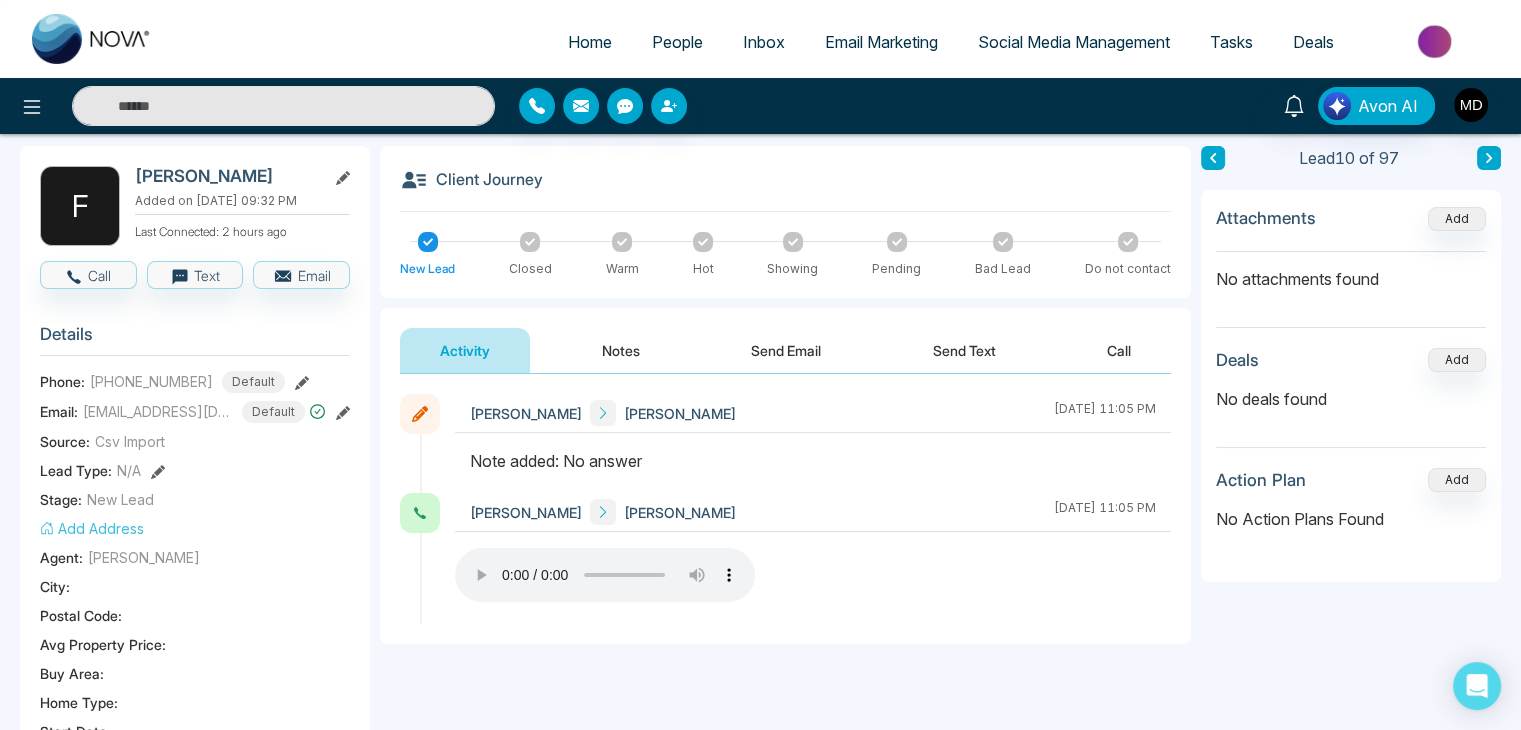 scroll, scrollTop: 0, scrollLeft: 0, axis: both 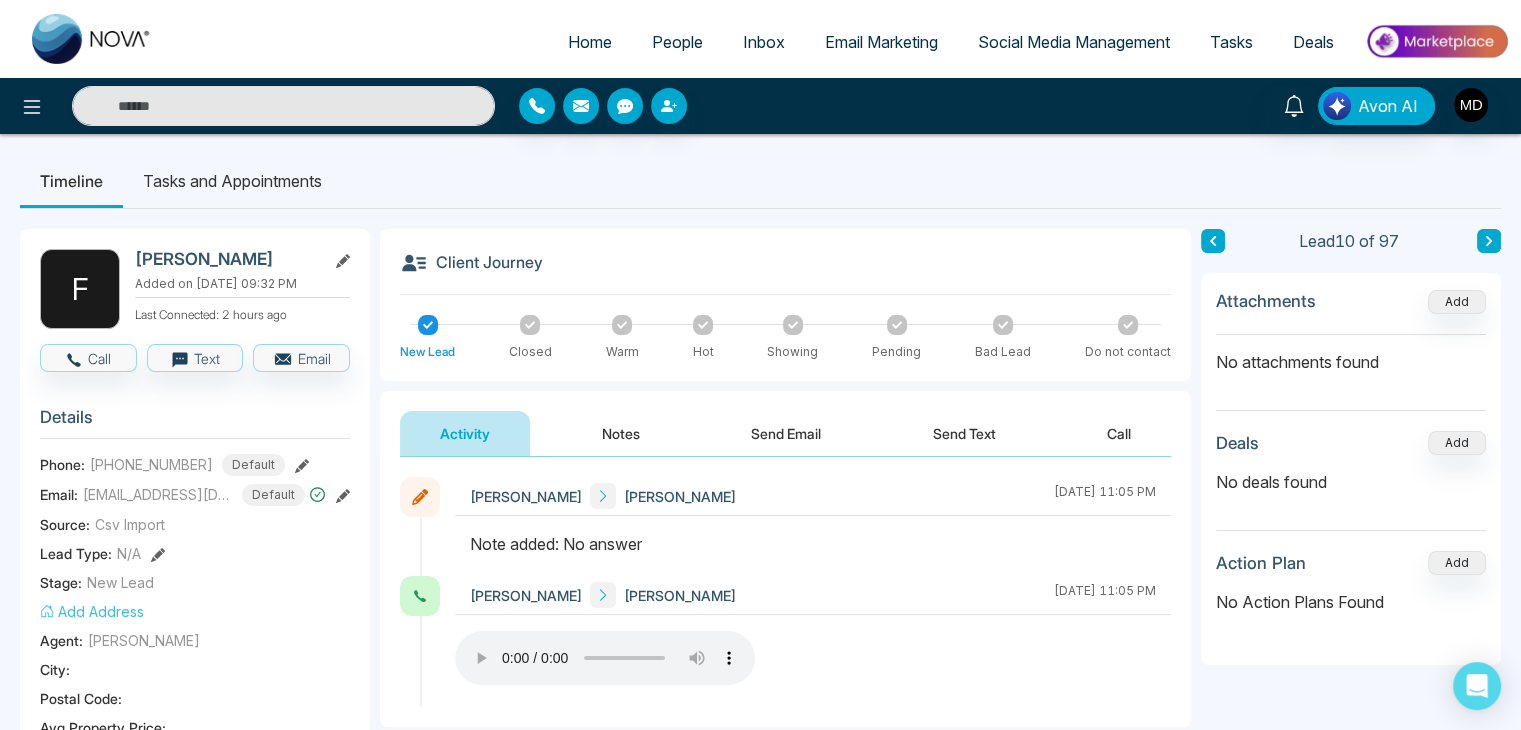click on "Notes" at bounding box center (621, 433) 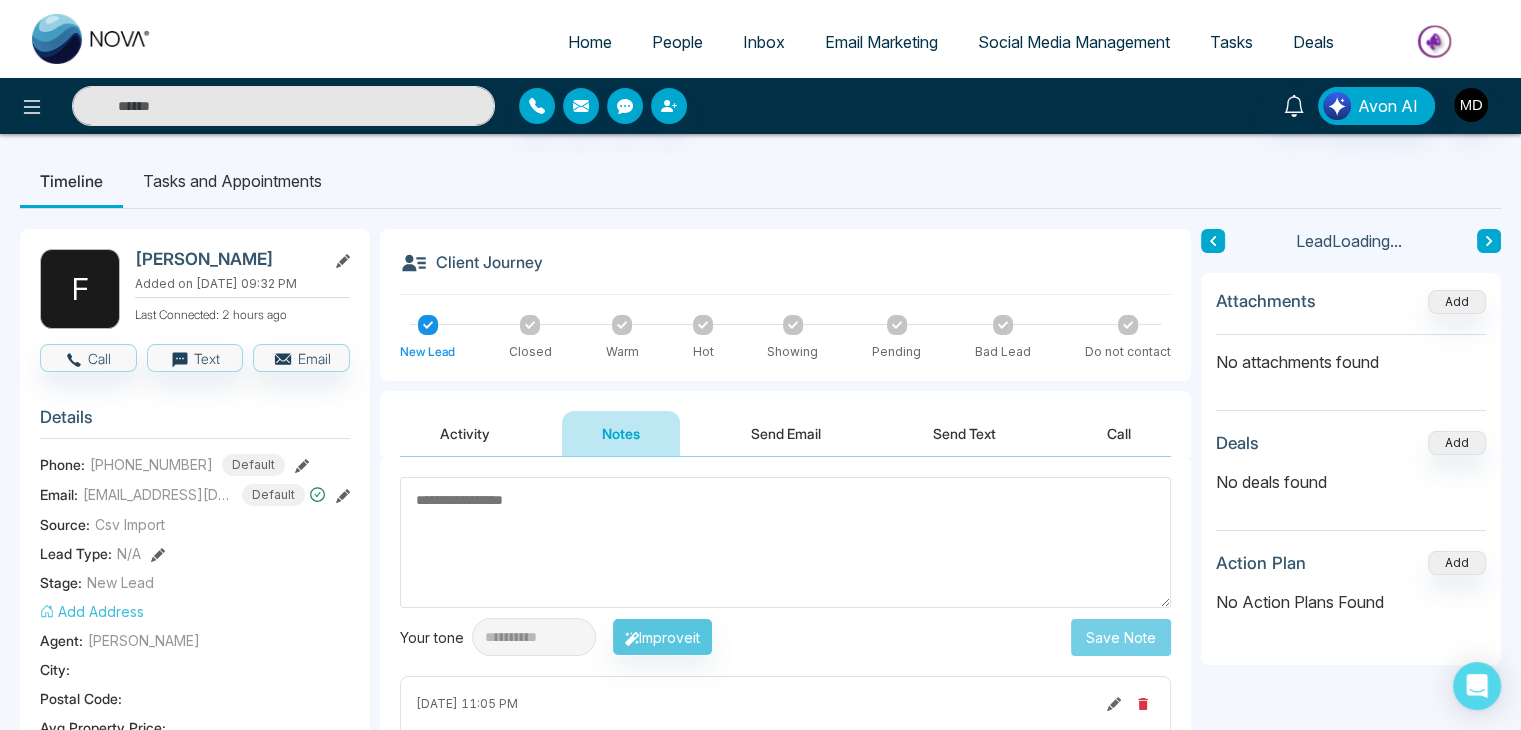 click on "Activity" at bounding box center [465, 433] 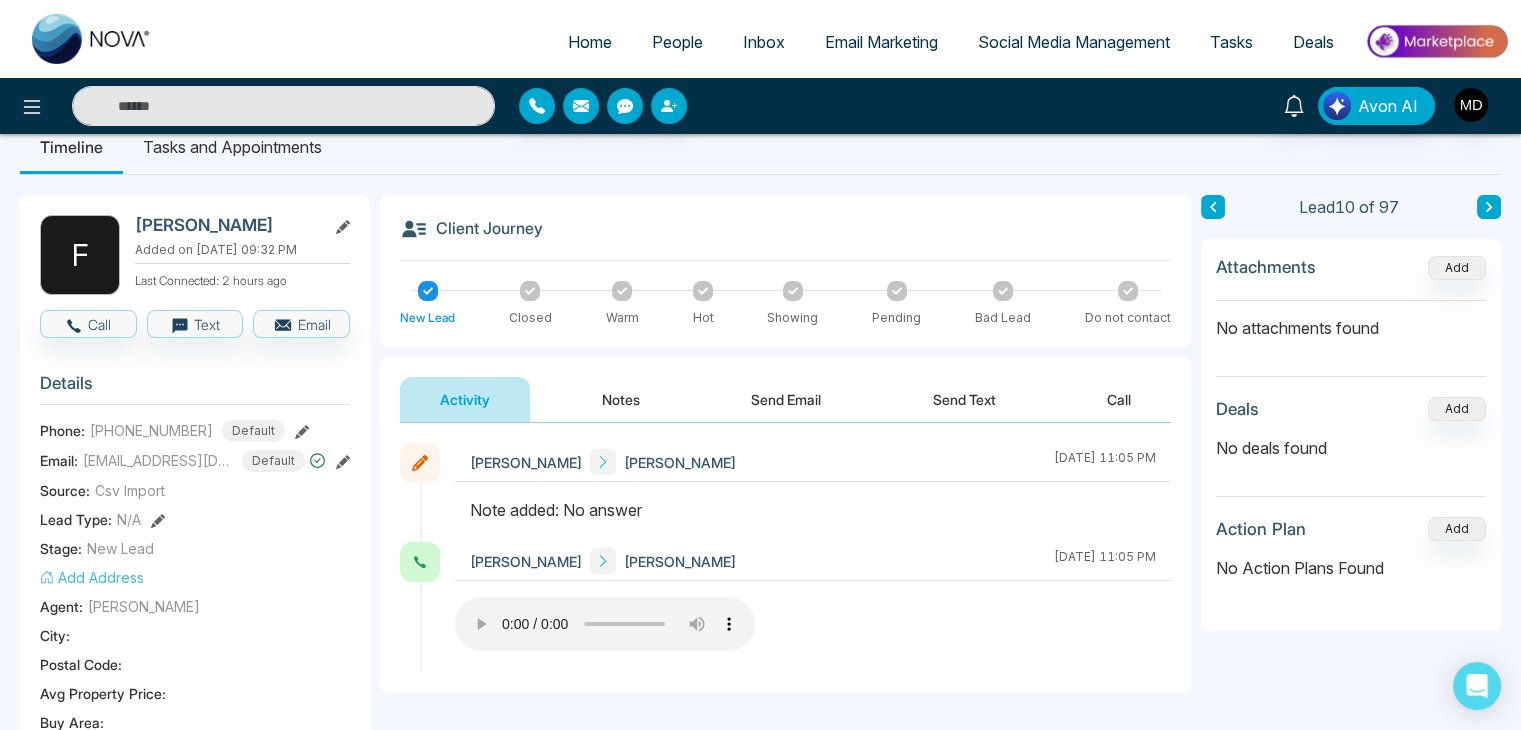 scroll, scrollTop: 0, scrollLeft: 0, axis: both 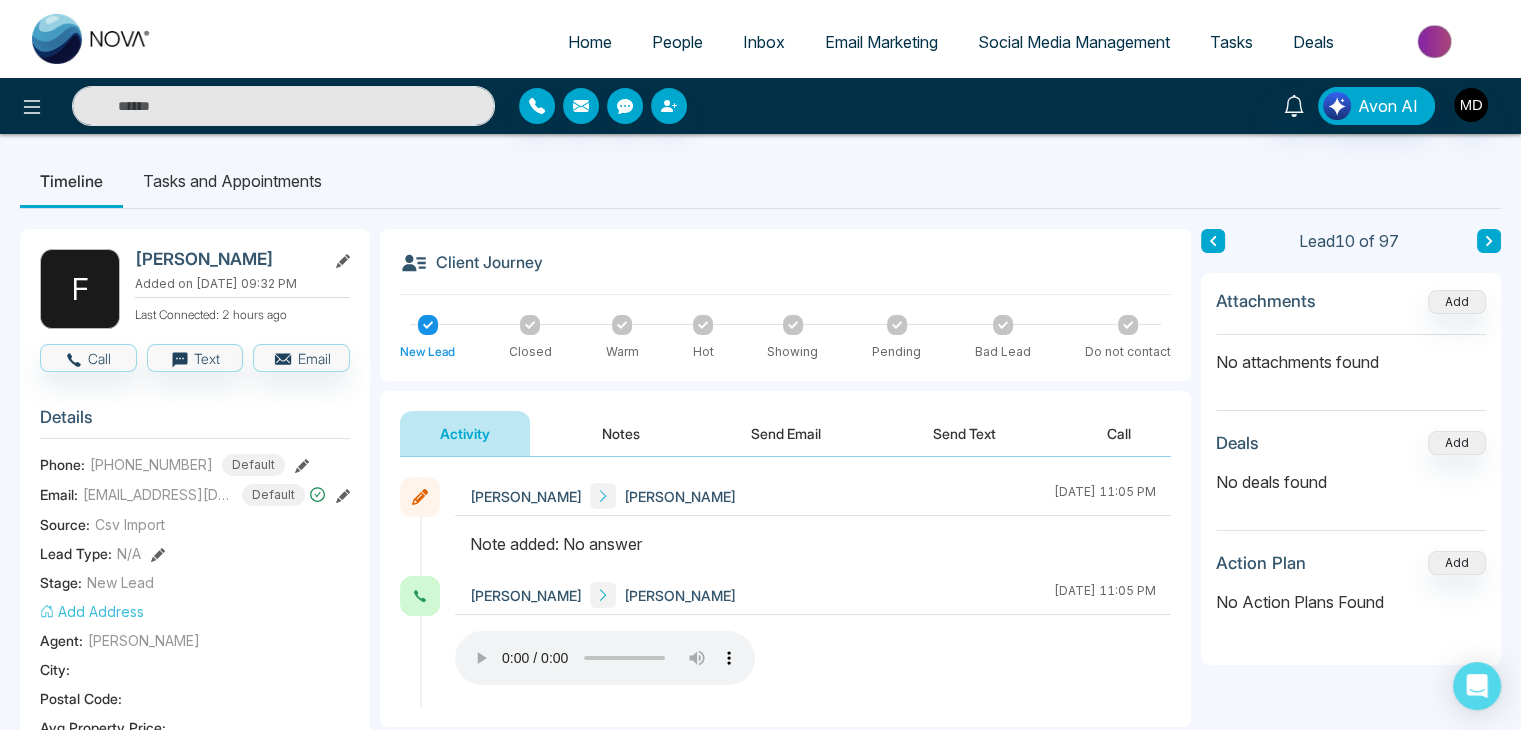 click on "Notes" at bounding box center (621, 433) 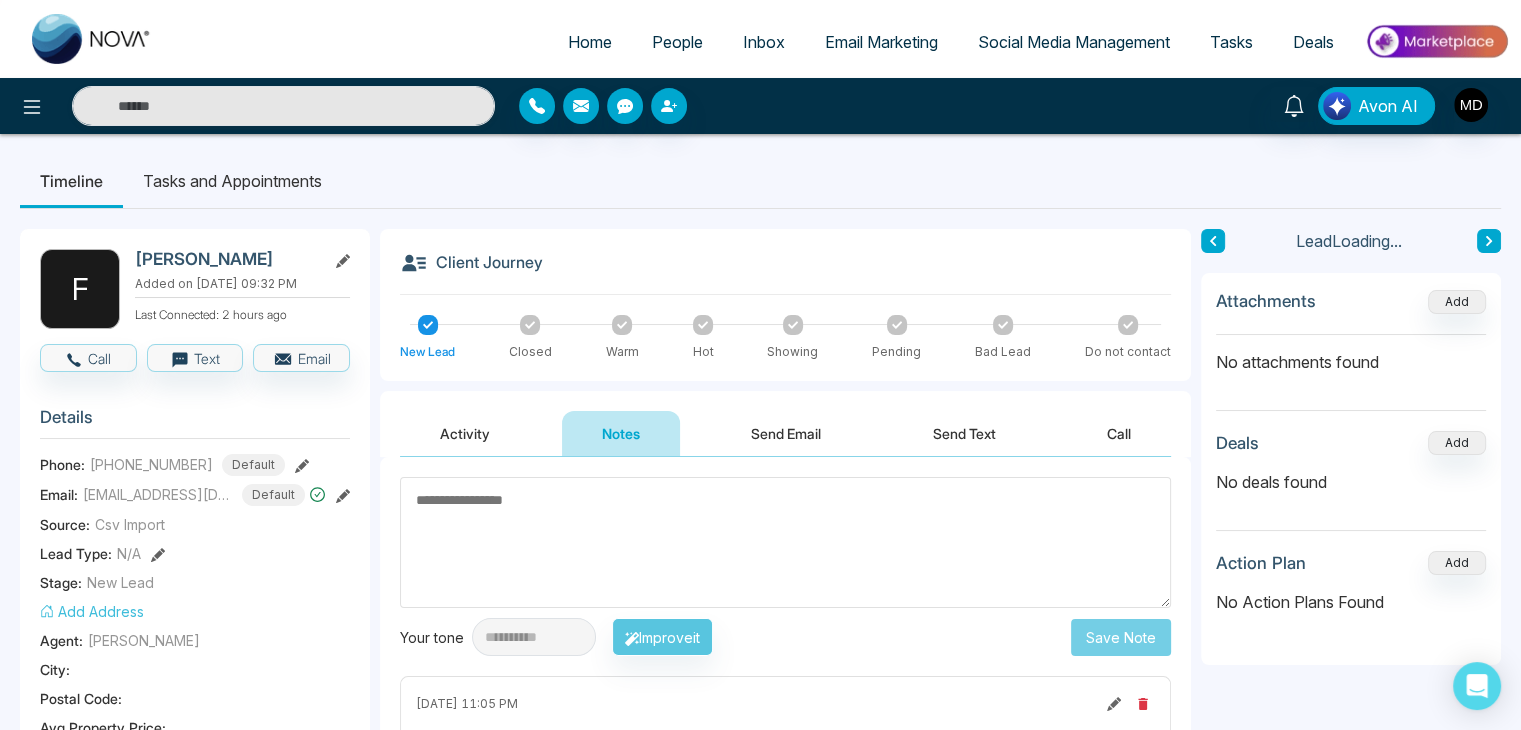 click at bounding box center [785, 542] 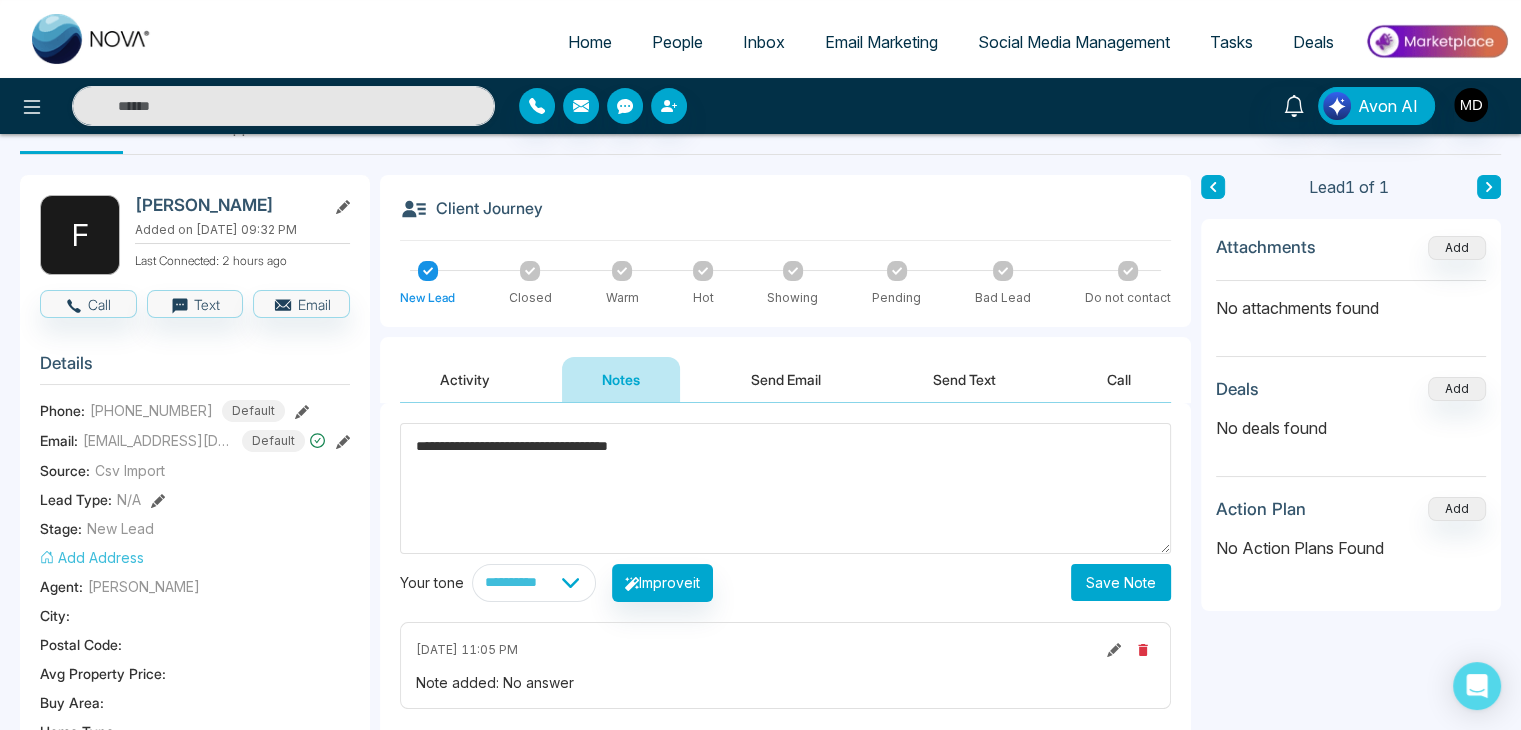 scroll, scrollTop: 100, scrollLeft: 0, axis: vertical 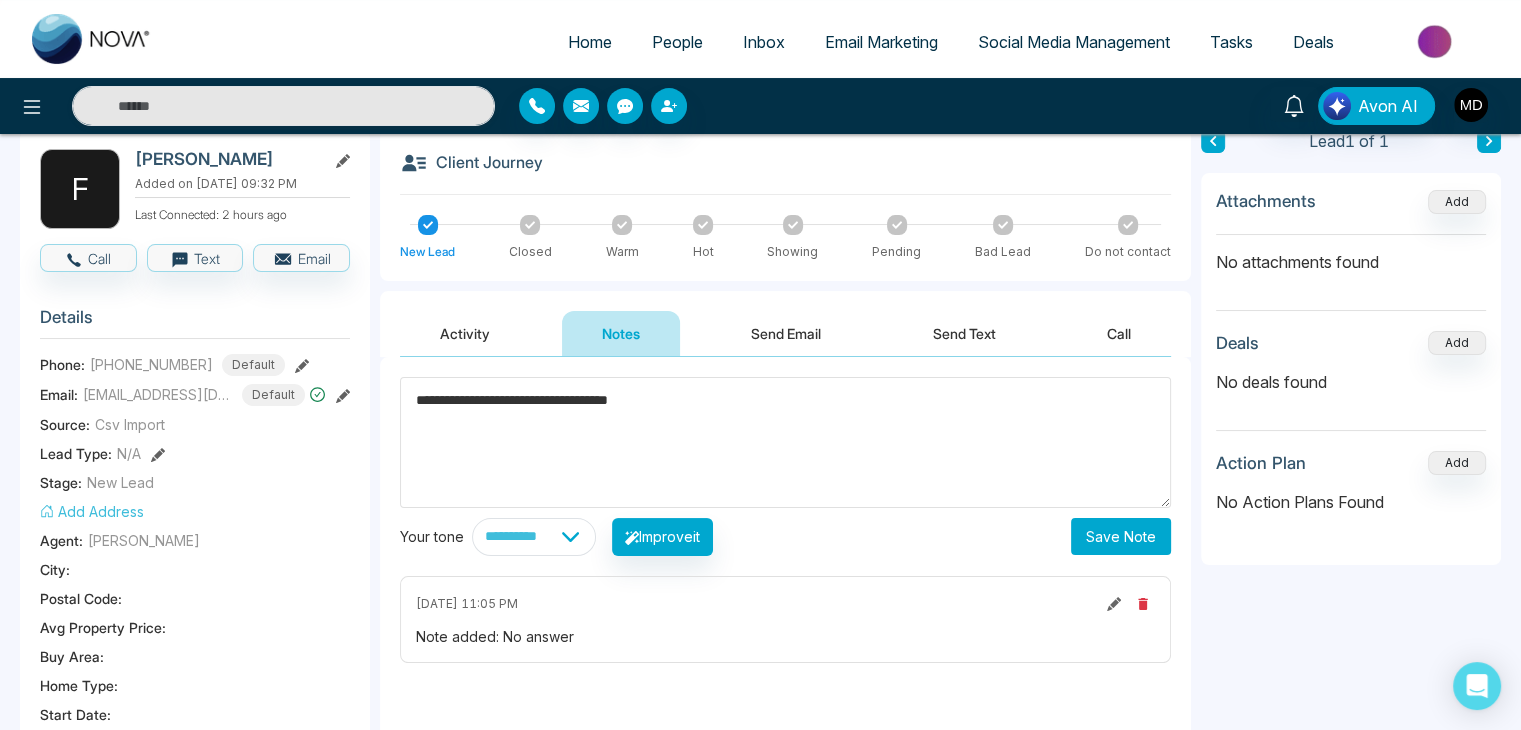 type on "**********" 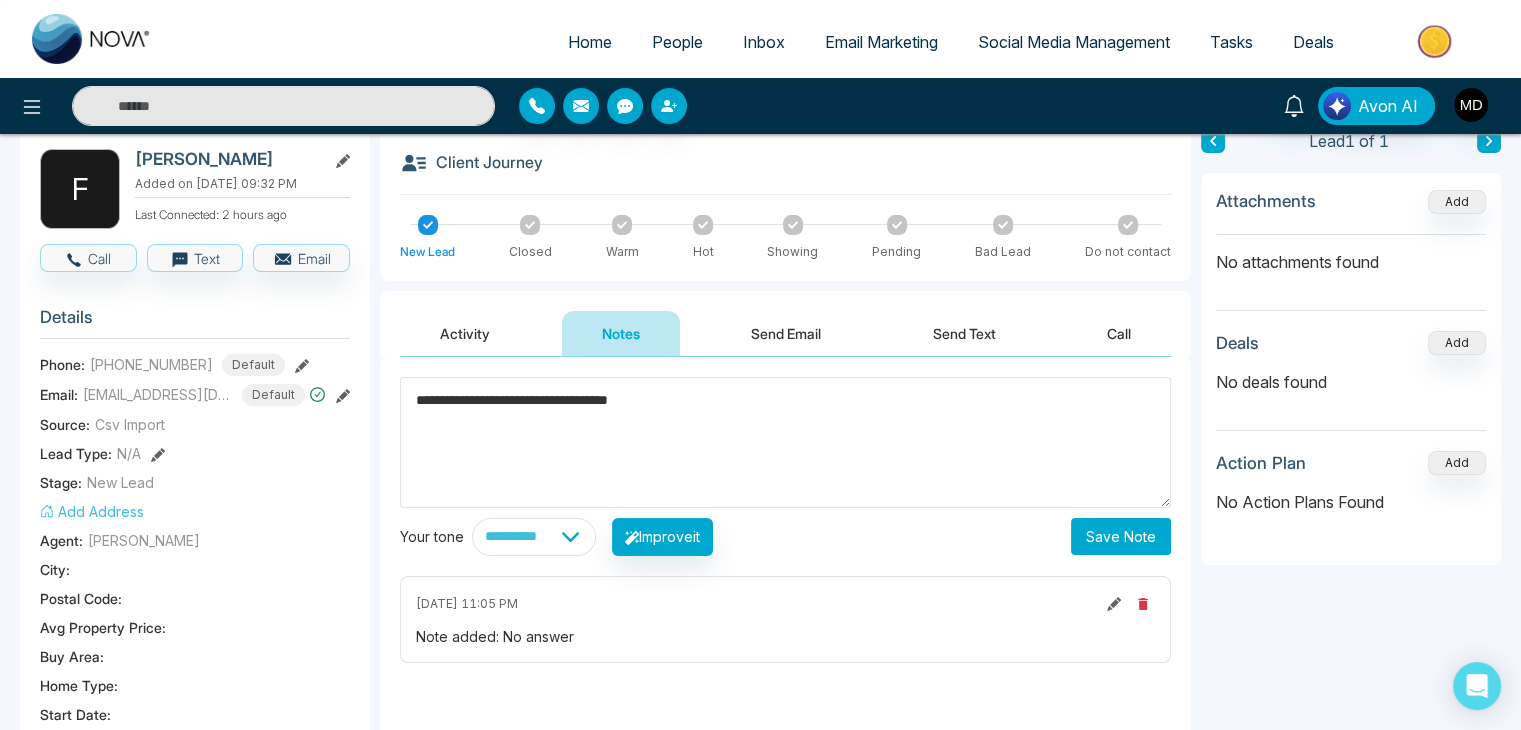 click on "Save Note" at bounding box center [1121, 536] 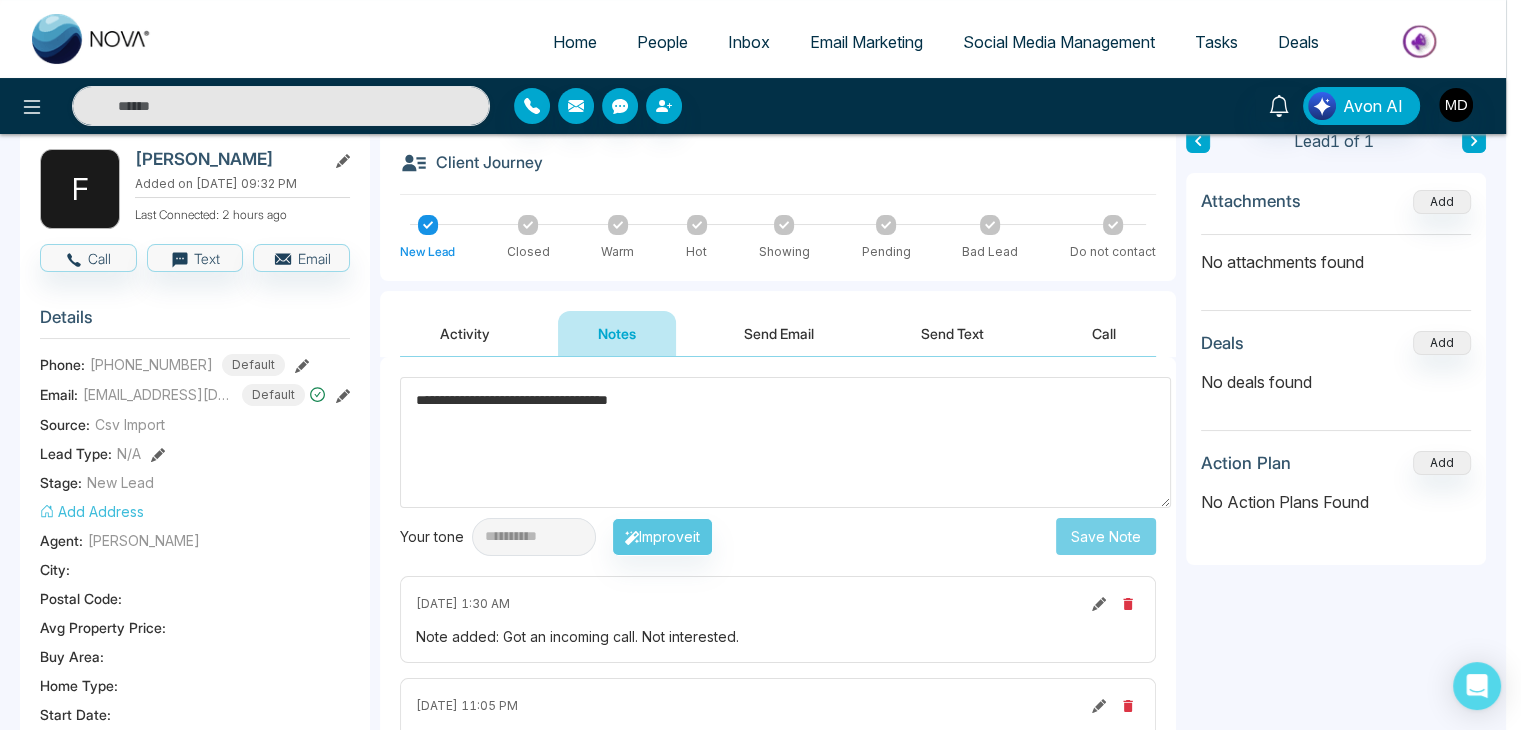 type 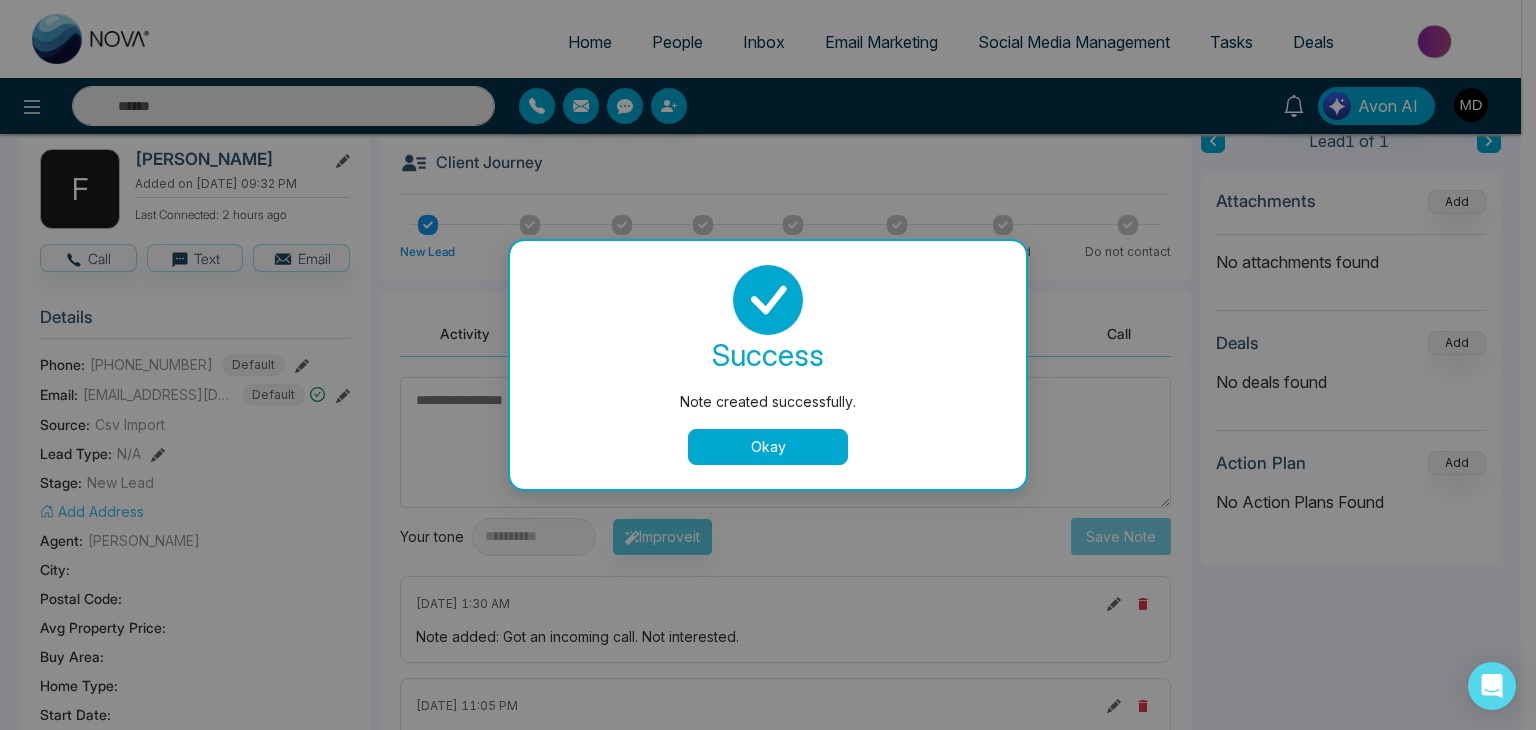 click on "Okay" at bounding box center (768, 447) 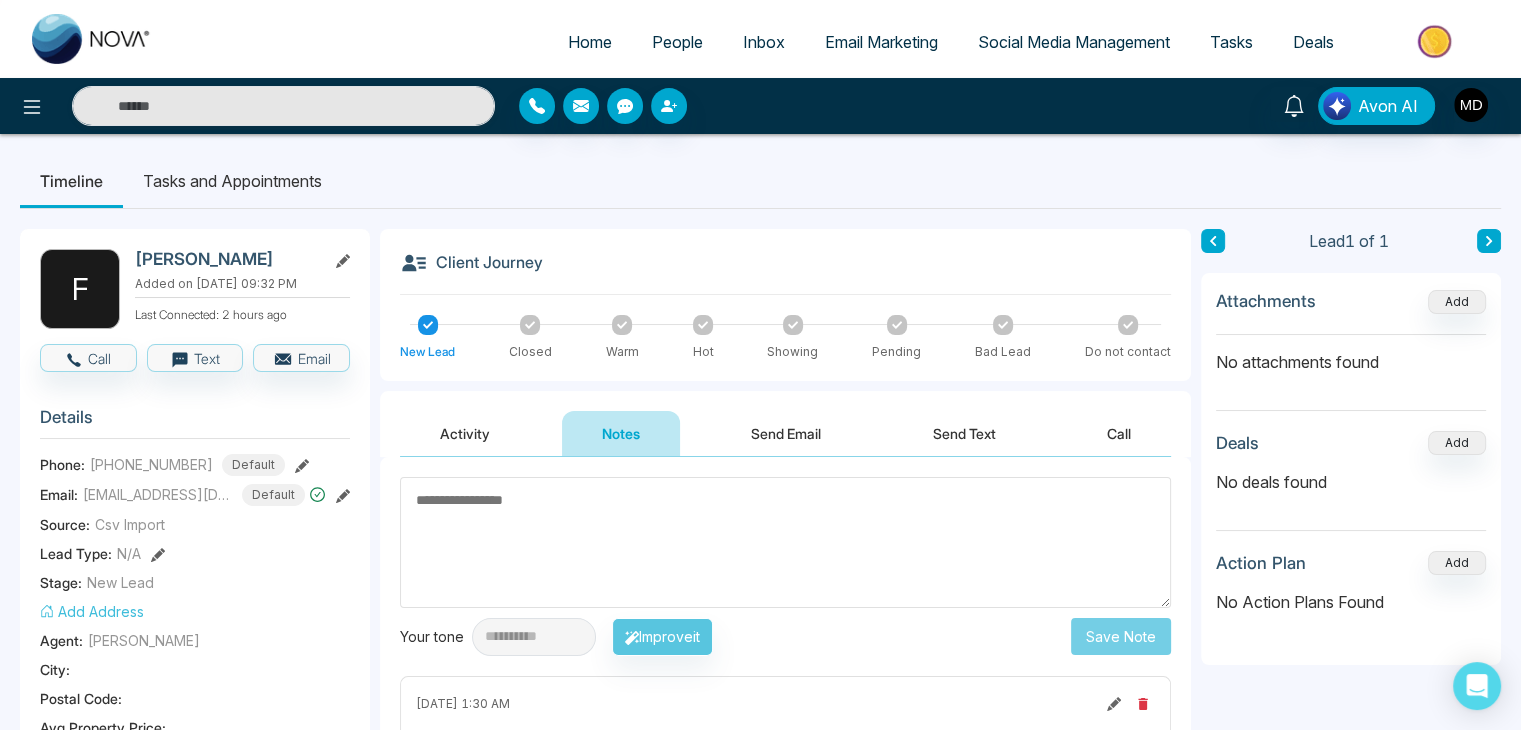 scroll, scrollTop: 200, scrollLeft: 0, axis: vertical 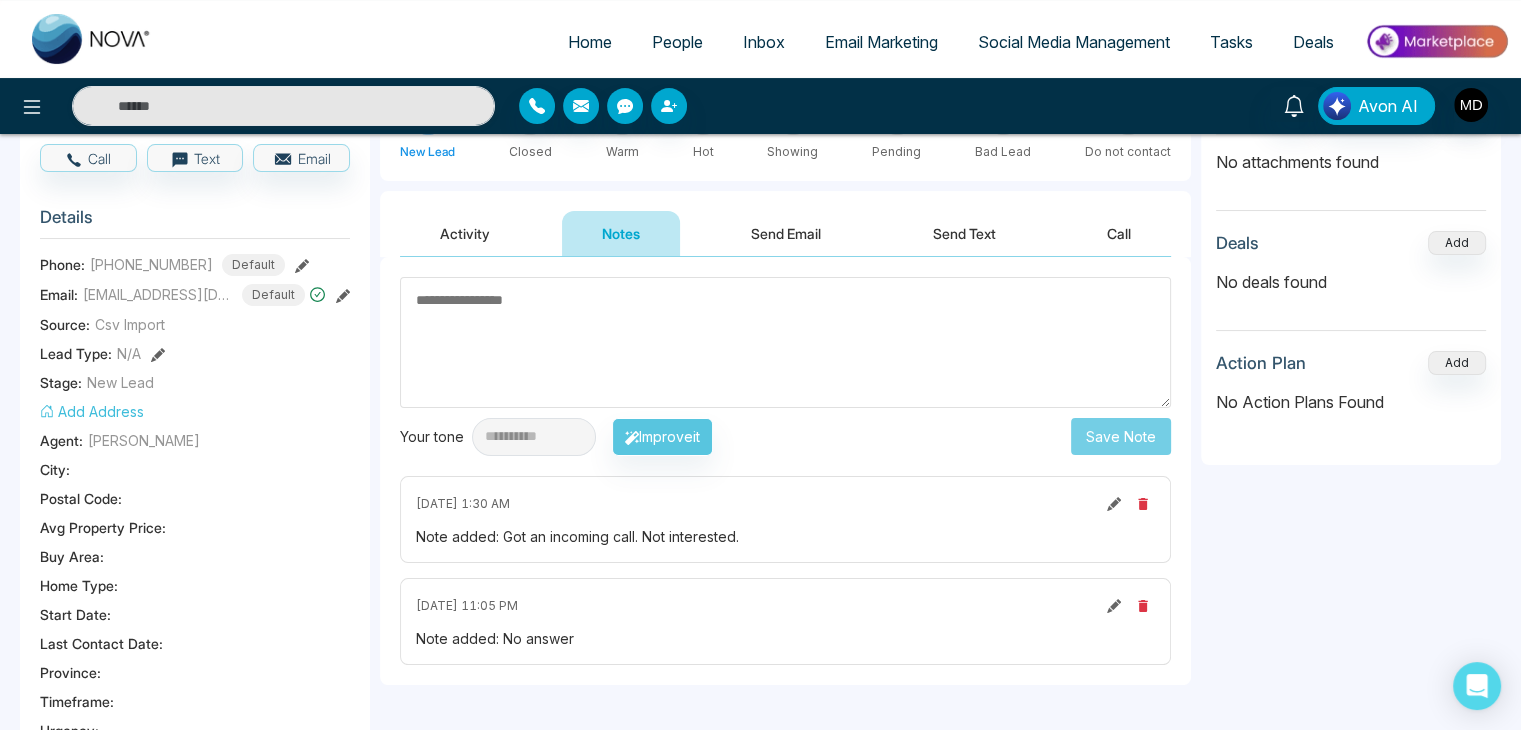 click 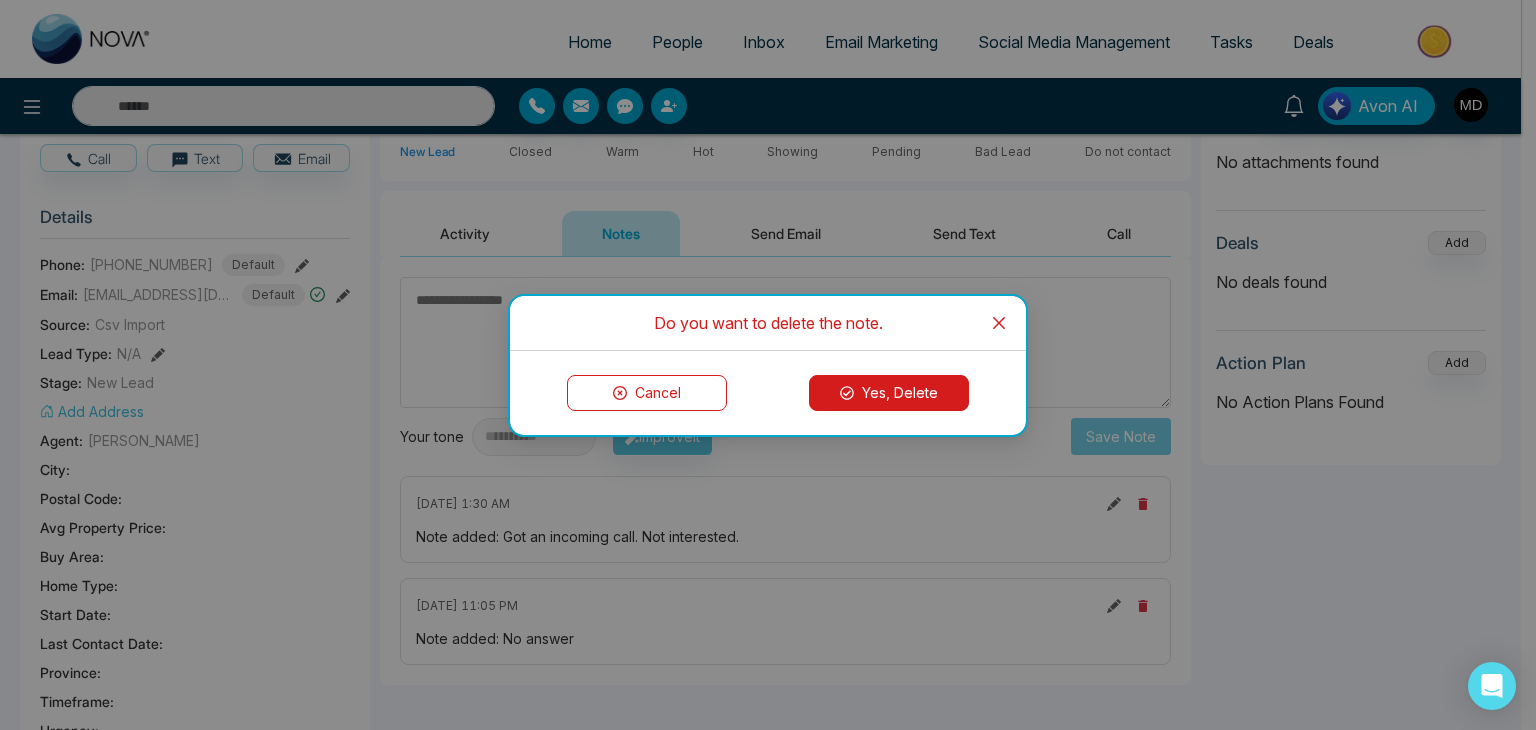 click on "Yes, Delete" at bounding box center [889, 393] 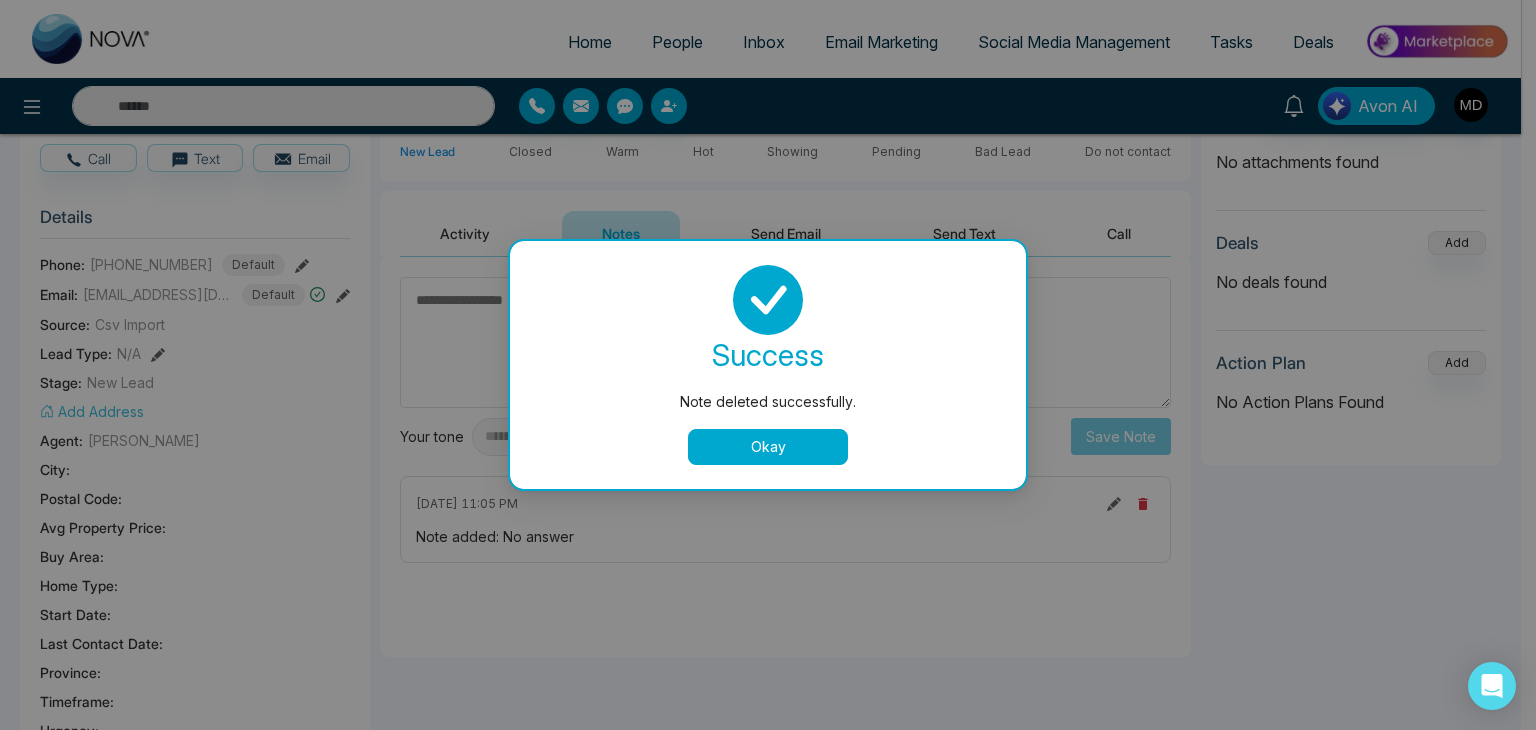 click on "Okay" at bounding box center (768, 447) 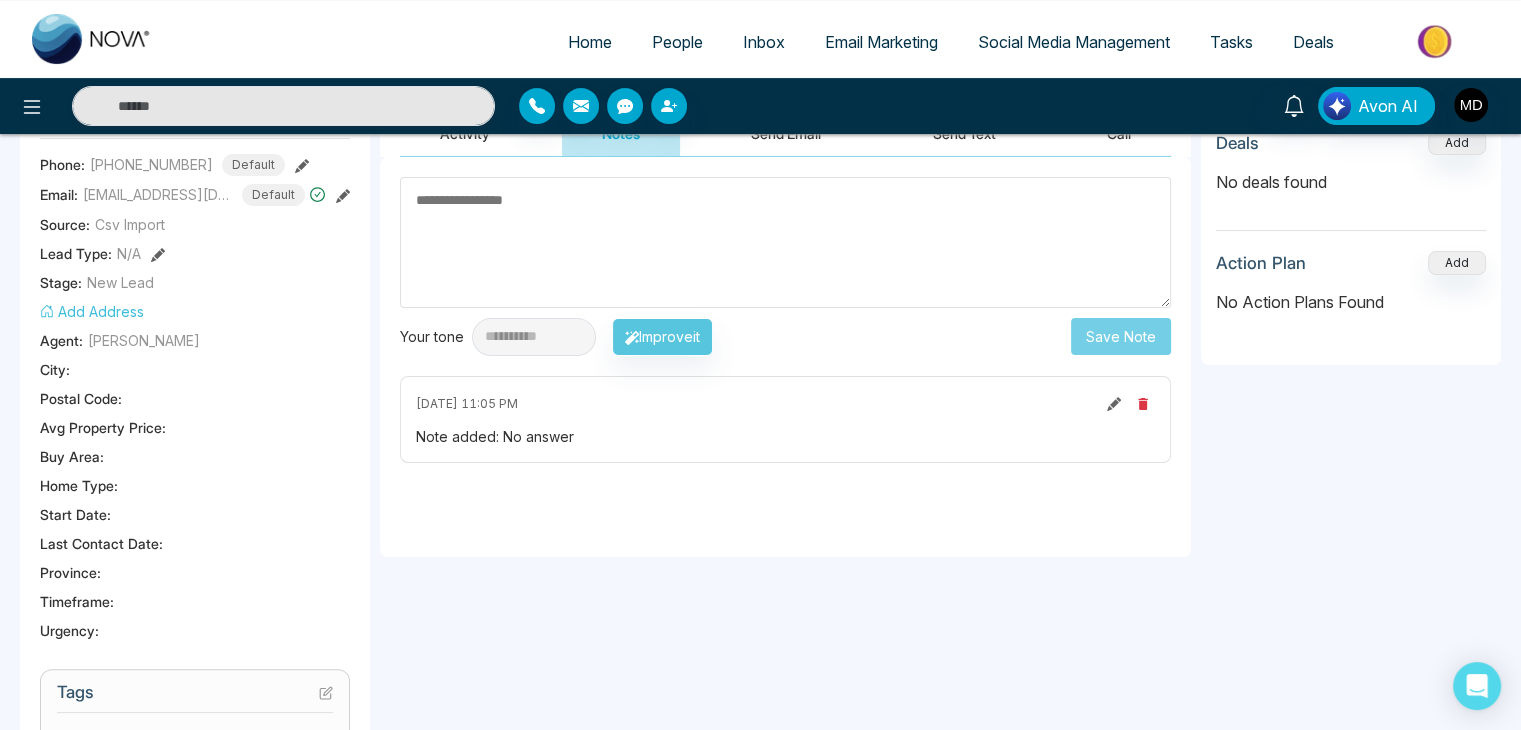 scroll, scrollTop: 0, scrollLeft: 0, axis: both 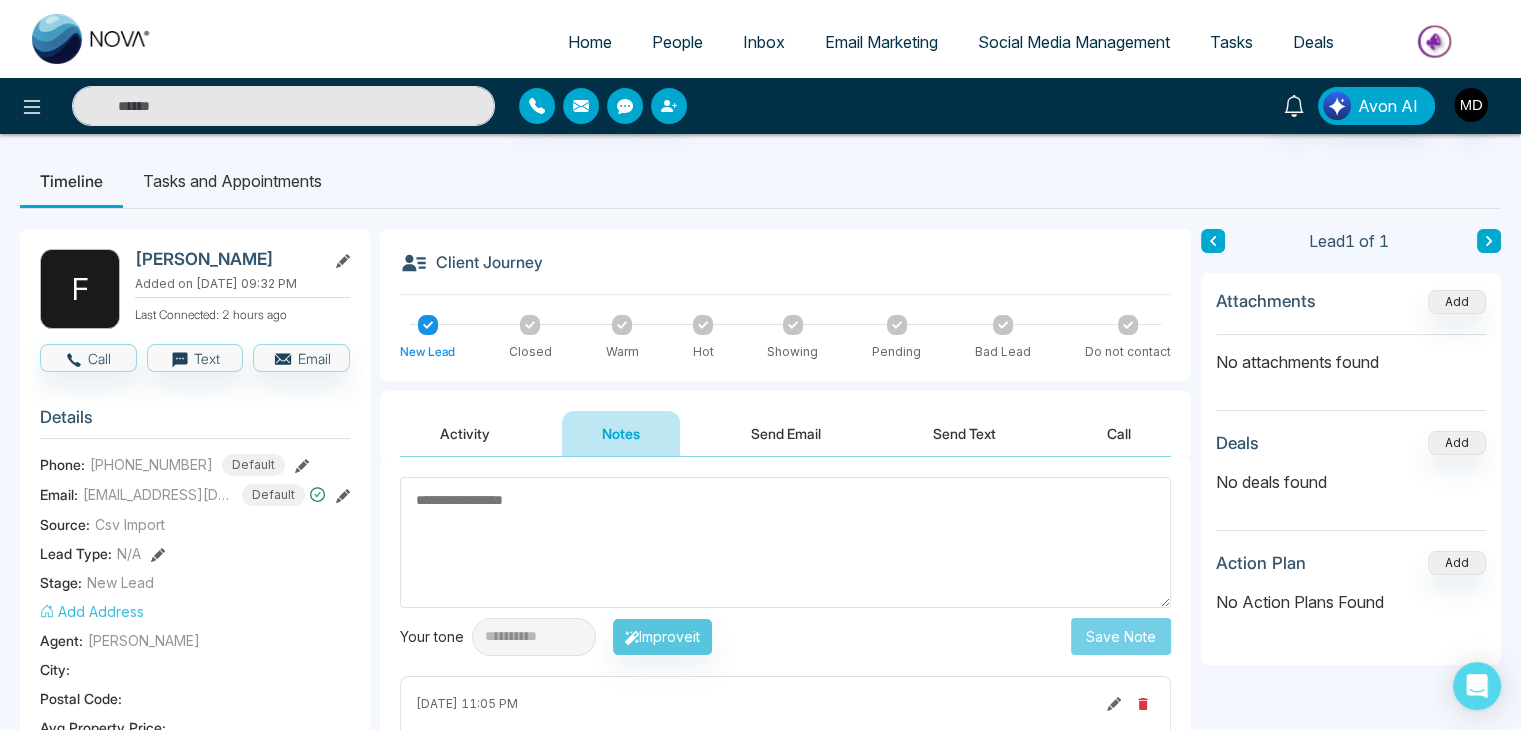 click on "People" at bounding box center (677, 42) 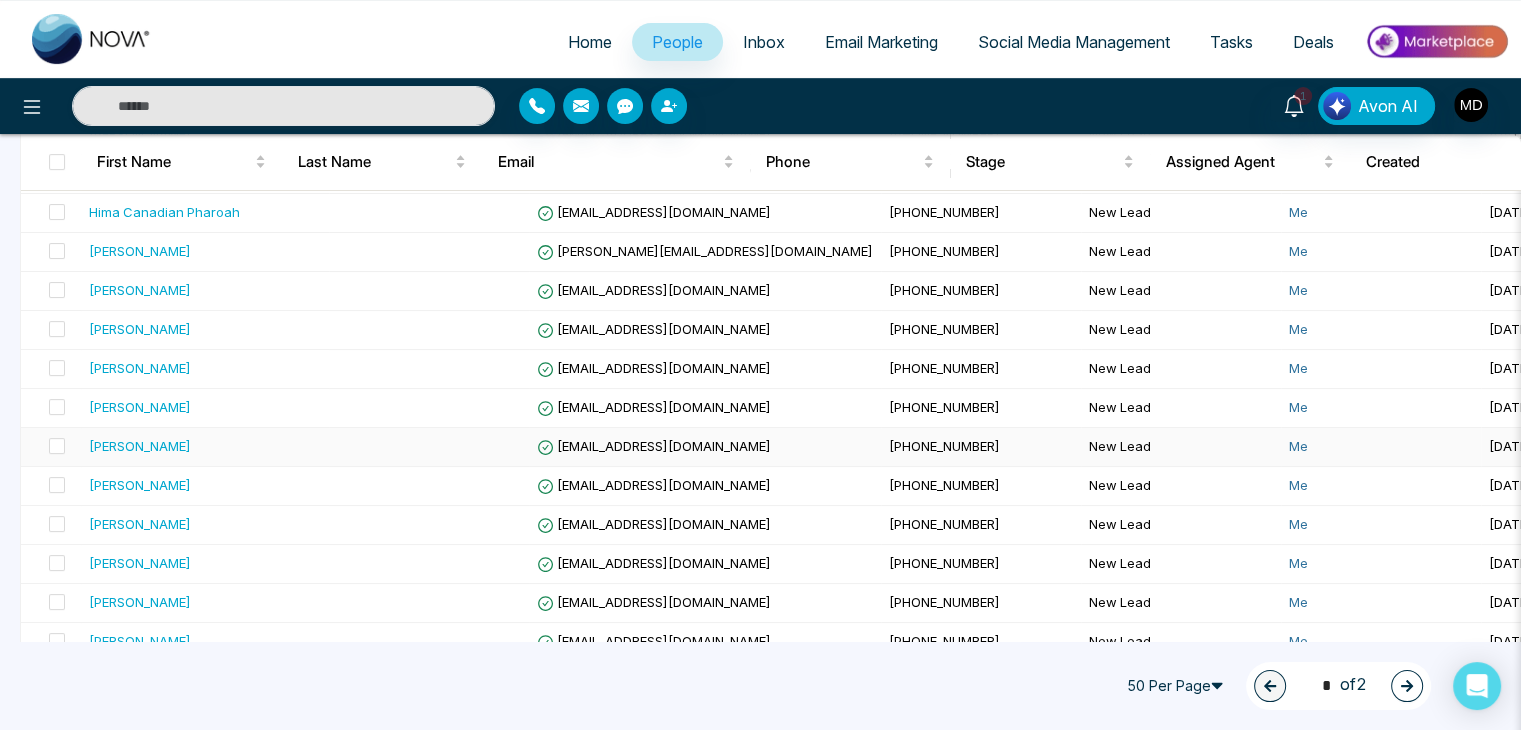 scroll, scrollTop: 700, scrollLeft: 0, axis: vertical 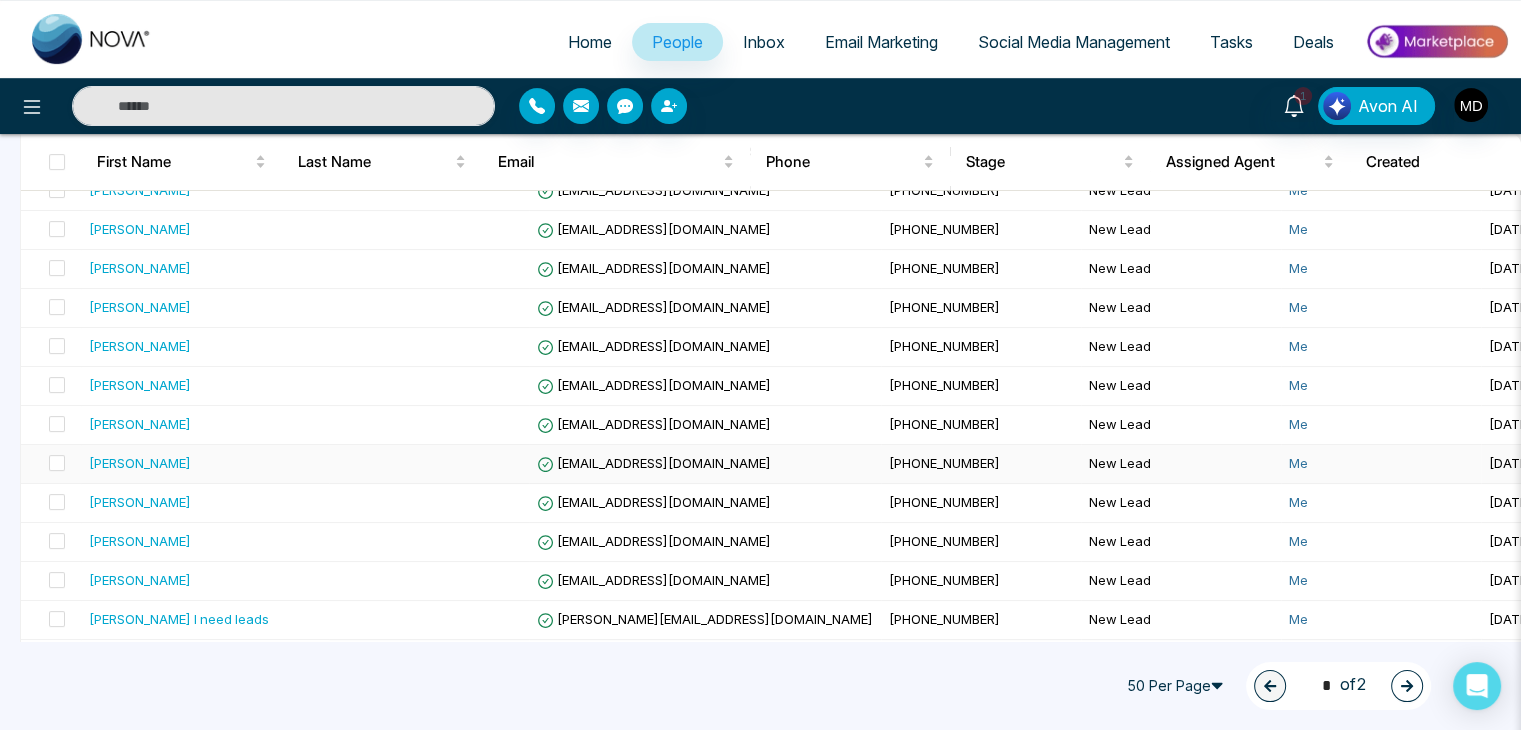 click on "[PERSON_NAME]" at bounding box center (140, 463) 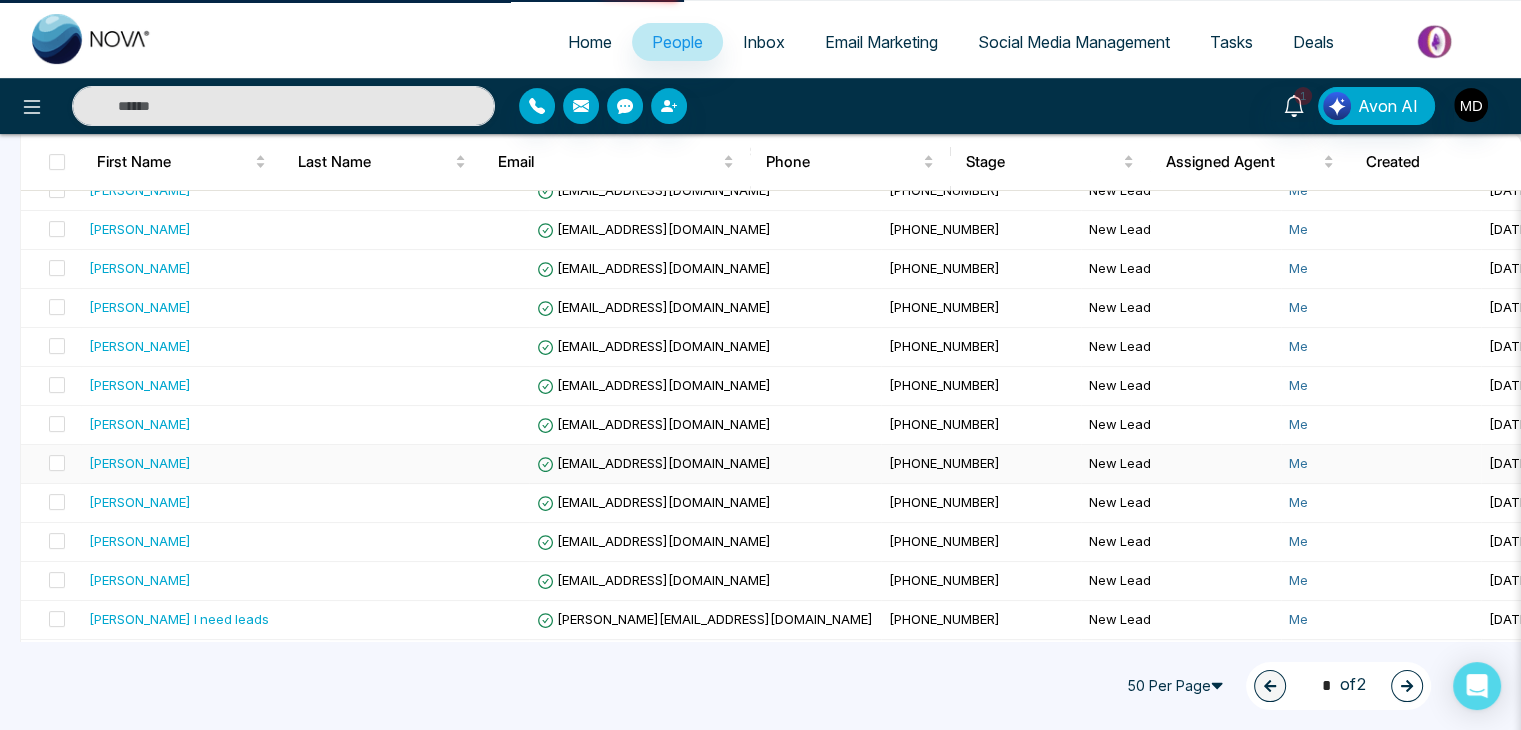 scroll, scrollTop: 0, scrollLeft: 0, axis: both 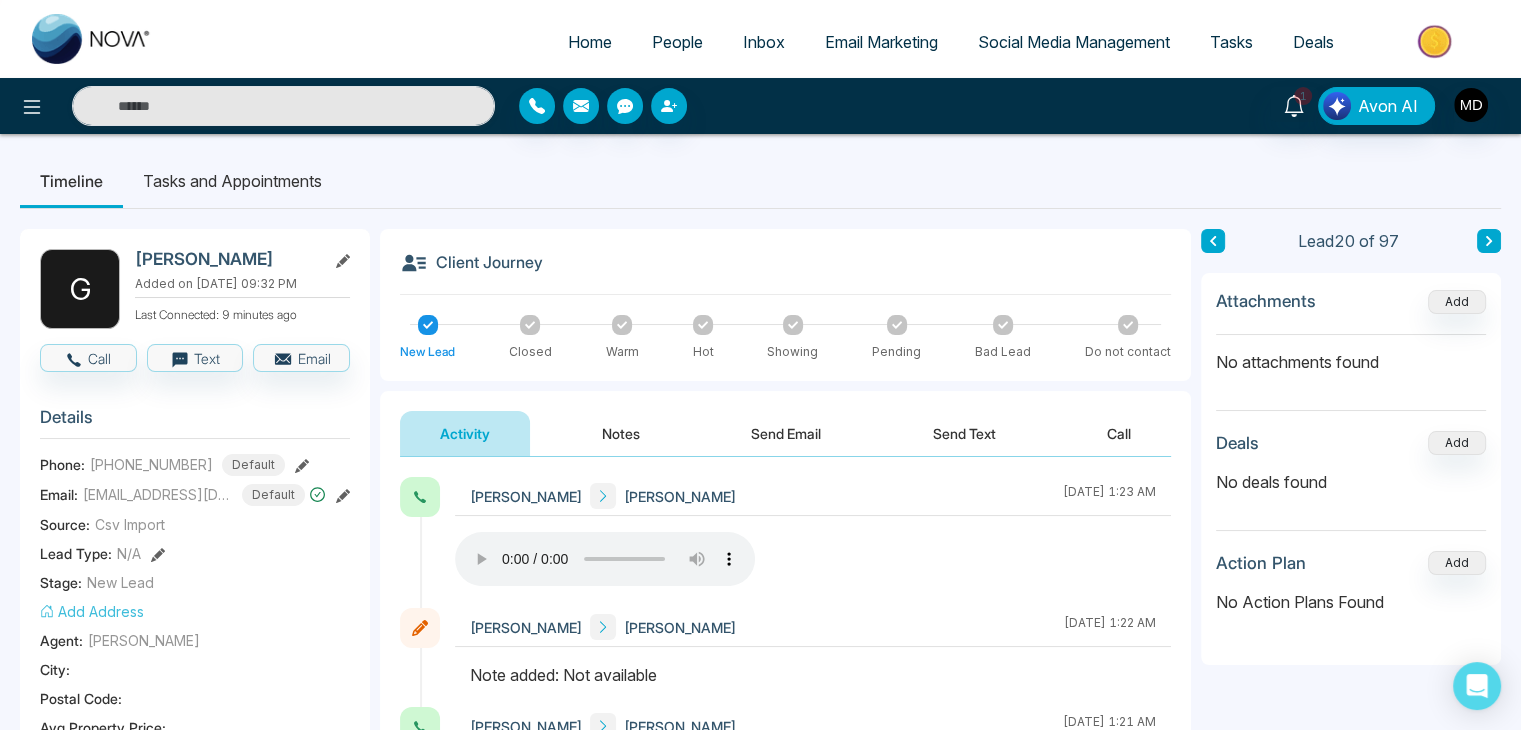 click on "Activity Notes Send Email Send Text Call" at bounding box center [785, 424] 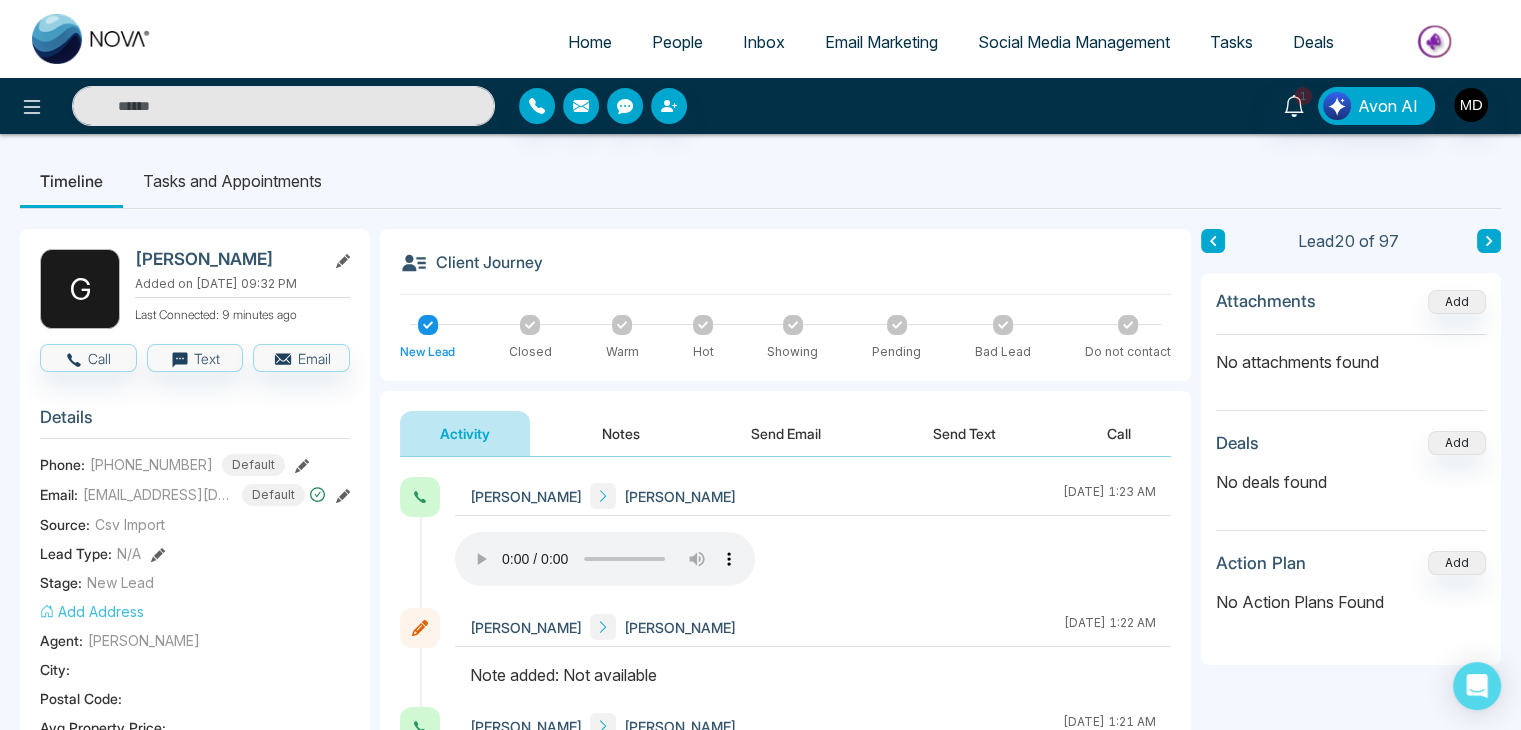 click on "Notes" at bounding box center [621, 433] 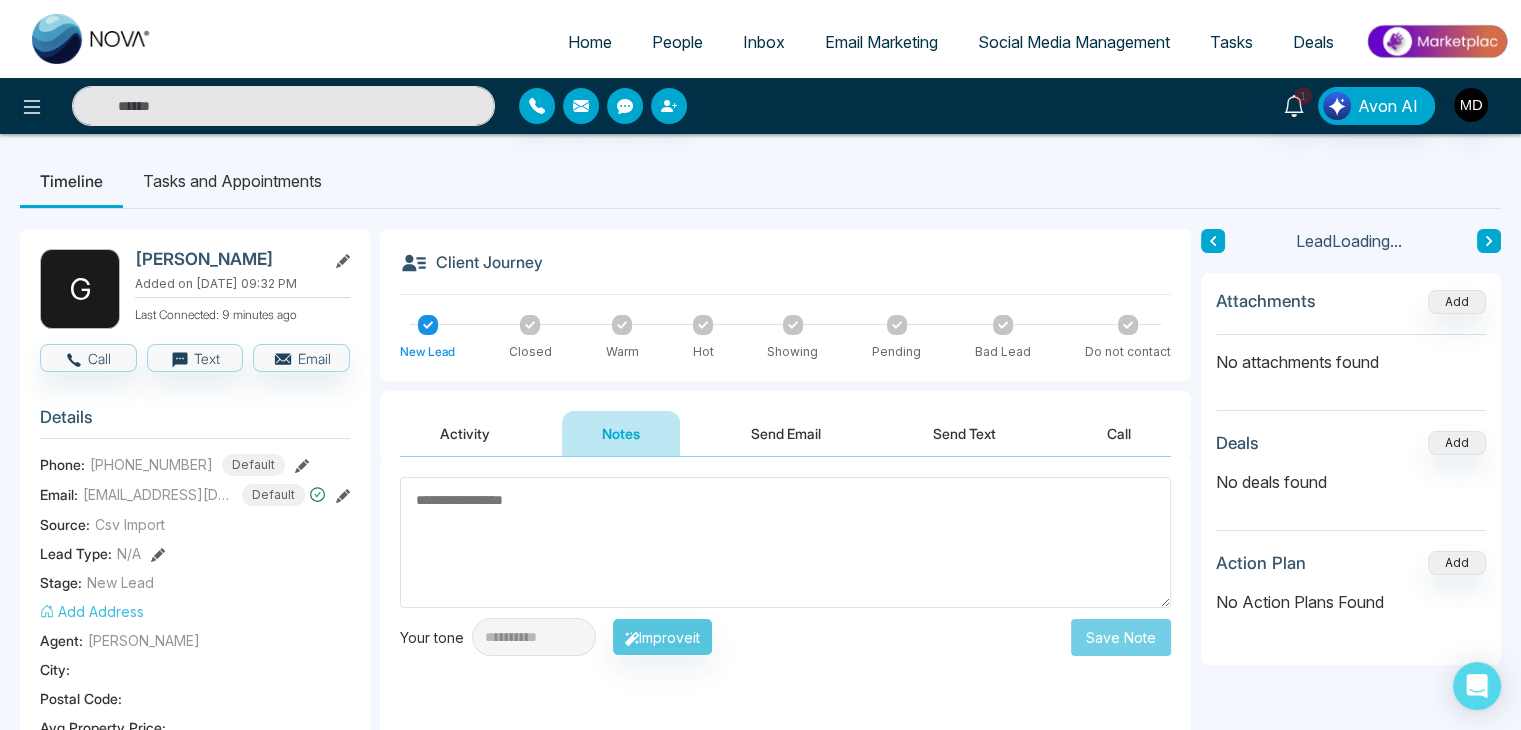 click at bounding box center [785, 542] 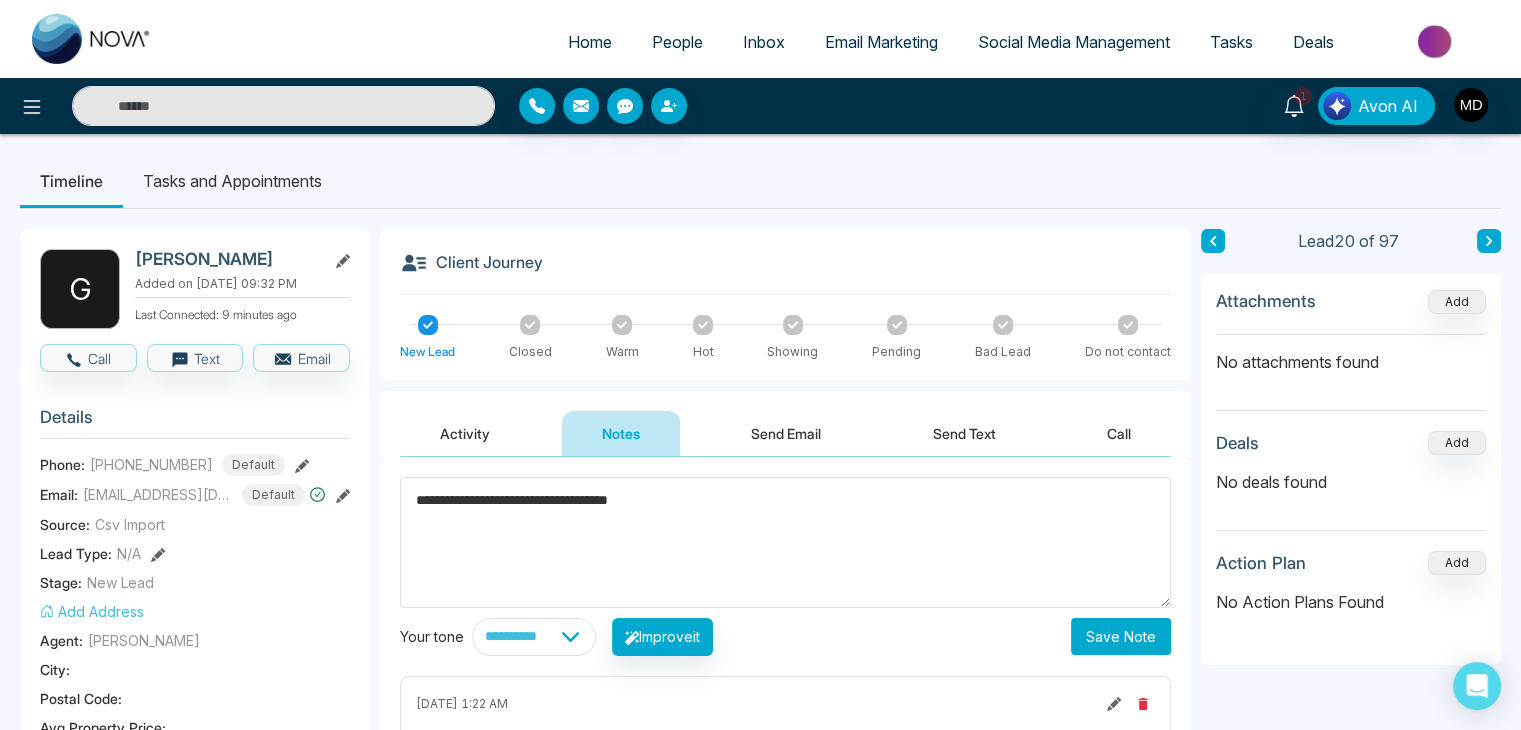 type on "**********" 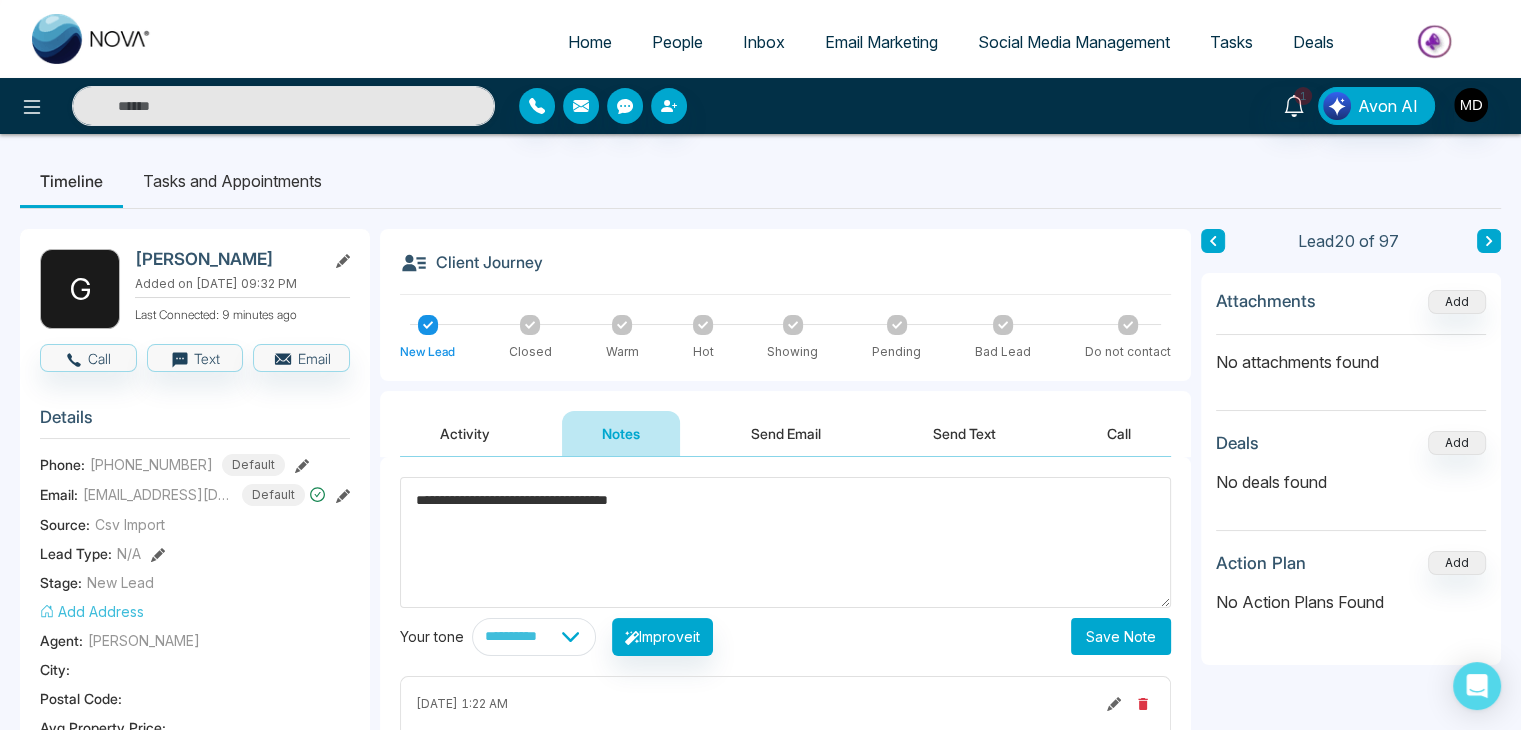 click on "Save Note" at bounding box center (1121, 636) 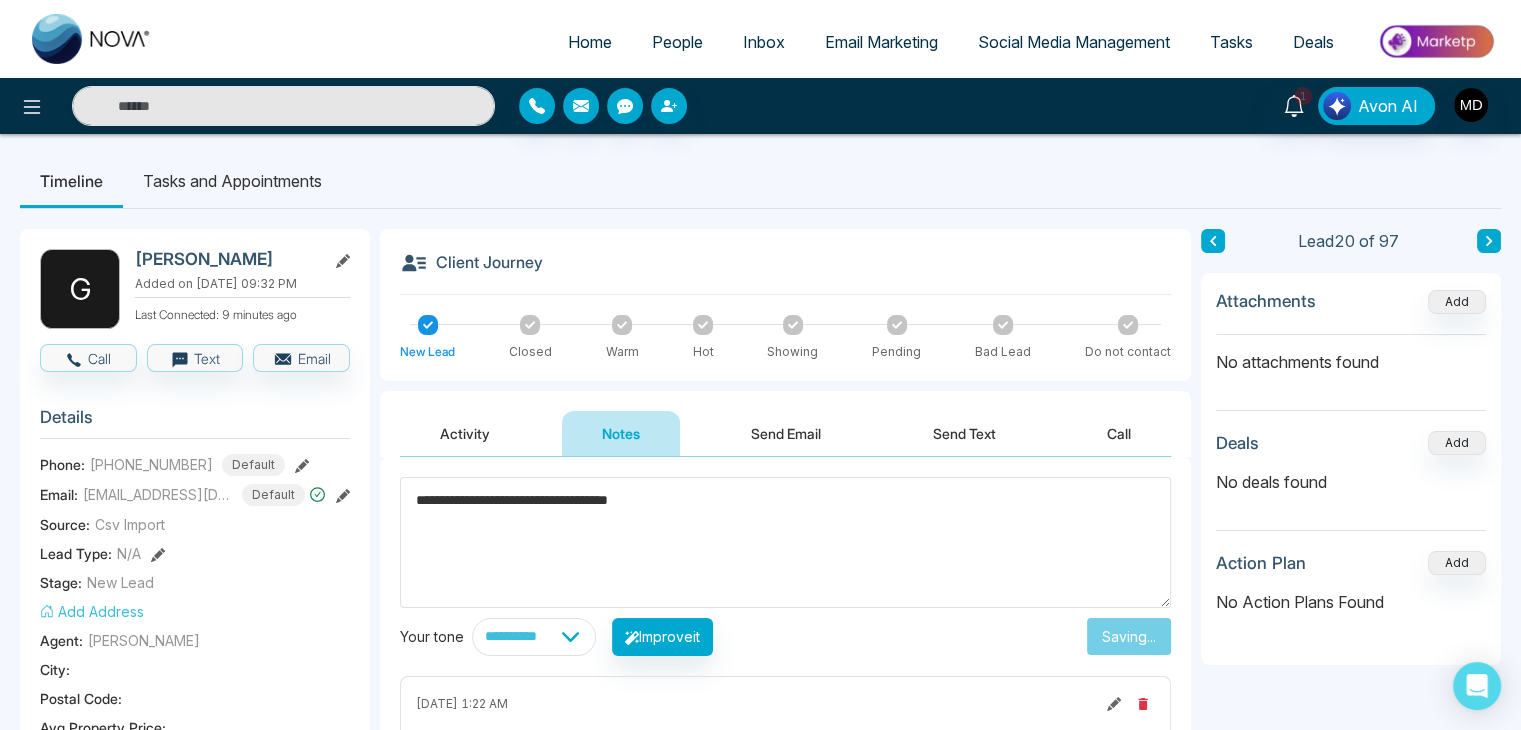 type 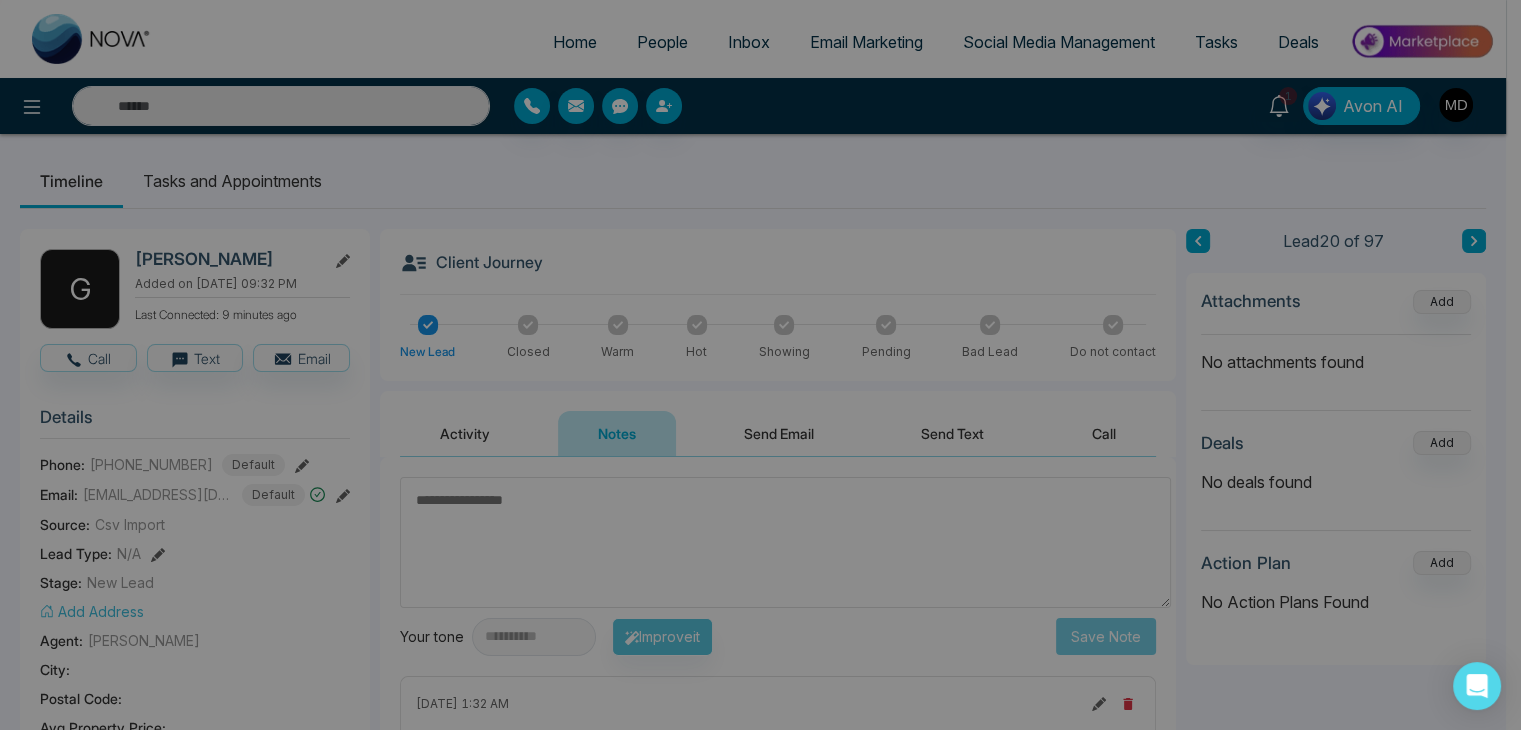 scroll, scrollTop: 200, scrollLeft: 0, axis: vertical 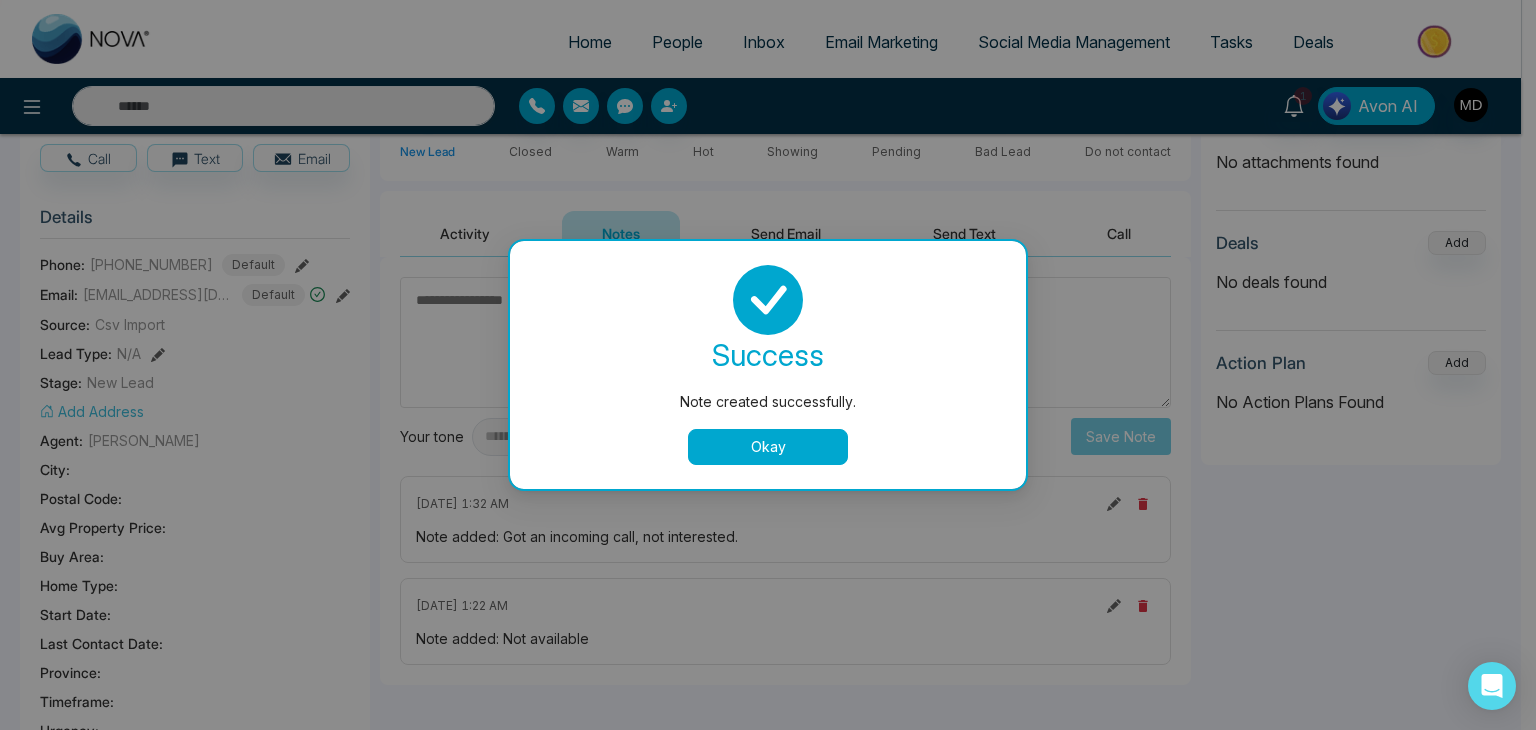 click on "Okay" at bounding box center (768, 447) 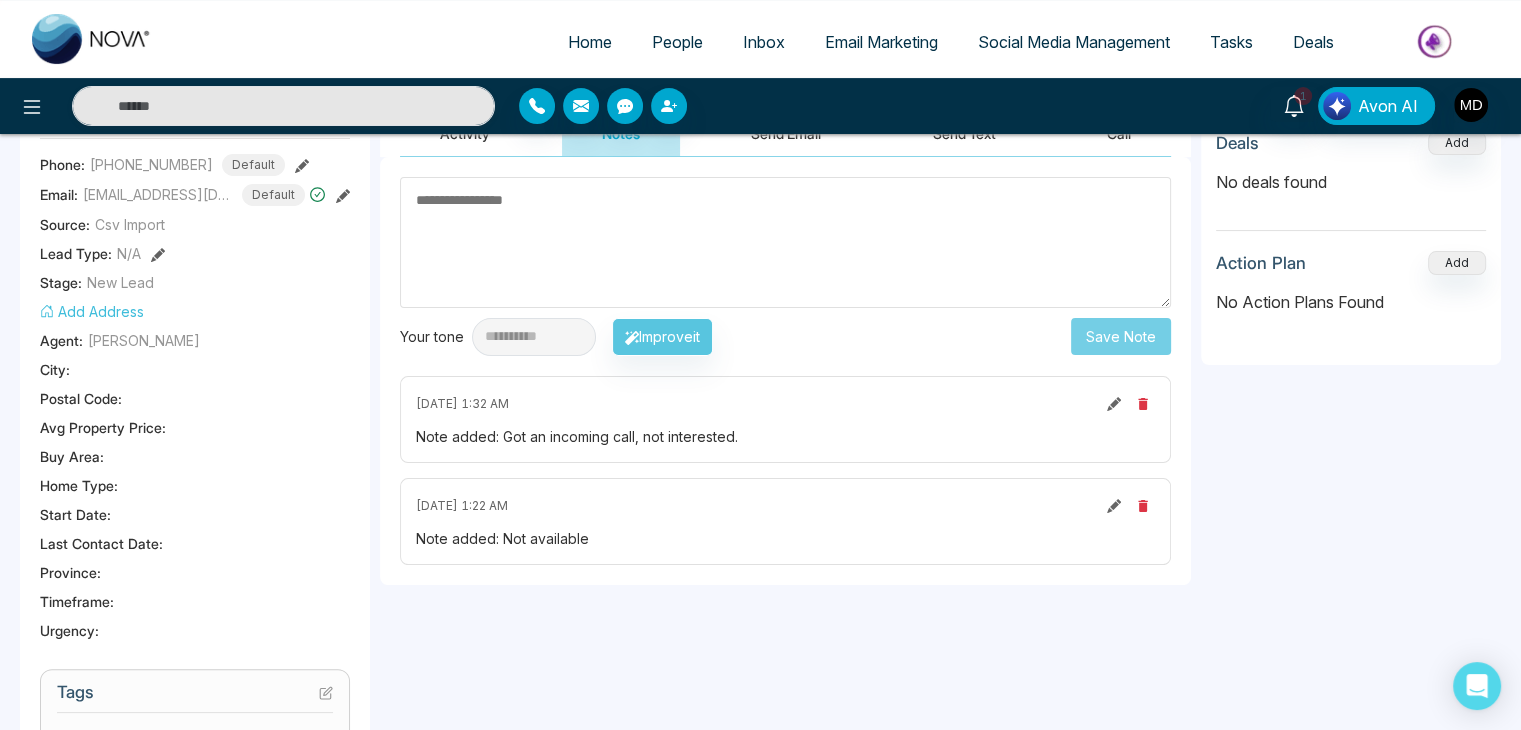 scroll, scrollTop: 0, scrollLeft: 0, axis: both 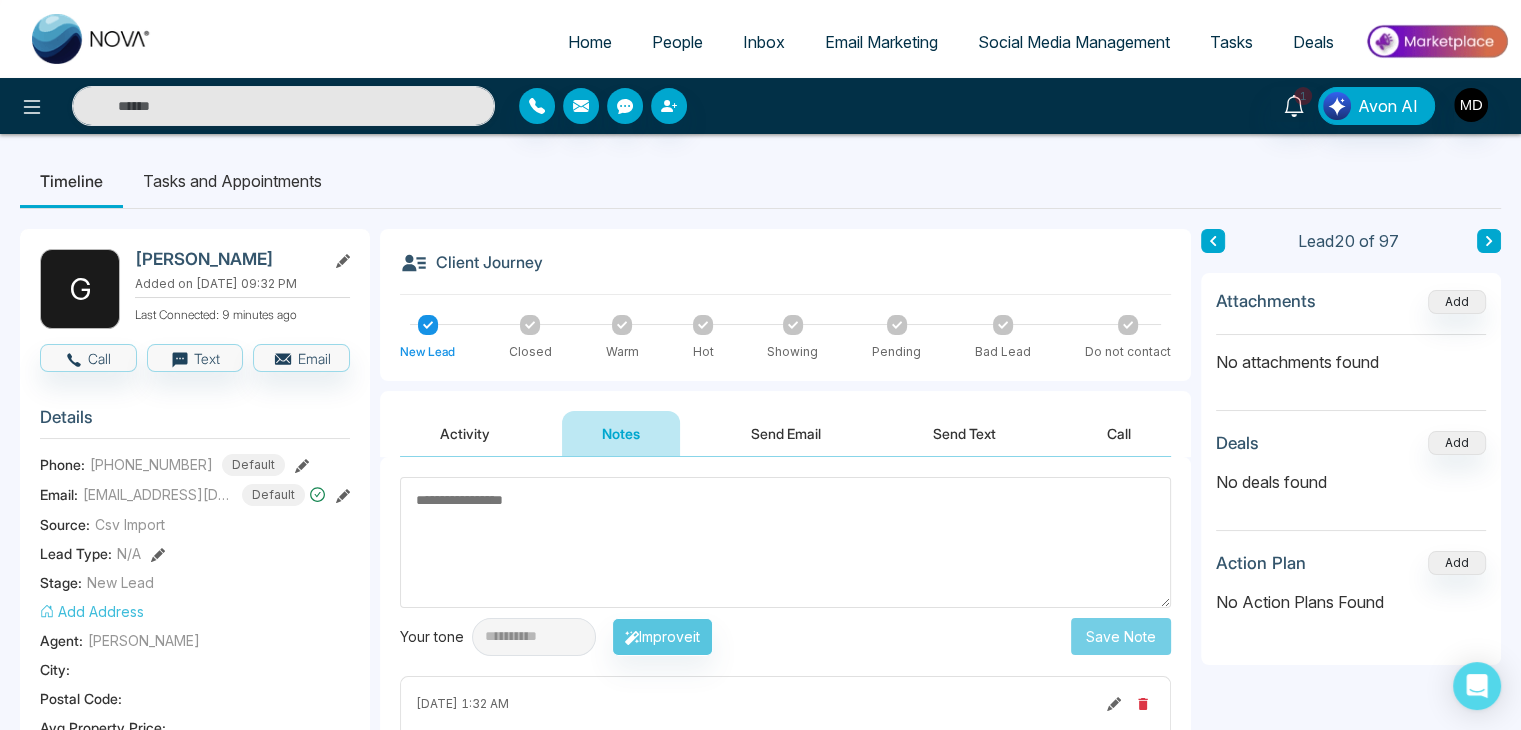 click on "Activity" at bounding box center [465, 433] 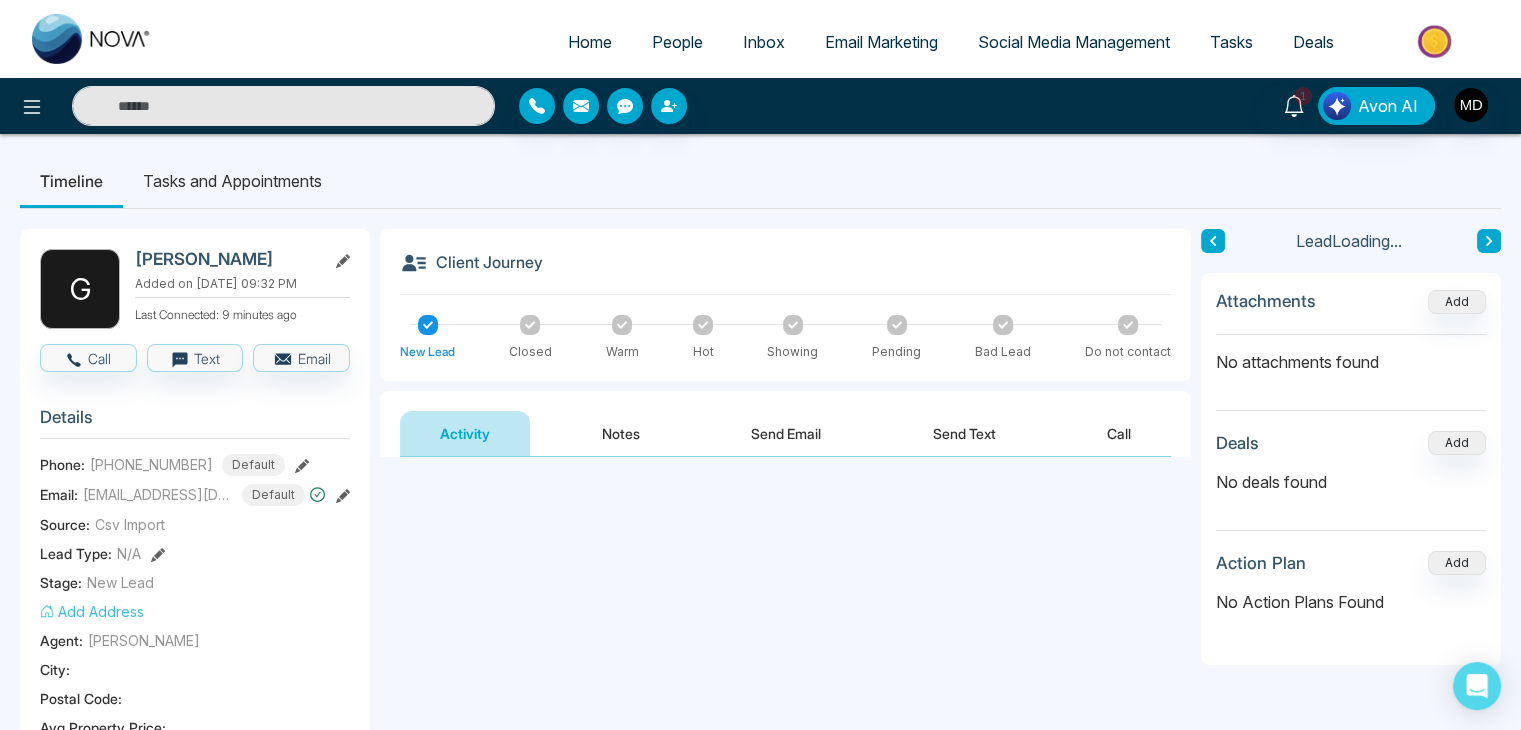 scroll, scrollTop: 0, scrollLeft: 0, axis: both 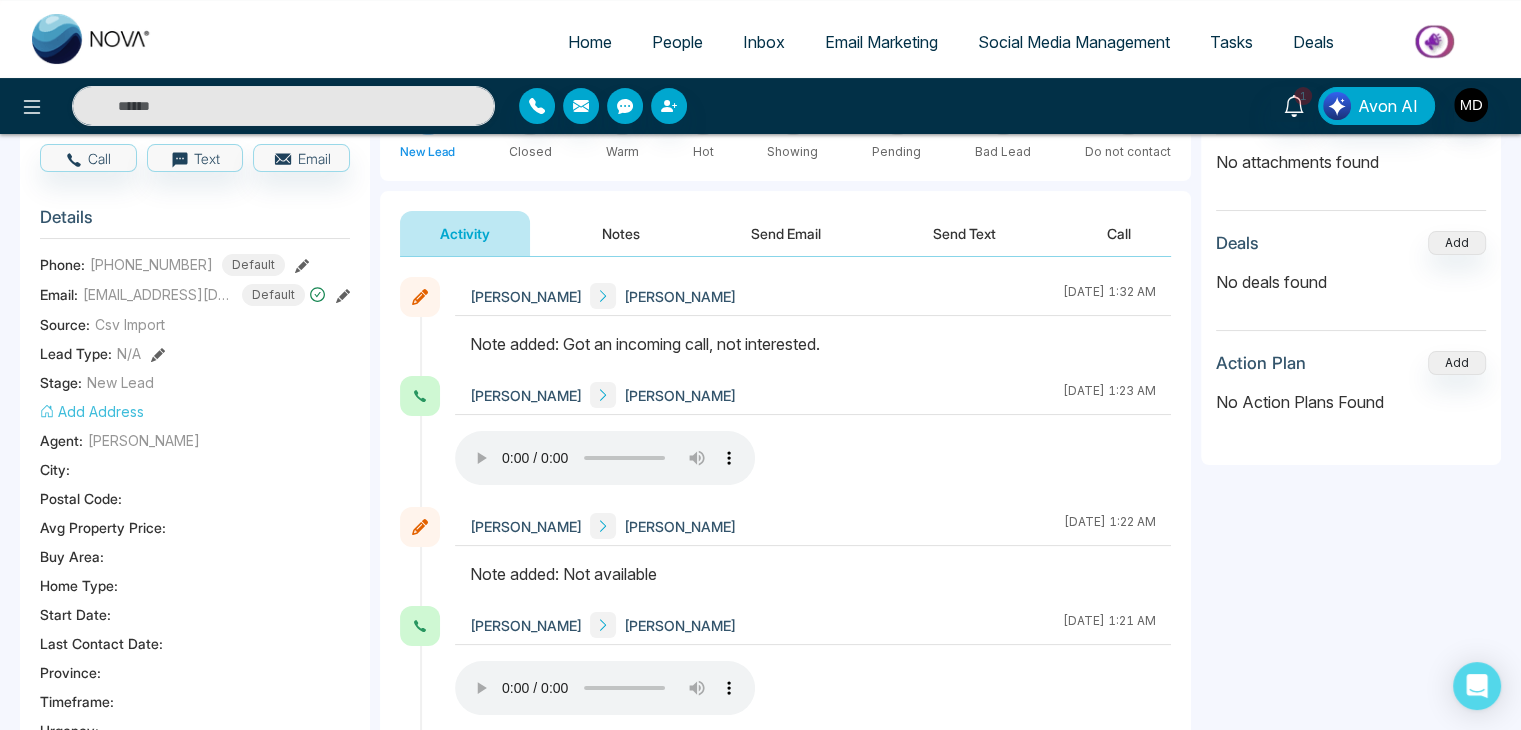 type 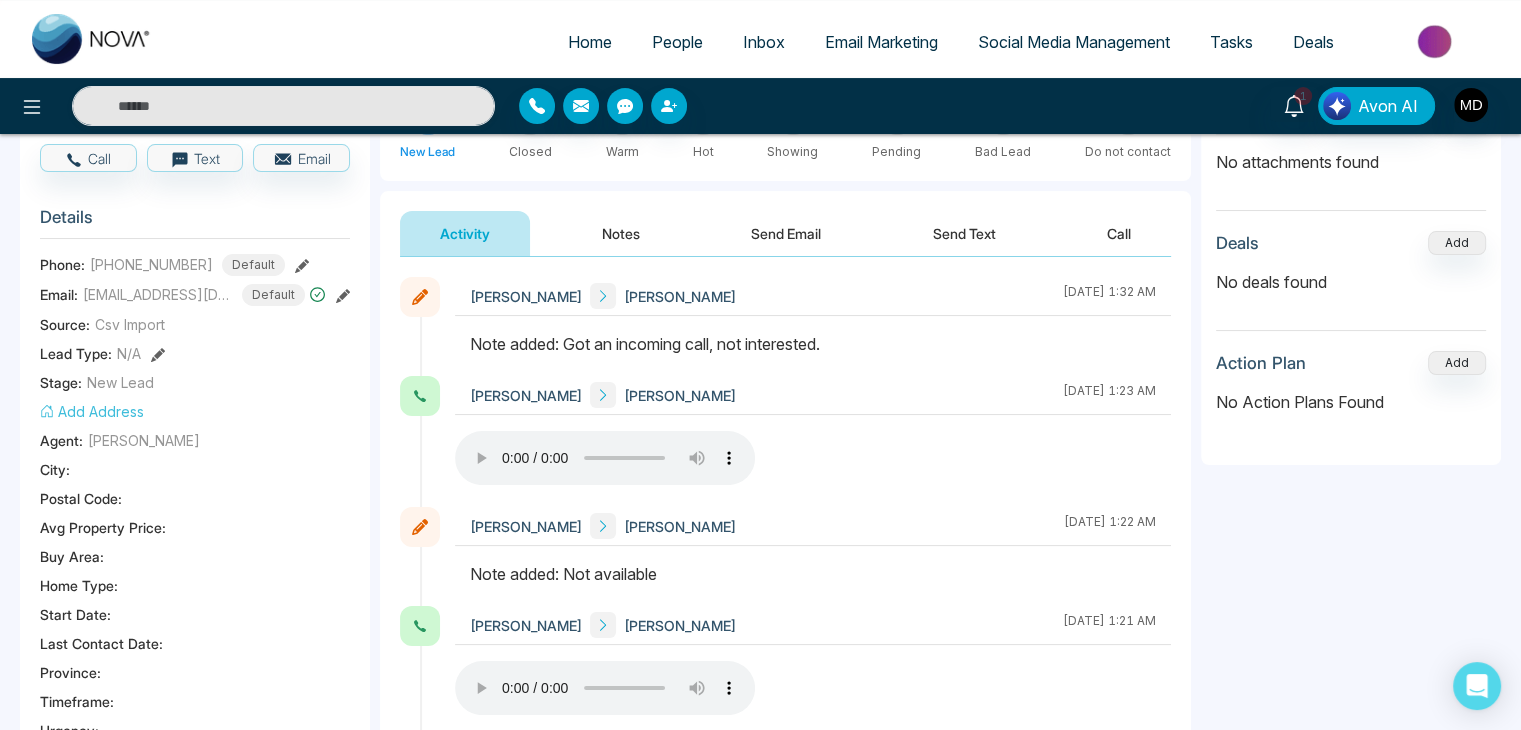 scroll, scrollTop: 100, scrollLeft: 0, axis: vertical 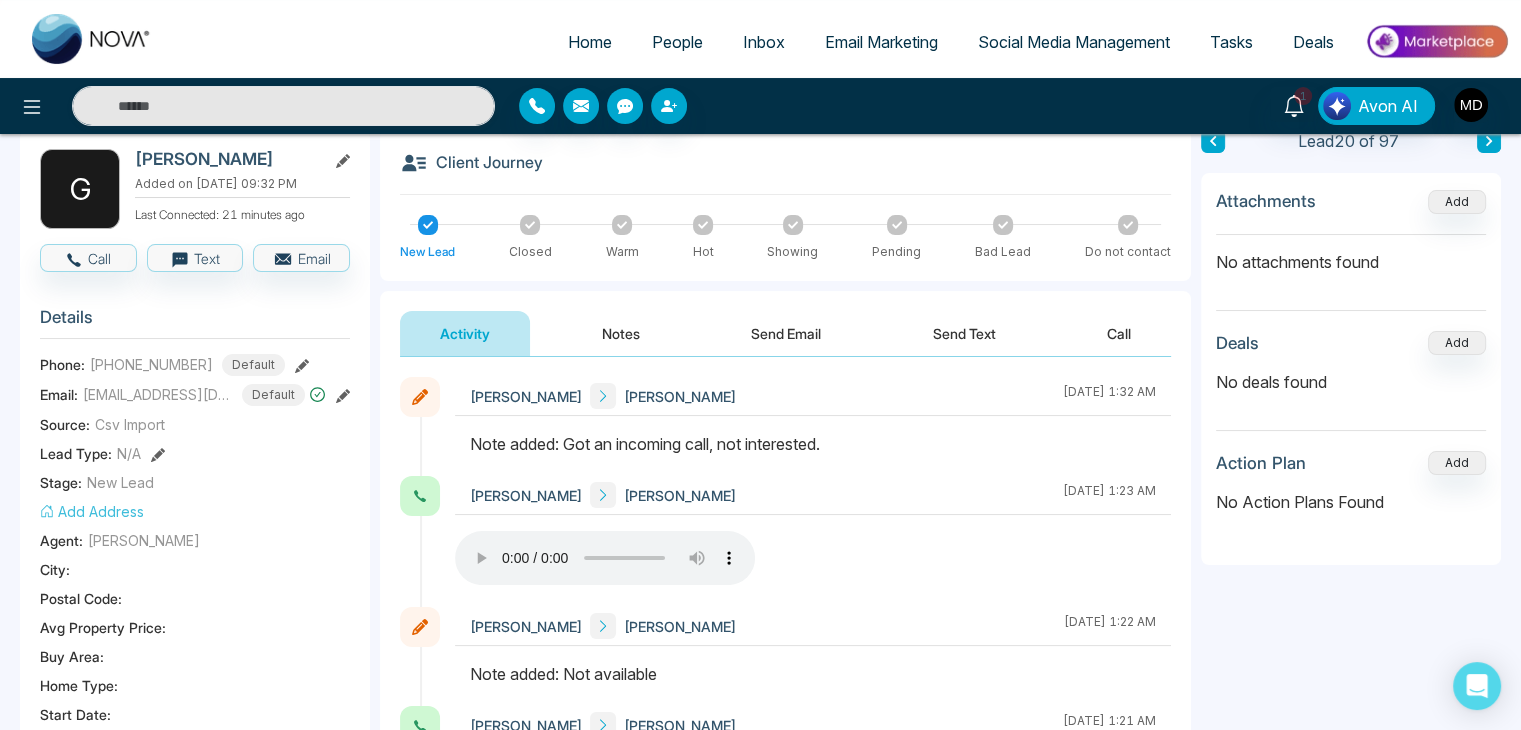 click on "People" at bounding box center (677, 42) 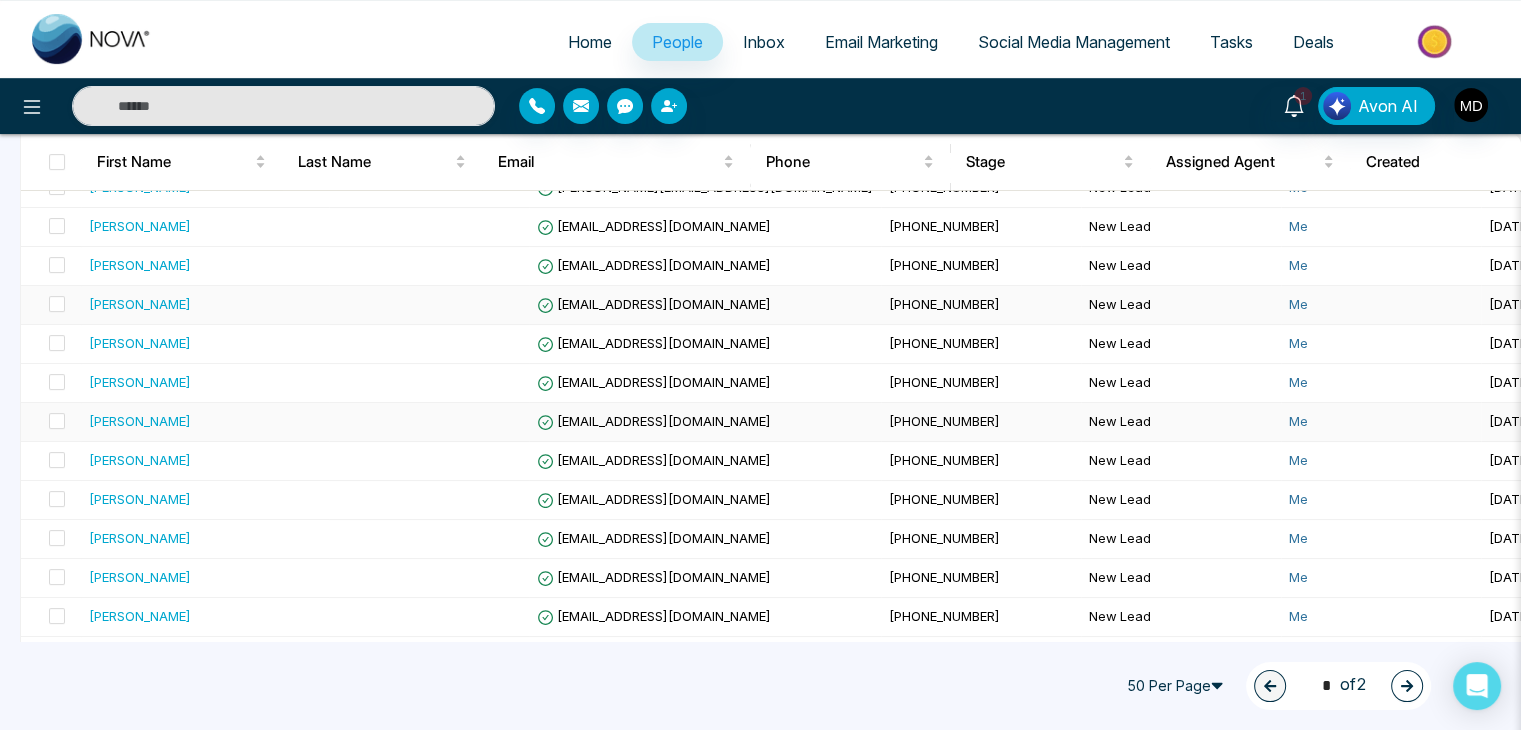 scroll, scrollTop: 700, scrollLeft: 0, axis: vertical 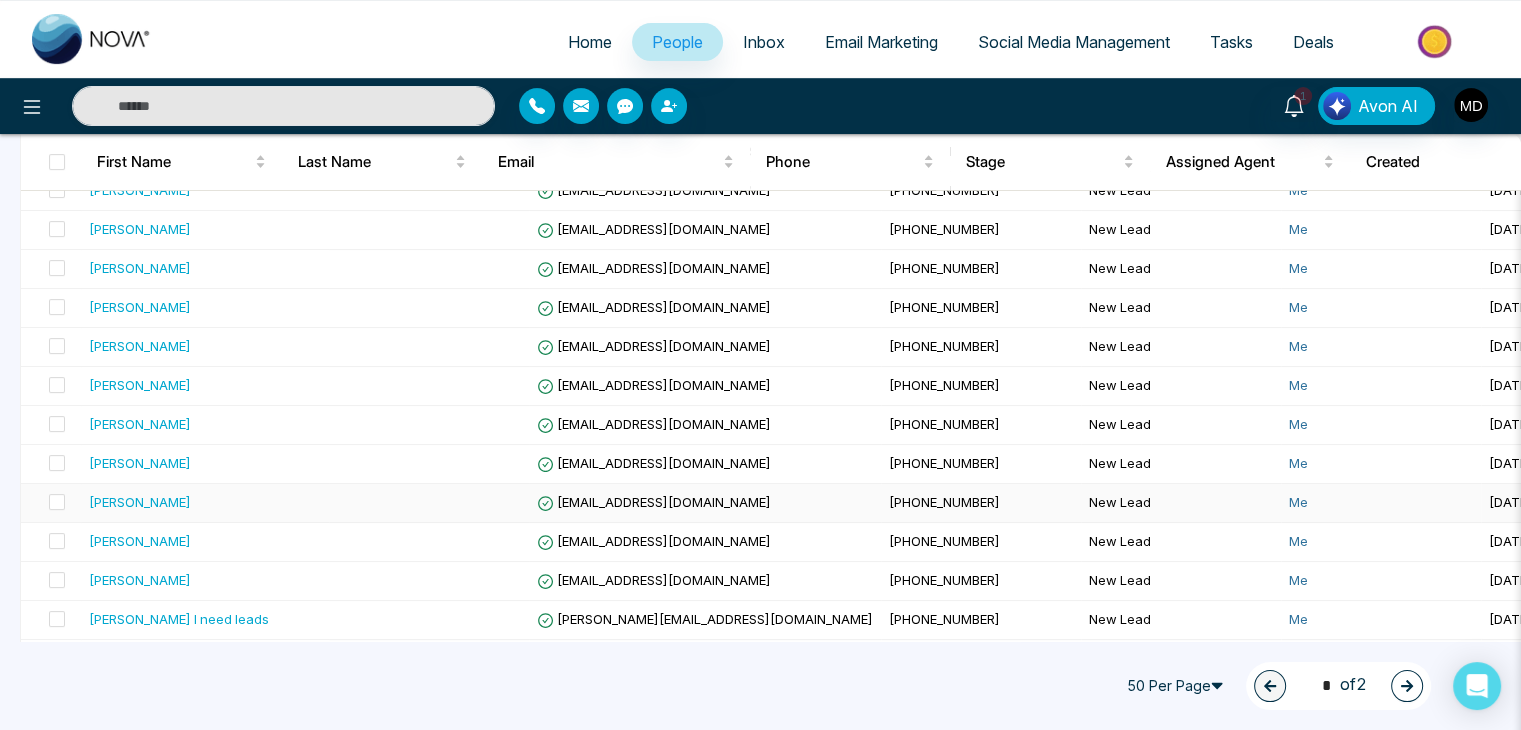click on "[PERSON_NAME]" at bounding box center (140, 502) 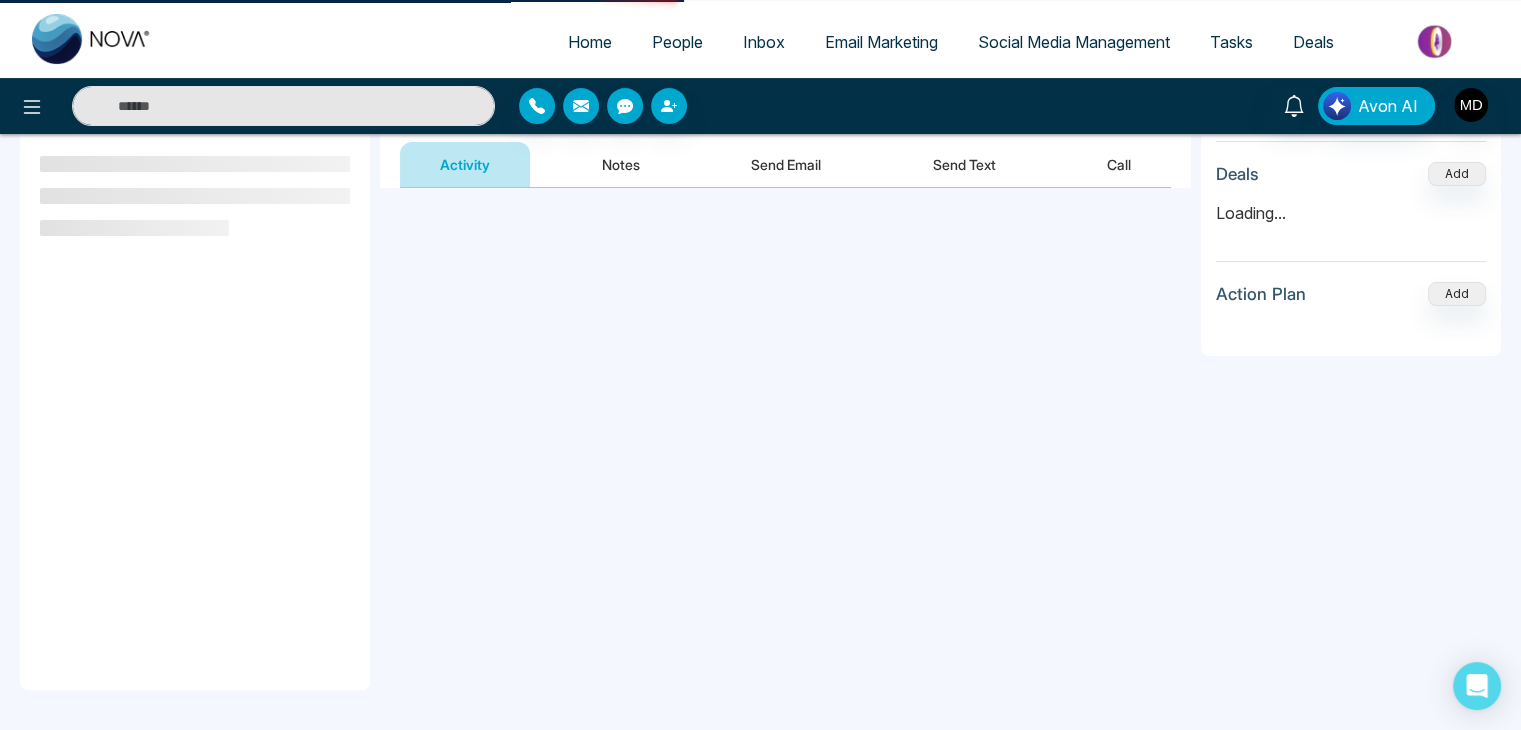 scroll, scrollTop: 0, scrollLeft: 0, axis: both 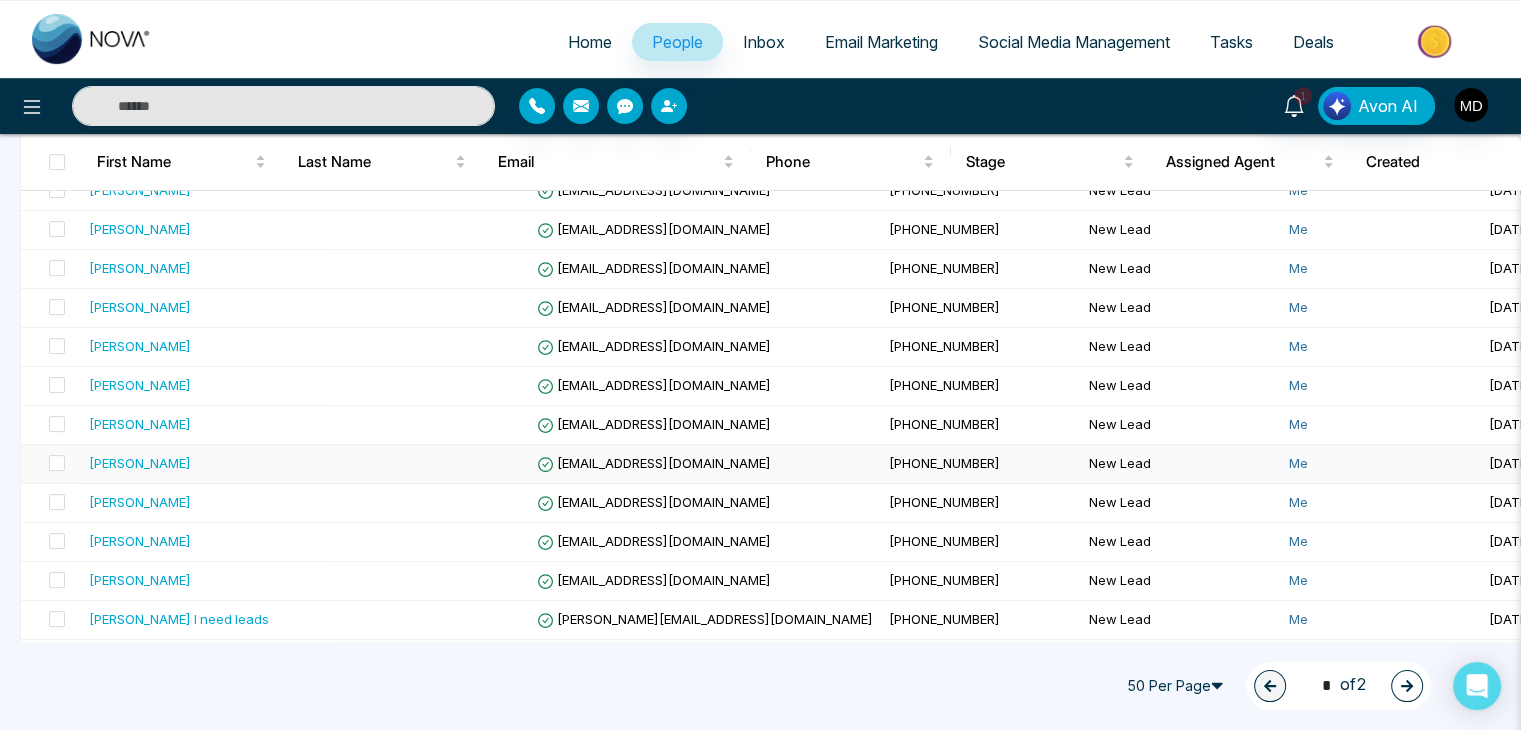 click on "[PERSON_NAME]" at bounding box center [140, 463] 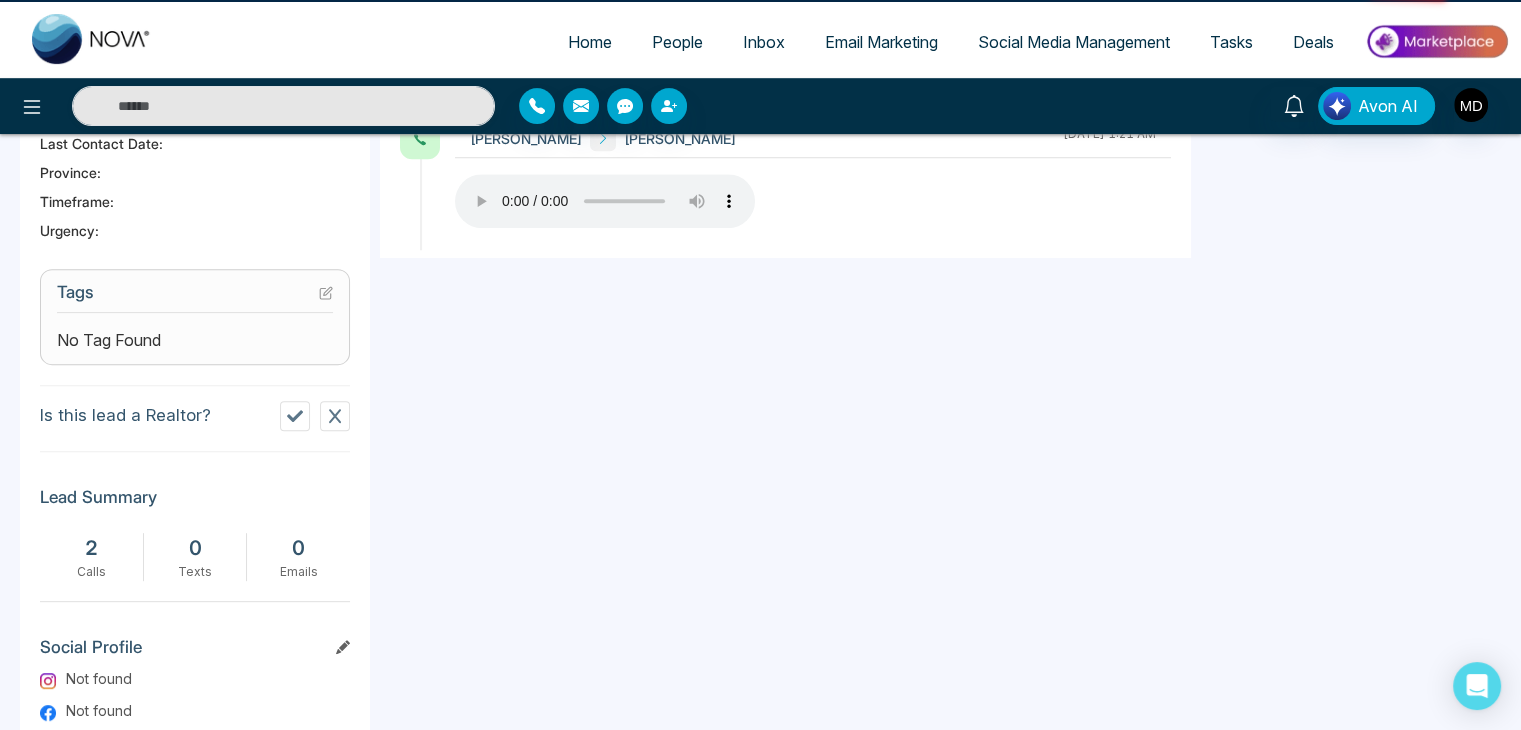 scroll, scrollTop: 0, scrollLeft: 0, axis: both 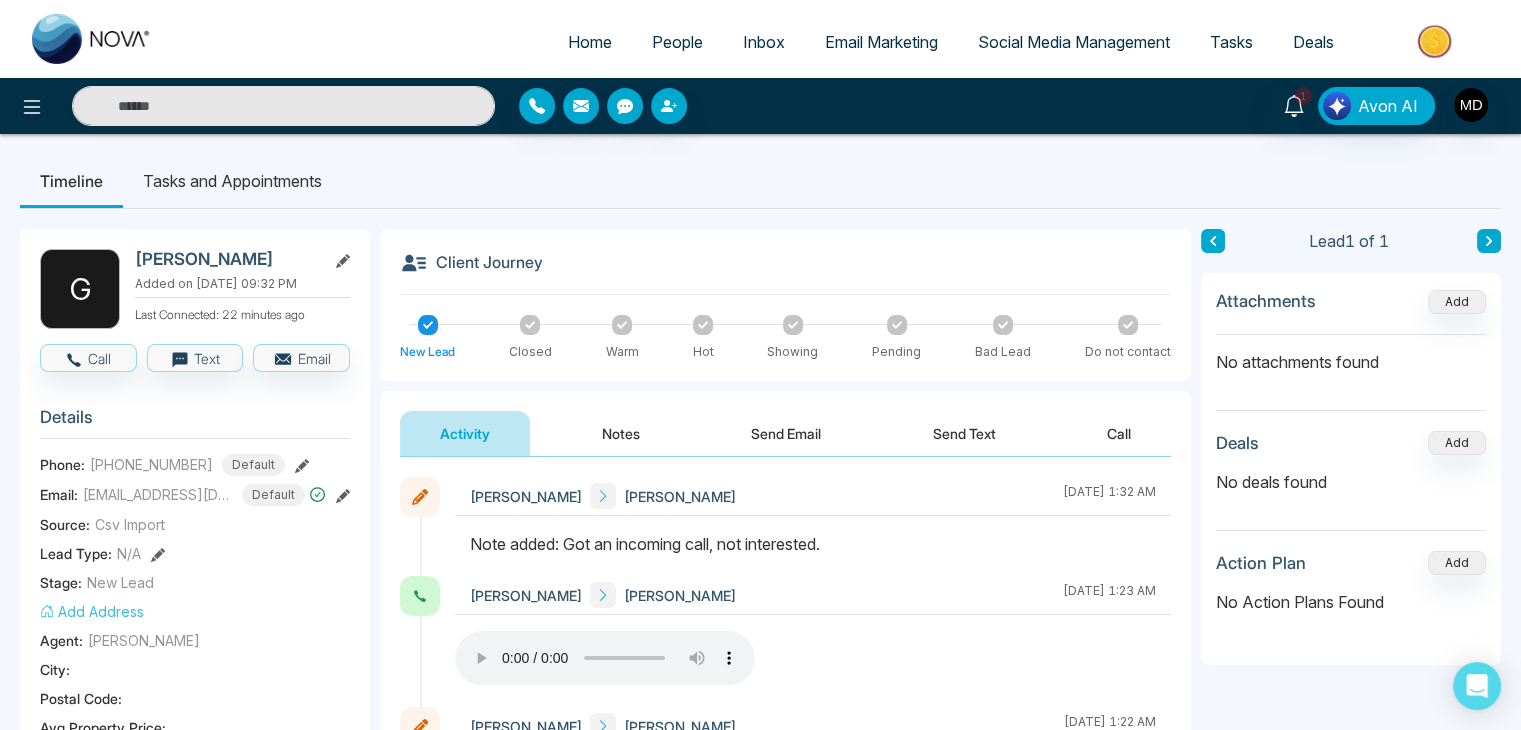 click on "Notes" at bounding box center [621, 433] 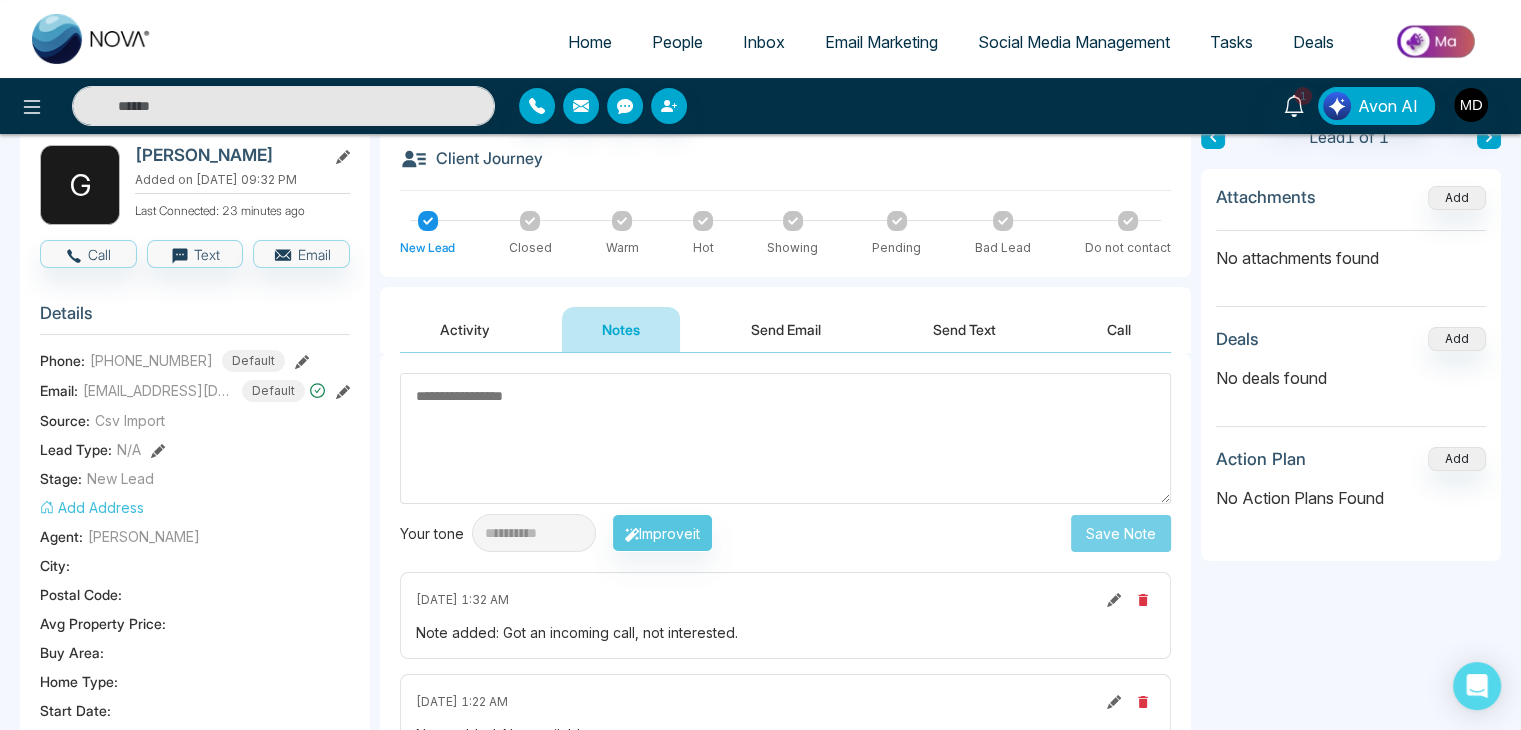 scroll, scrollTop: 200, scrollLeft: 0, axis: vertical 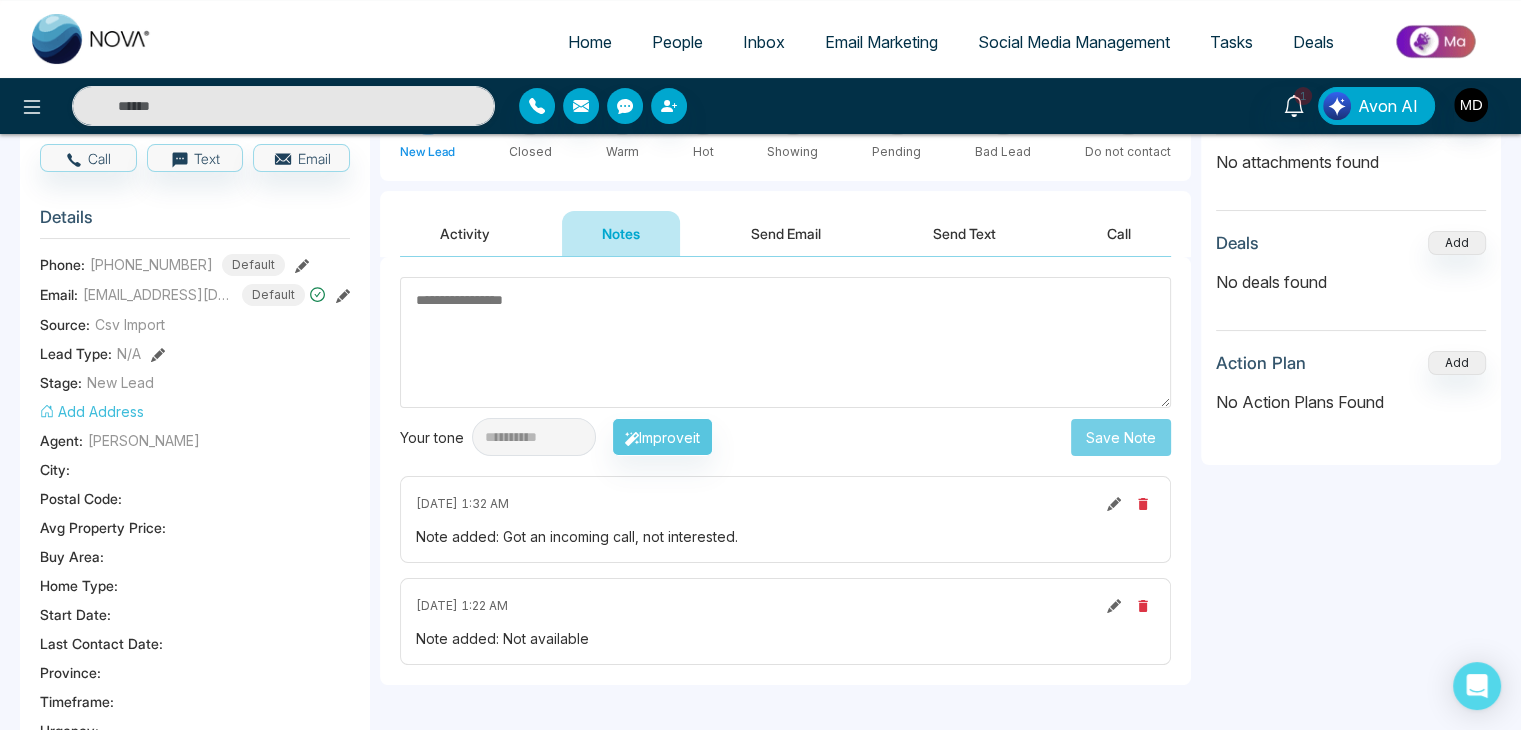 click 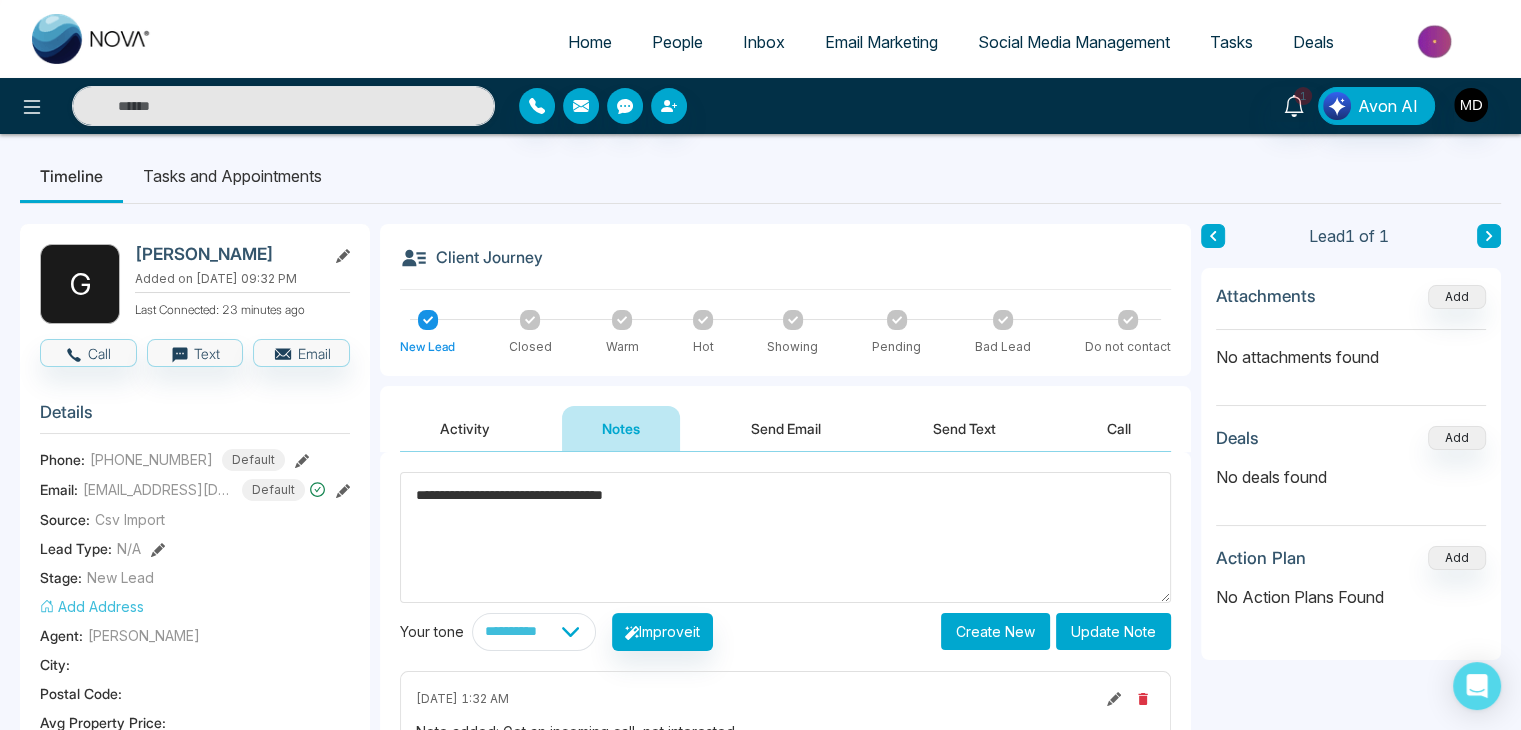 scroll, scrollTop: 0, scrollLeft: 0, axis: both 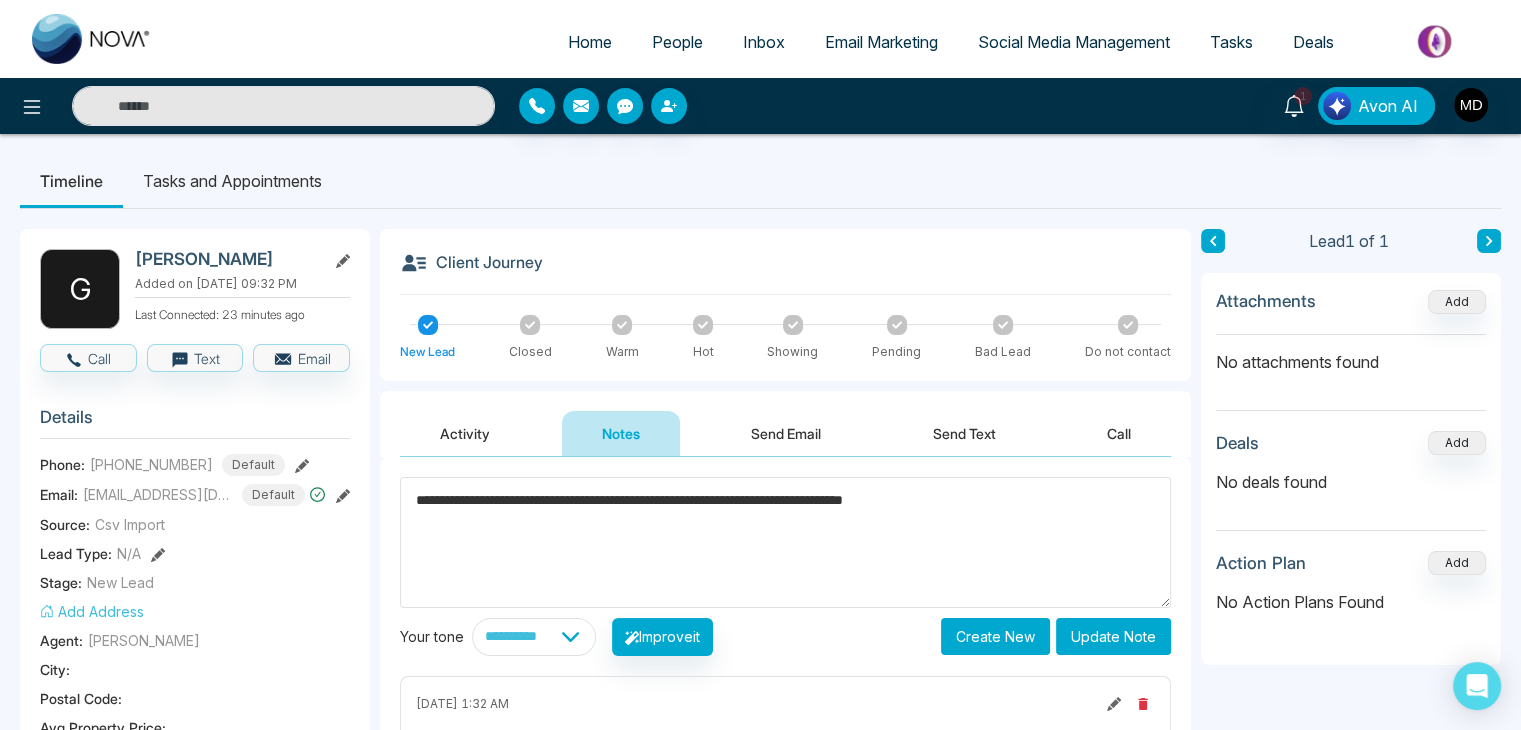 type on "**********" 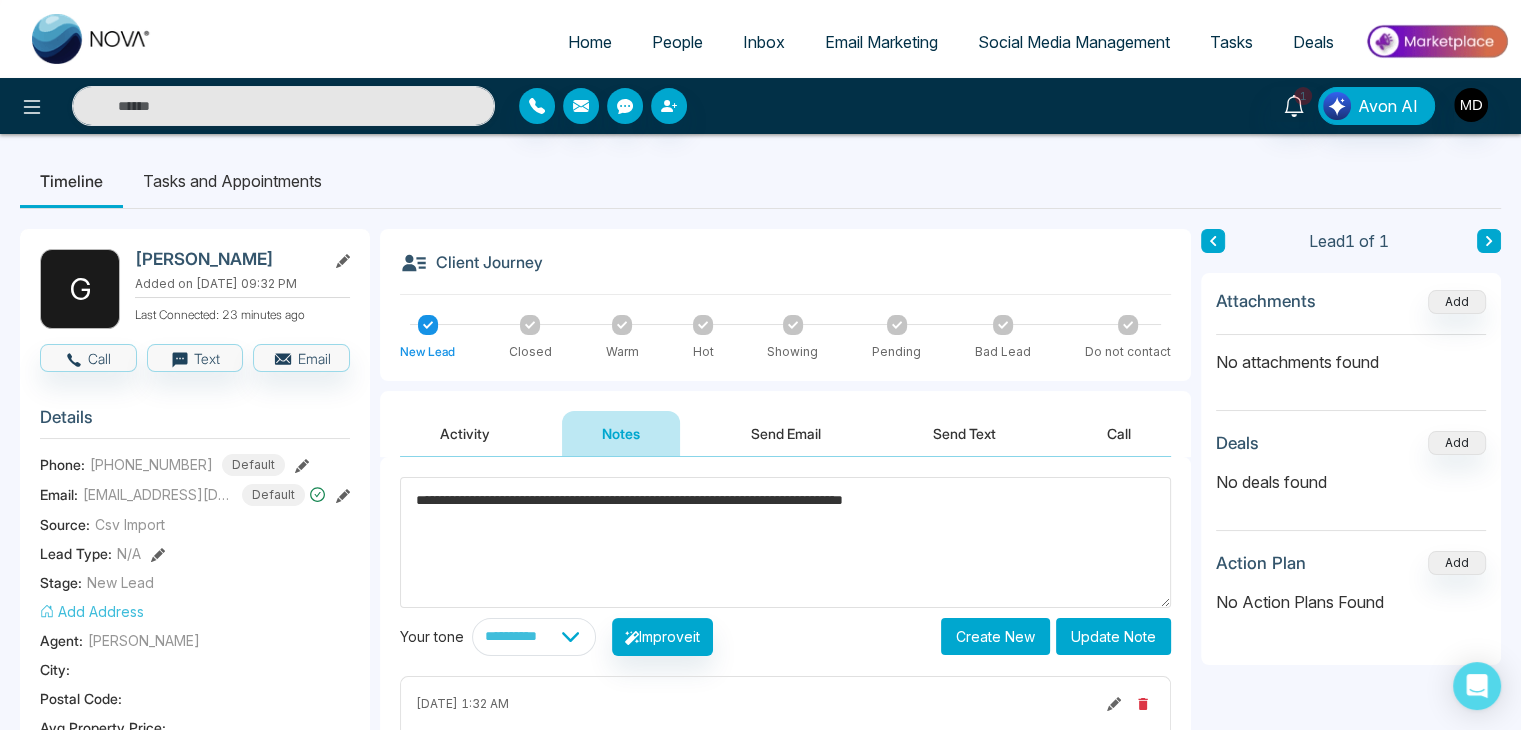 click on "Update Note" at bounding box center (1113, 636) 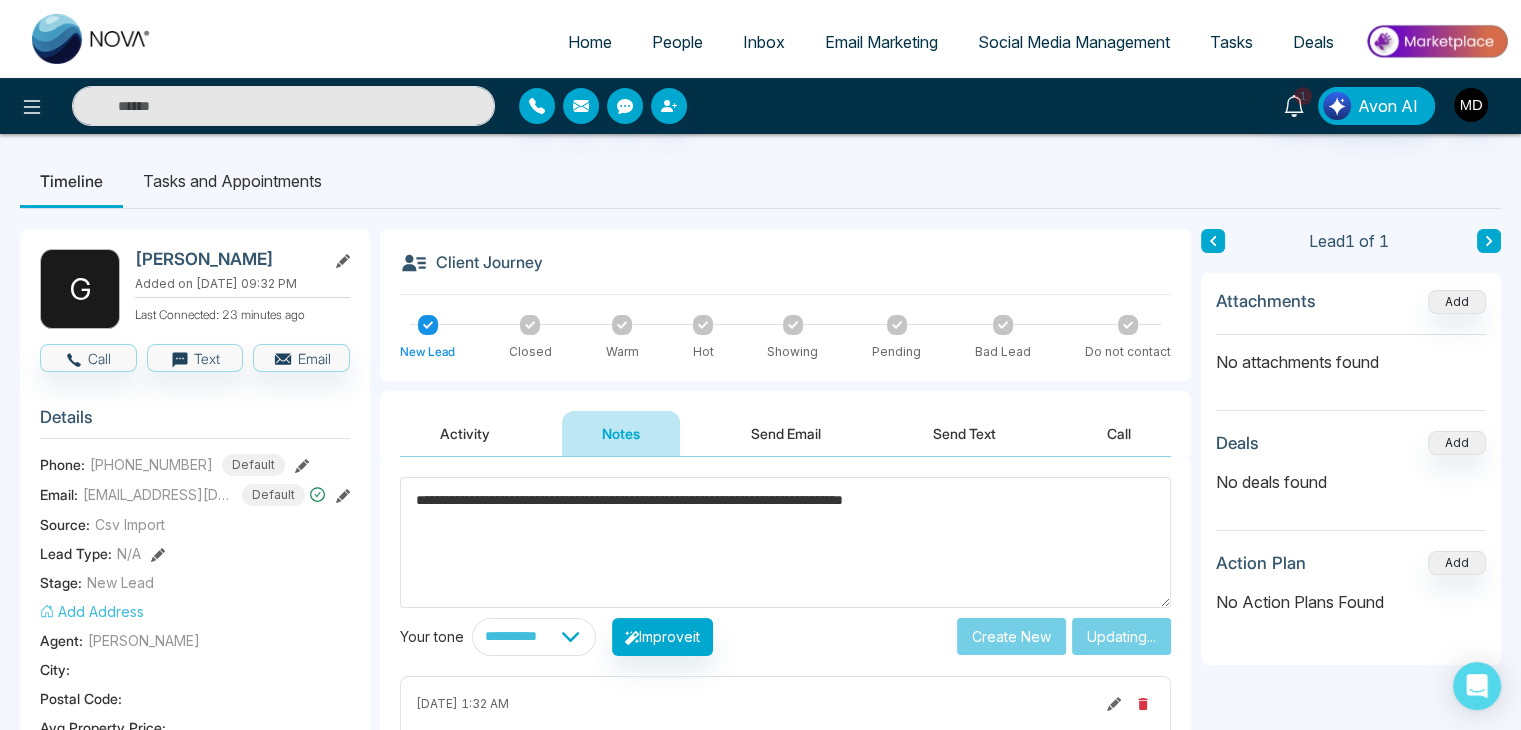 type 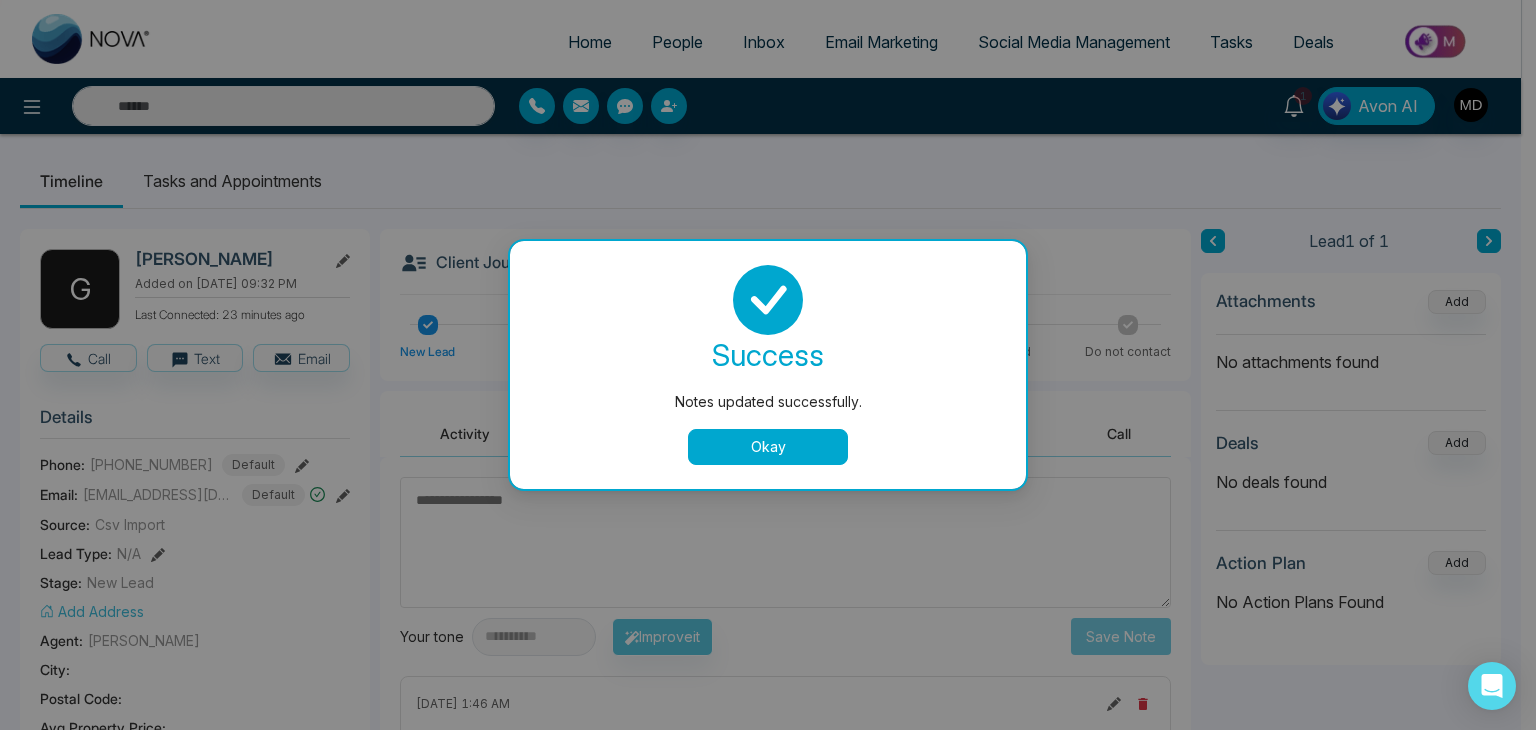 click on "Okay" at bounding box center (768, 447) 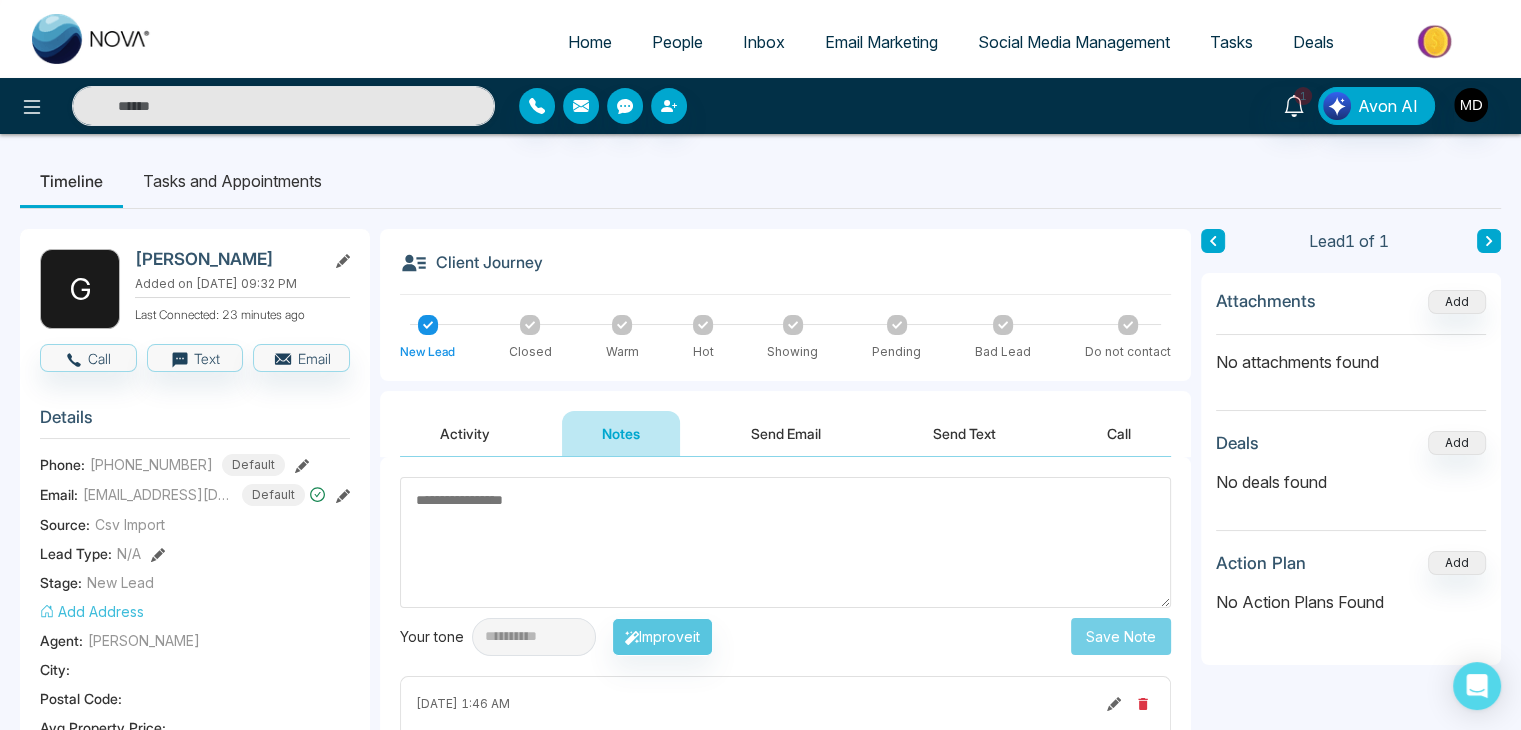 click on "Activity" at bounding box center [465, 433] 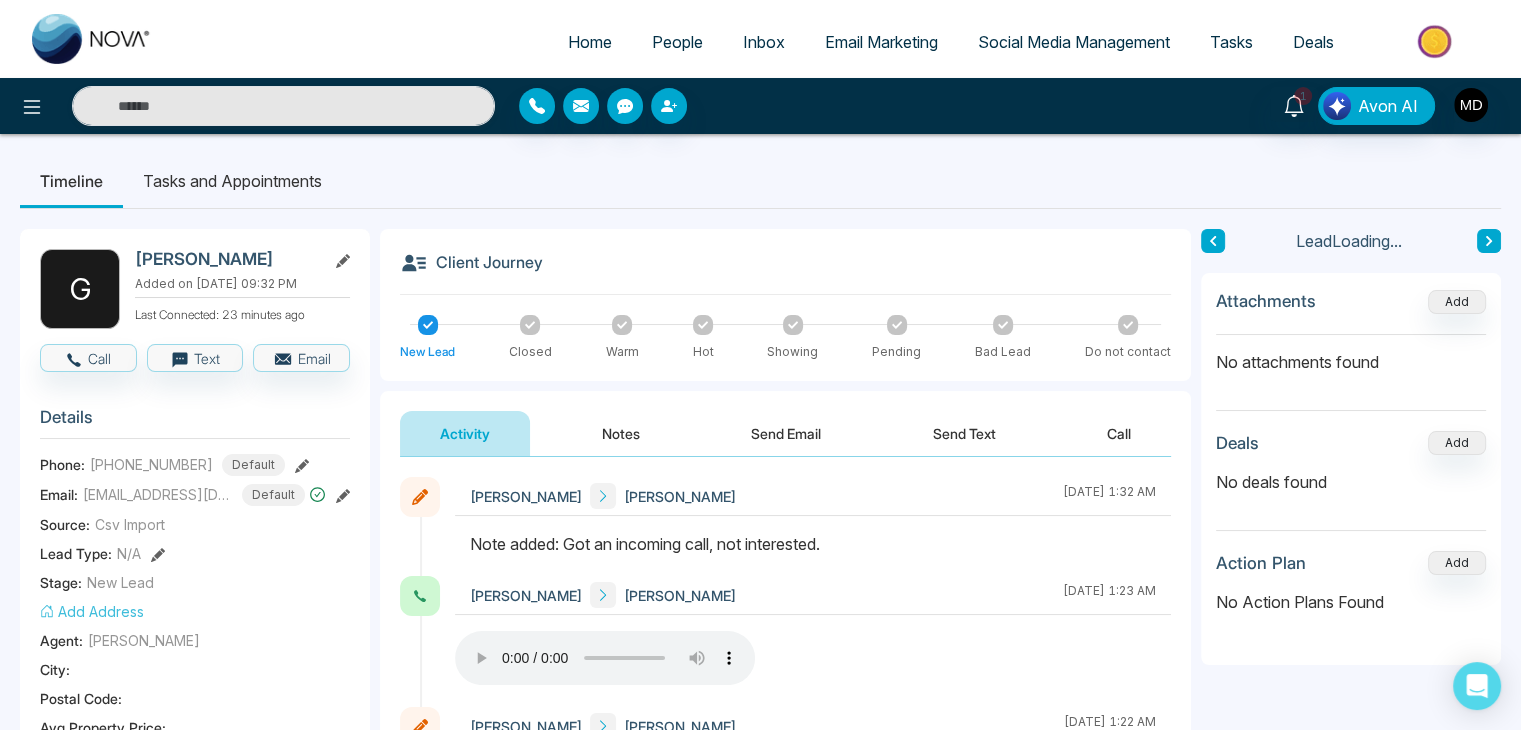 scroll, scrollTop: 0, scrollLeft: 0, axis: both 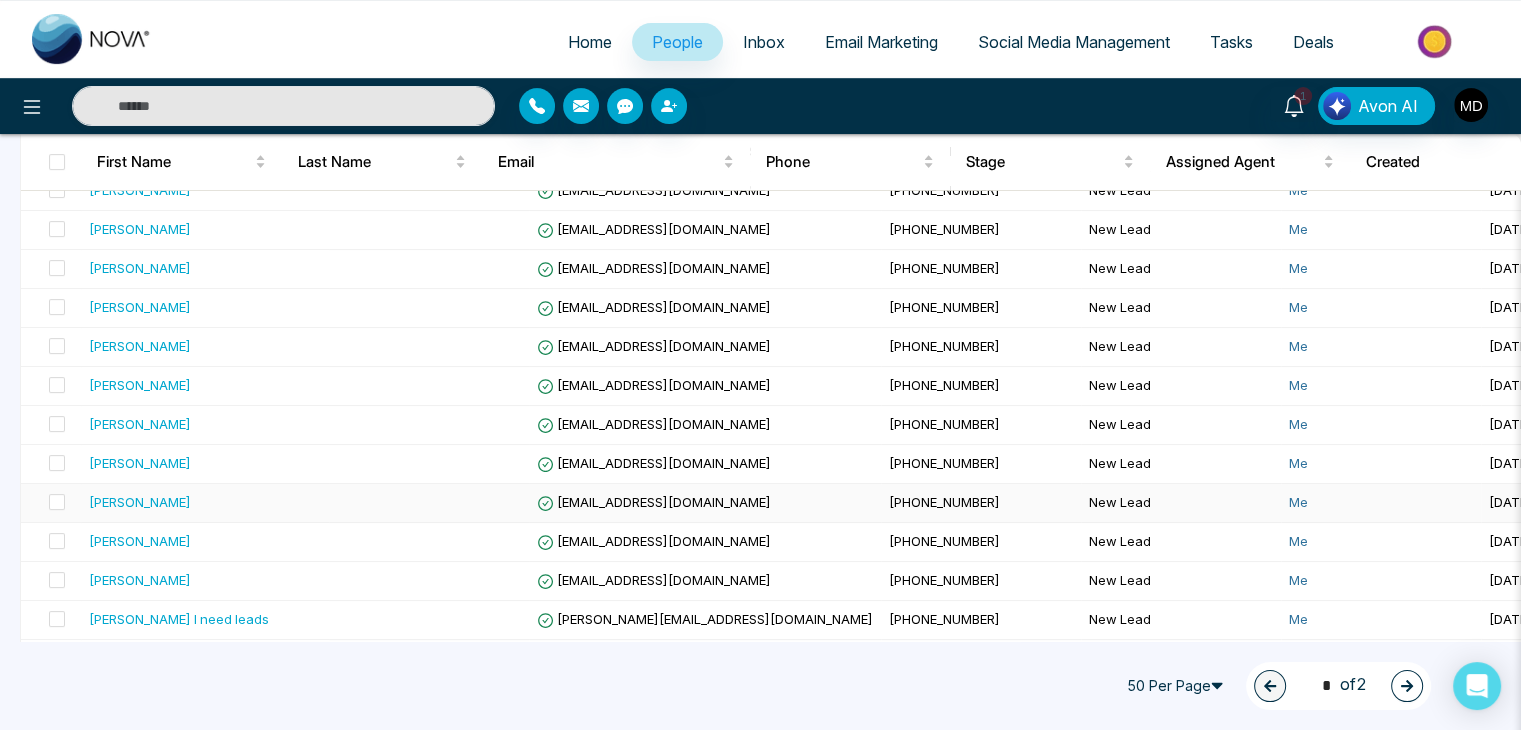 click on "[PERSON_NAME]" at bounding box center (140, 502) 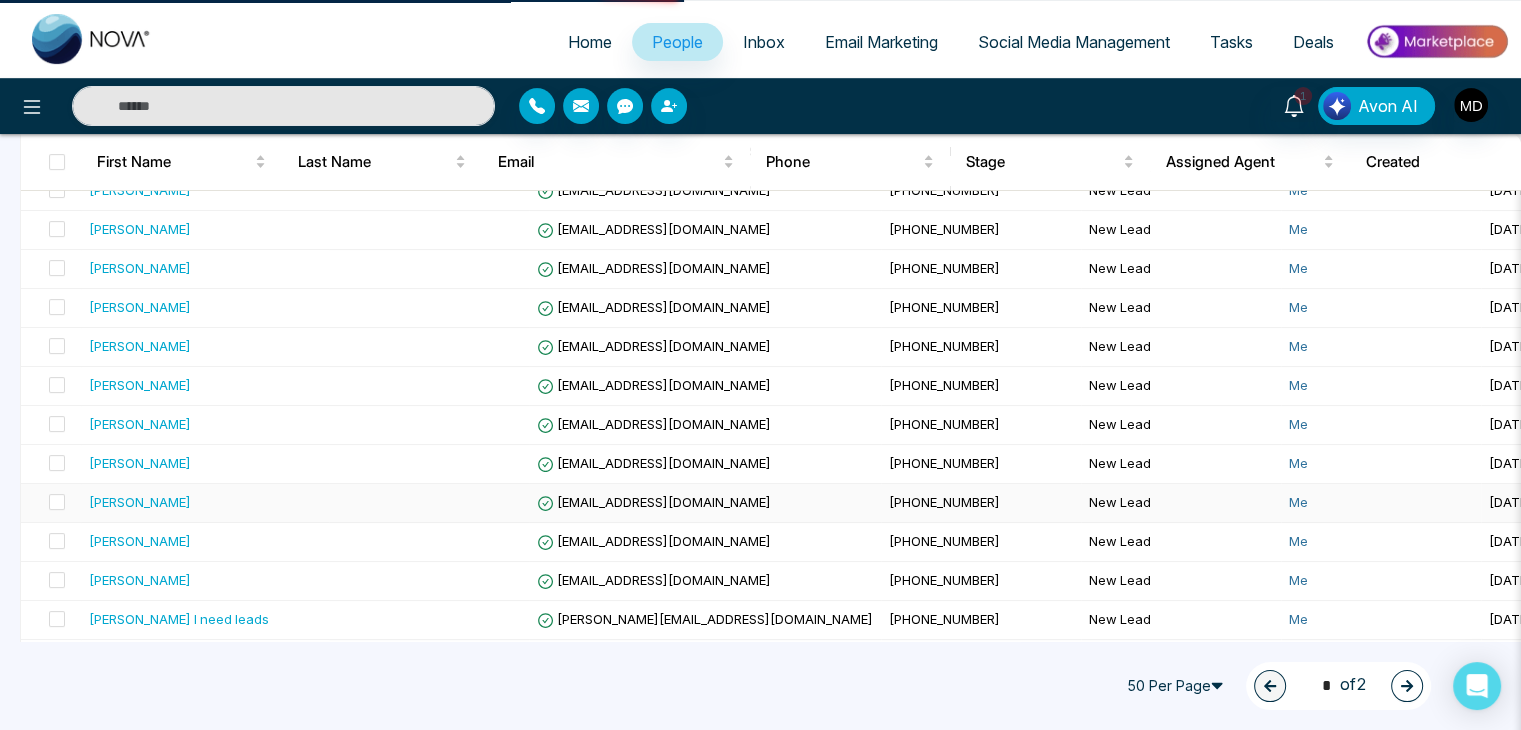 scroll, scrollTop: 0, scrollLeft: 0, axis: both 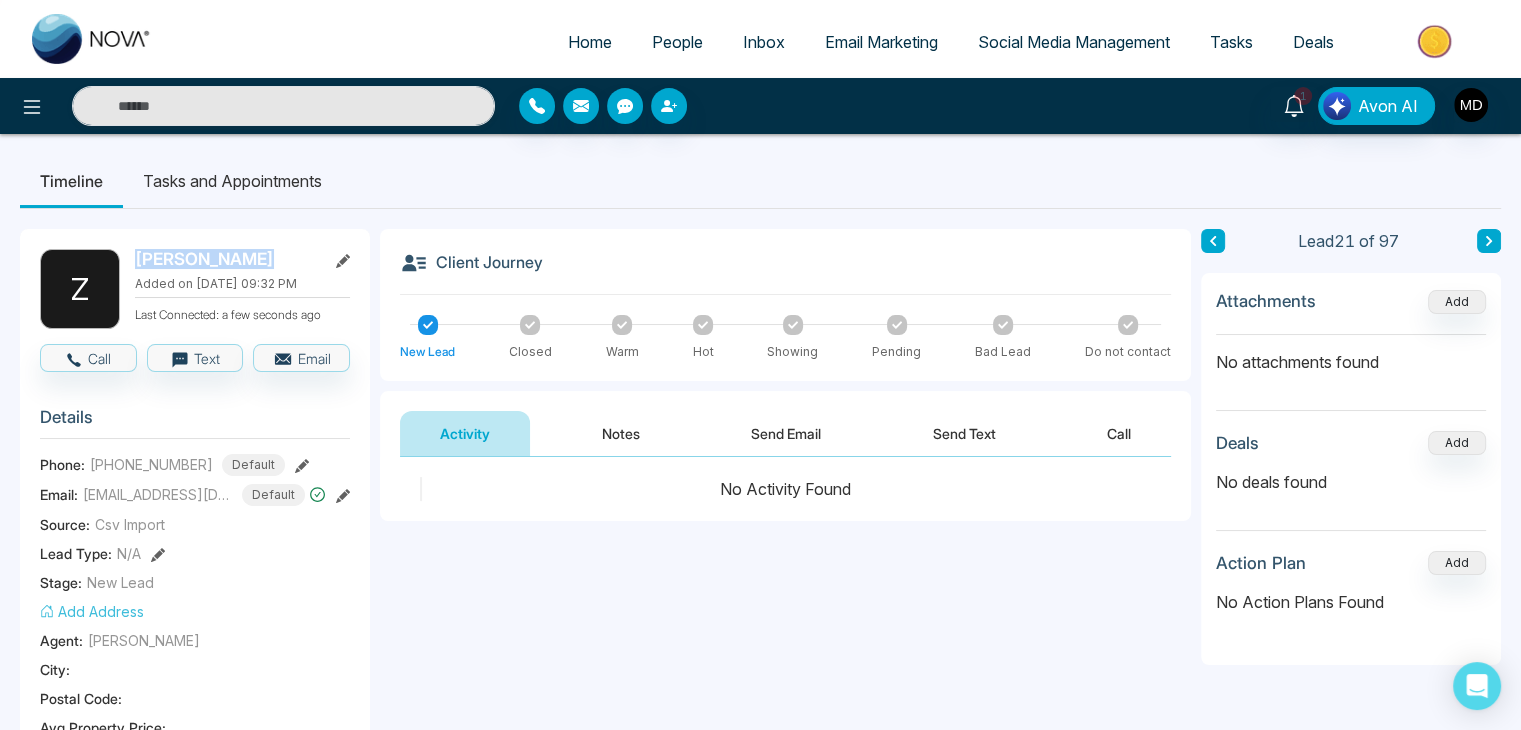 drag, startPoint x: 133, startPoint y: 252, endPoint x: 255, endPoint y: 245, distance: 122.20065 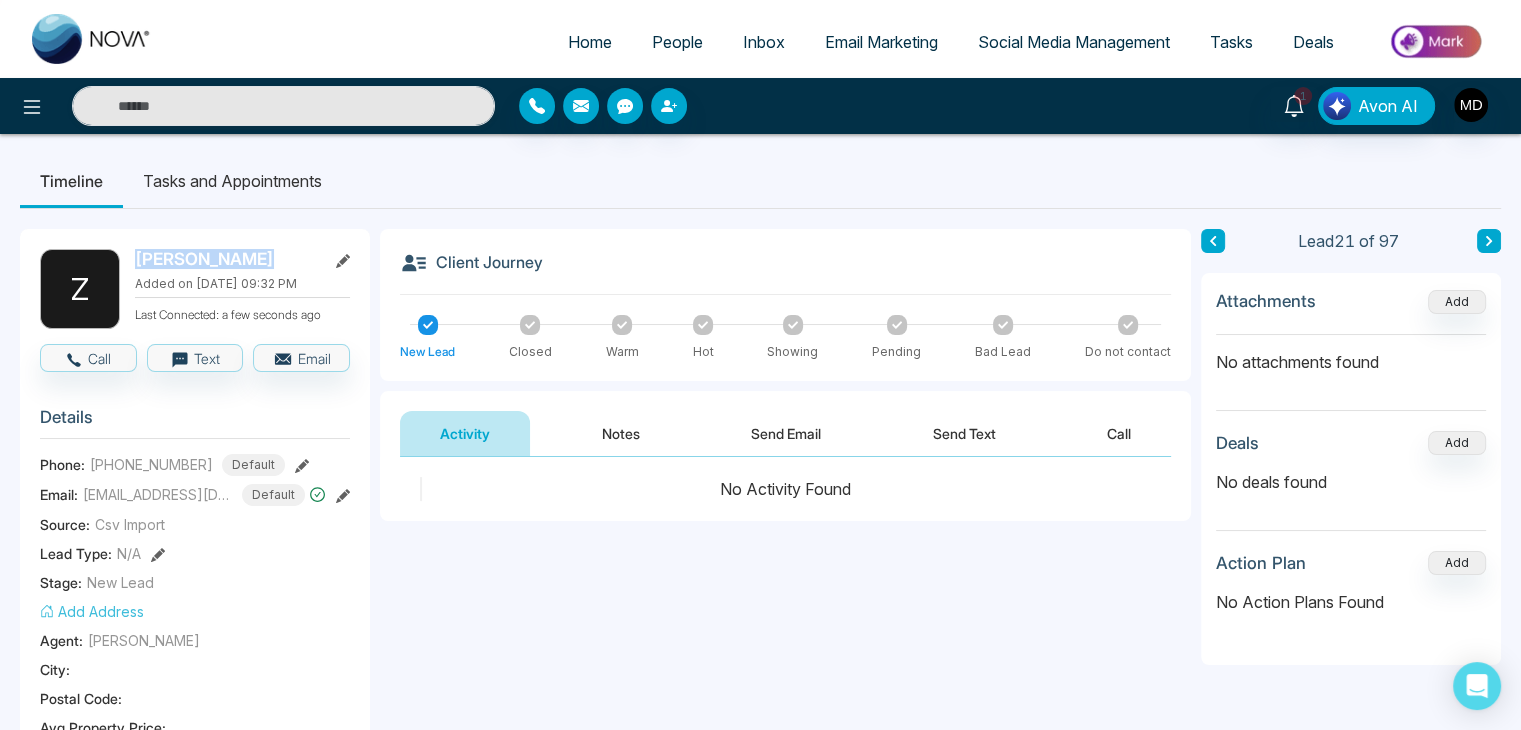 click on "Z [PERSON_NAME]  Added on   [DATE] 09:32 PM Last Connected:   a few seconds ago   Call   Text   Email Details Phone: [PHONE_NUMBER] Default Email: [EMAIL_ADDRESS][DOMAIN_NAME] Default Source: Csv Import Lead Type: N/A Stage: New Lead Add Address Agent: [PERSON_NAME][GEOGRAPHIC_DATA] : Postal Code : Avg Property Price : Buy Area : Home Type : Start Date : Last Contact Date : Province : Timeframe : Urgency : Tags No Tag Found Is this lead a Realtor? Lead Summary 0 Calls 0 Texts 0 Emails Social Profile   Not found Not found Not found Custom Lead Data Delete lead" at bounding box center (195, 924) 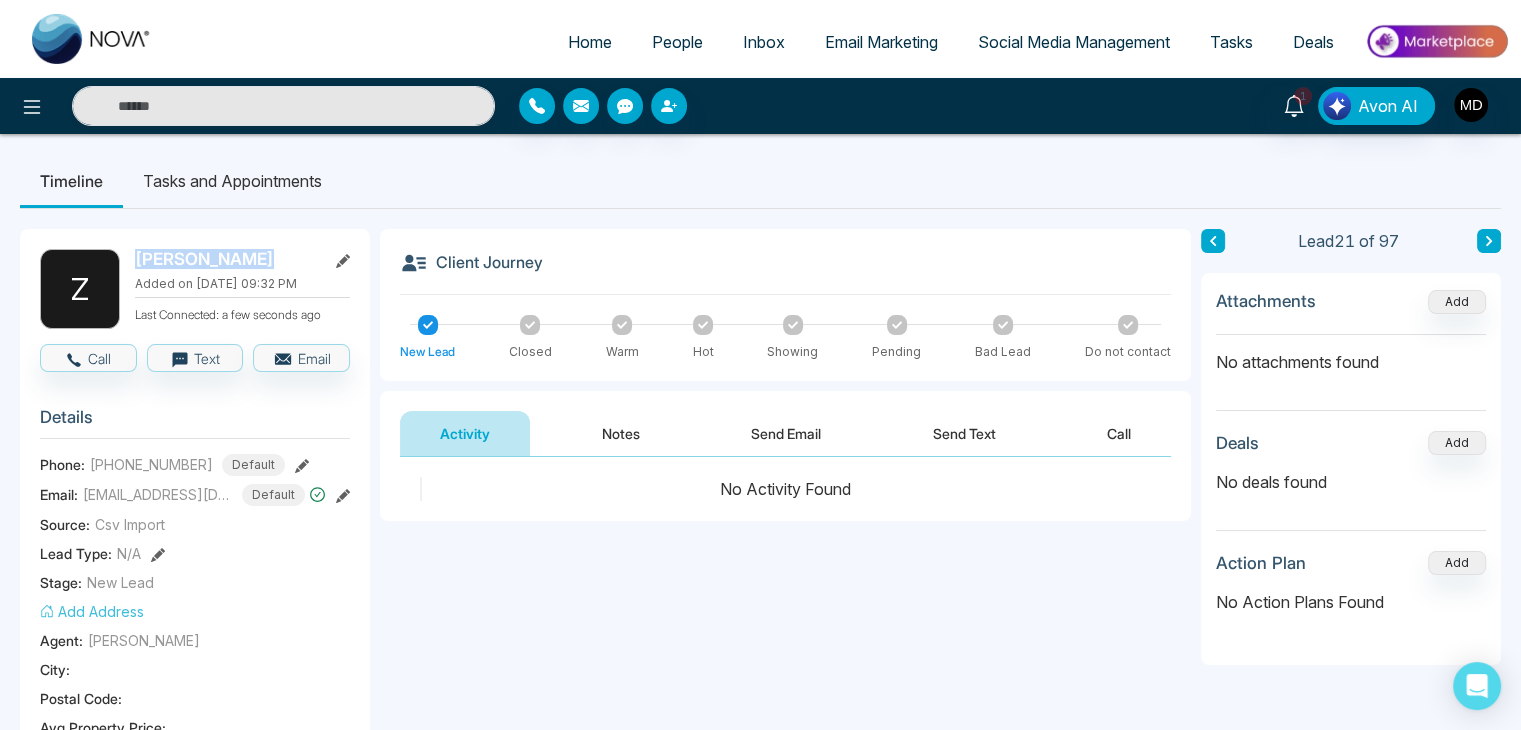copy on "[PERSON_NAME]" 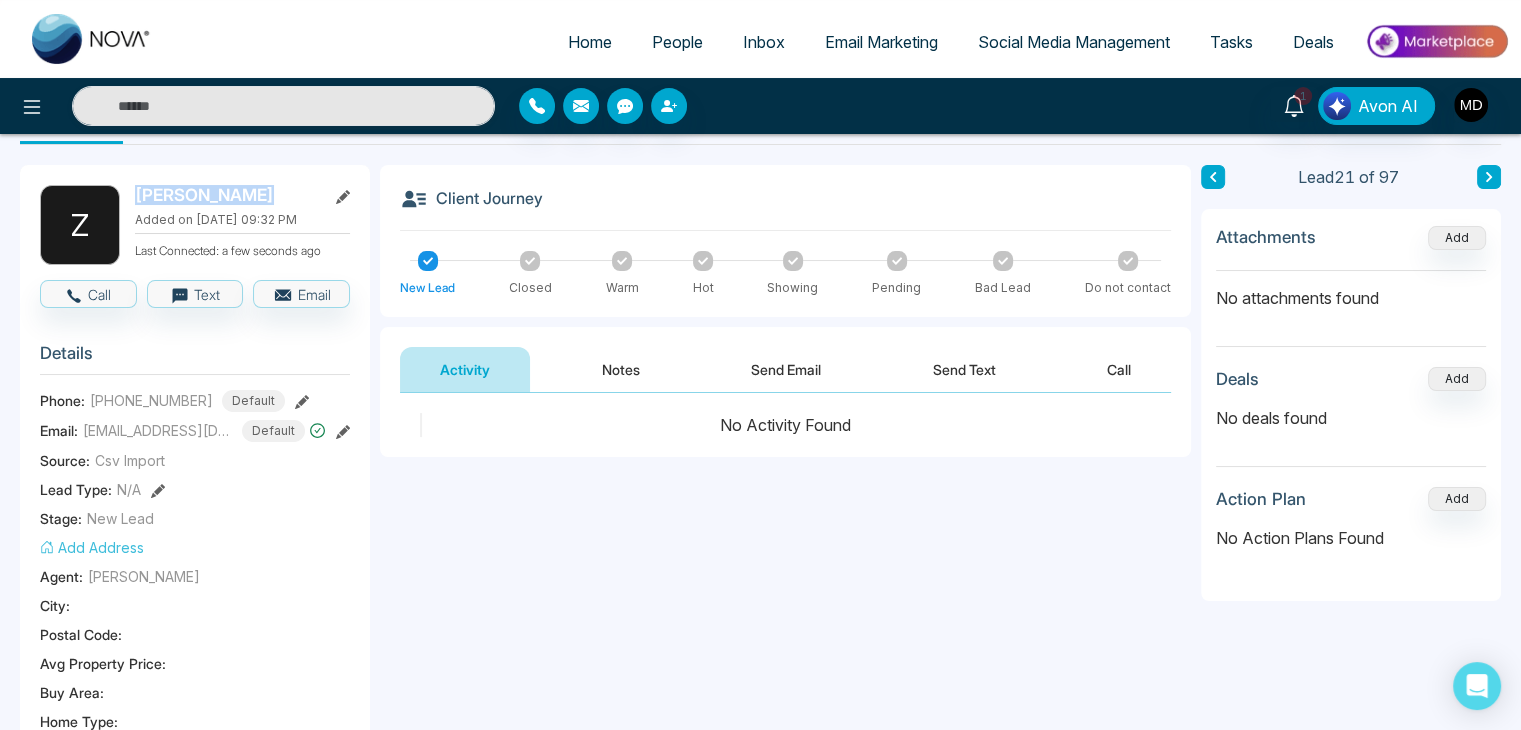 scroll, scrollTop: 100, scrollLeft: 0, axis: vertical 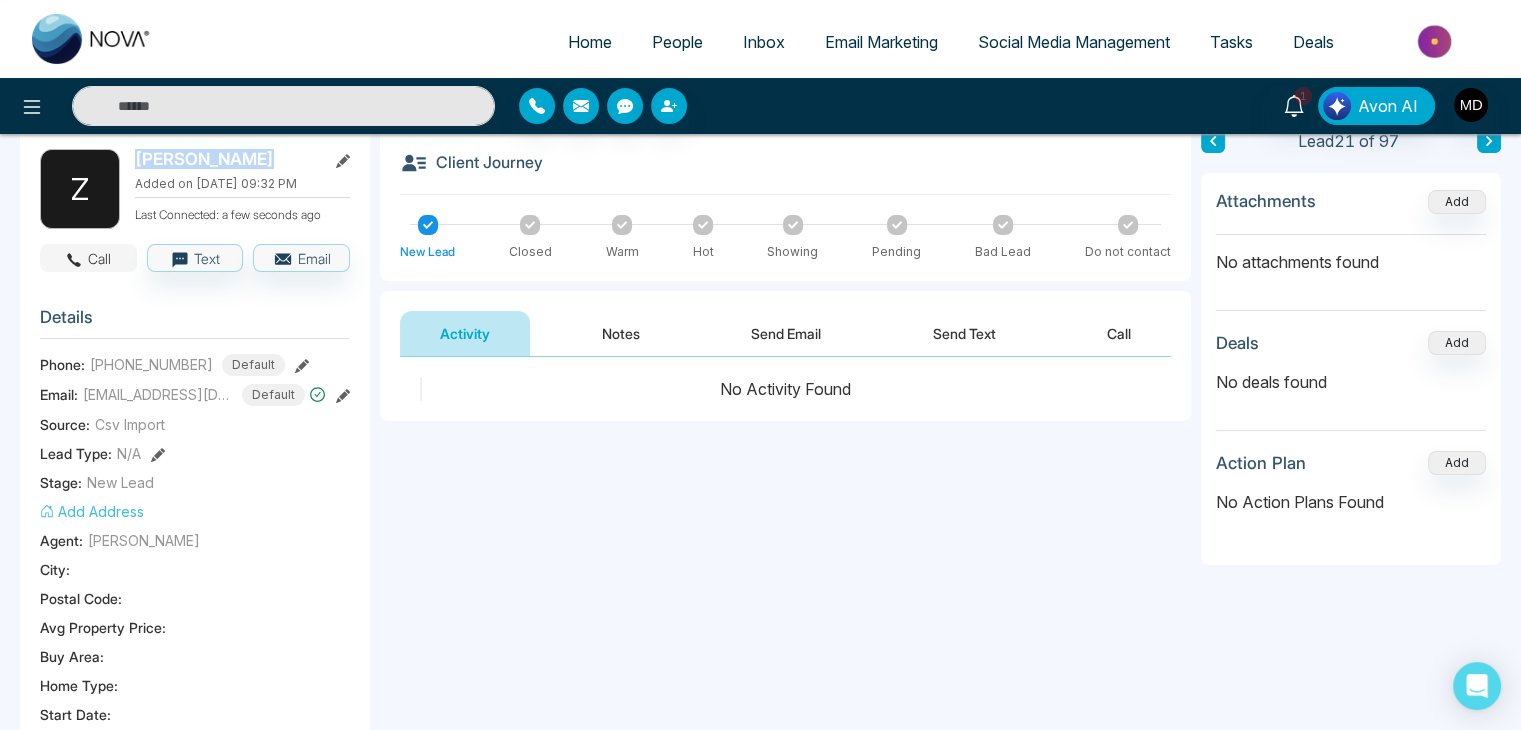 click on "Call" at bounding box center (88, 258) 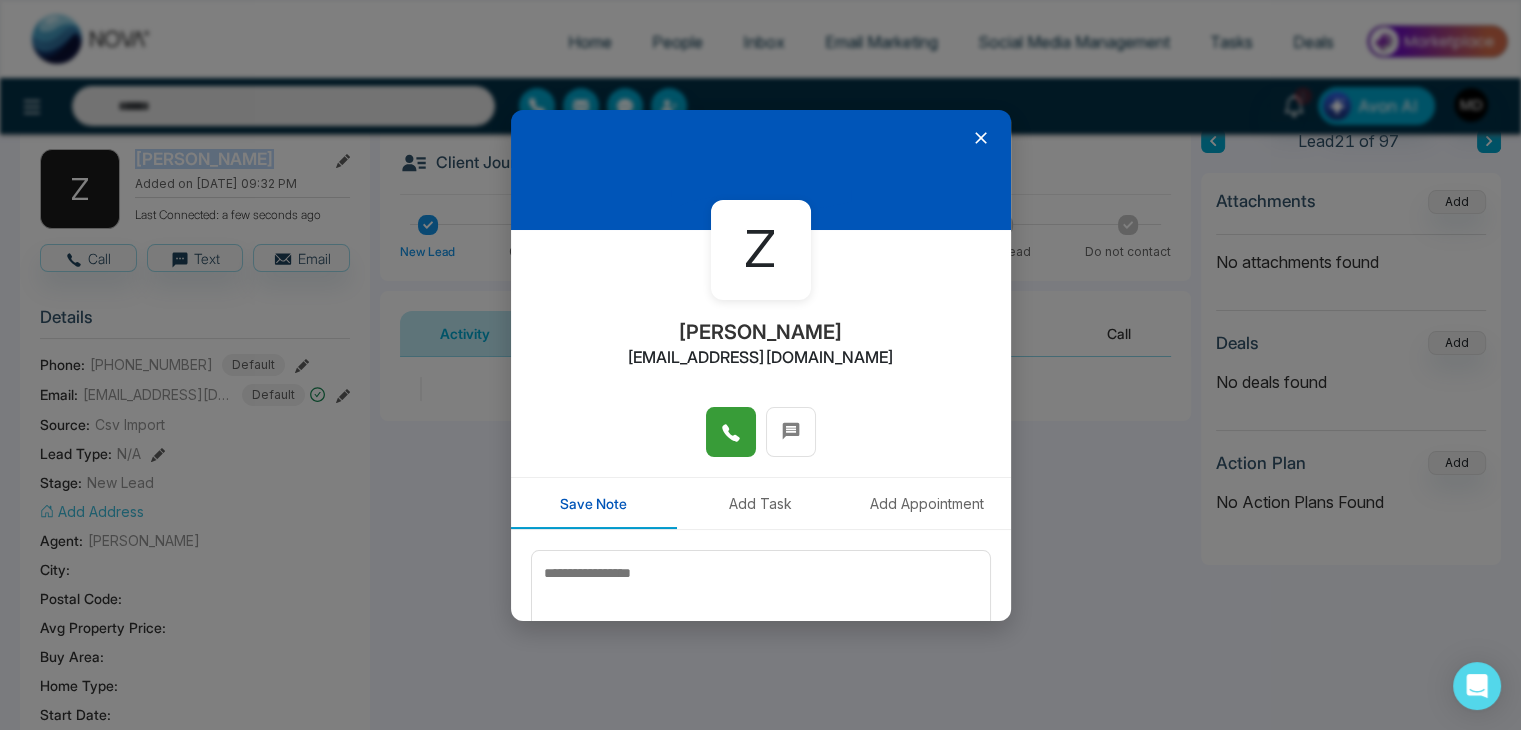 click at bounding box center [731, 432] 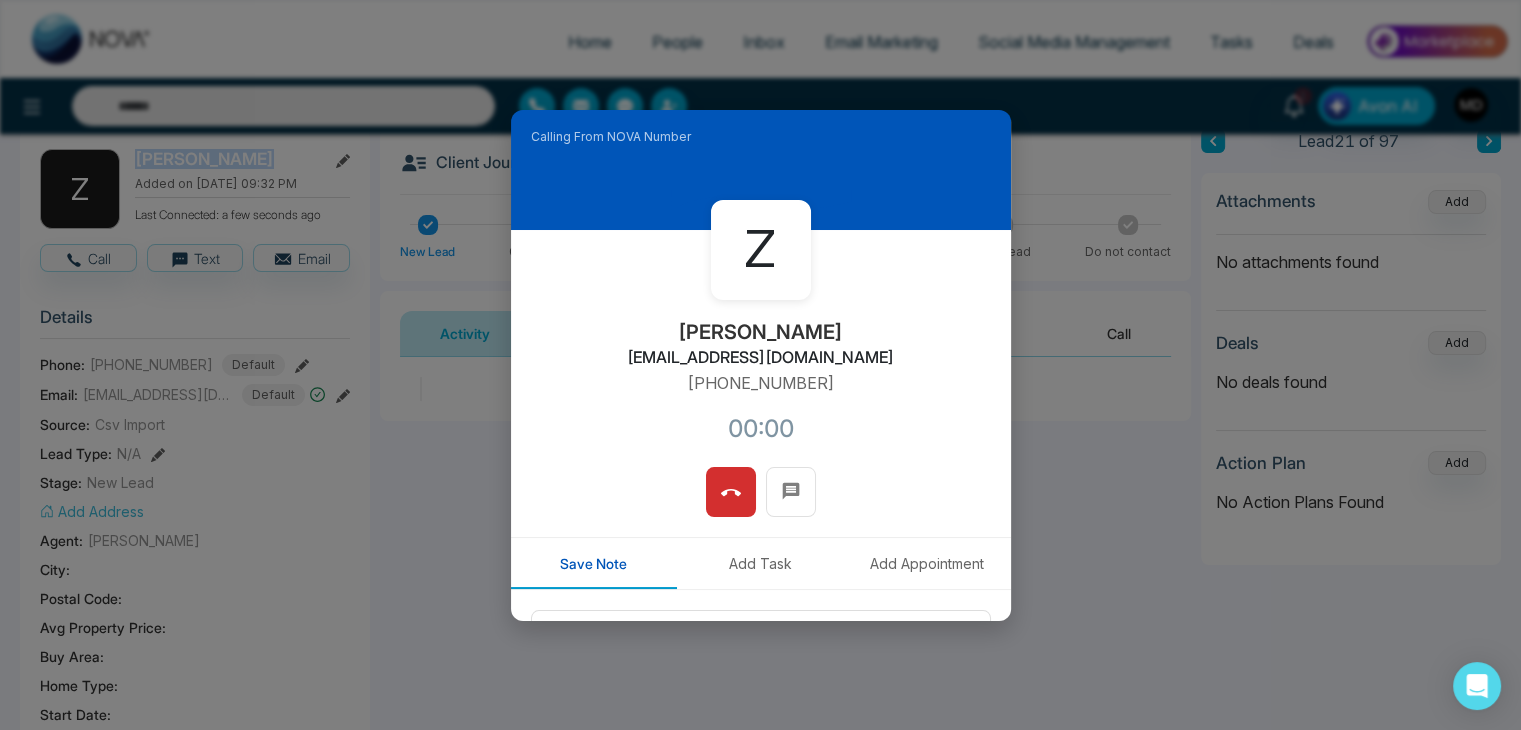 type 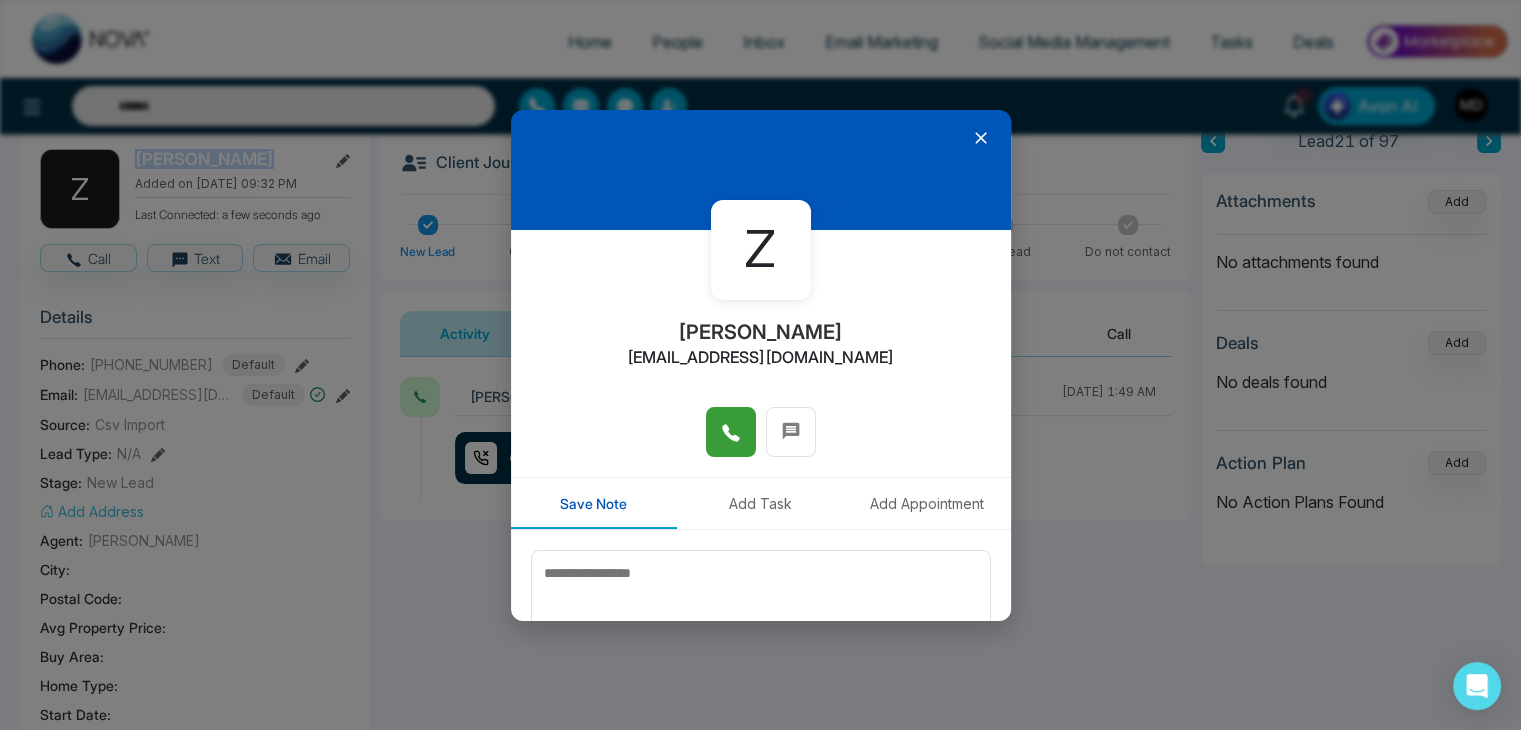 click on "Add Task" at bounding box center [760, 503] 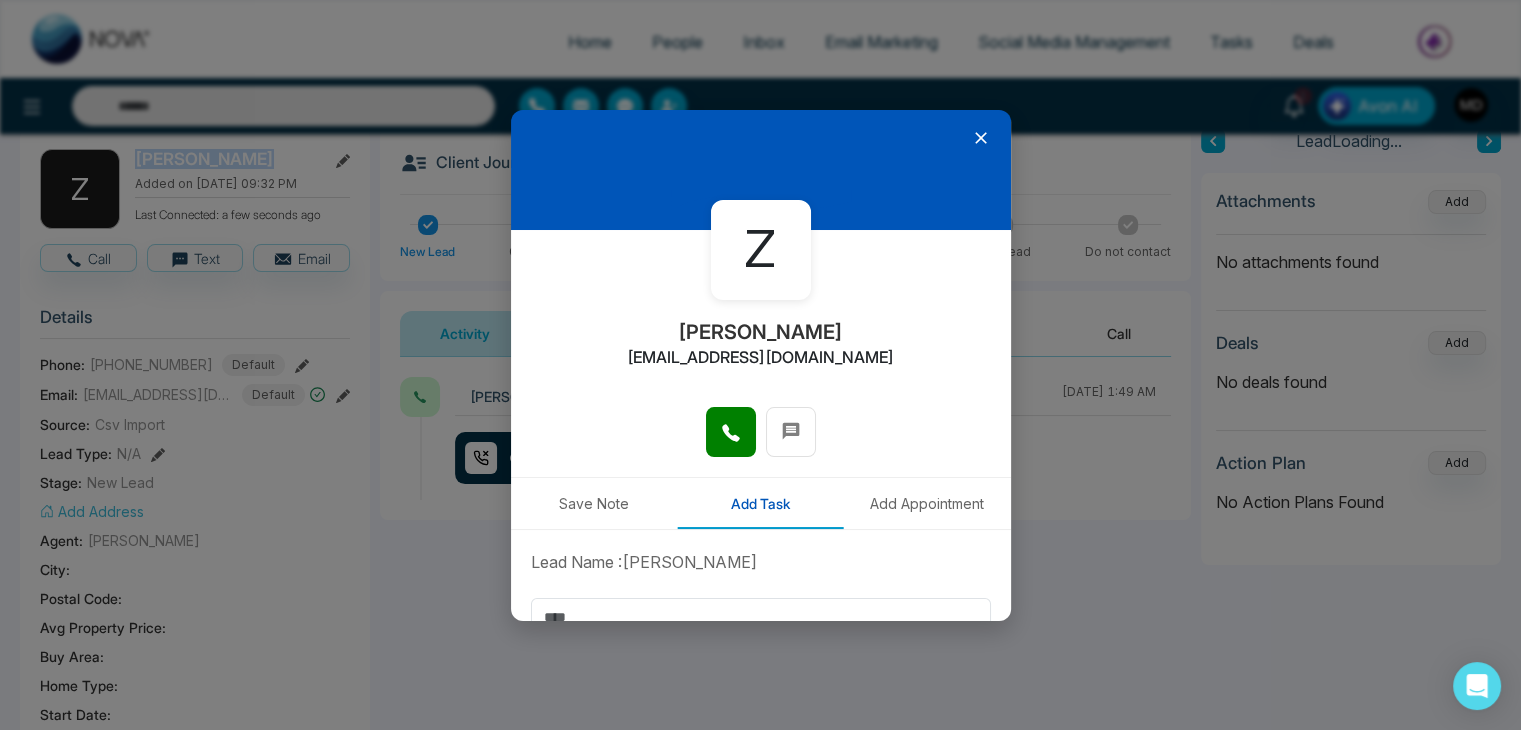click on "Save Note" at bounding box center [594, 503] 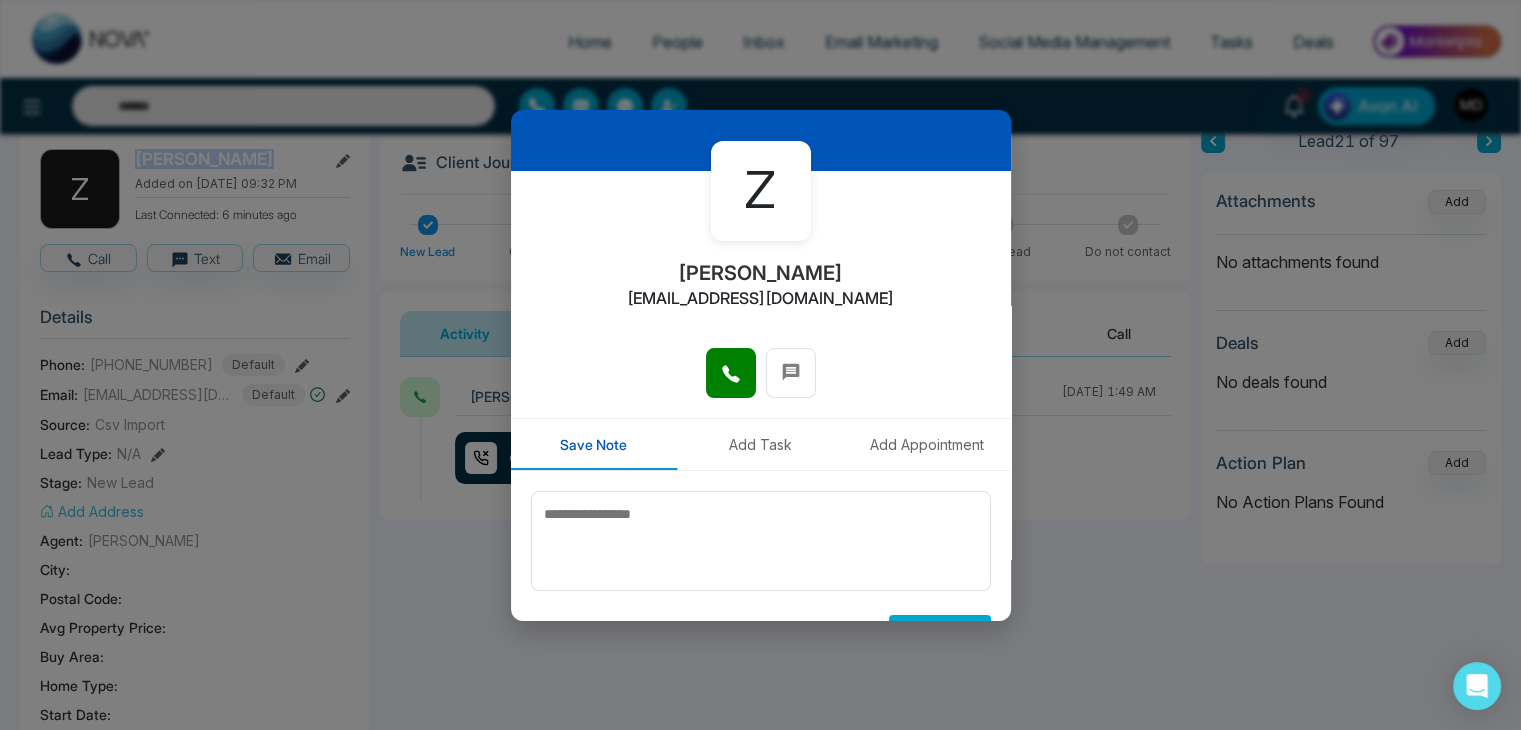 scroll, scrollTop: 110, scrollLeft: 0, axis: vertical 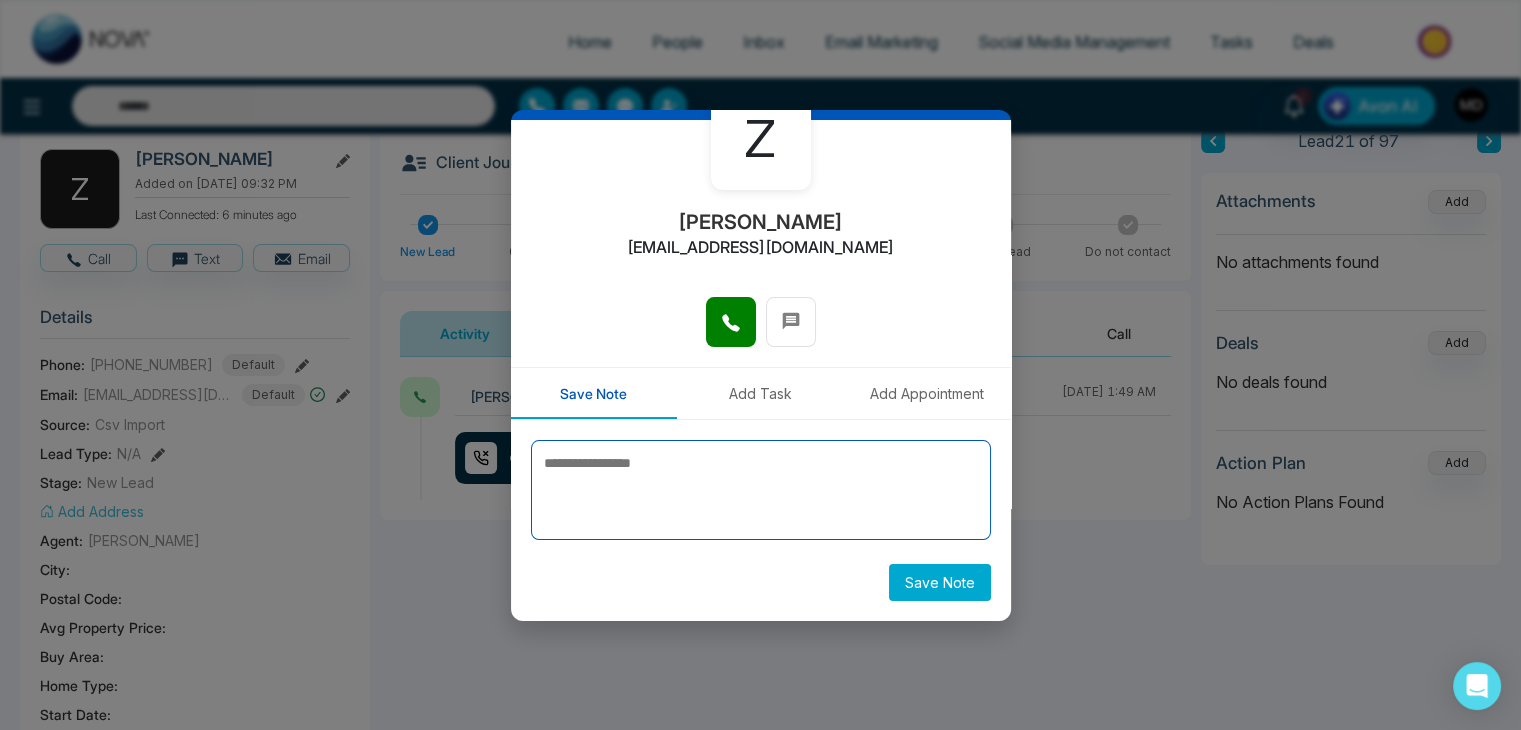 click at bounding box center (761, 490) 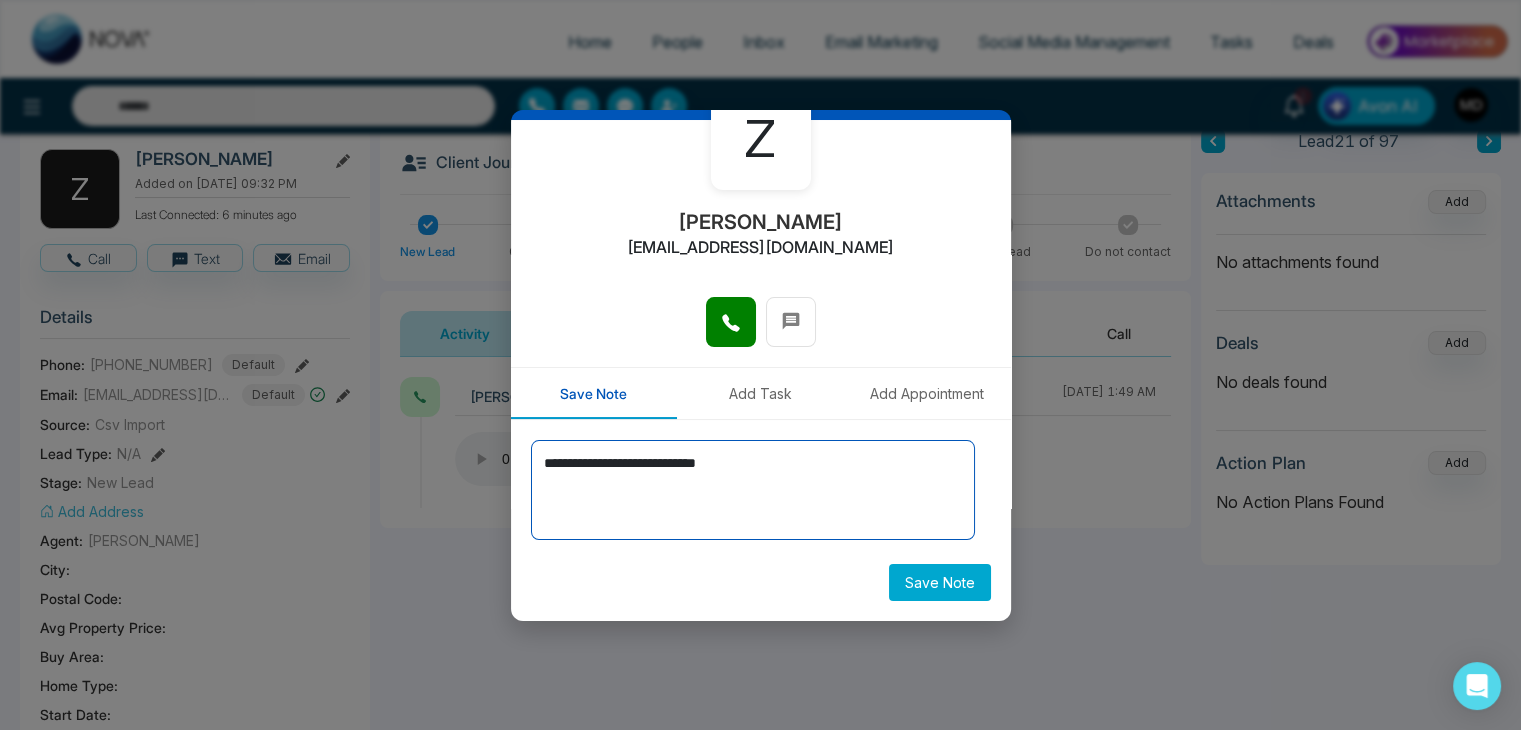type on "**********" 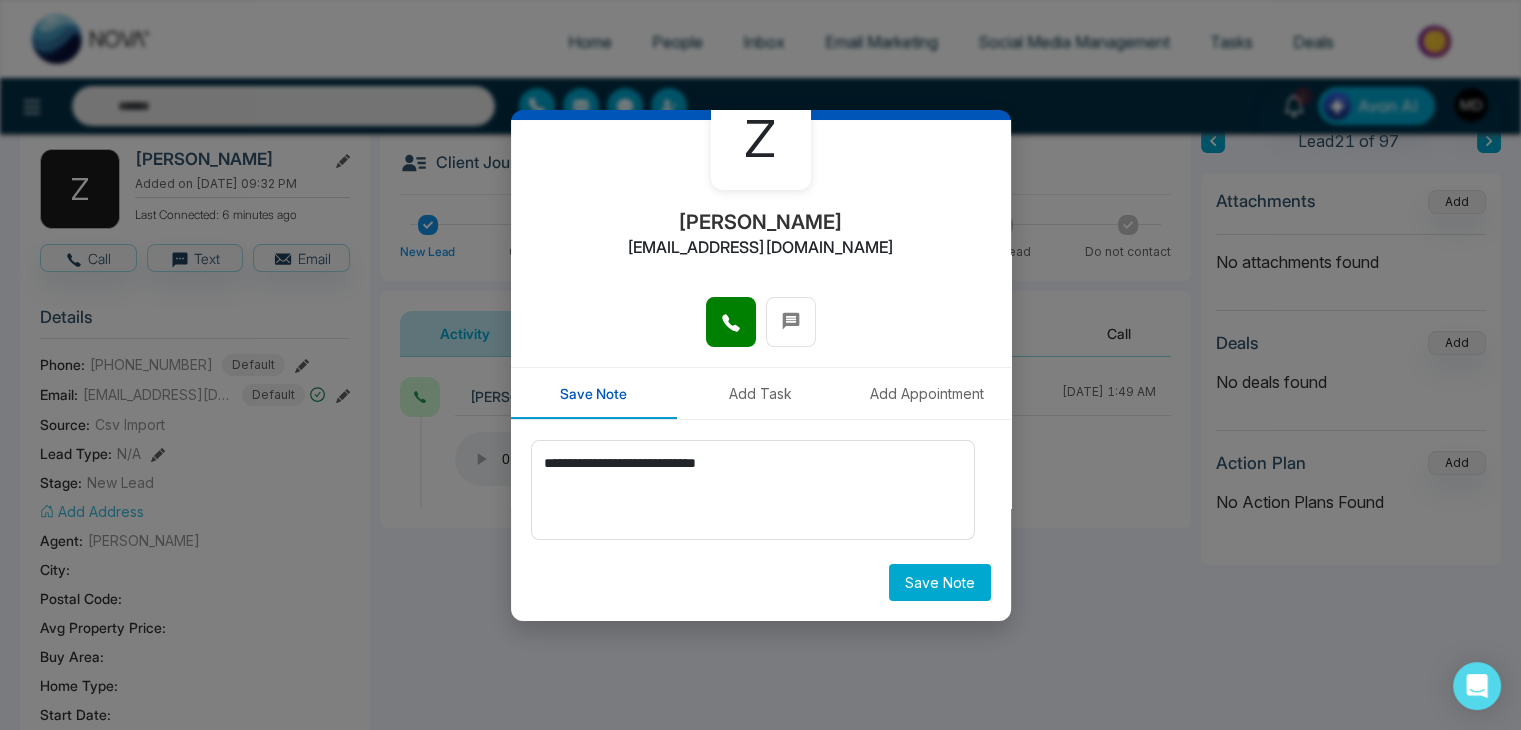 click on "Save Note" at bounding box center [940, 582] 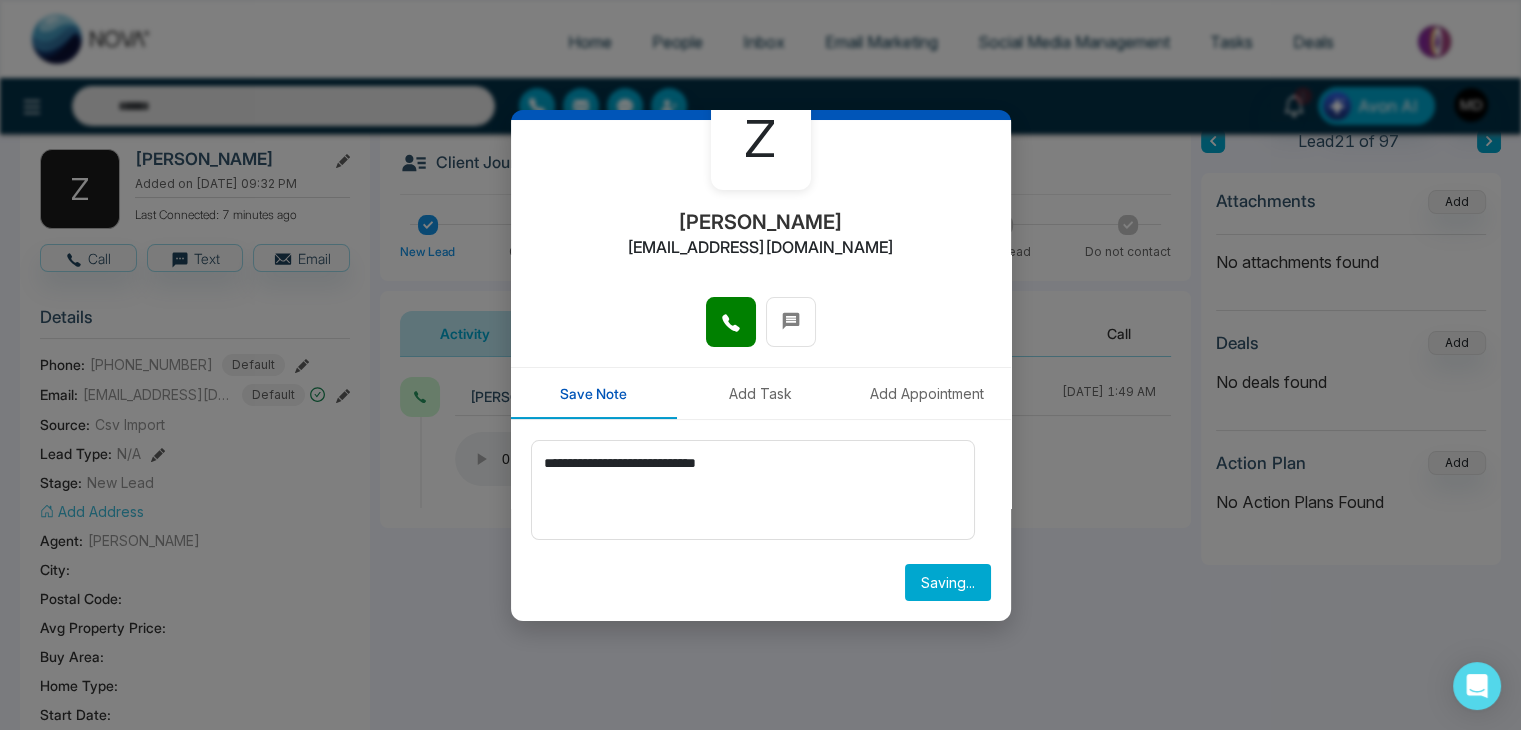 type 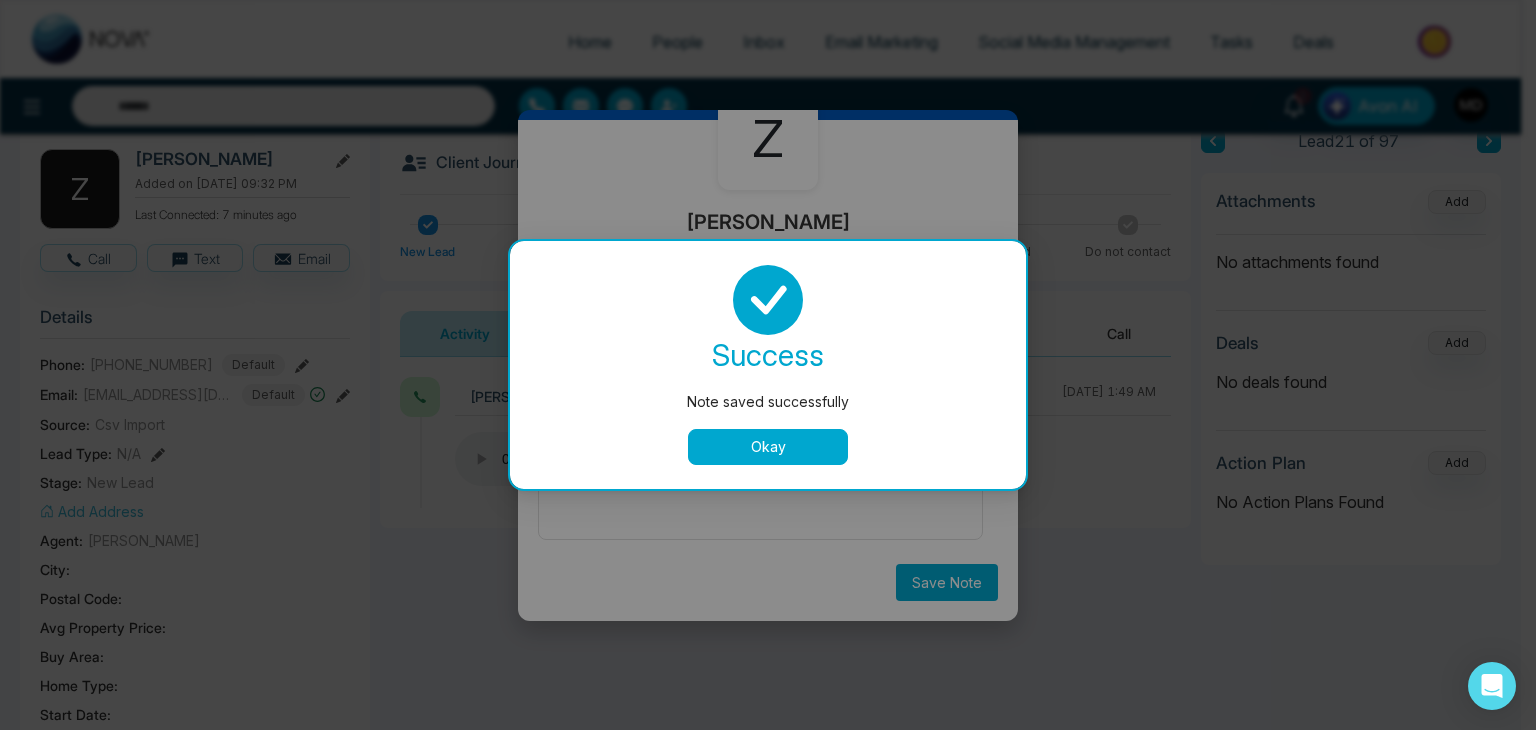 click on "Okay" at bounding box center (768, 447) 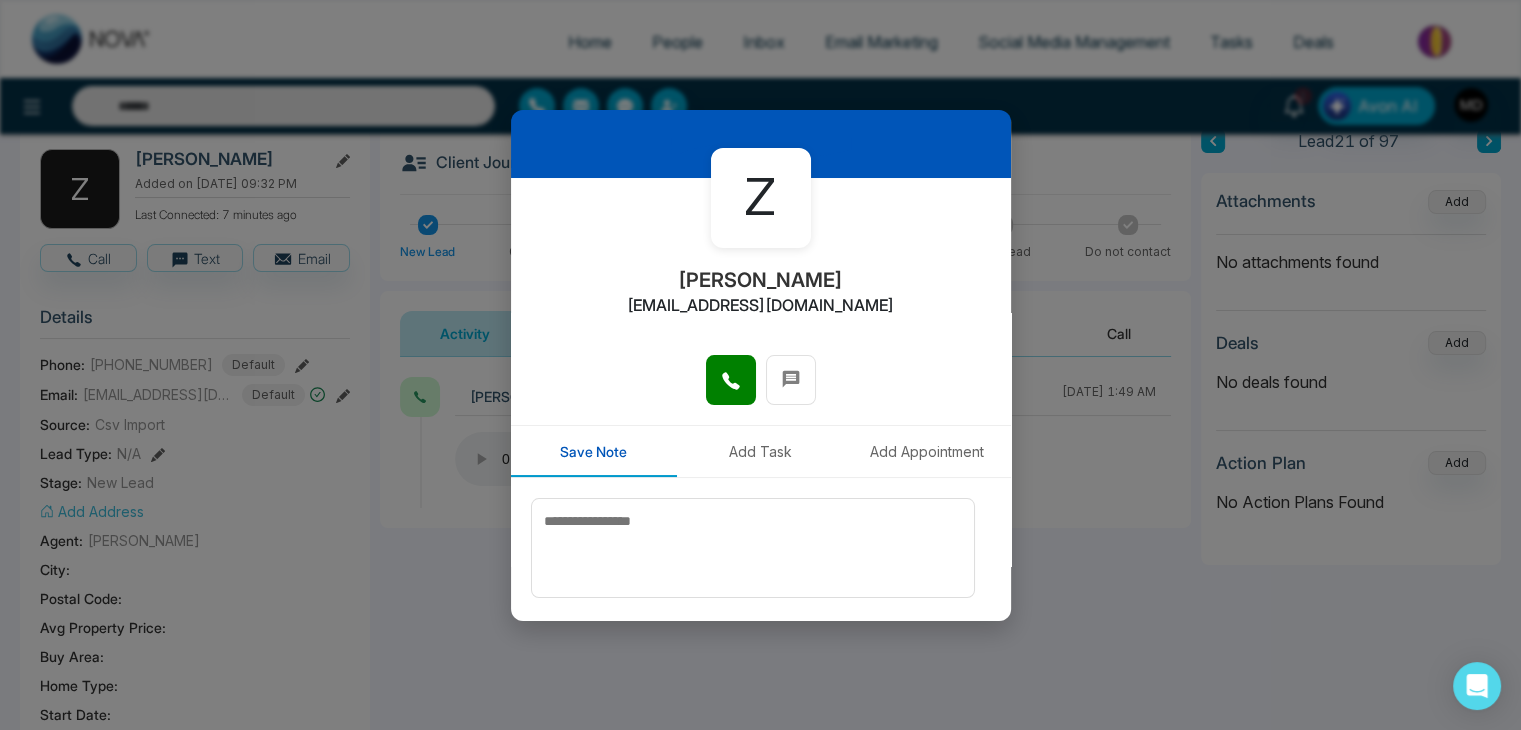 scroll, scrollTop: 0, scrollLeft: 0, axis: both 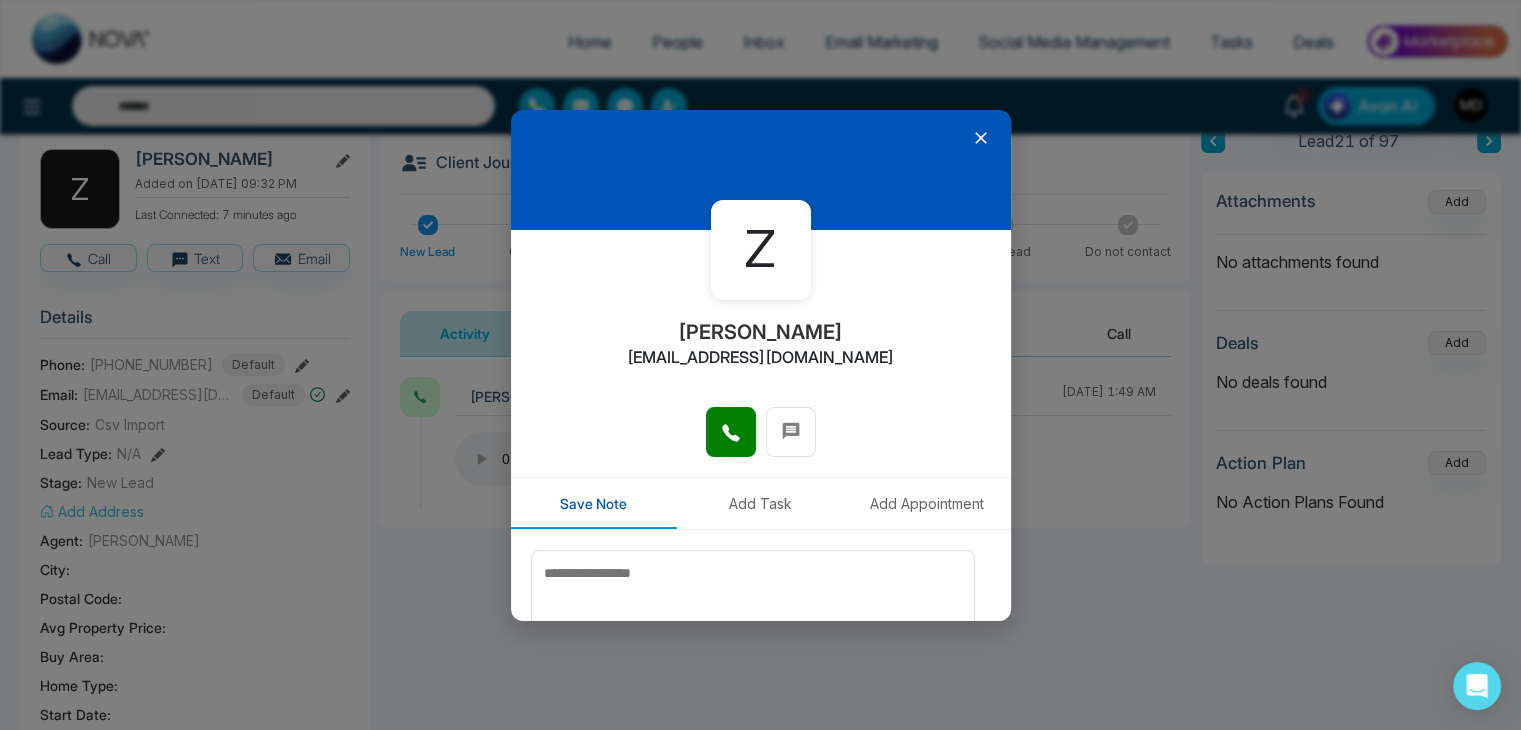click 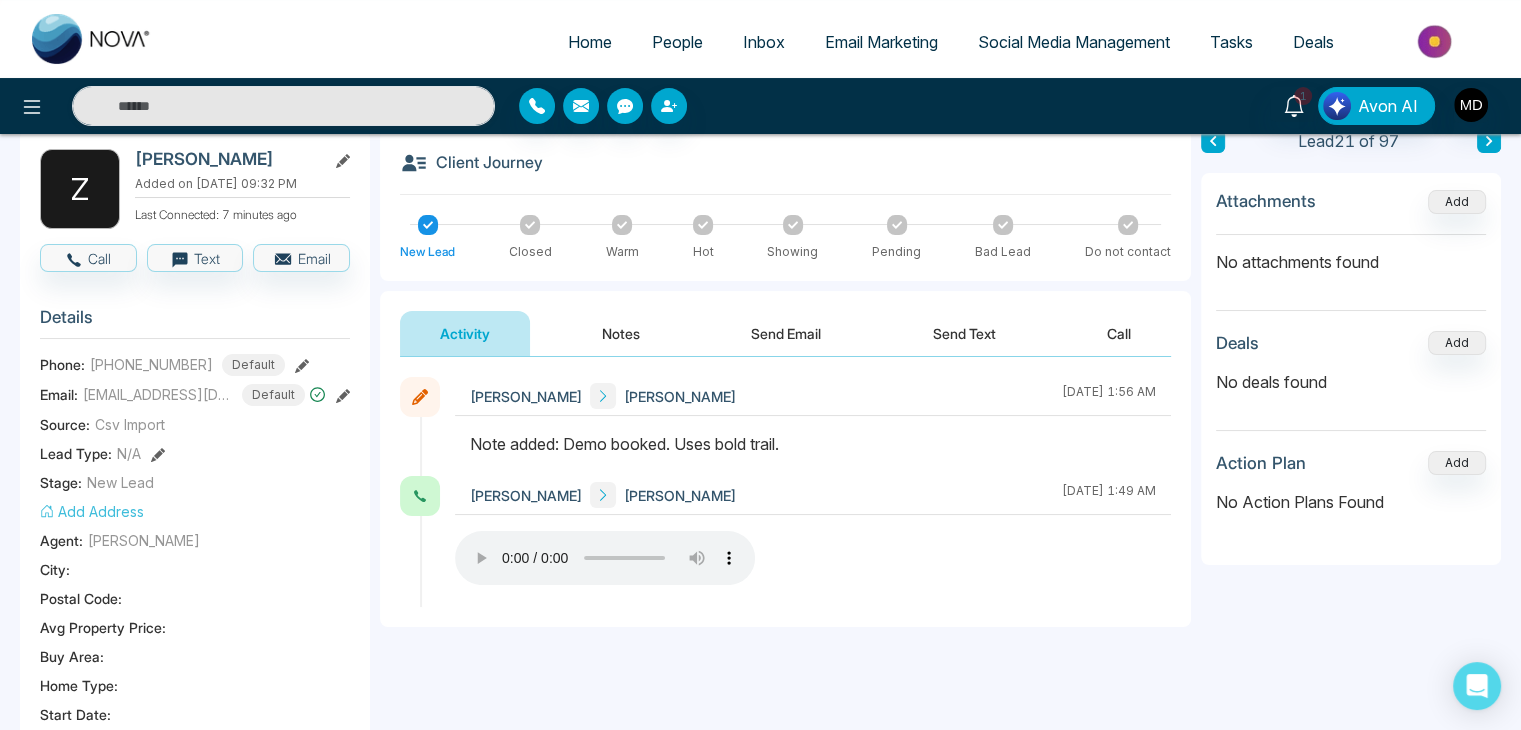 type 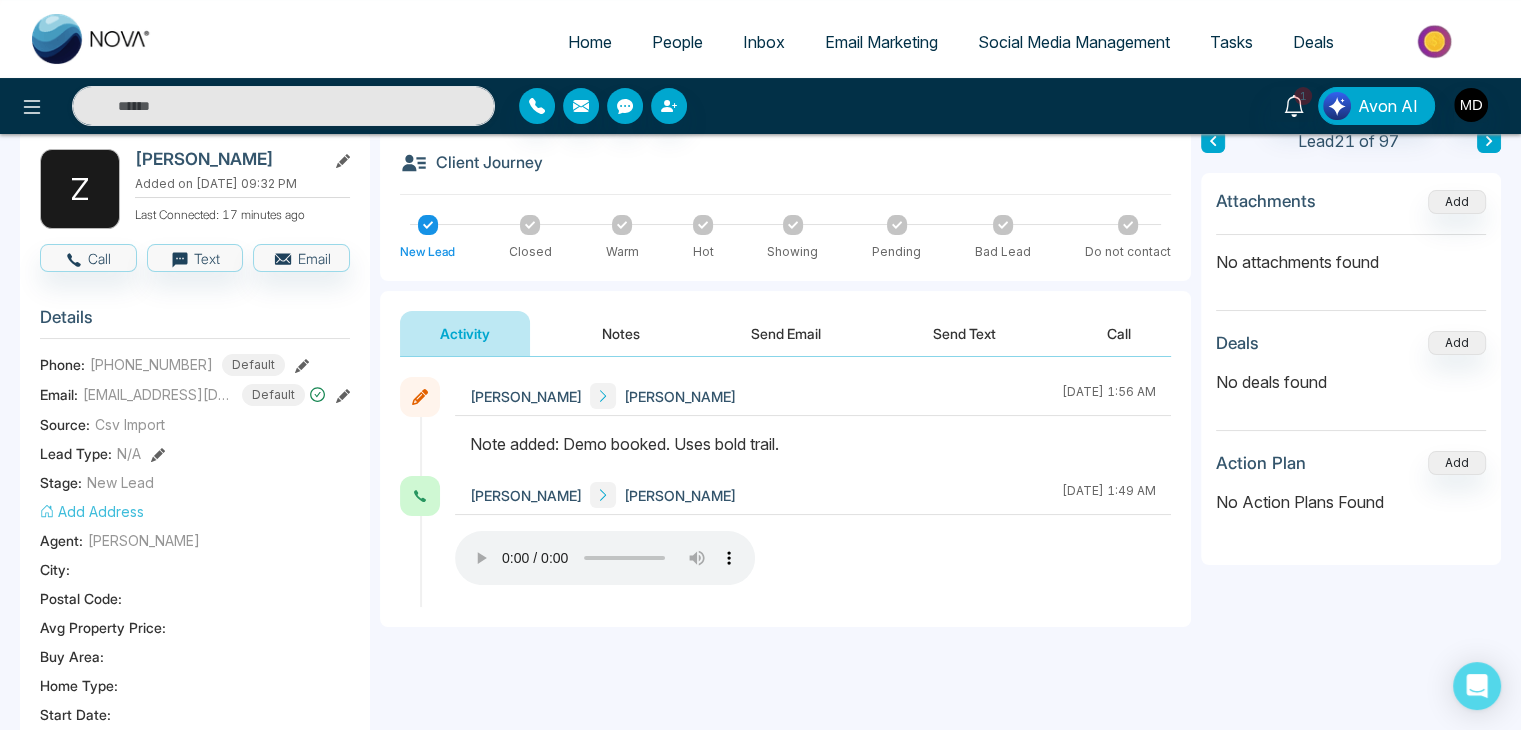 click on "Notes" at bounding box center [621, 333] 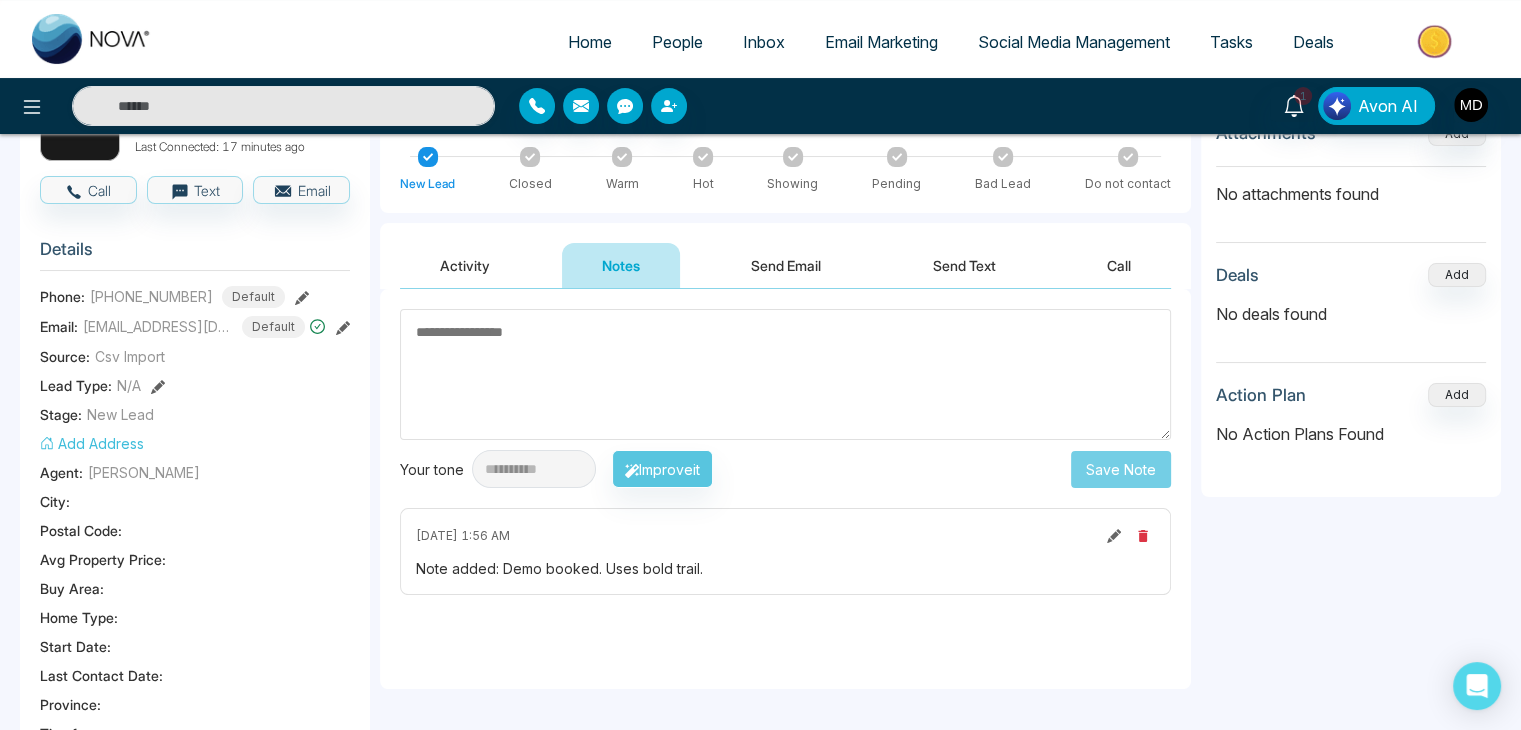 scroll, scrollTop: 200, scrollLeft: 0, axis: vertical 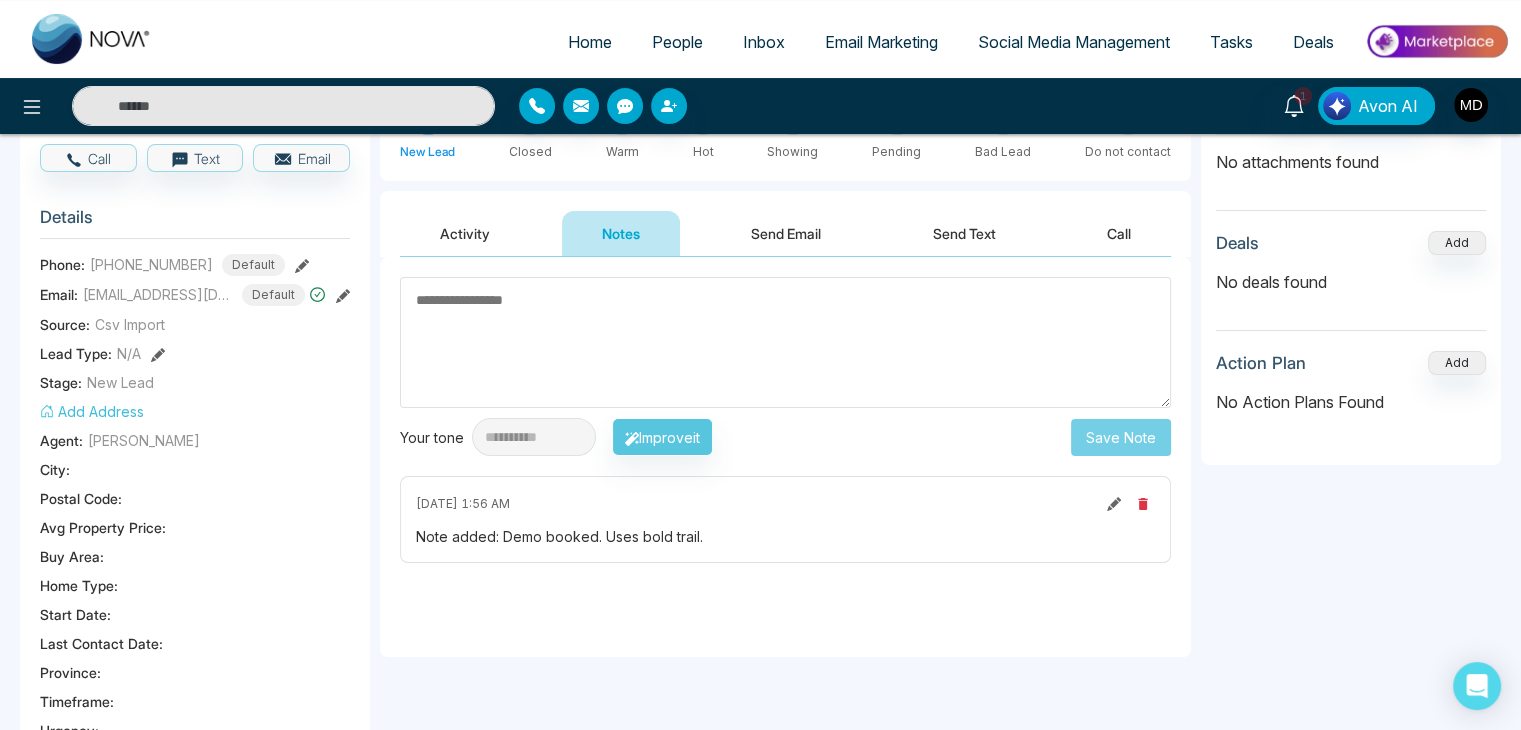 click 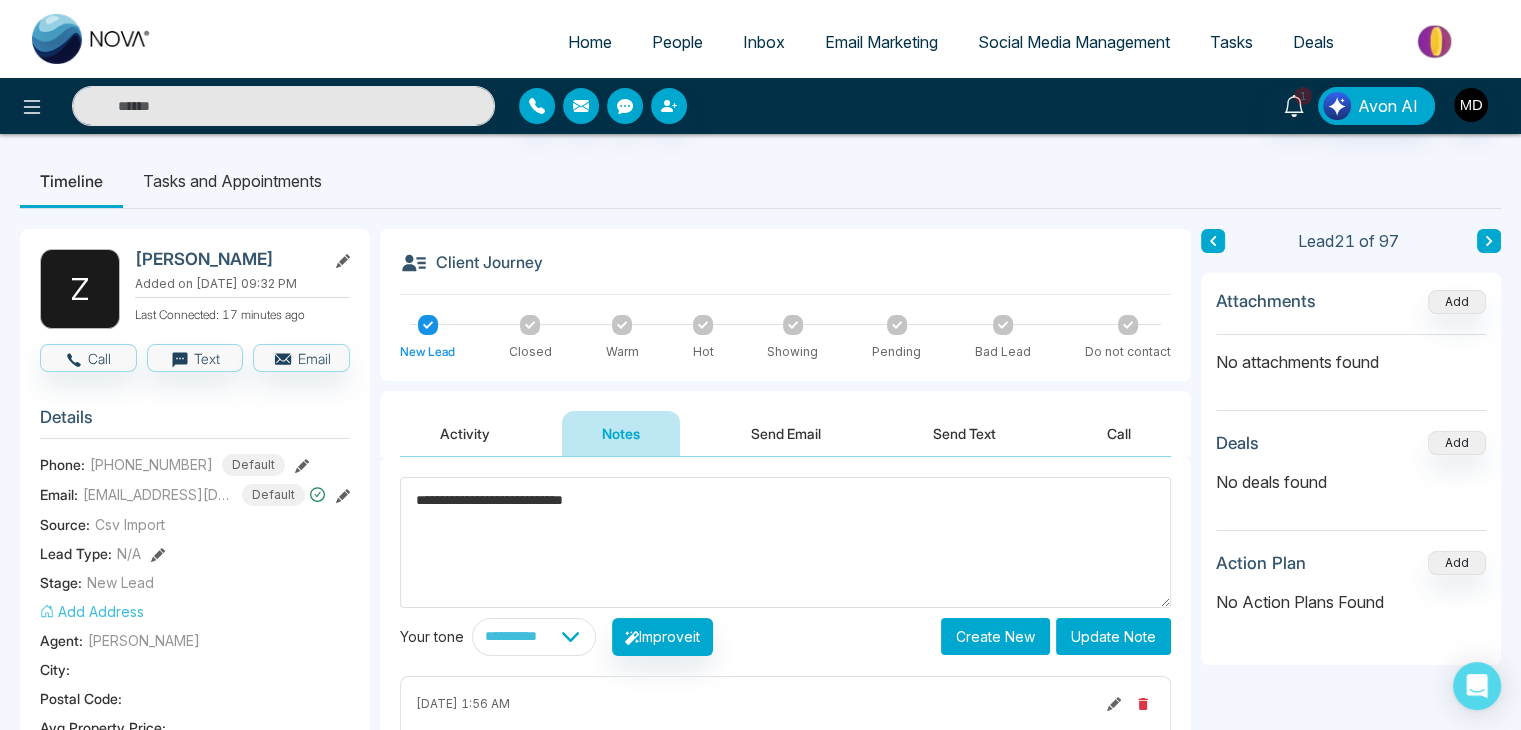 scroll, scrollTop: 200, scrollLeft: 0, axis: vertical 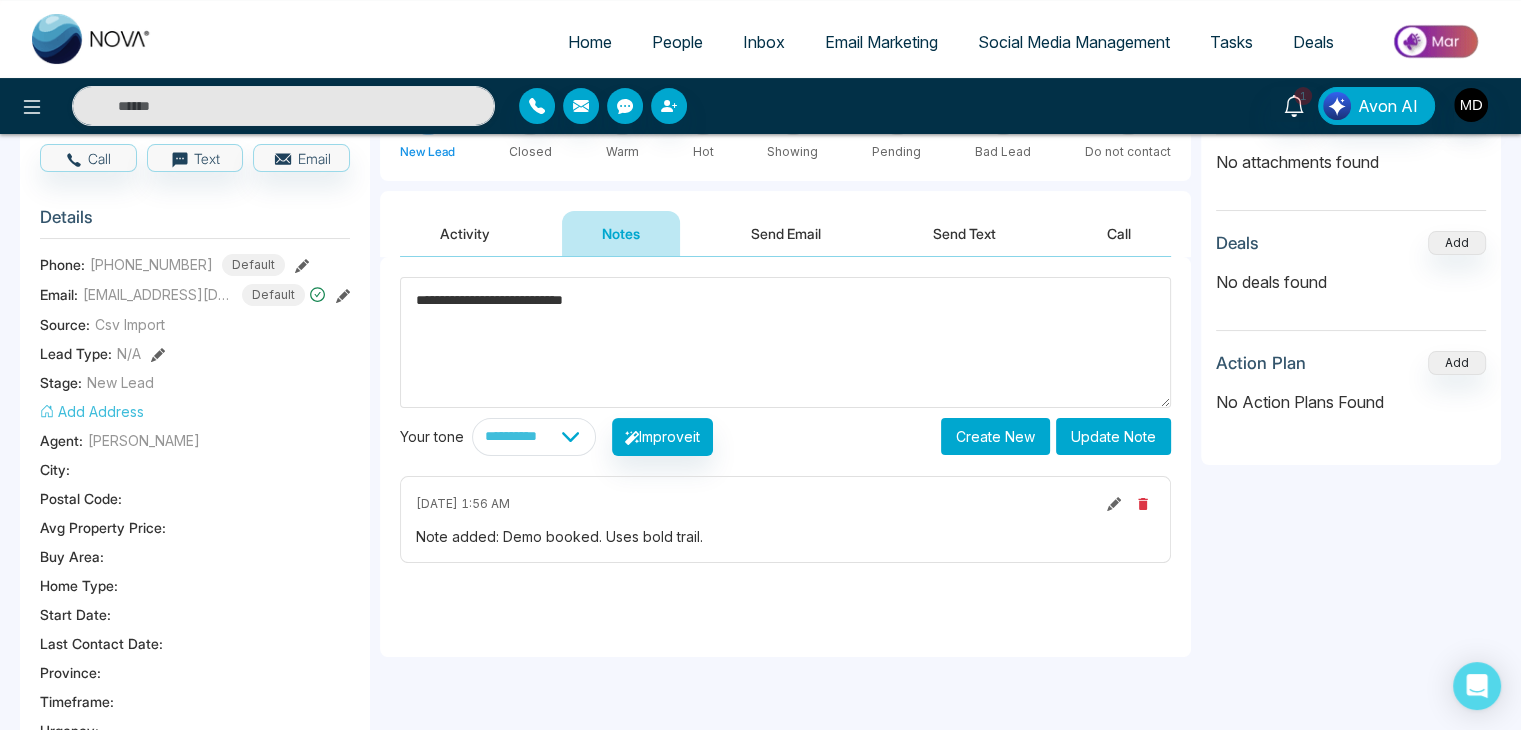 click 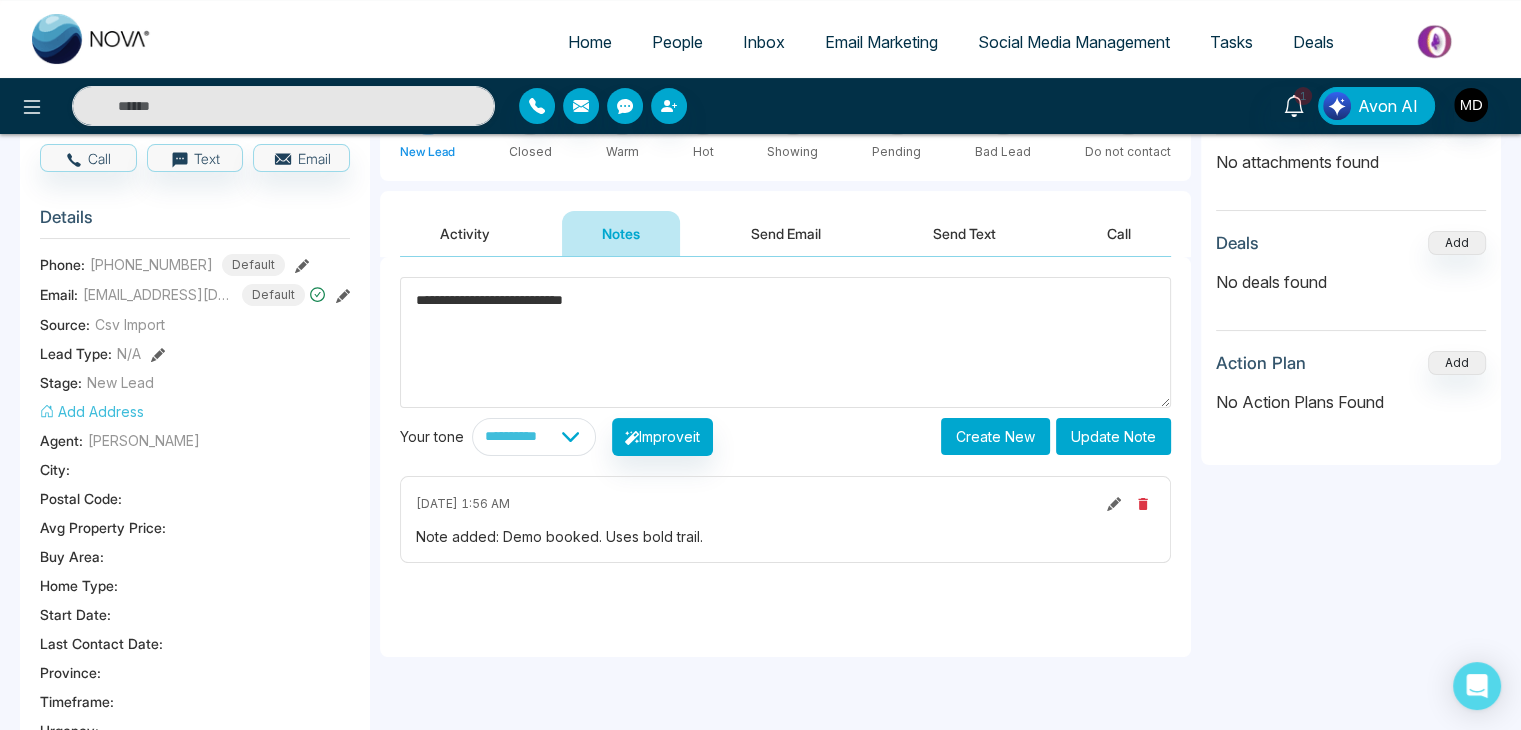 click on "**********" at bounding box center (785, 342) 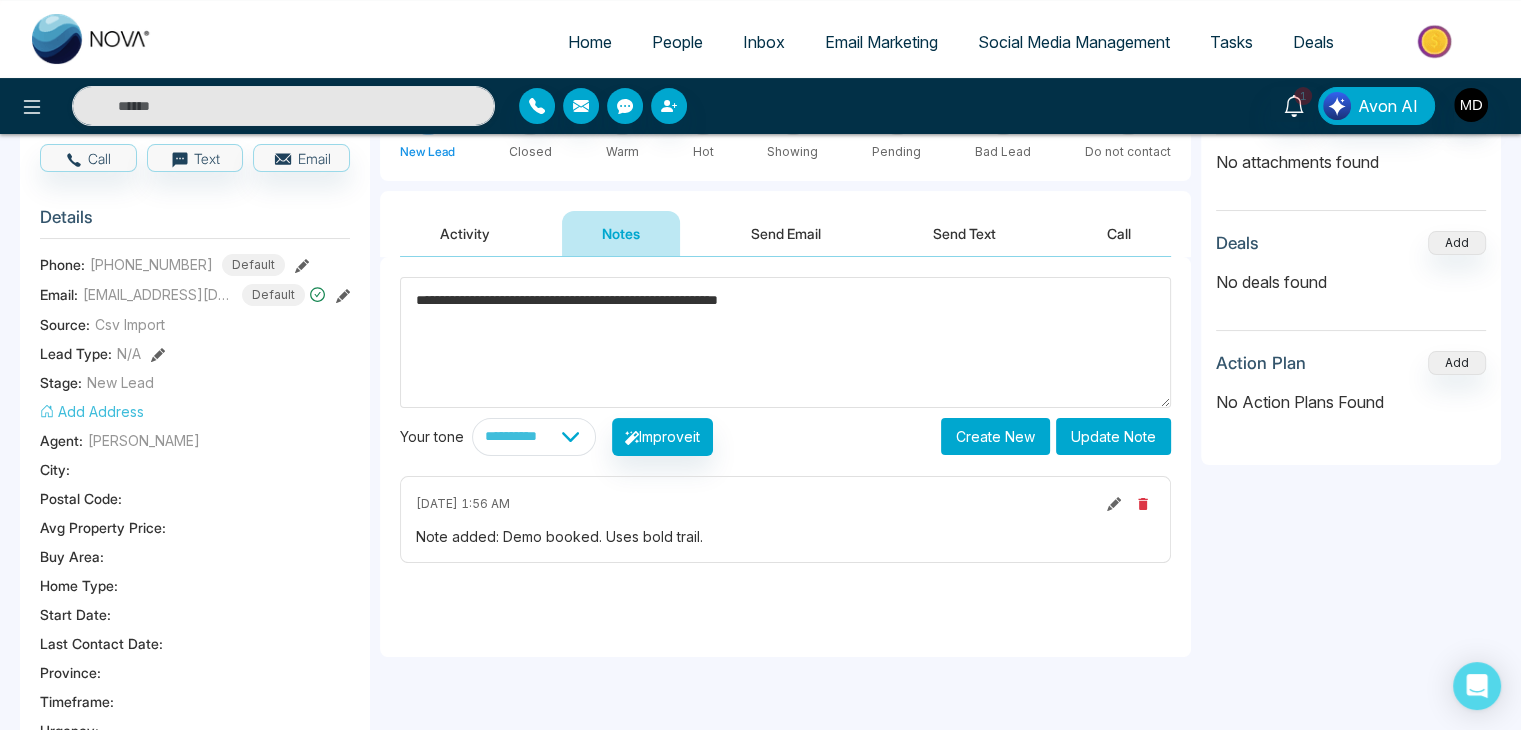 type on "**********" 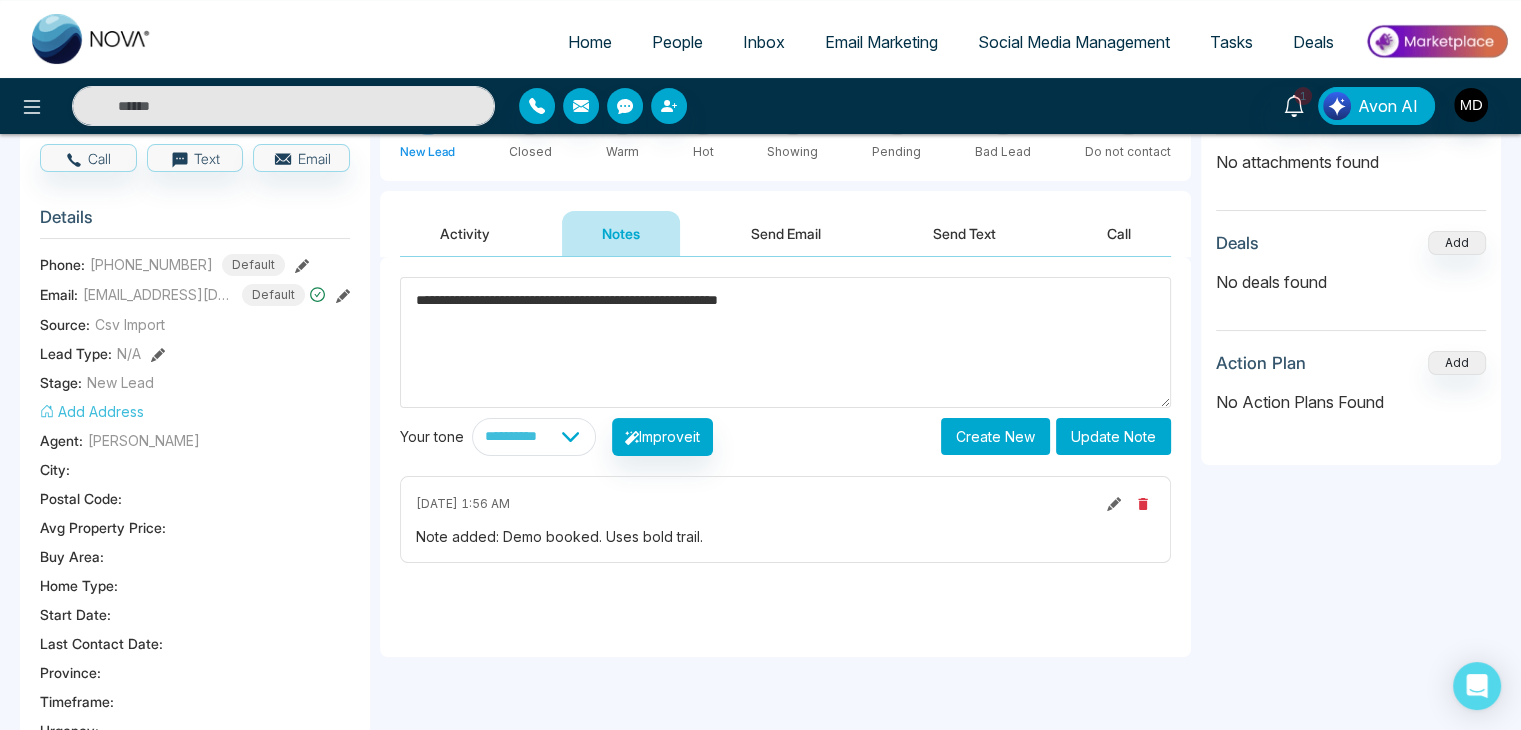 click on "Update Note" at bounding box center (1113, 436) 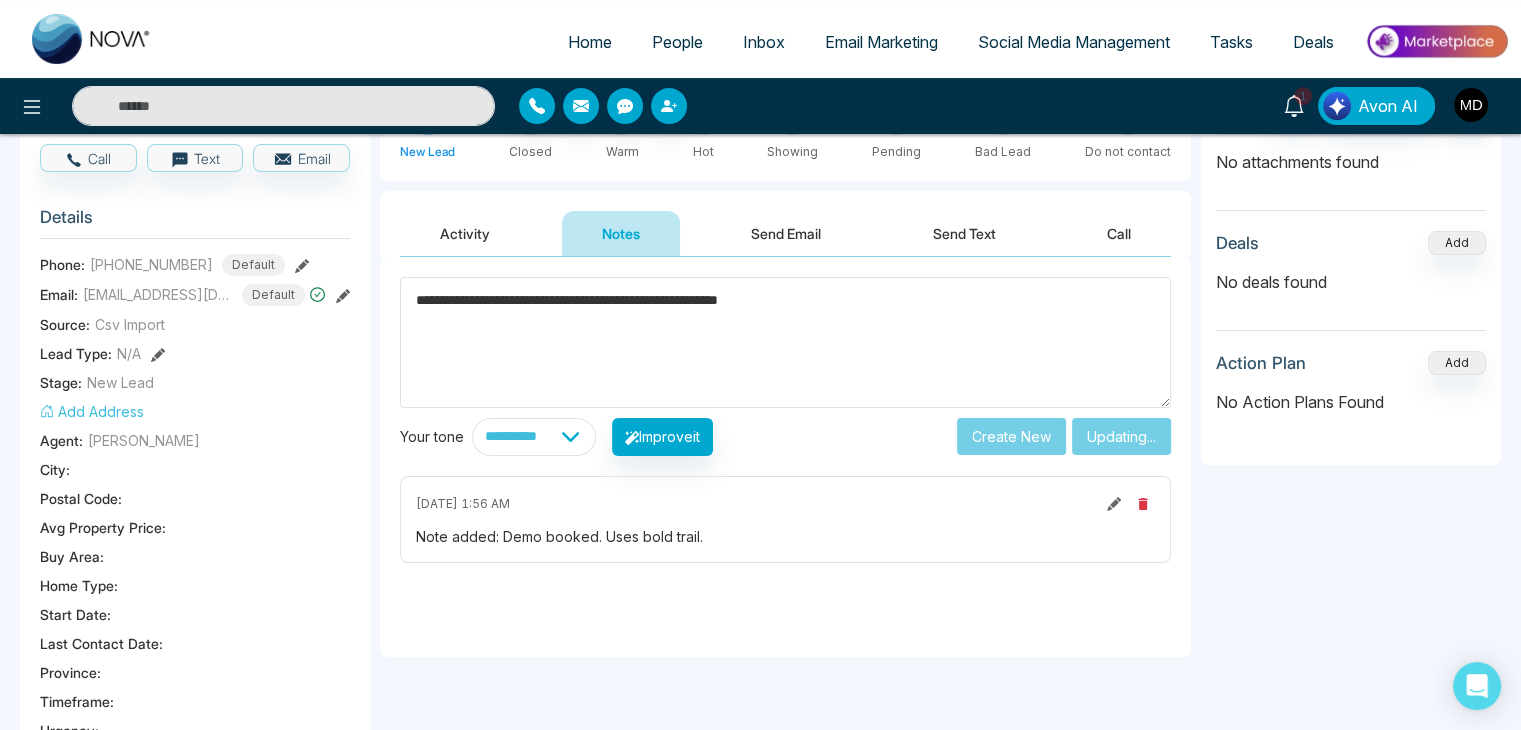 type 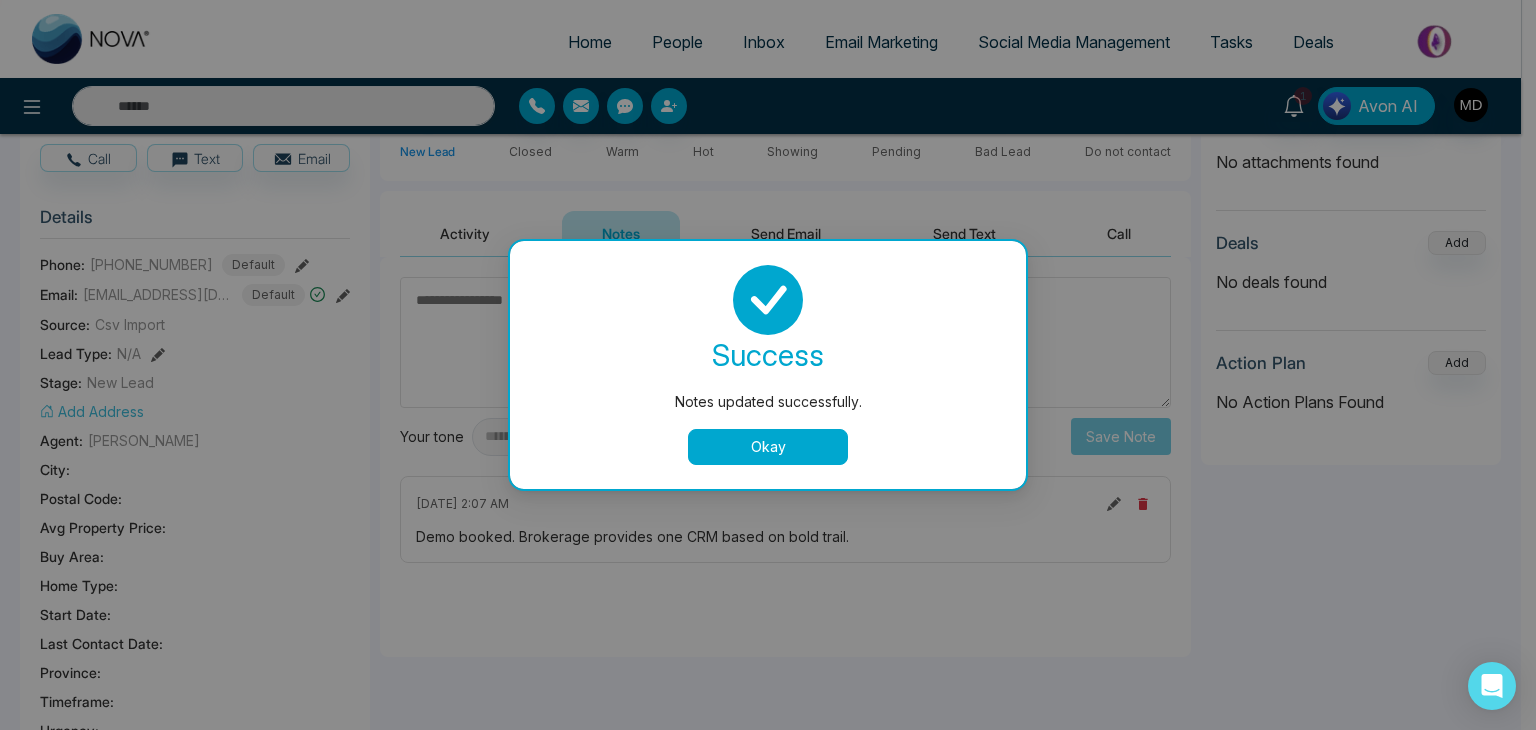 click on "Okay" at bounding box center [768, 447] 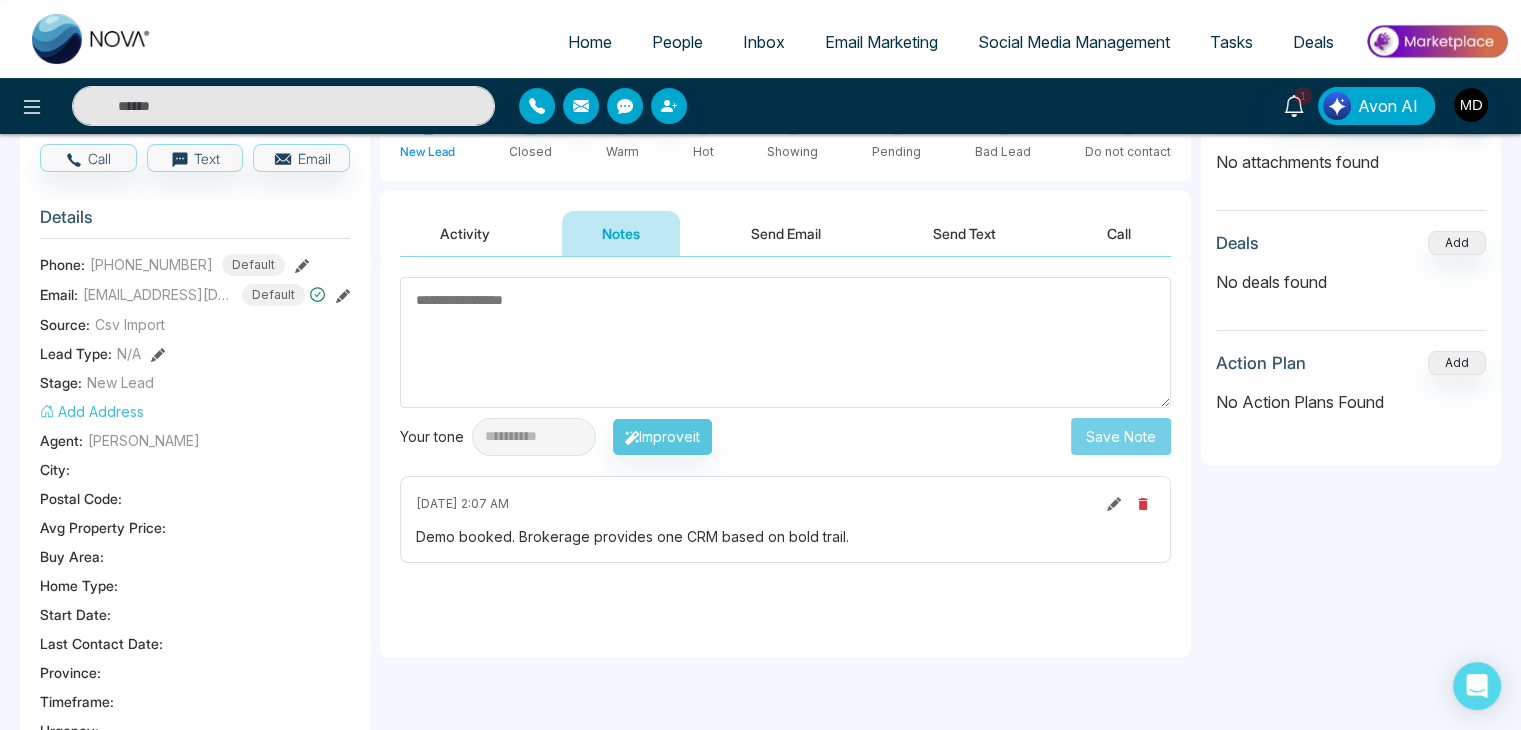 click on "Activity" at bounding box center (465, 233) 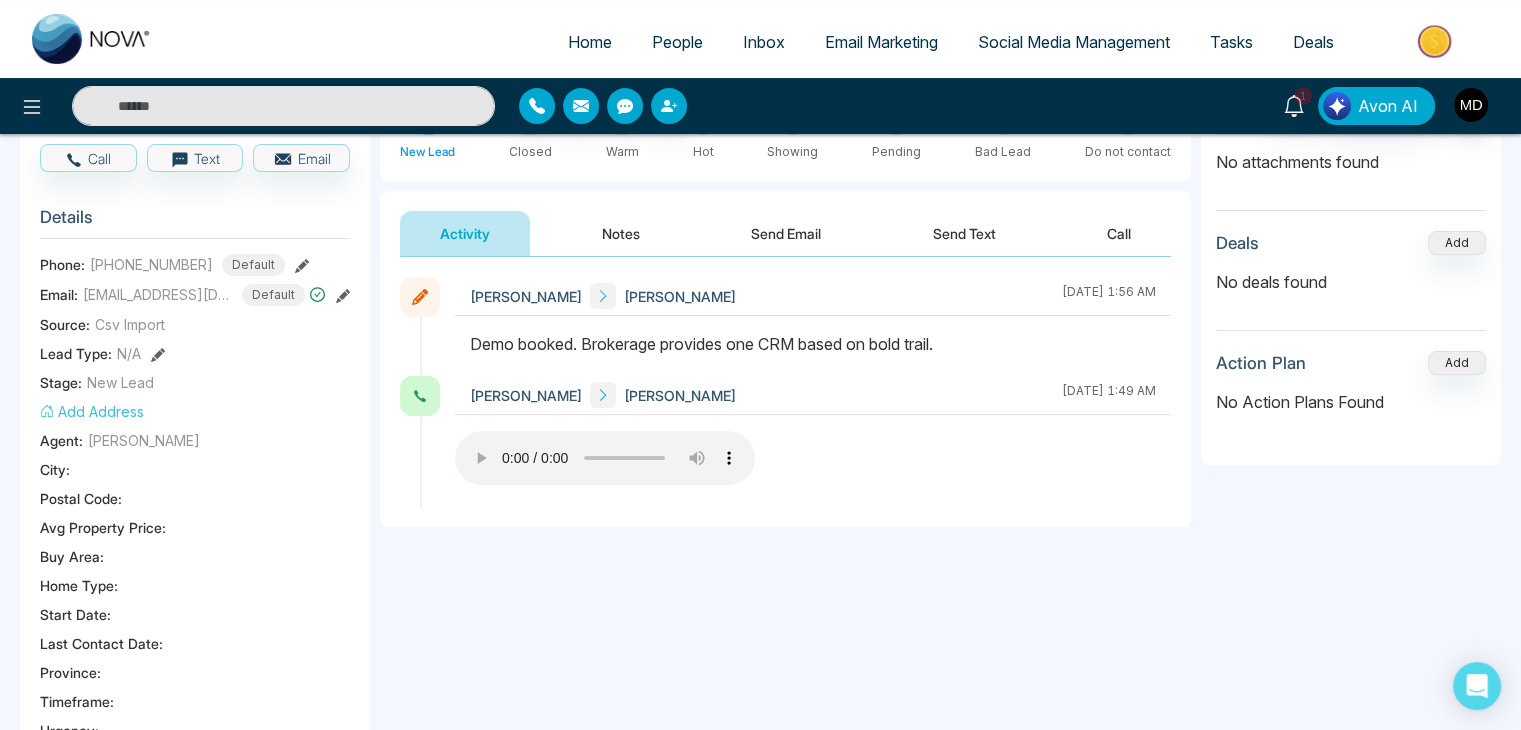 type 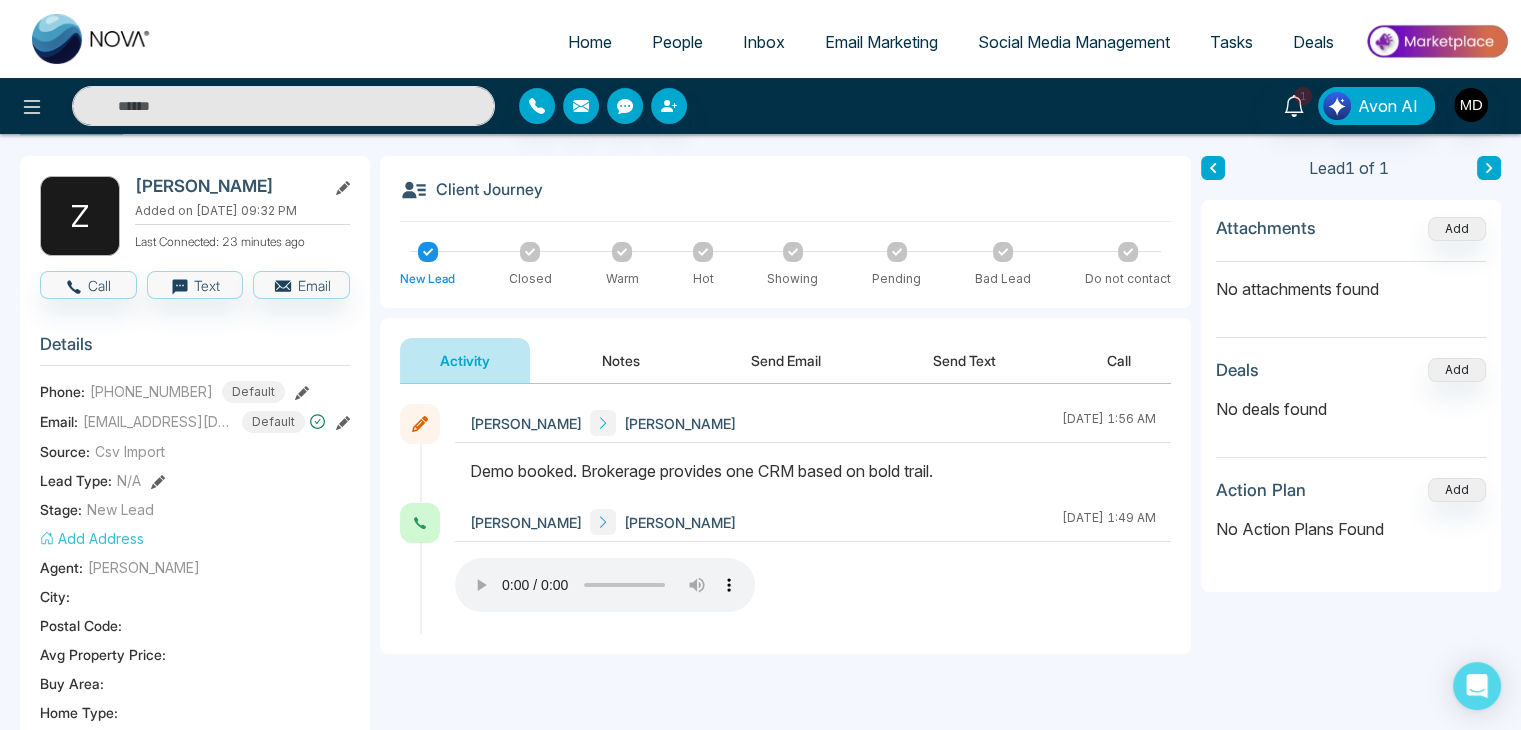 scroll, scrollTop: 0, scrollLeft: 0, axis: both 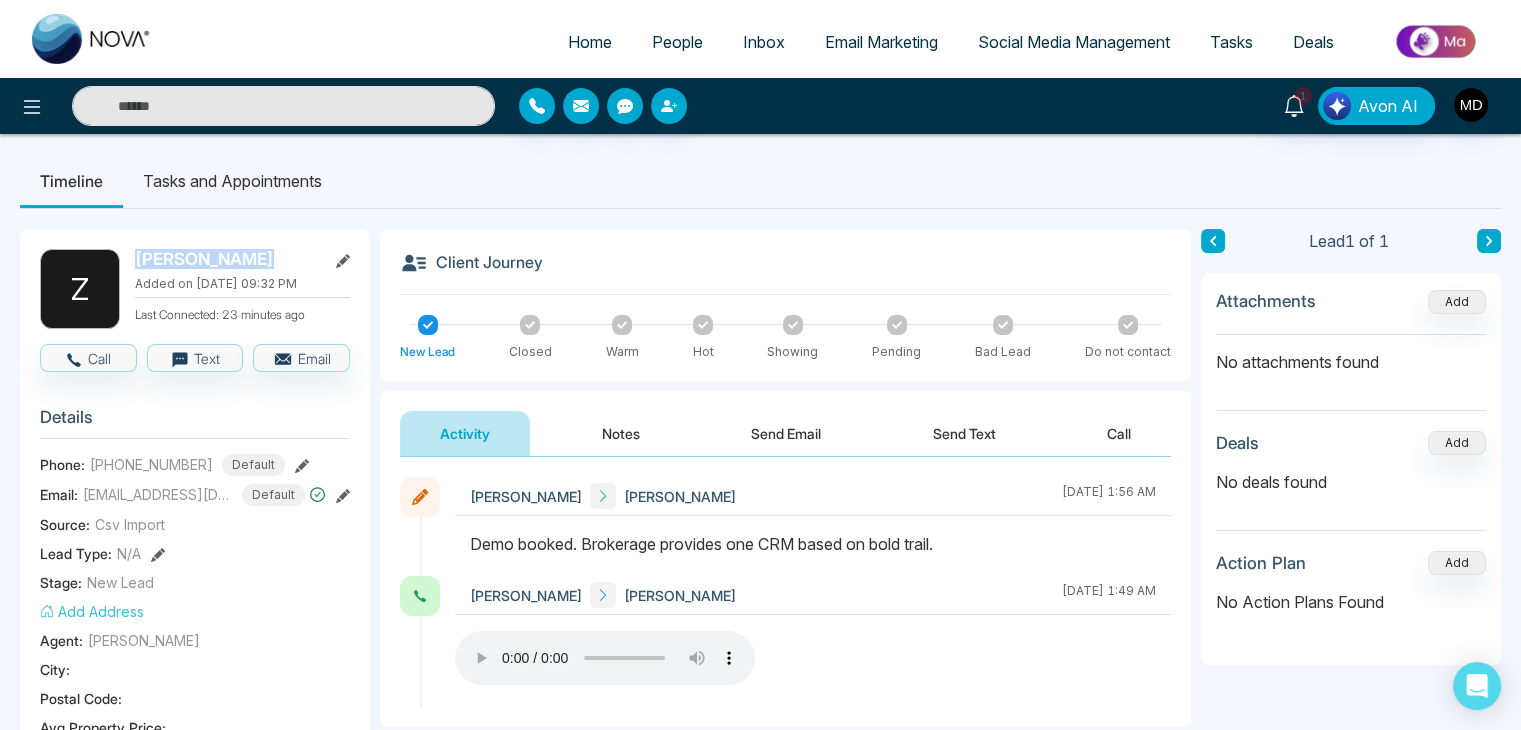 drag, startPoint x: 247, startPoint y: 255, endPoint x: 136, endPoint y: 257, distance: 111.01801 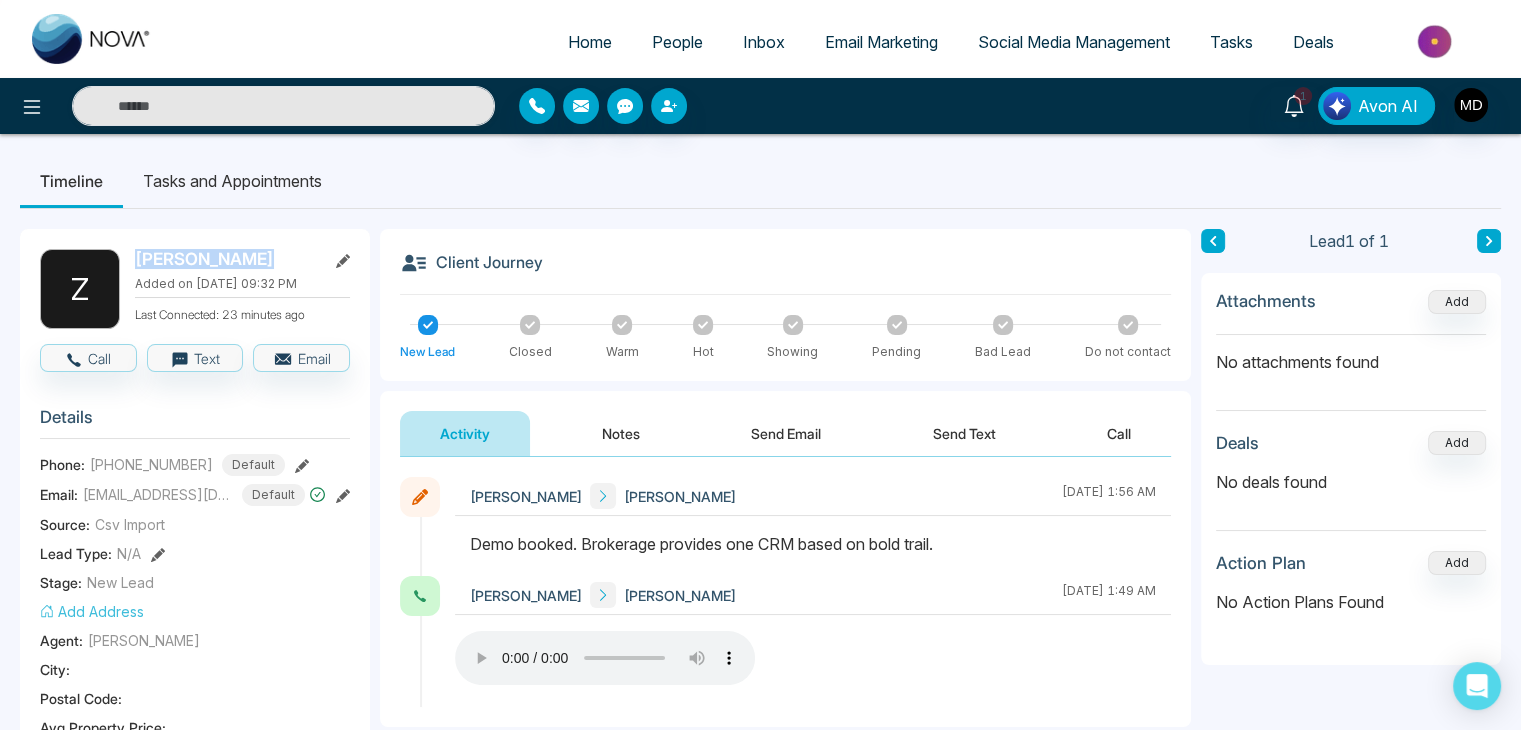 click on "[PERSON_NAME]" at bounding box center (226, 259) 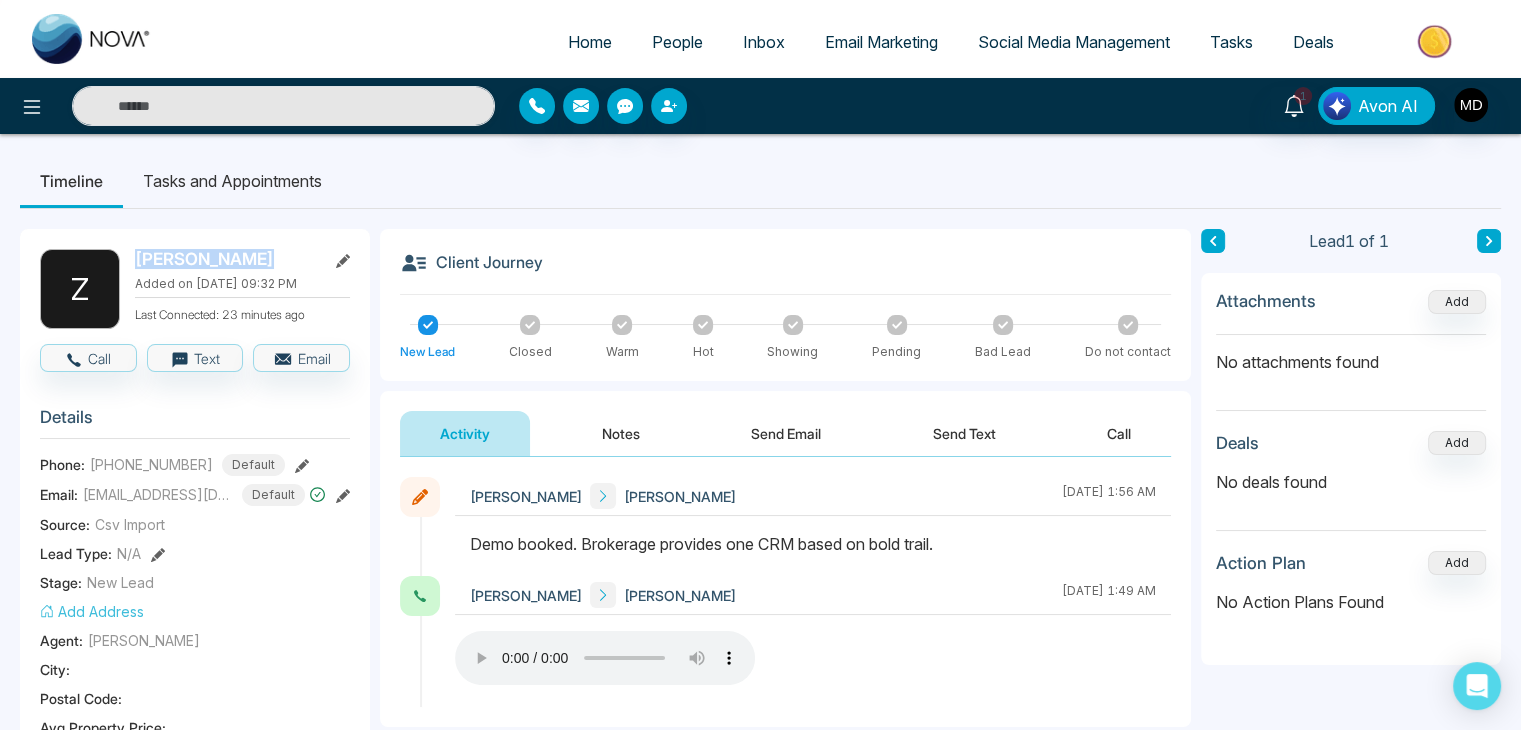 copy on "[PERSON_NAME]" 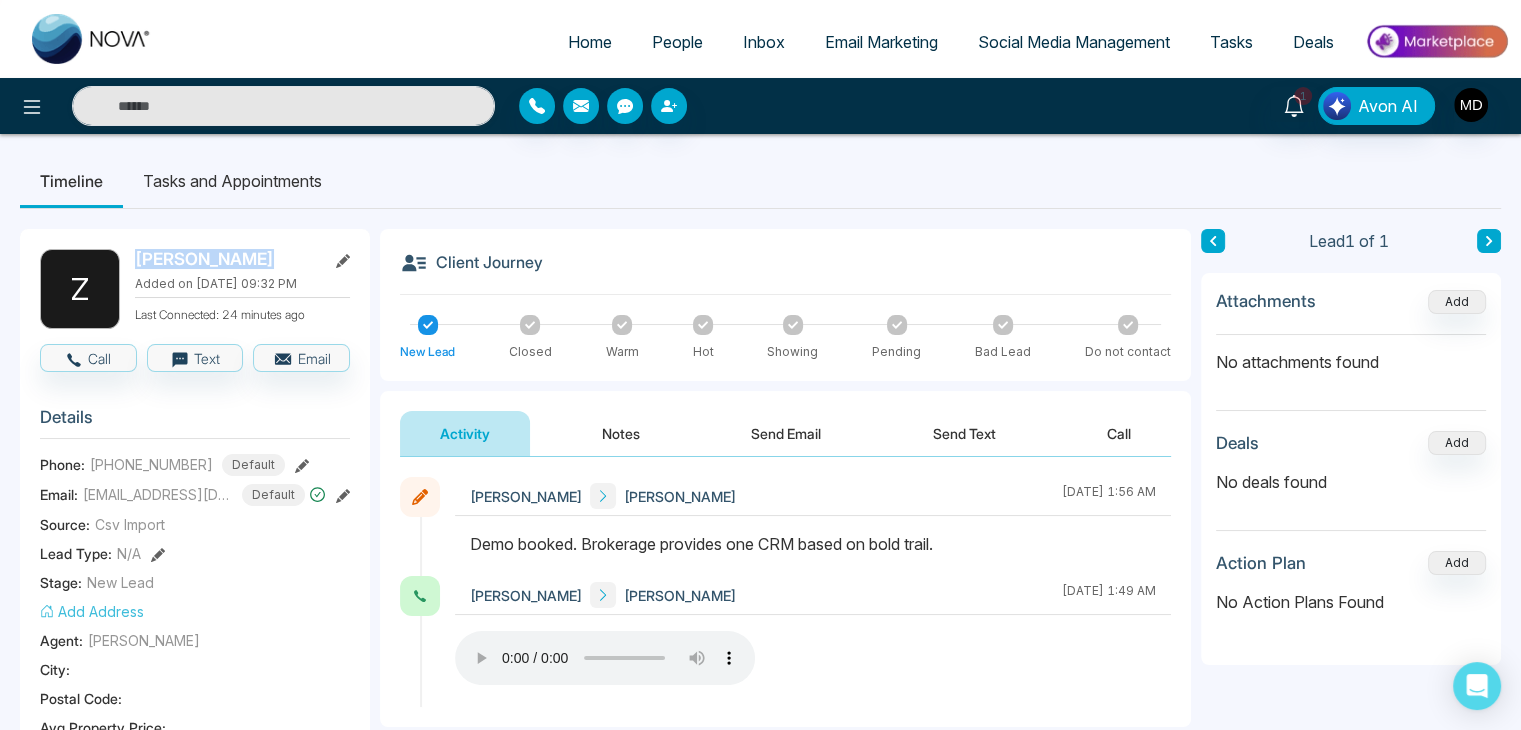 click 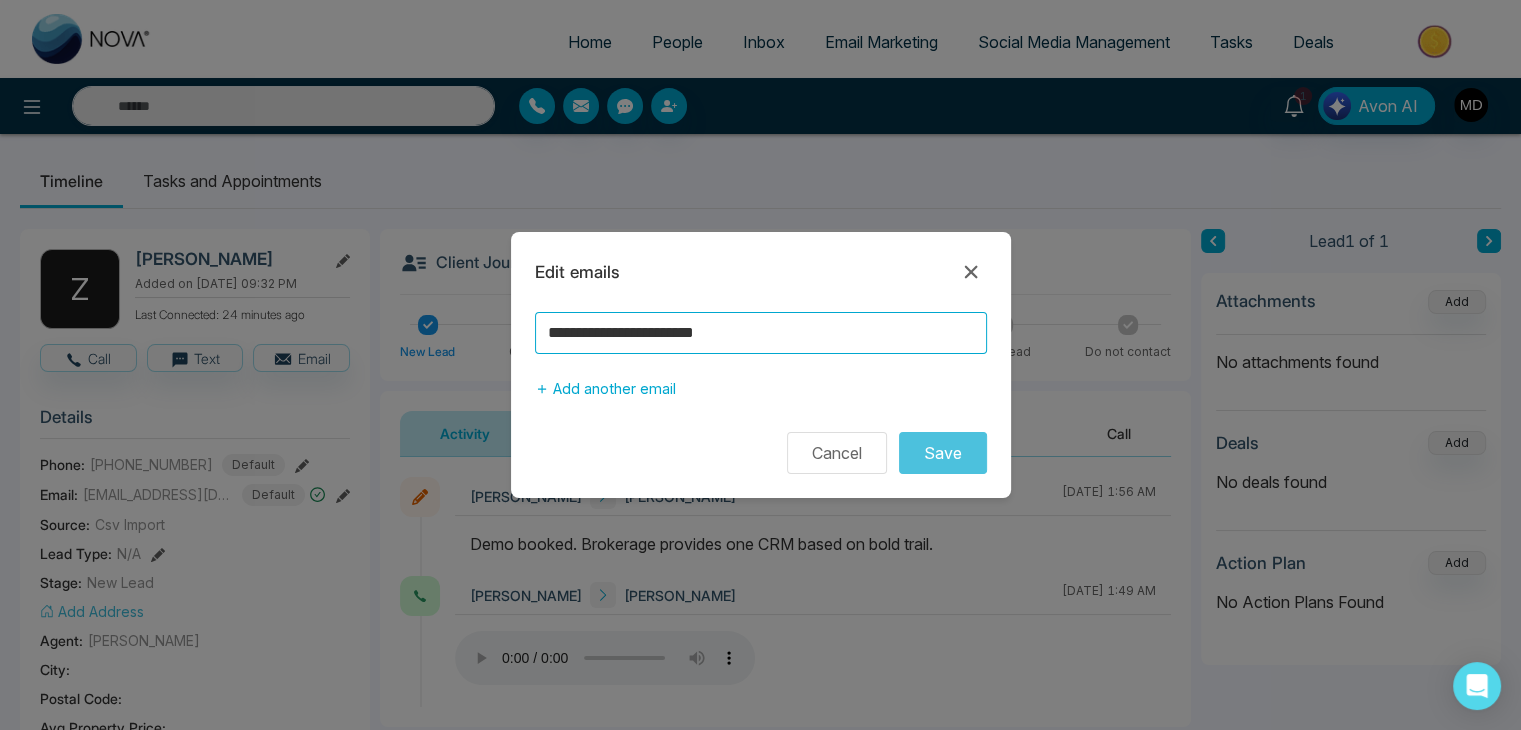 click on "**********" at bounding box center [761, 333] 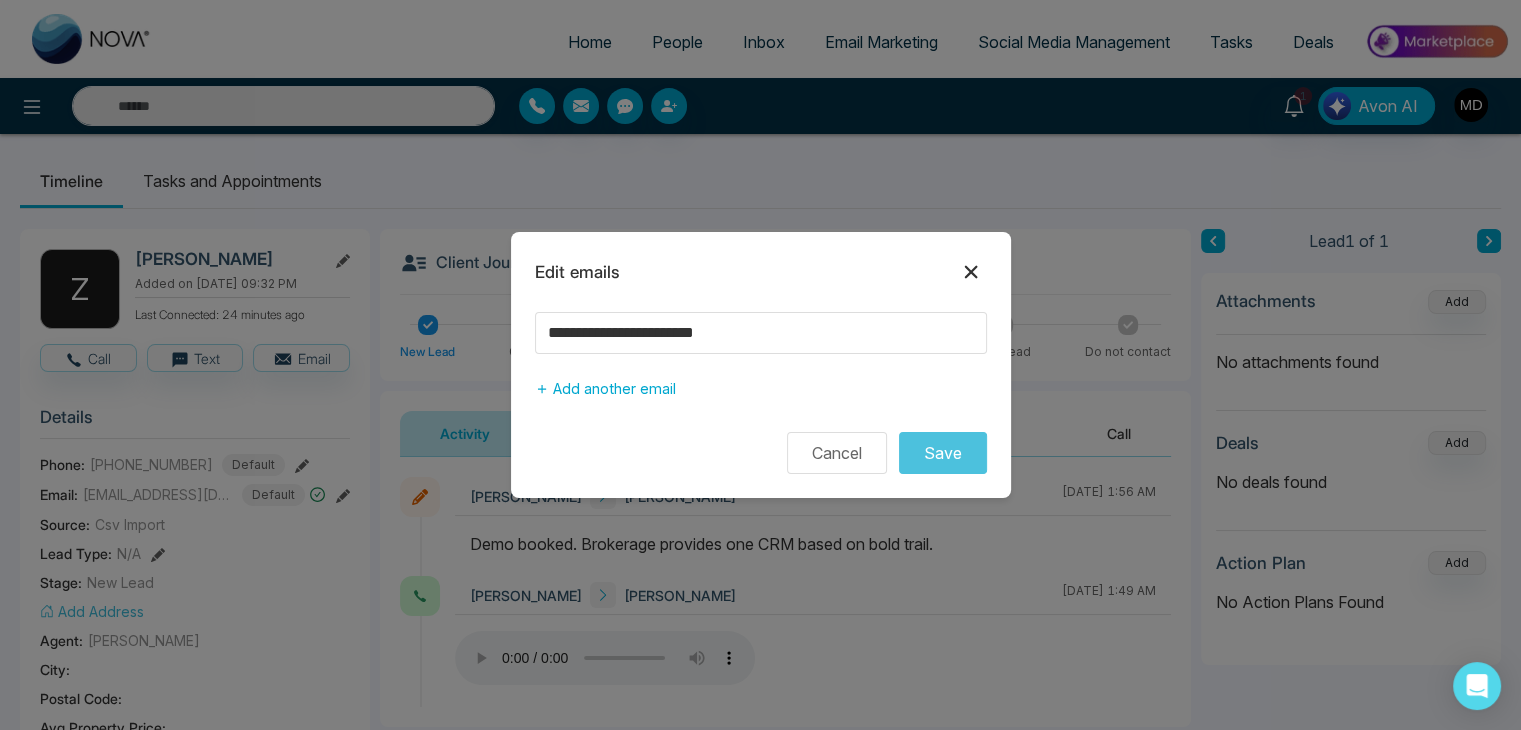 click 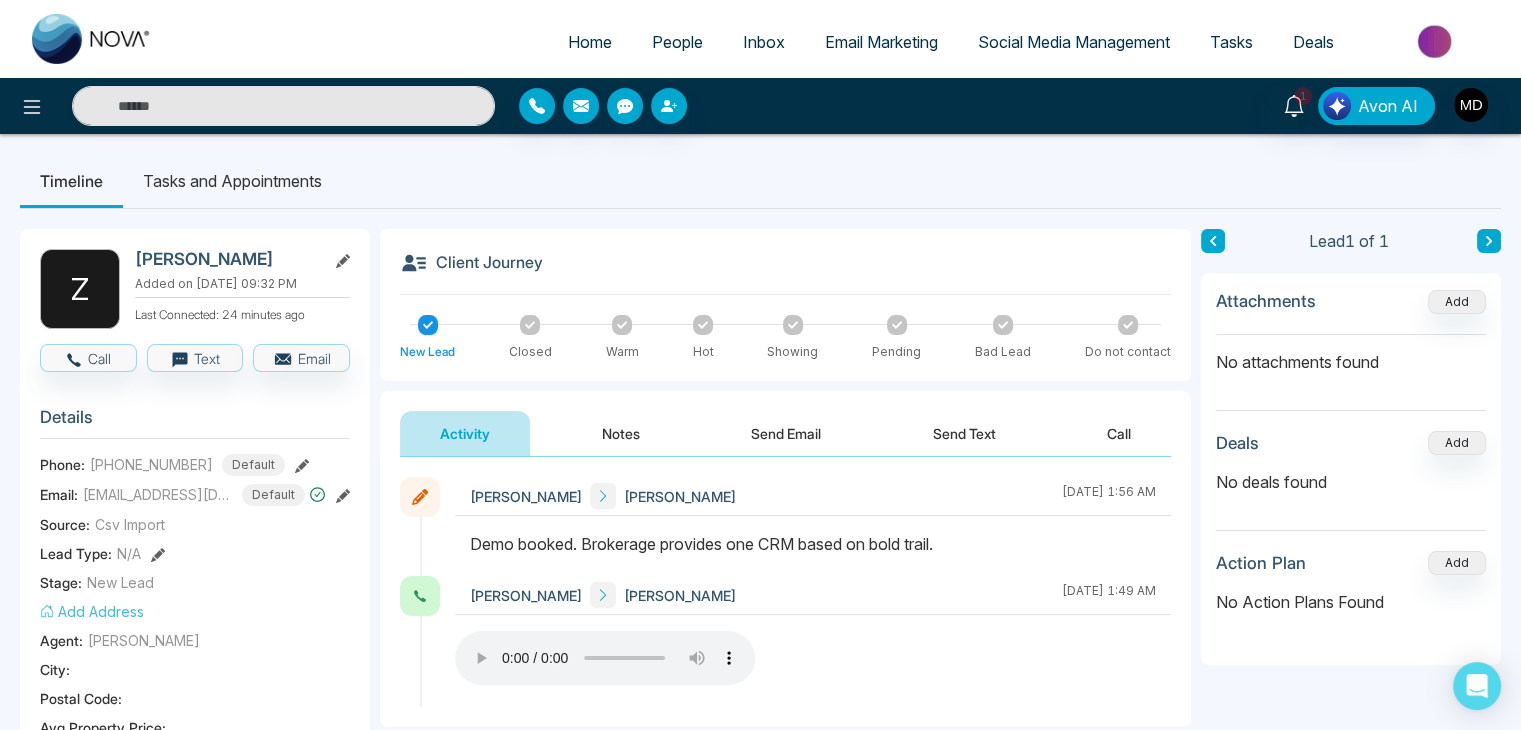 click 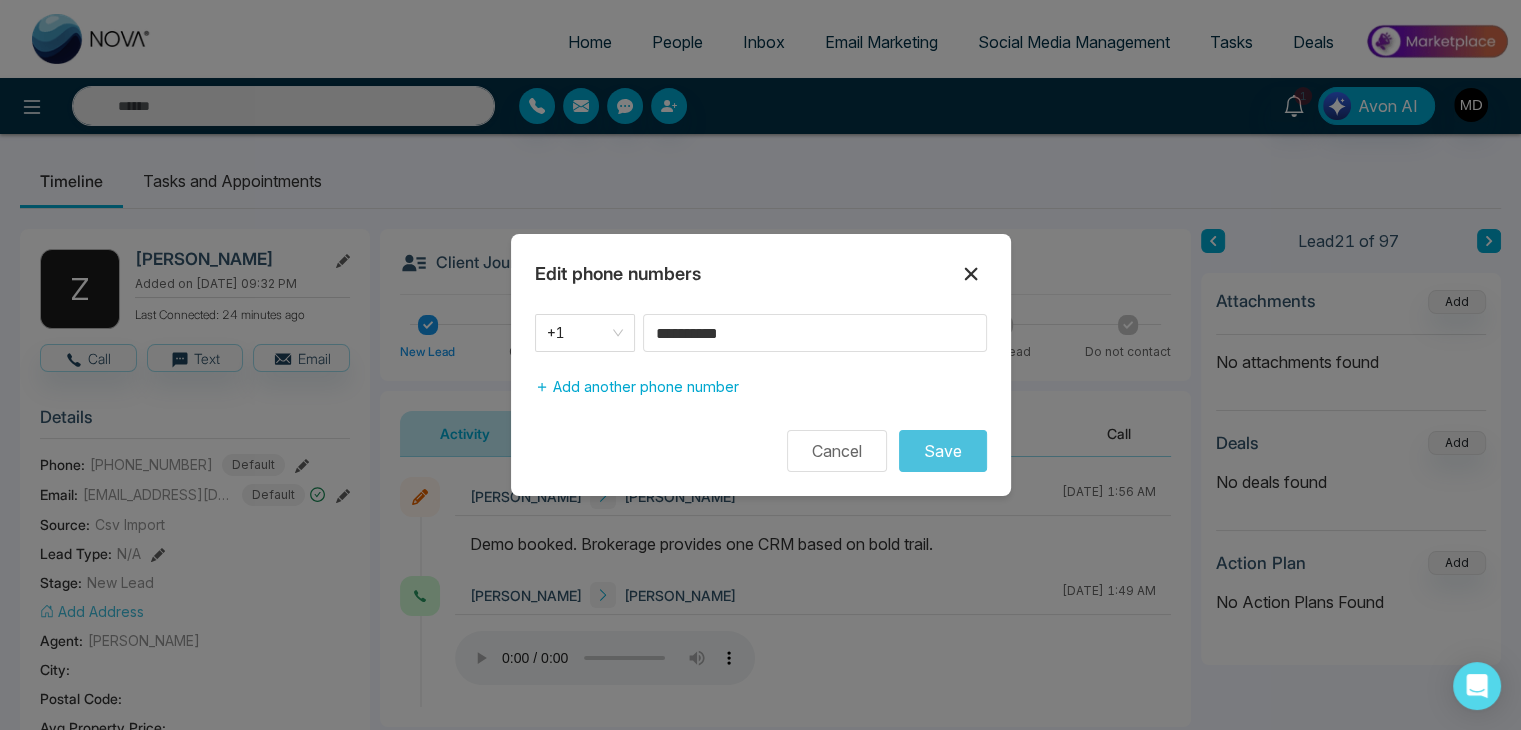 click 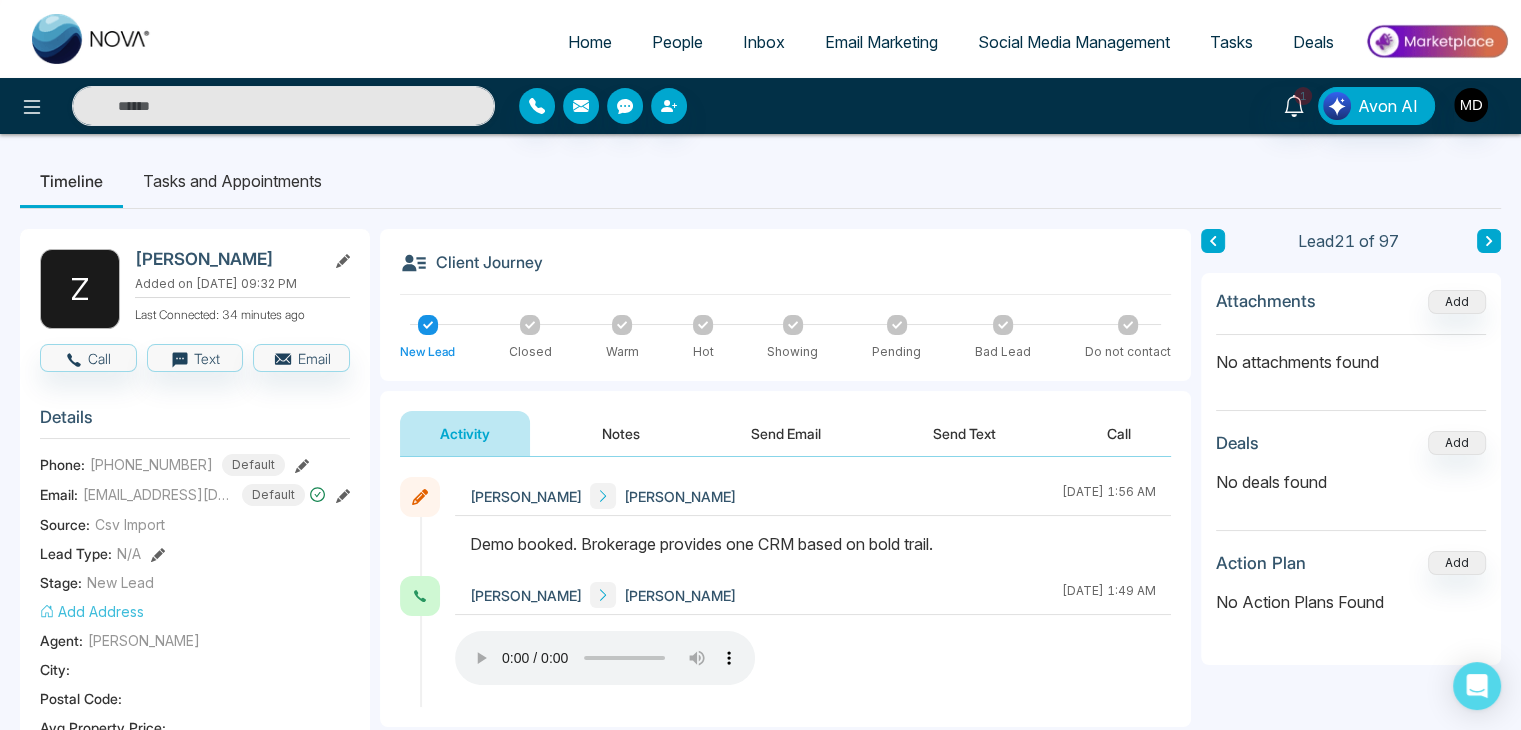 click on "People" at bounding box center (677, 42) 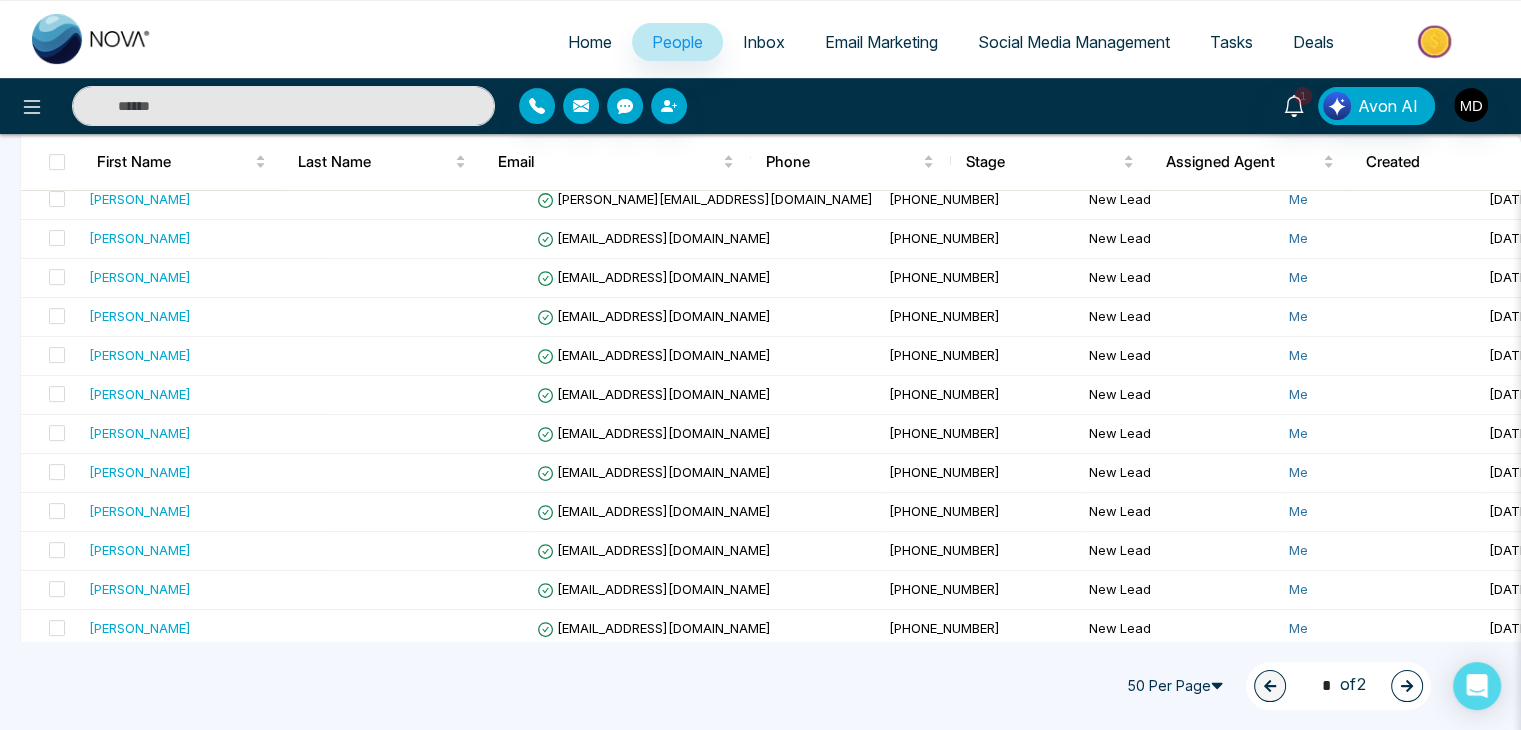 scroll, scrollTop: 700, scrollLeft: 0, axis: vertical 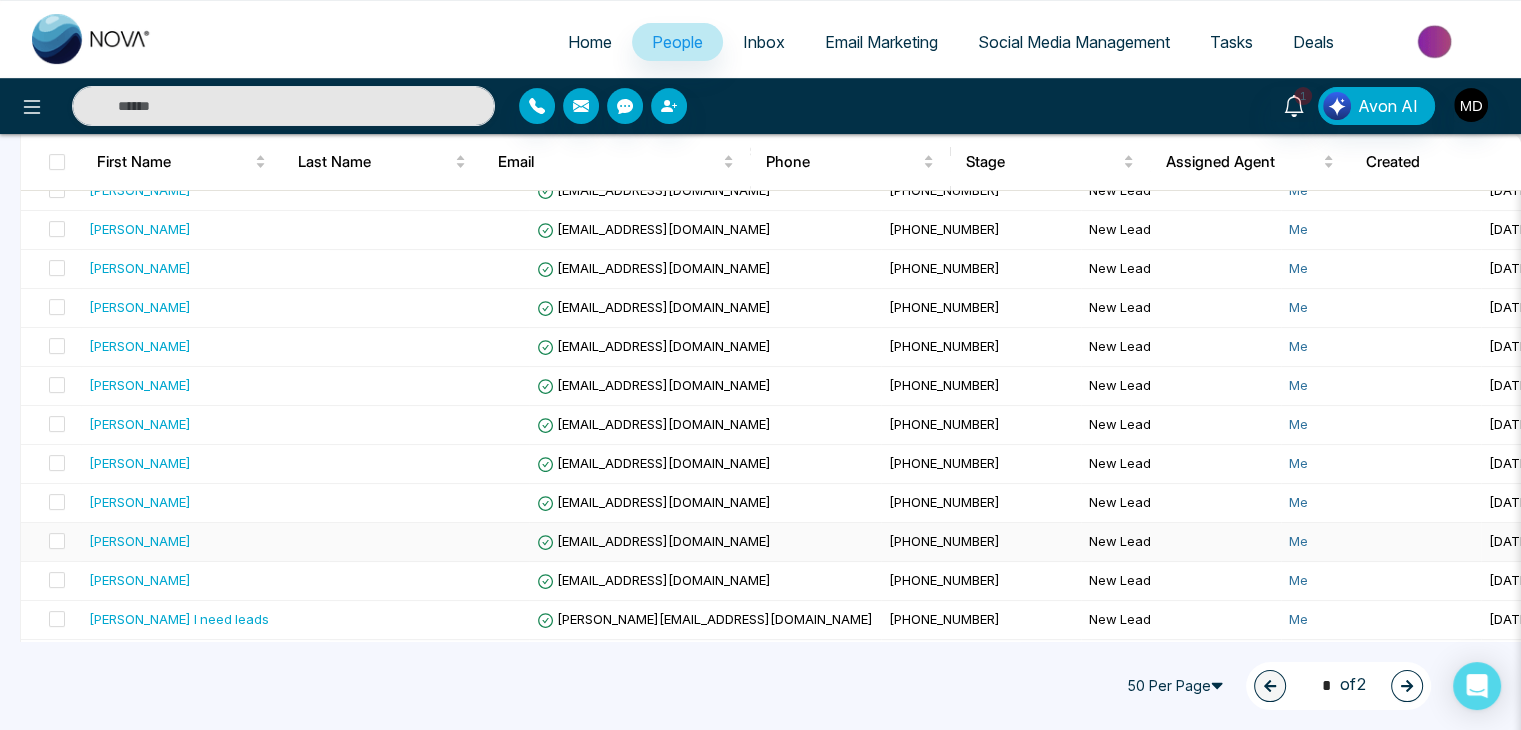 click on "[PERSON_NAME]" at bounding box center (140, 541) 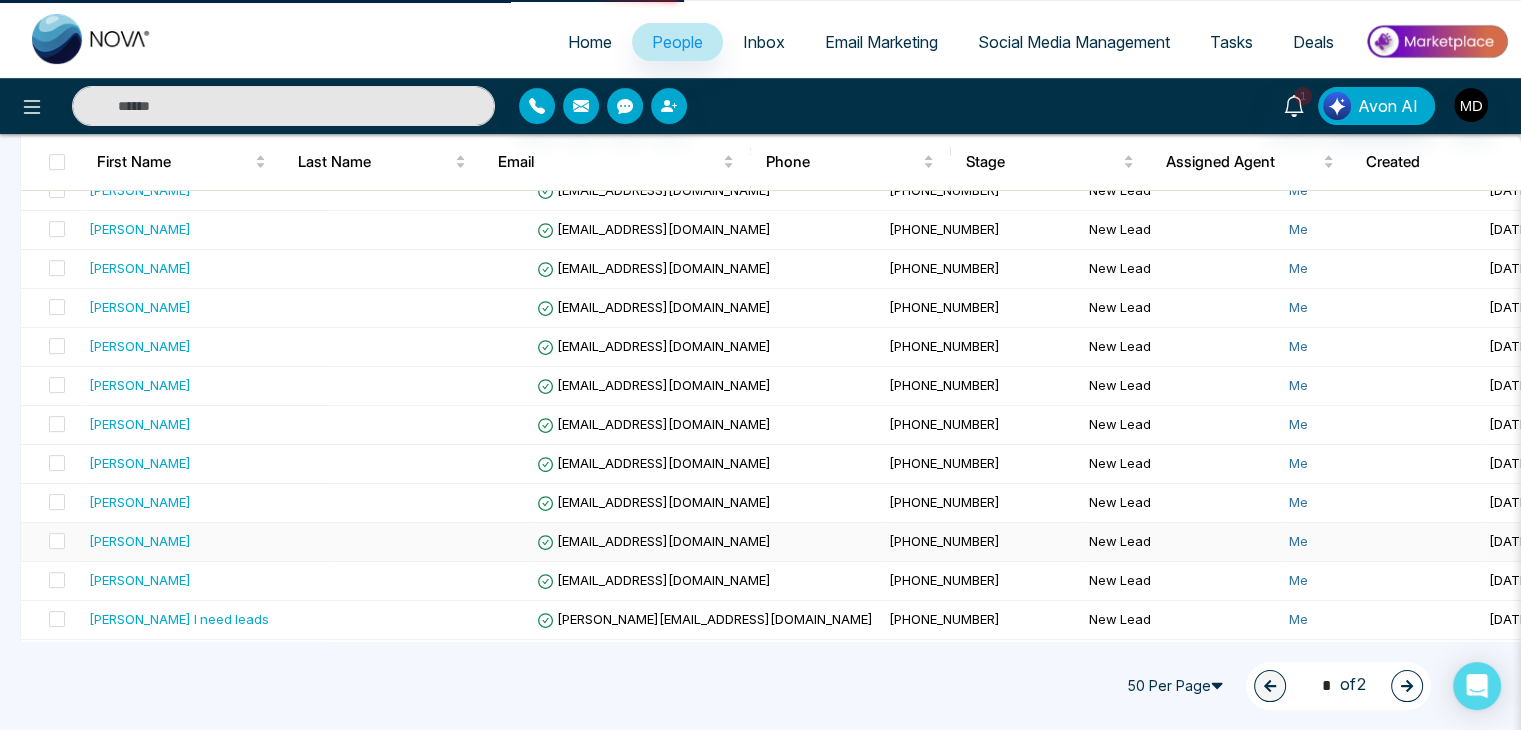scroll, scrollTop: 0, scrollLeft: 0, axis: both 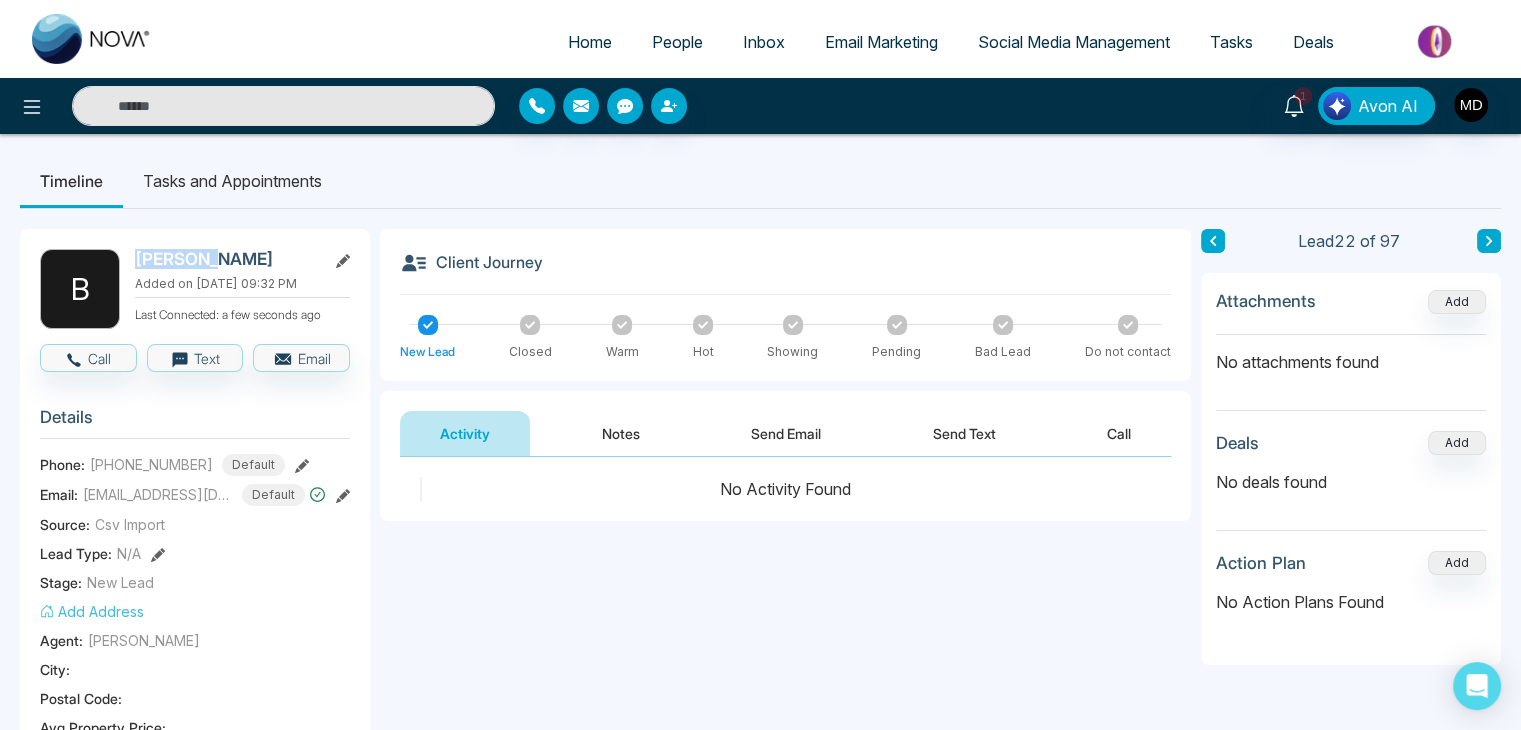 drag, startPoint x: 208, startPoint y: 257, endPoint x: 108, endPoint y: 251, distance: 100.17984 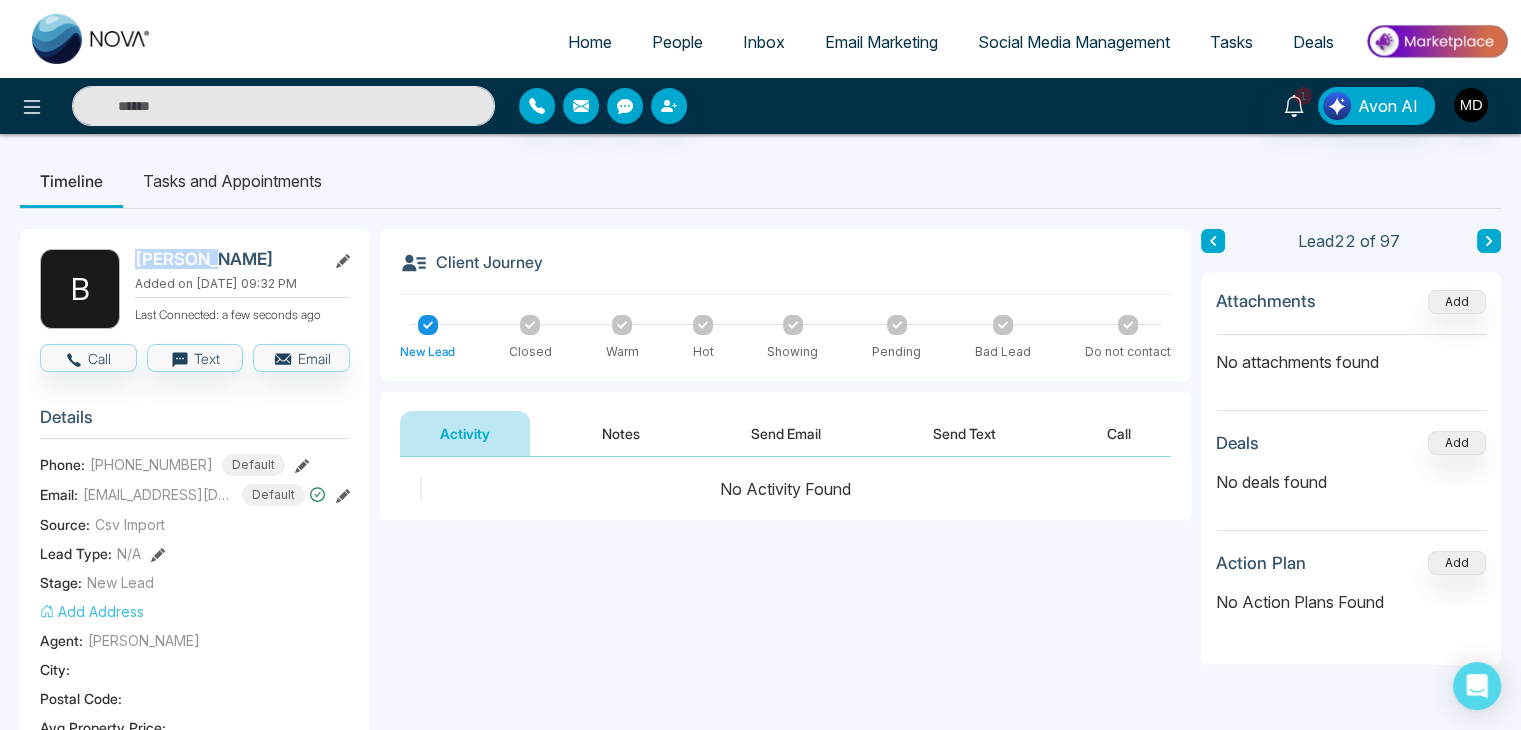 click on "B [PERSON_NAME]  Added on   [DATE] 09:32 PM Last Connected:   a few seconds ago" at bounding box center [195, 289] 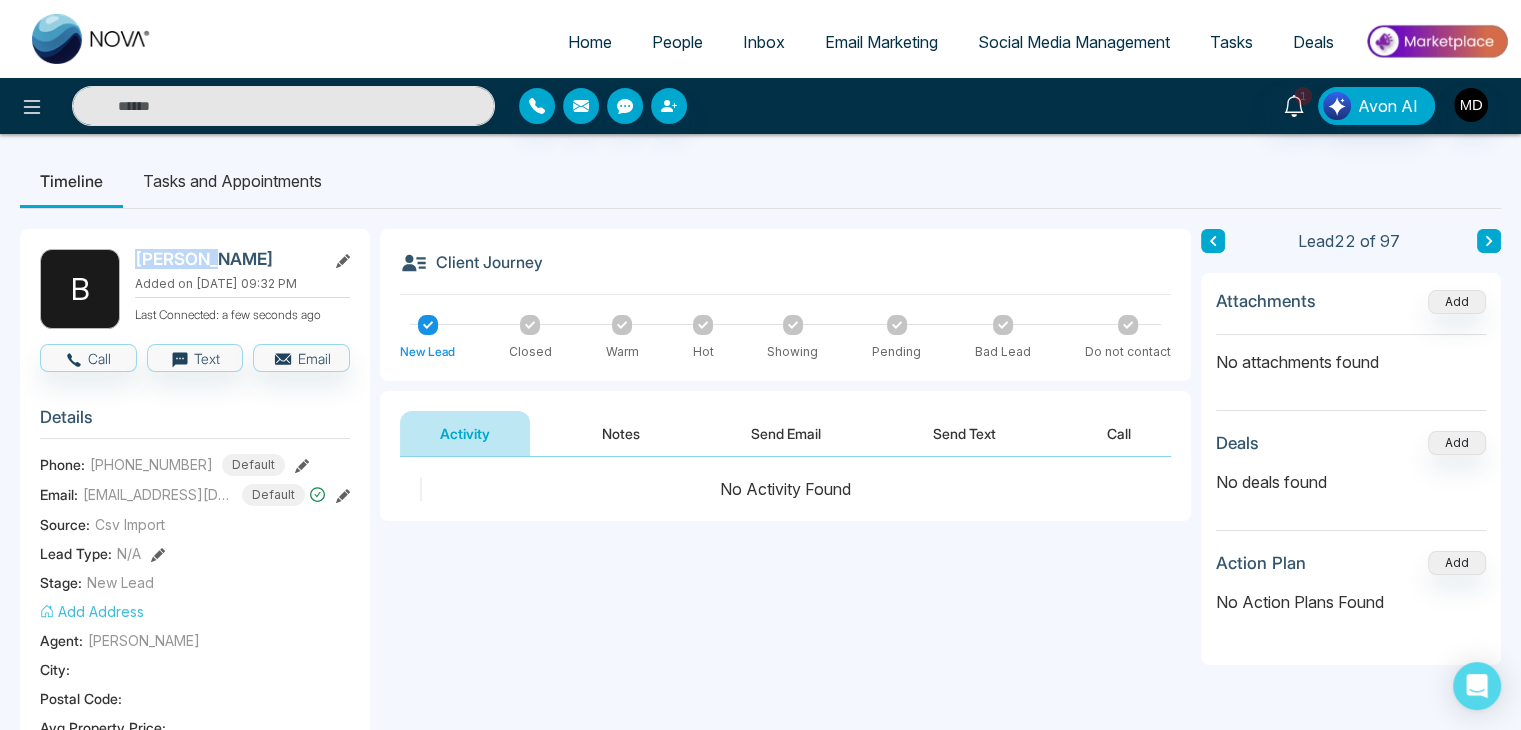 copy on "[PERSON_NAME]" 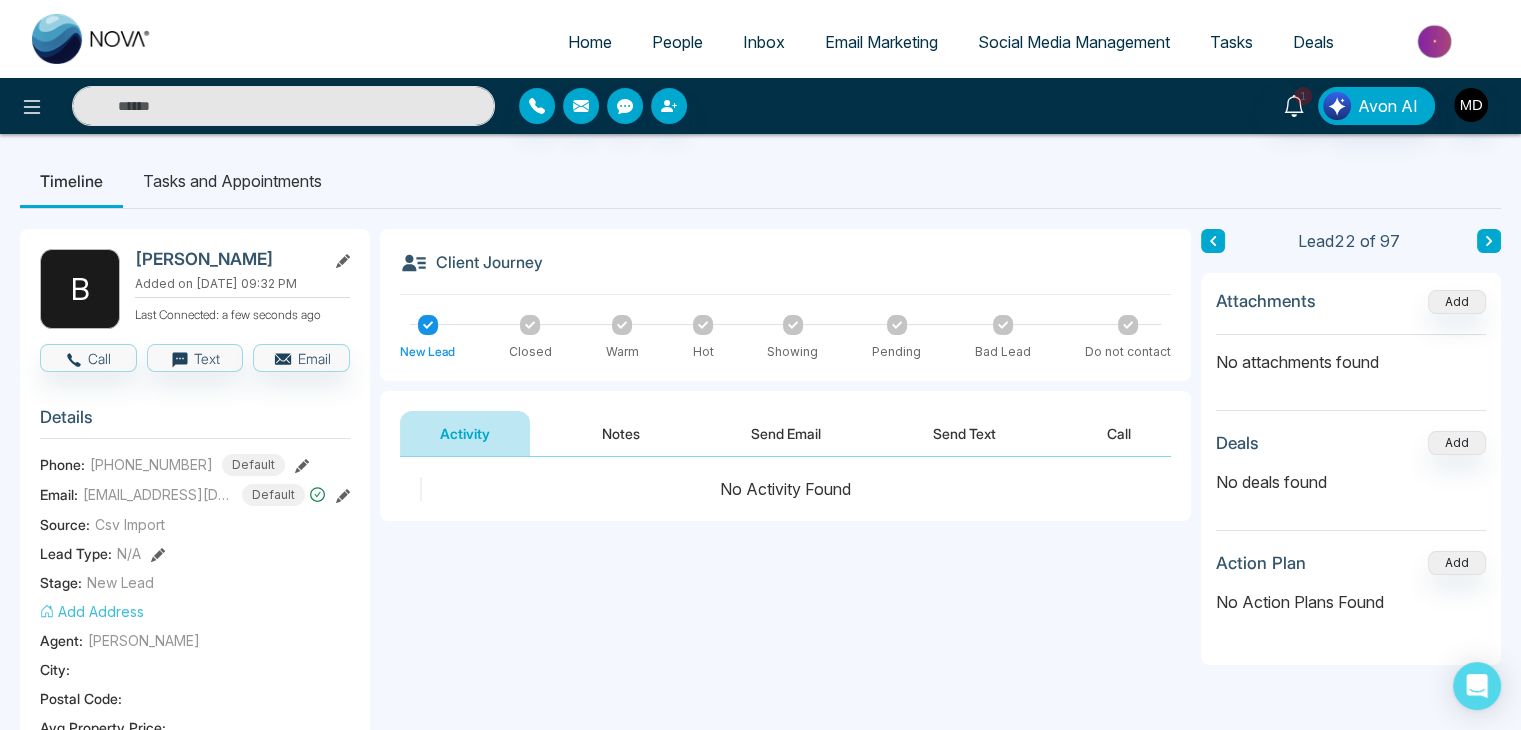 click on "**********" at bounding box center (760, 897) 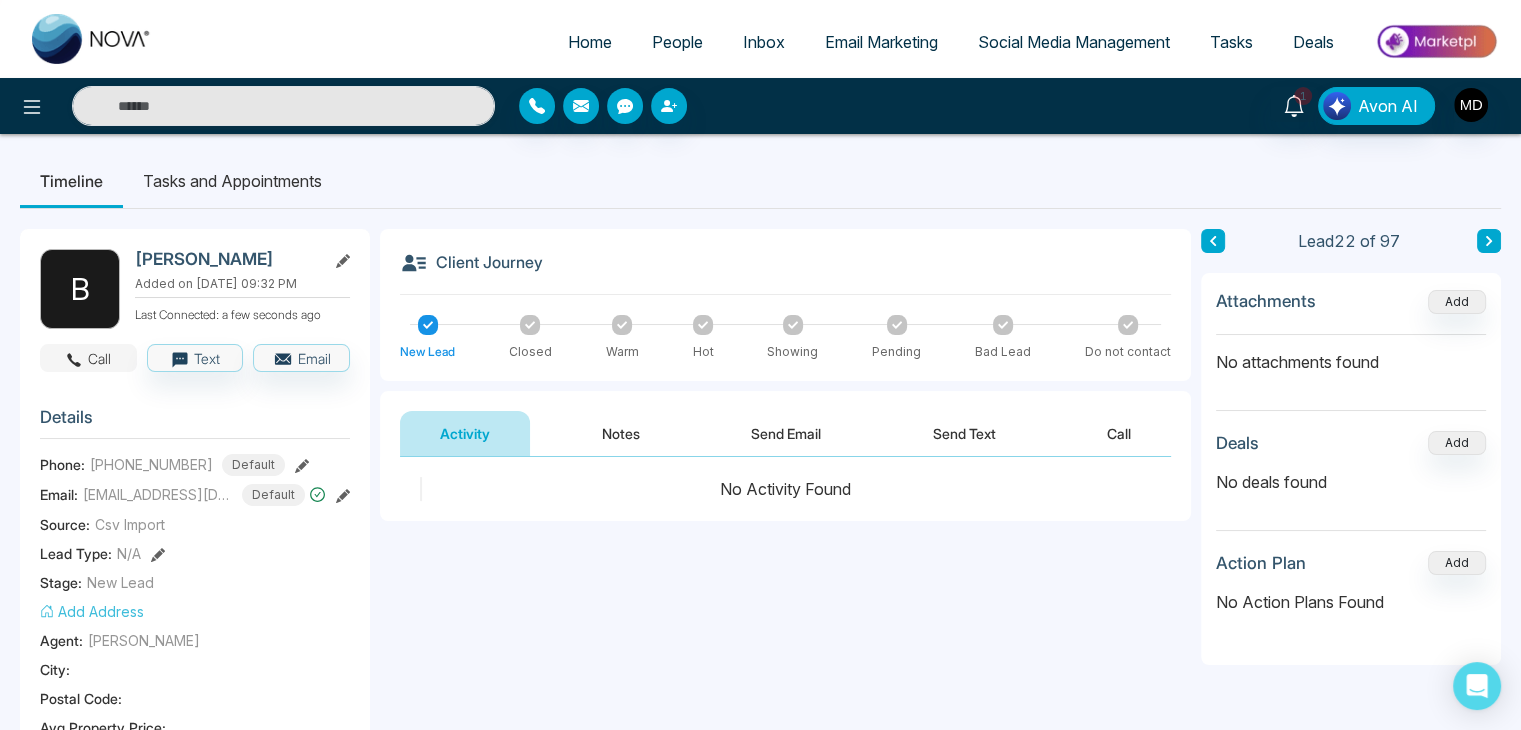 click on "Call" at bounding box center [88, 358] 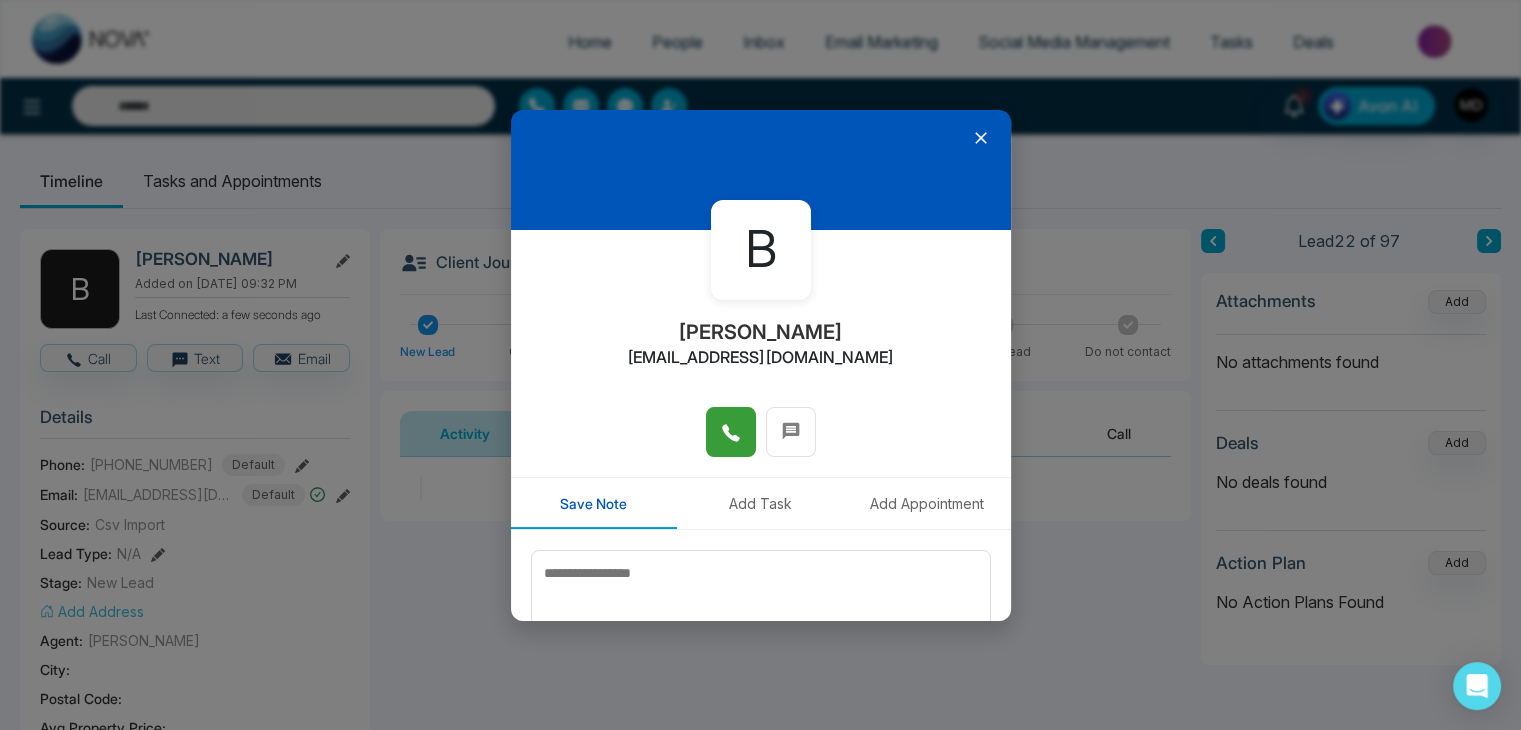 click at bounding box center (731, 432) 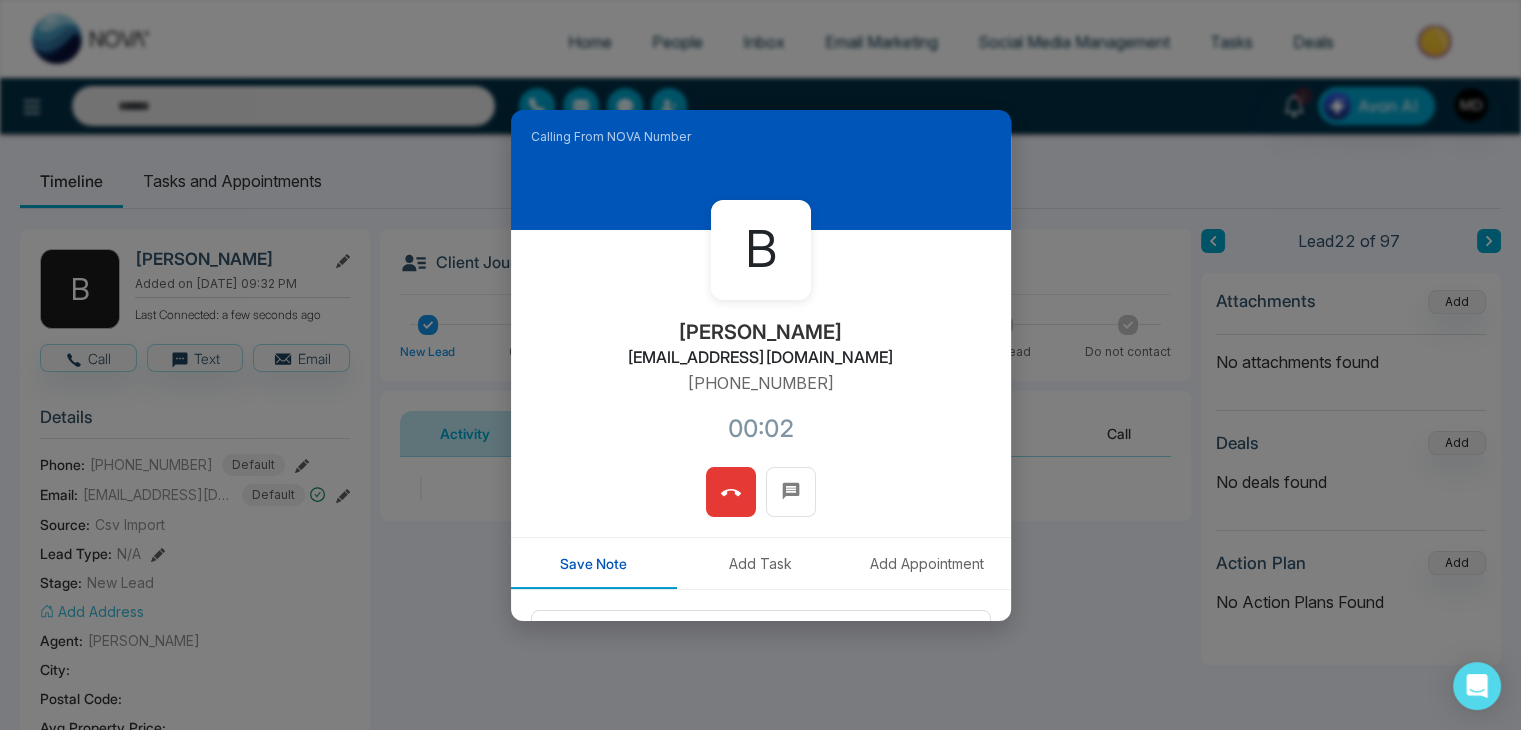 type 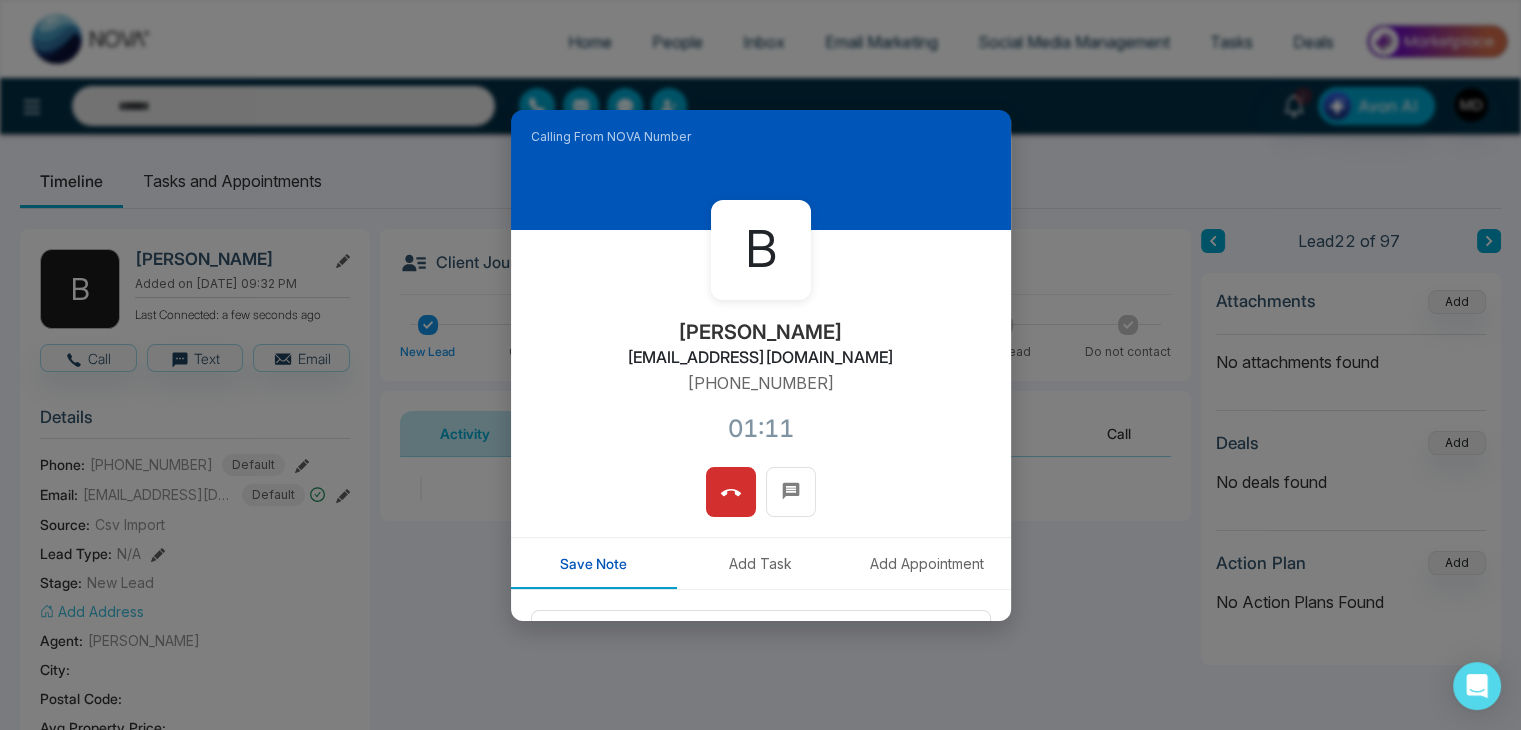 click at bounding box center (761, 502) 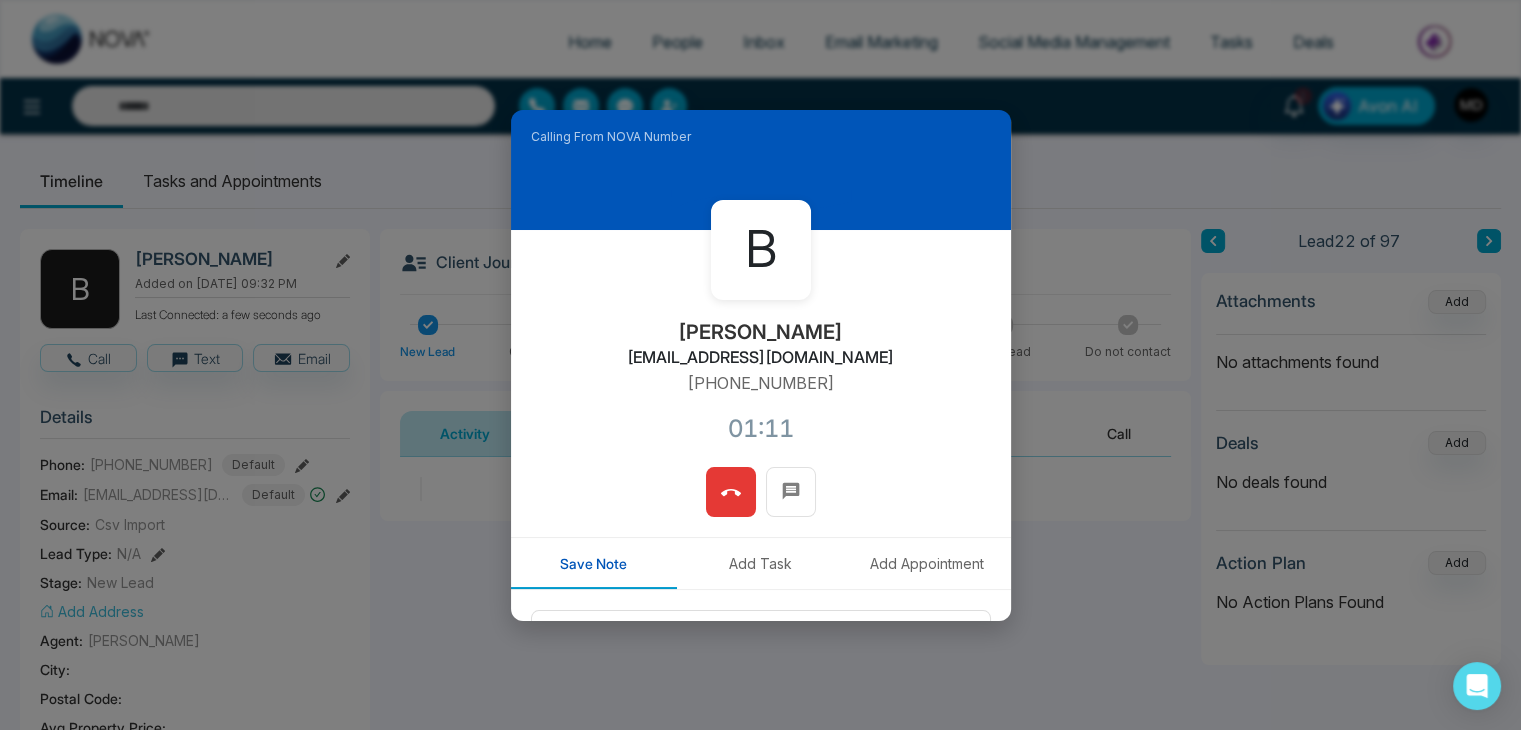 click at bounding box center [731, 492] 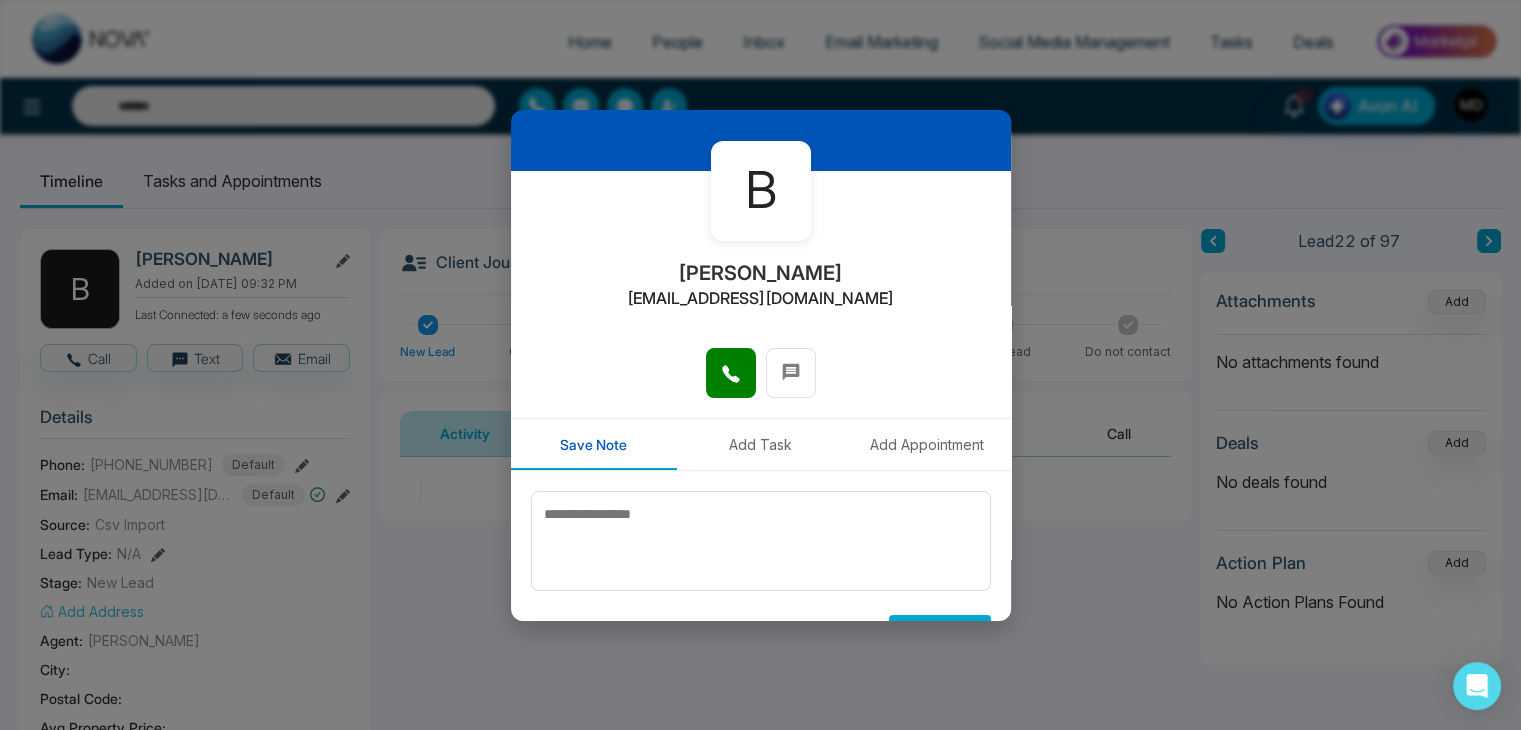 scroll, scrollTop: 110, scrollLeft: 0, axis: vertical 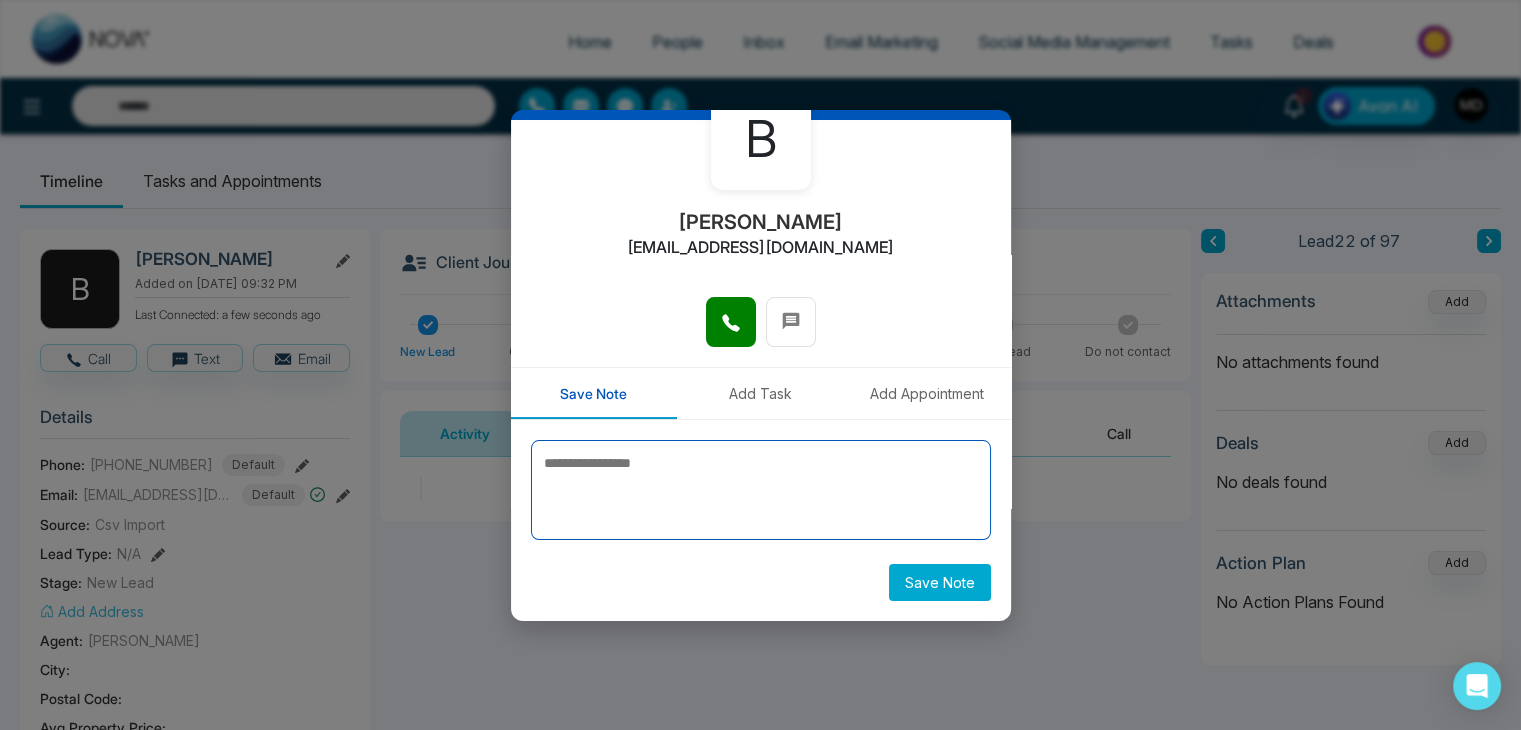 click at bounding box center (761, 490) 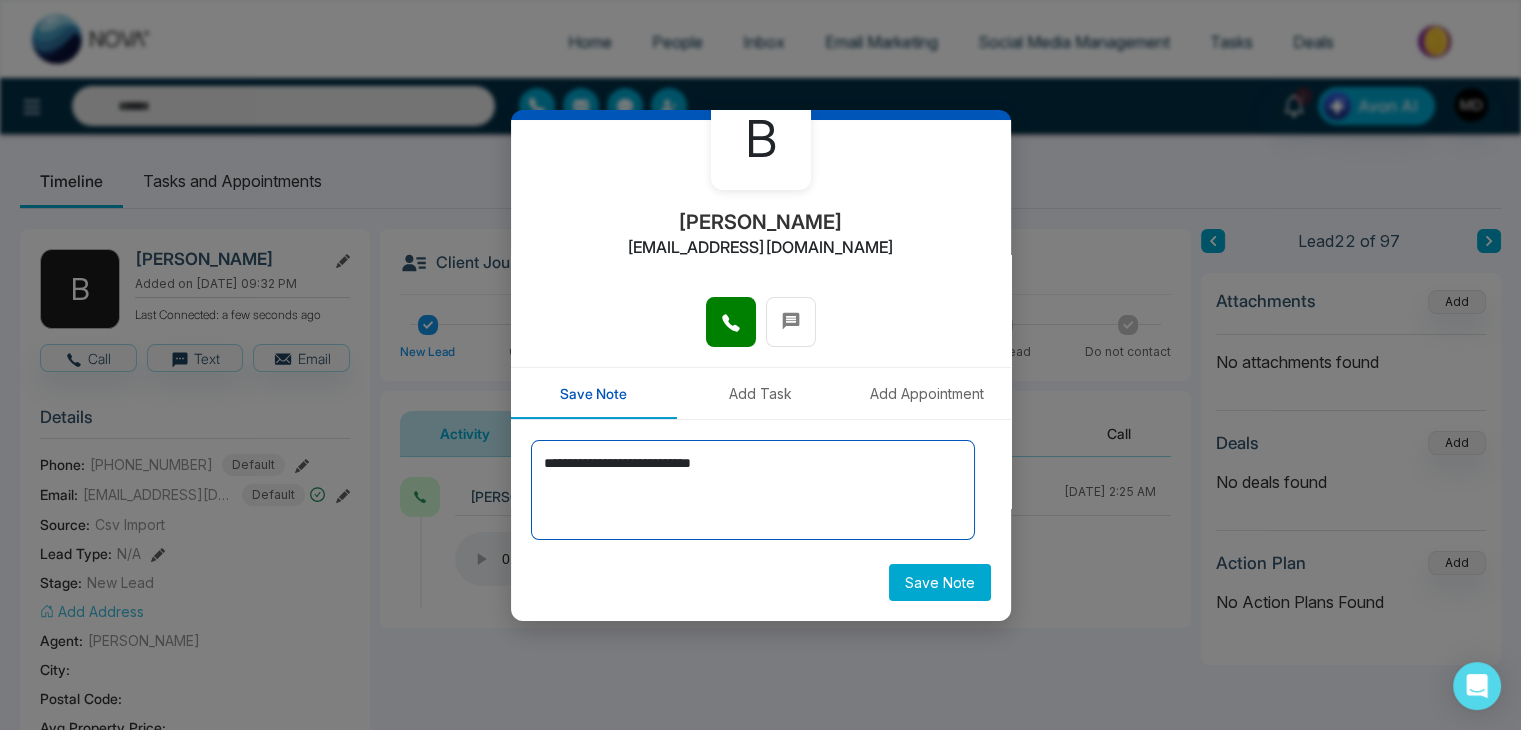 type on "**********" 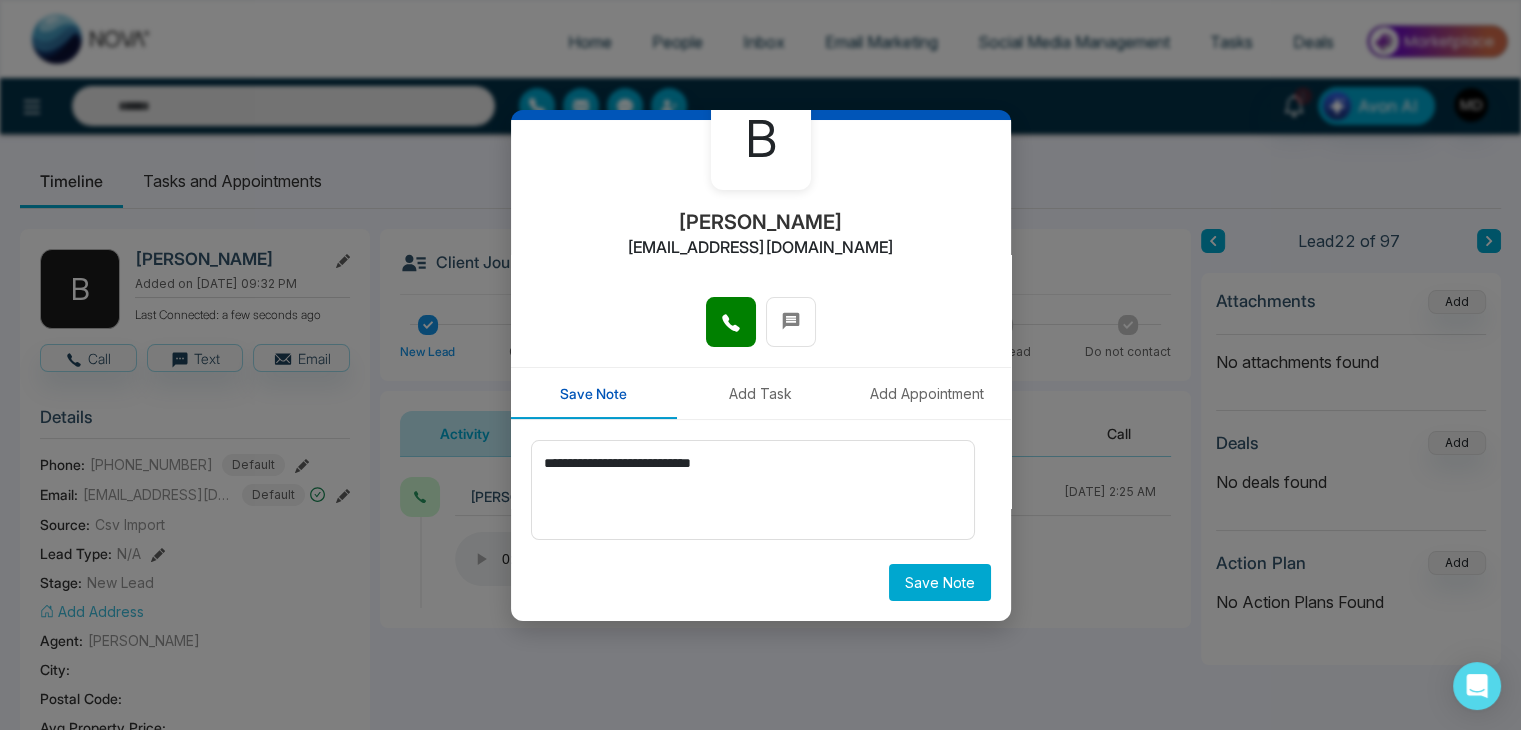 click on "Save Note" at bounding box center (940, 582) 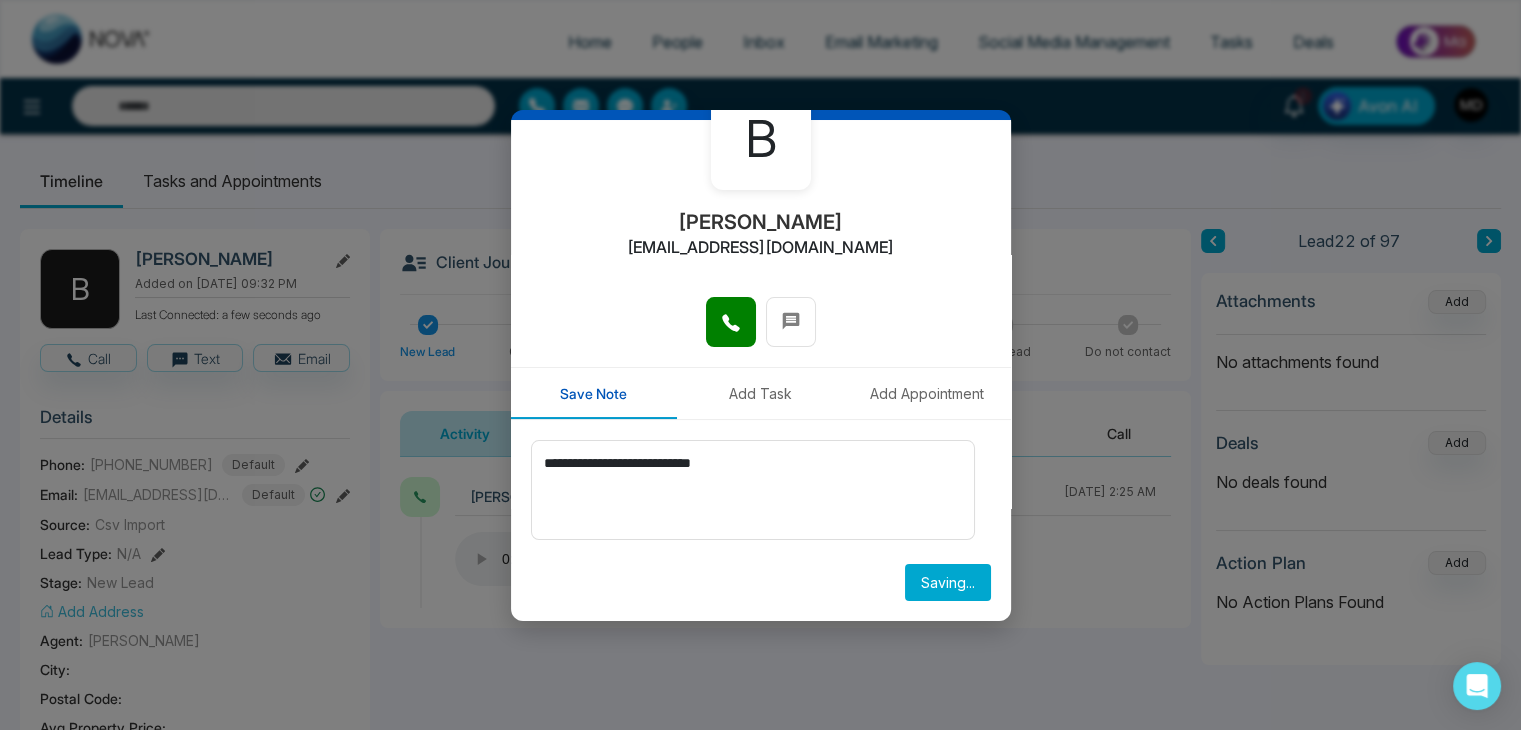 type 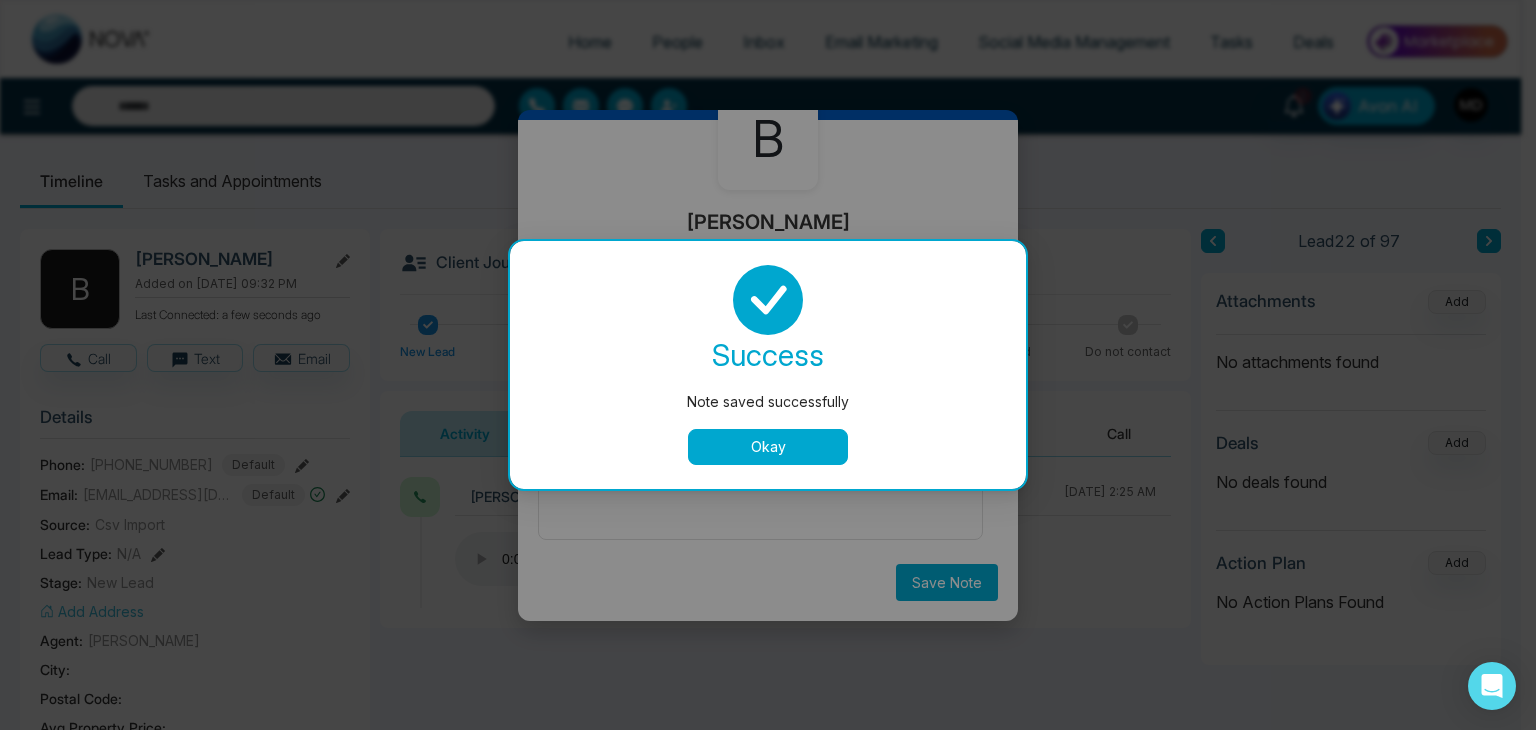 click on "Okay" at bounding box center [768, 447] 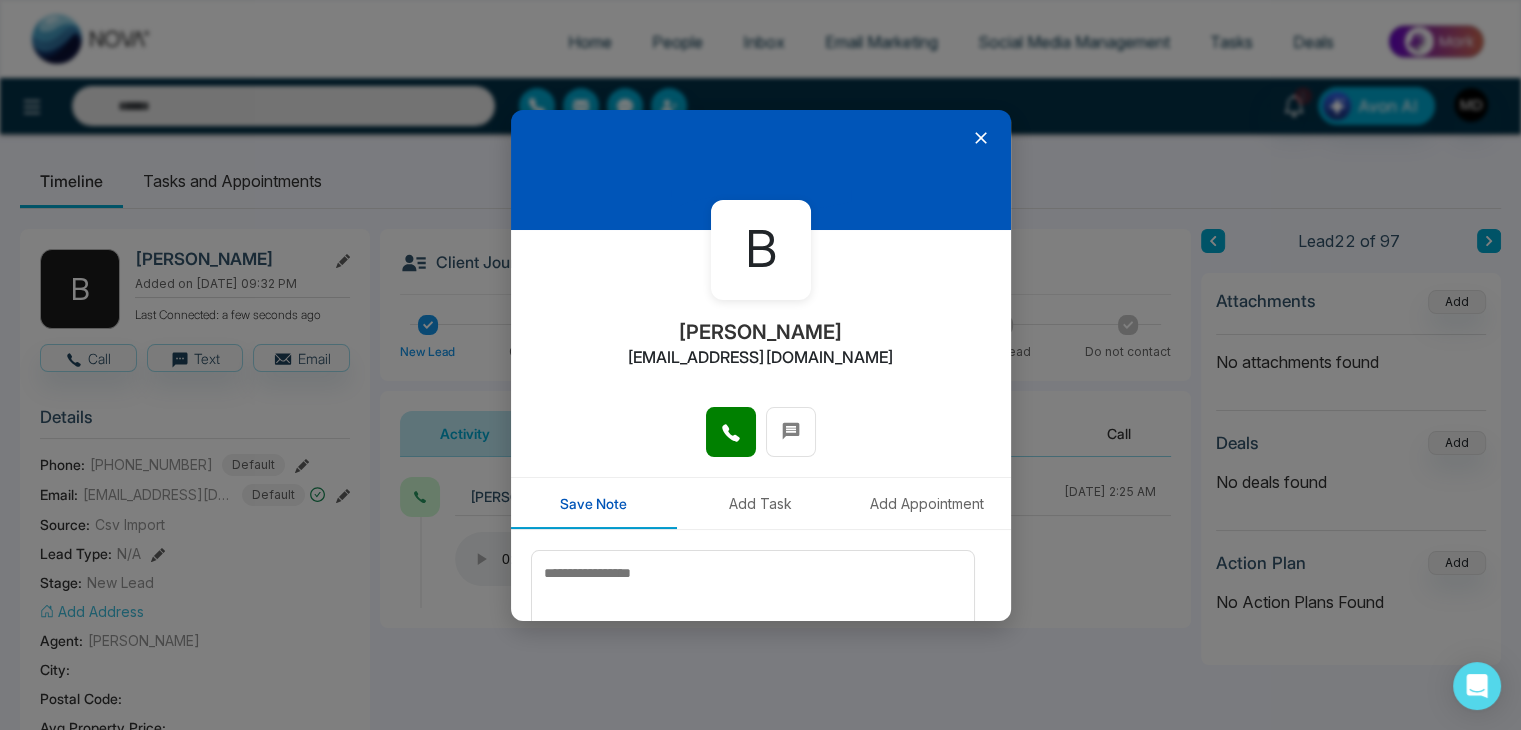 scroll, scrollTop: 0, scrollLeft: 0, axis: both 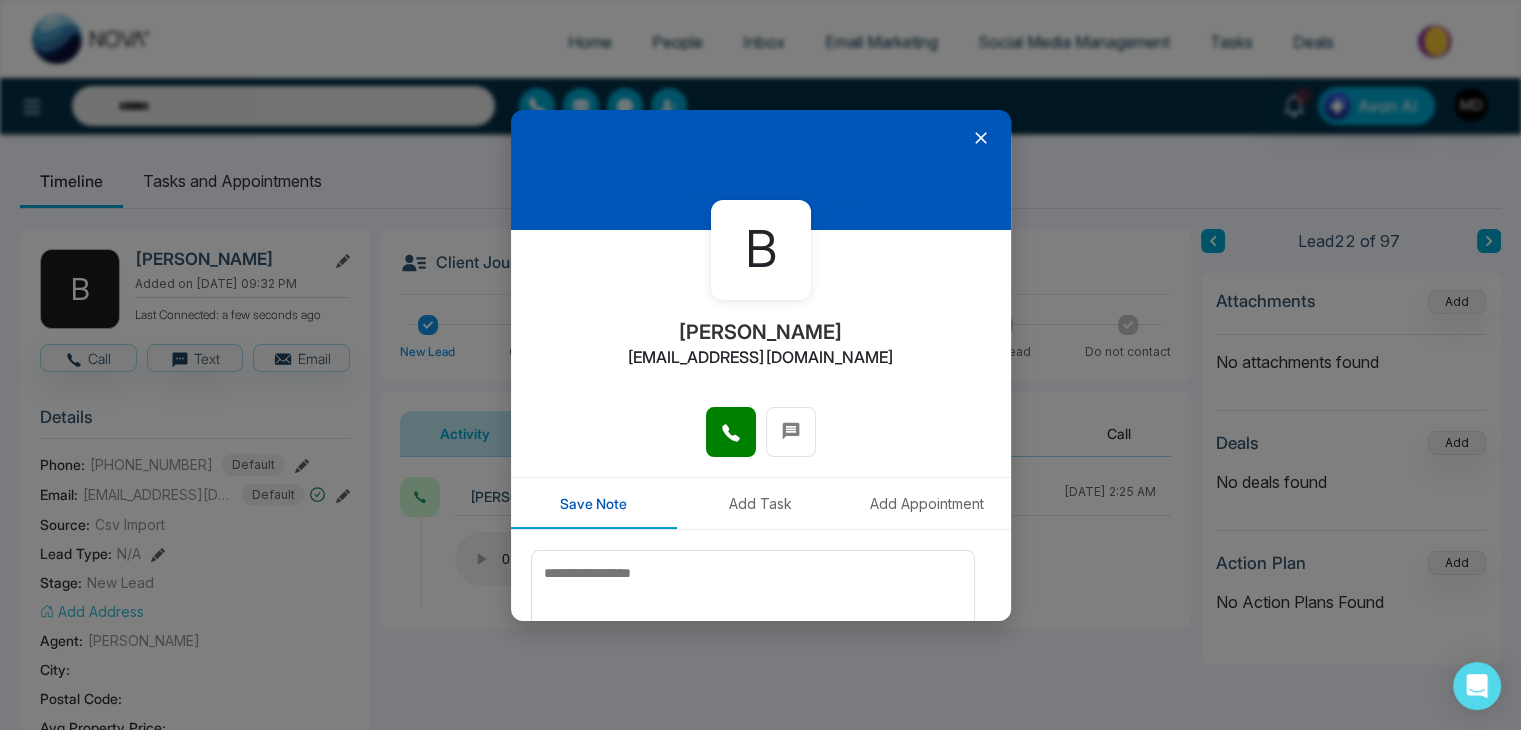 click 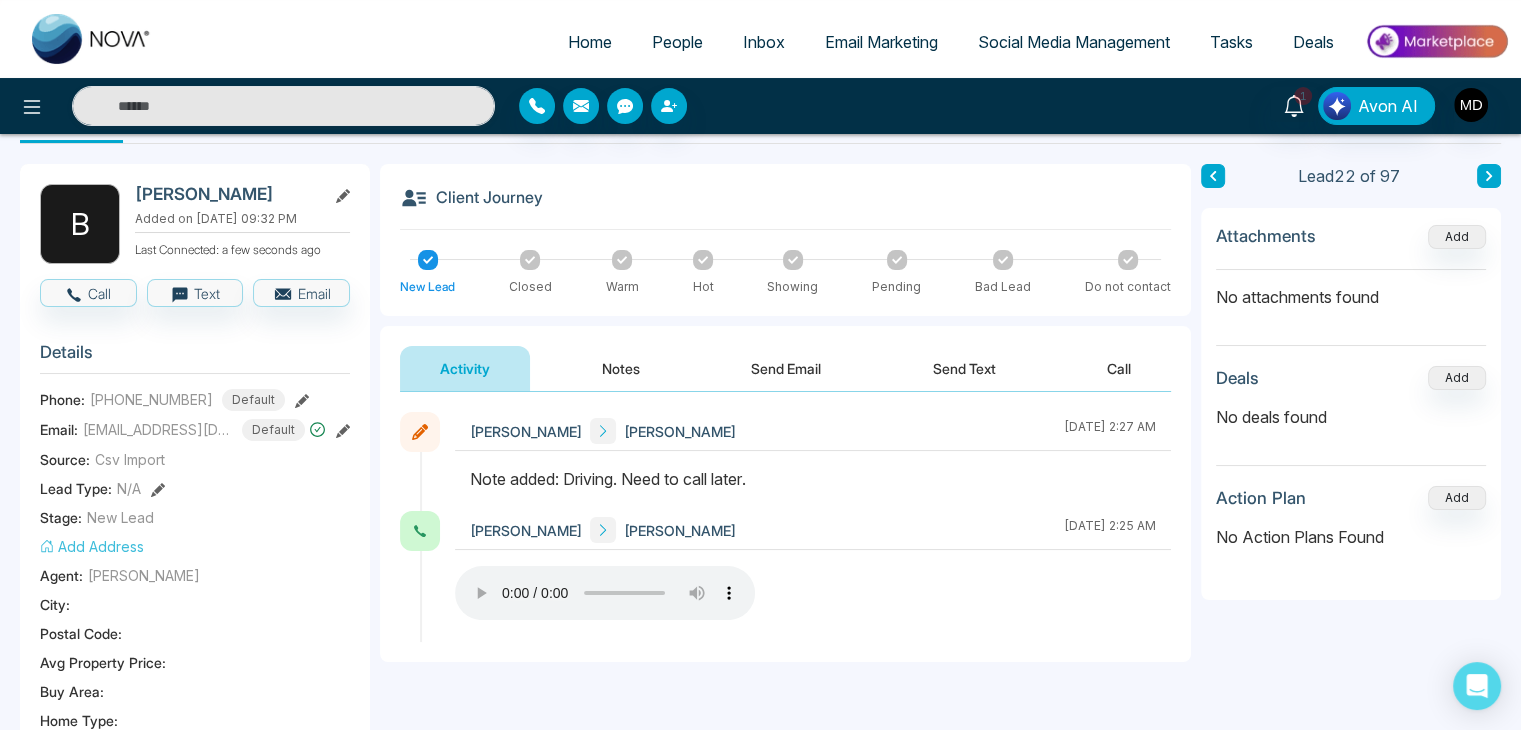 scroll, scrollTop: 100, scrollLeft: 0, axis: vertical 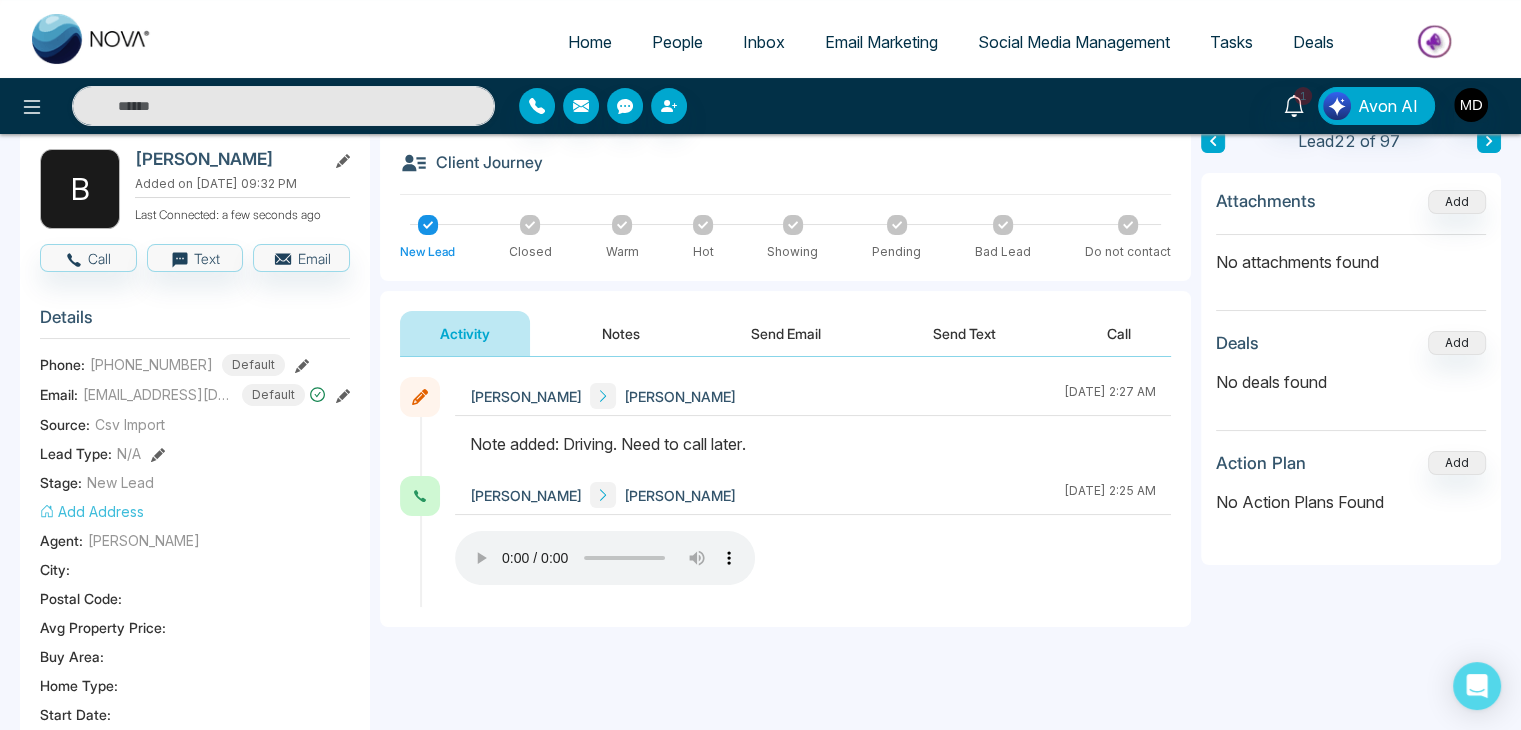 click on "People" at bounding box center [677, 42] 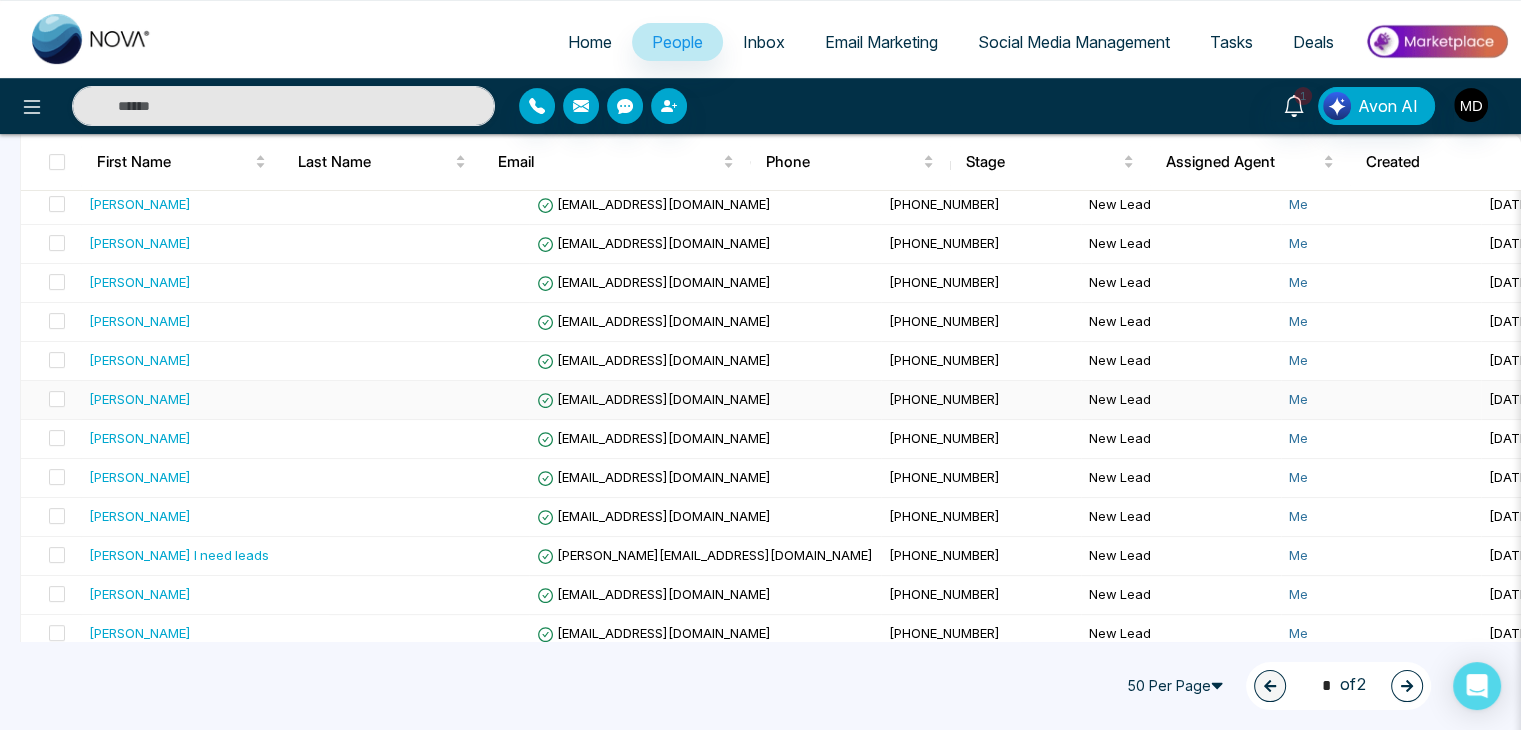 scroll, scrollTop: 800, scrollLeft: 0, axis: vertical 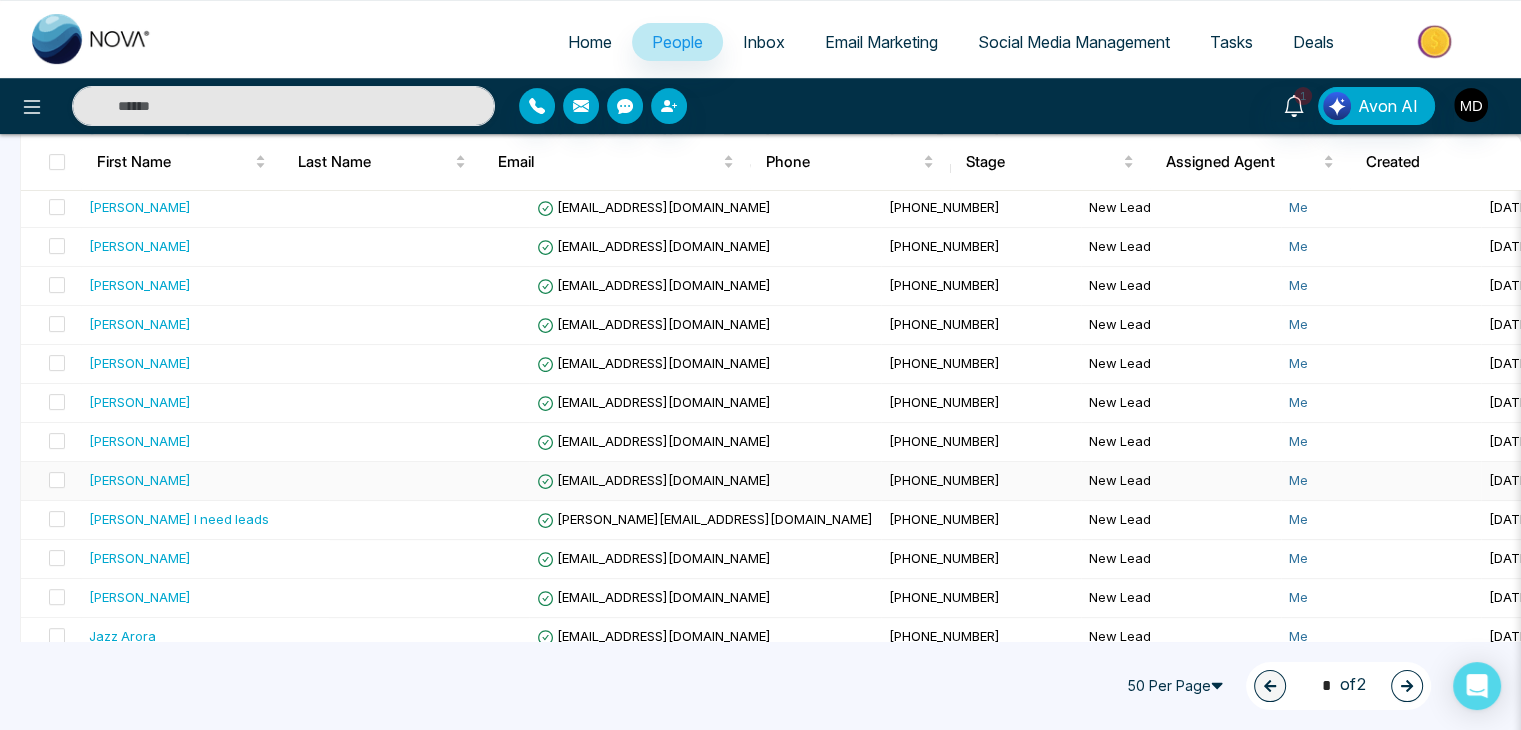 click on "[PERSON_NAME]" at bounding box center [140, 480] 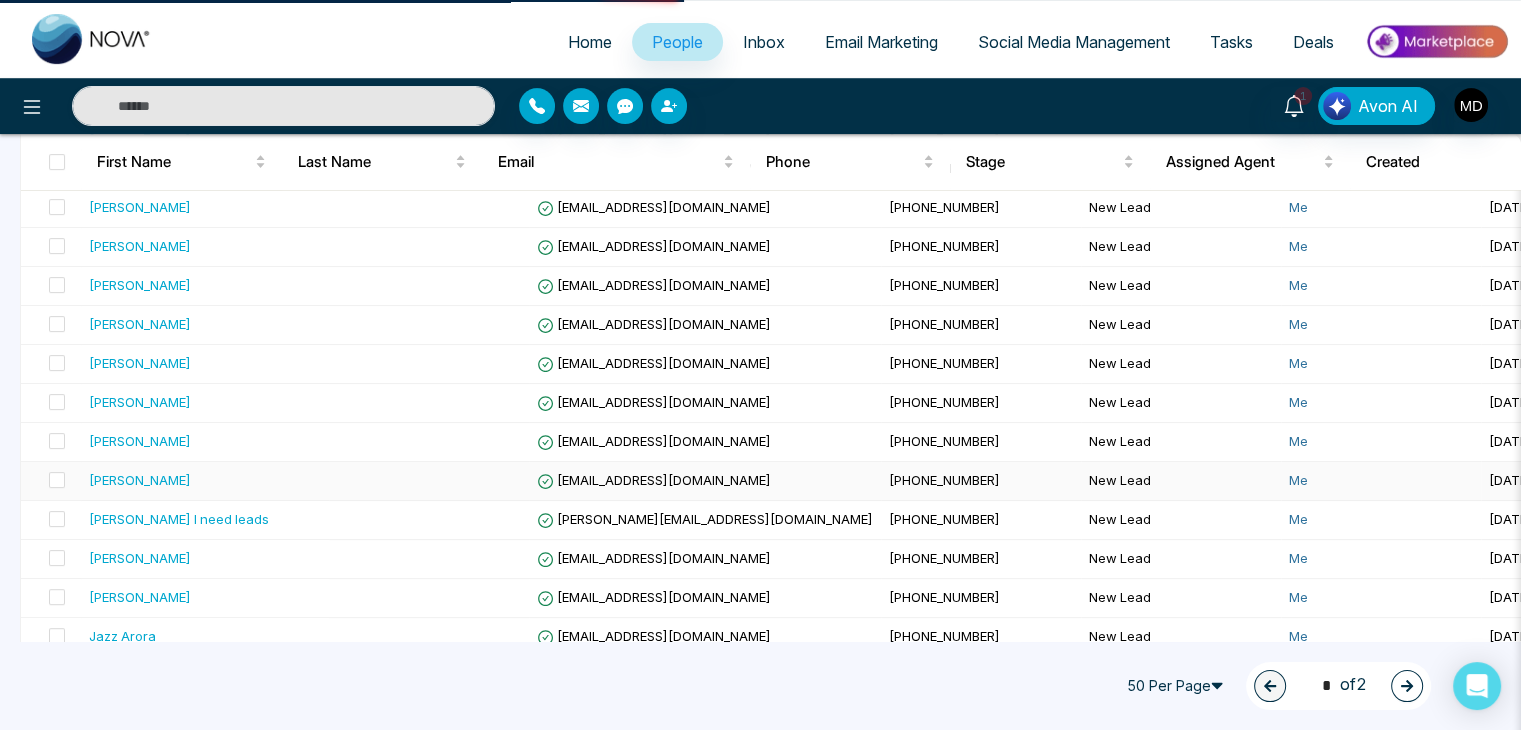scroll, scrollTop: 0, scrollLeft: 0, axis: both 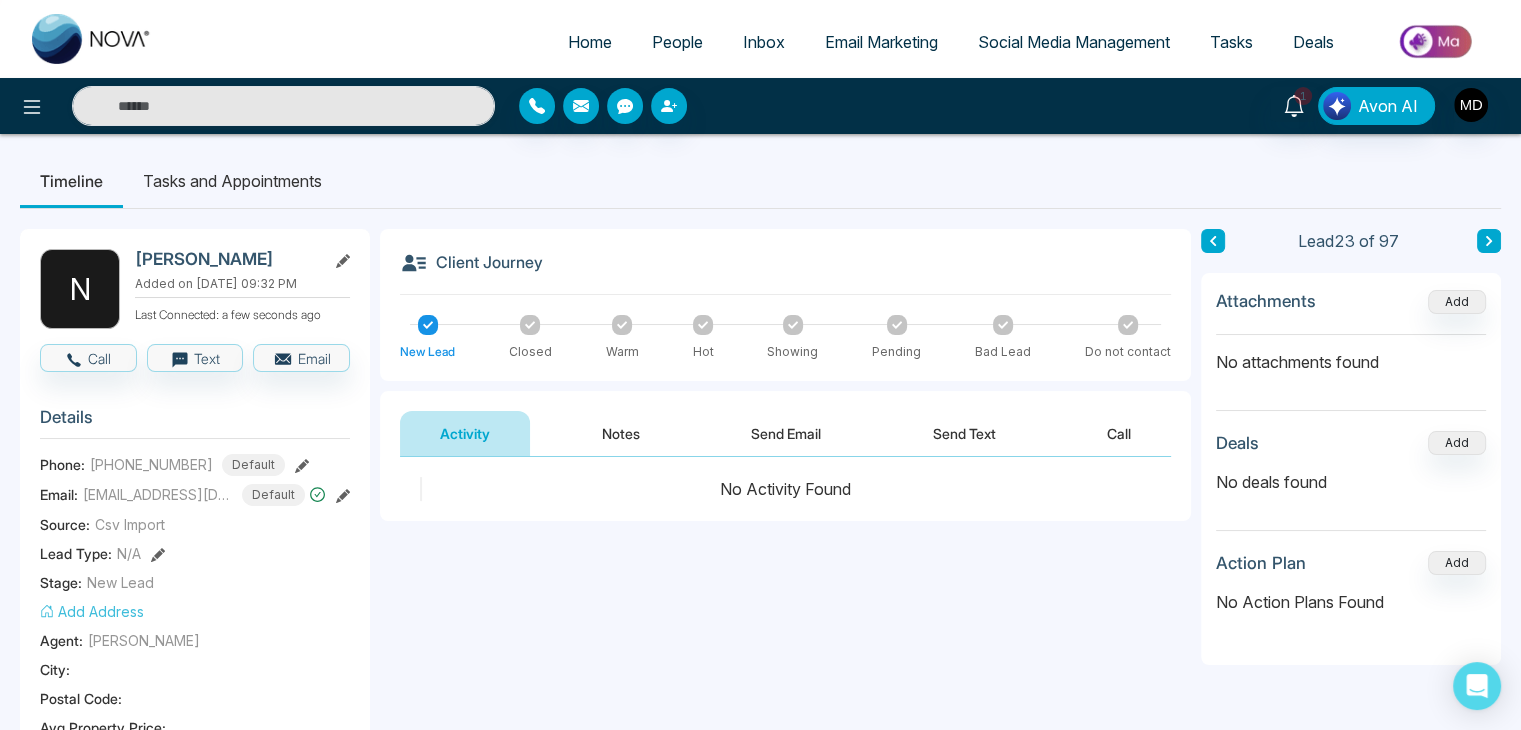 click on "People" at bounding box center [677, 42] 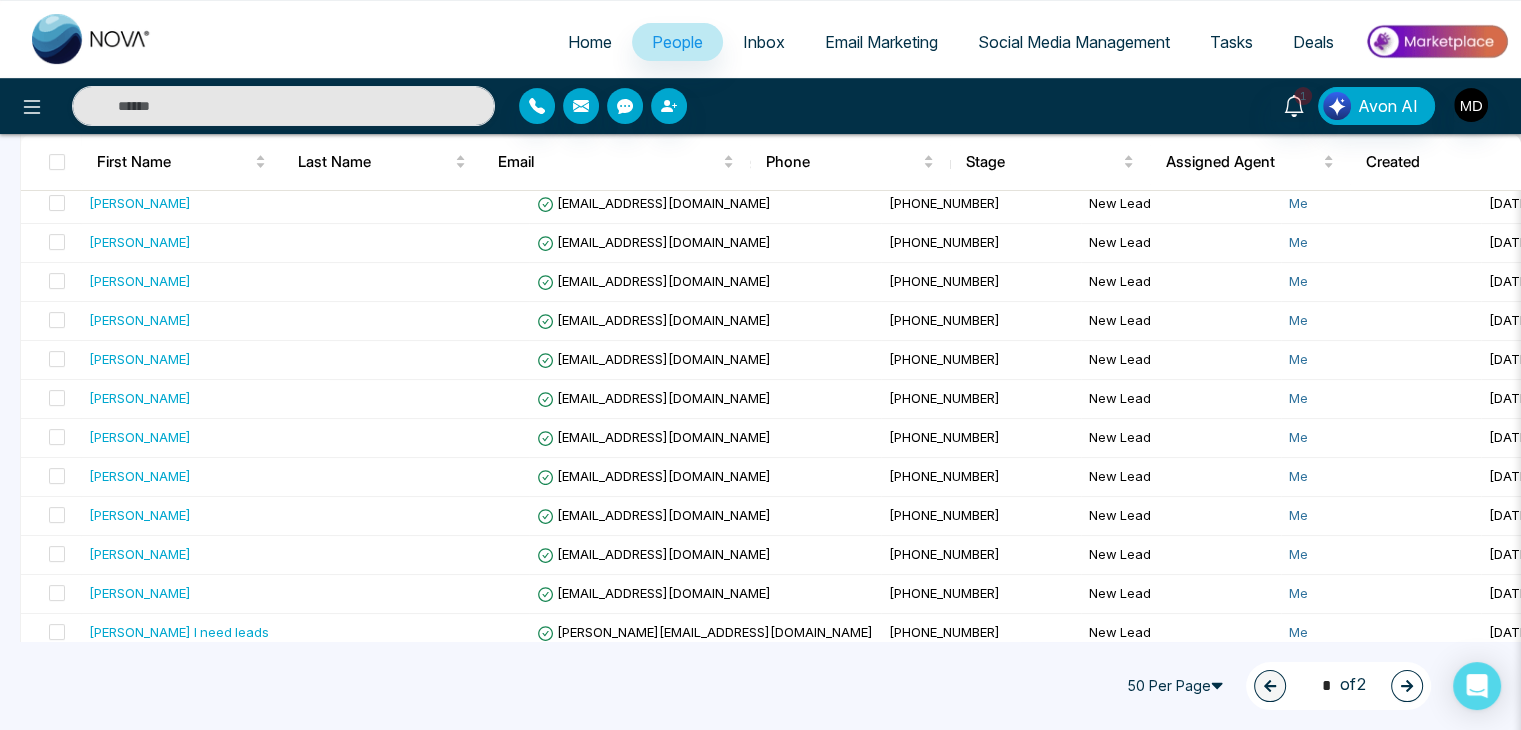 scroll, scrollTop: 700, scrollLeft: 0, axis: vertical 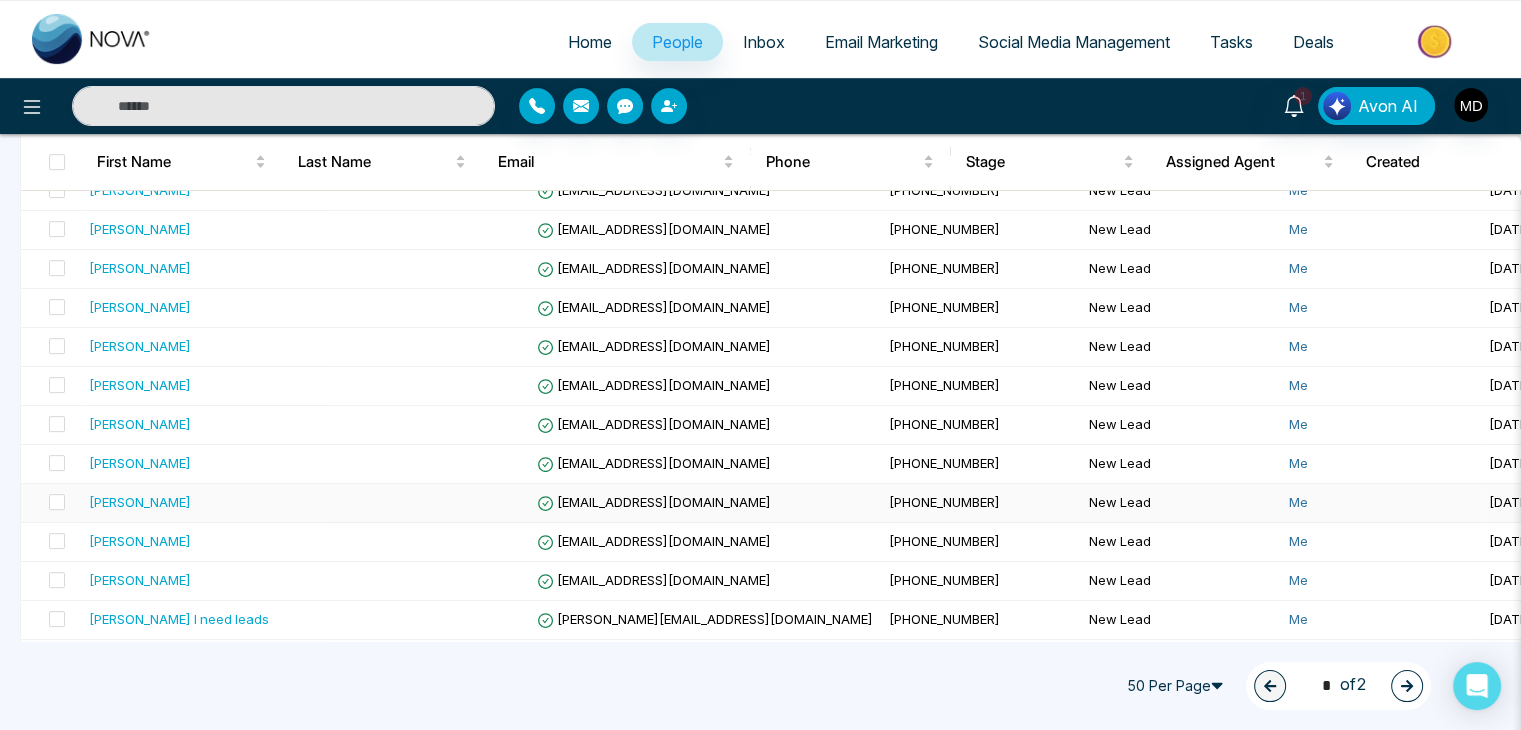 click on "[PERSON_NAME]" at bounding box center (205, 503) 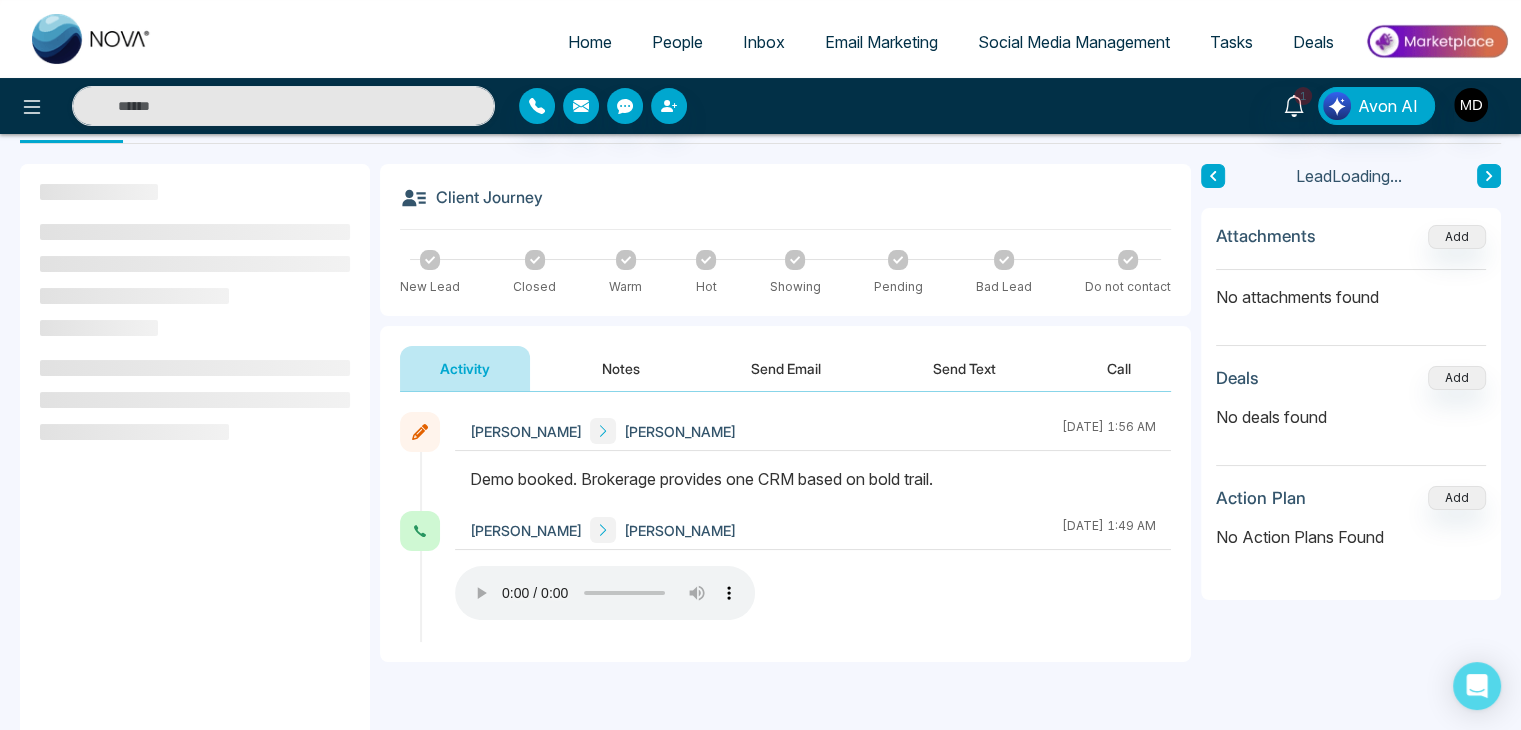 scroll, scrollTop: 100, scrollLeft: 0, axis: vertical 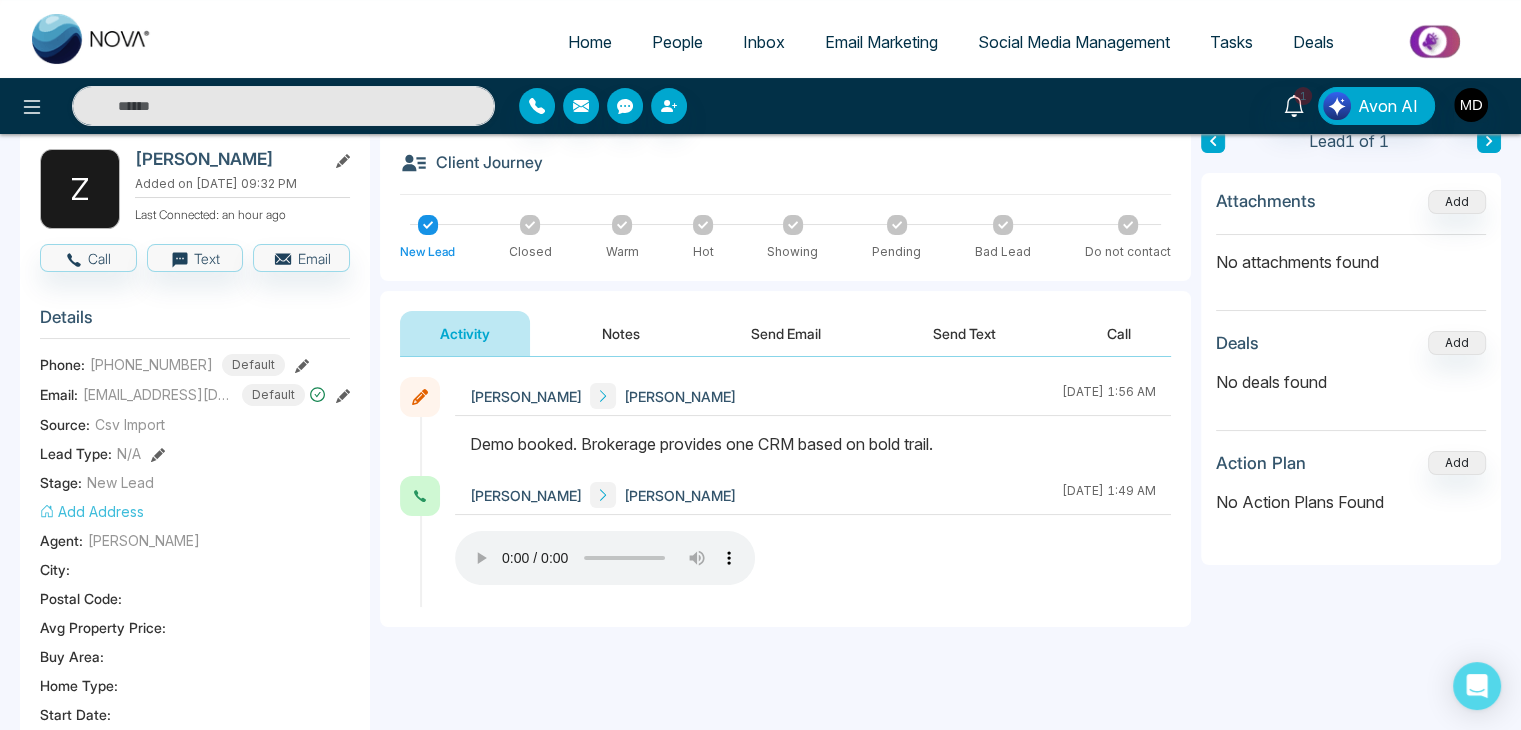 type 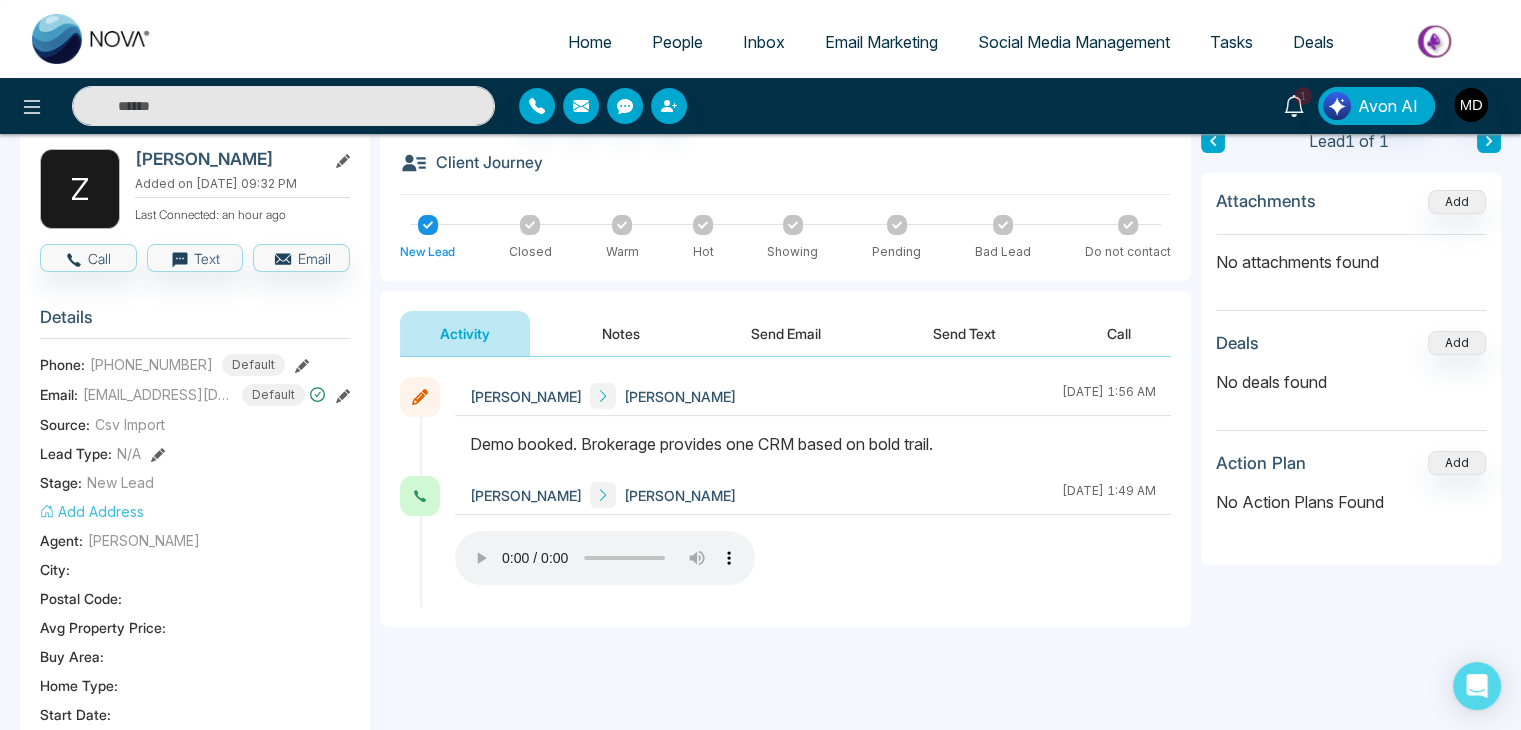 click 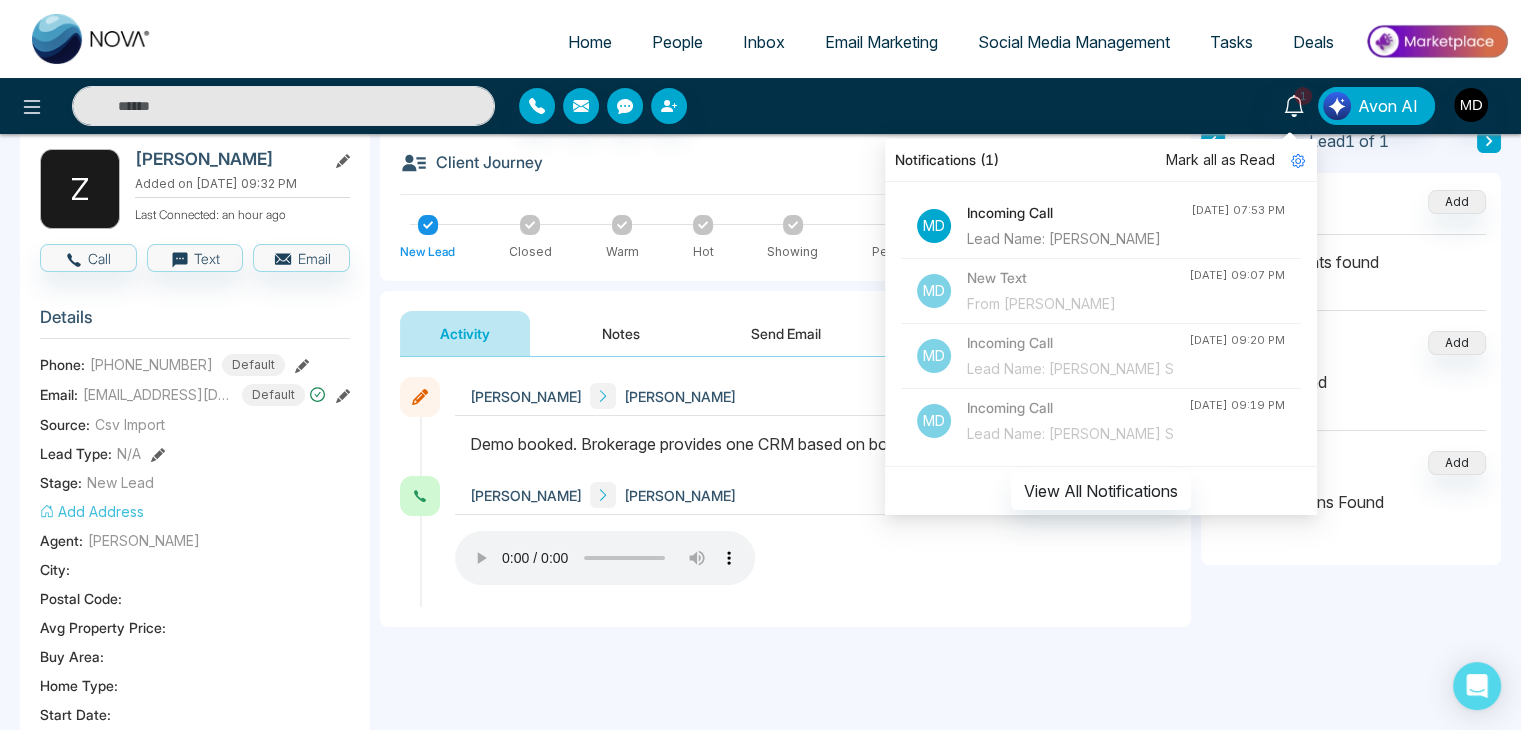 click on "Mark all as Read" at bounding box center (1220, 160) 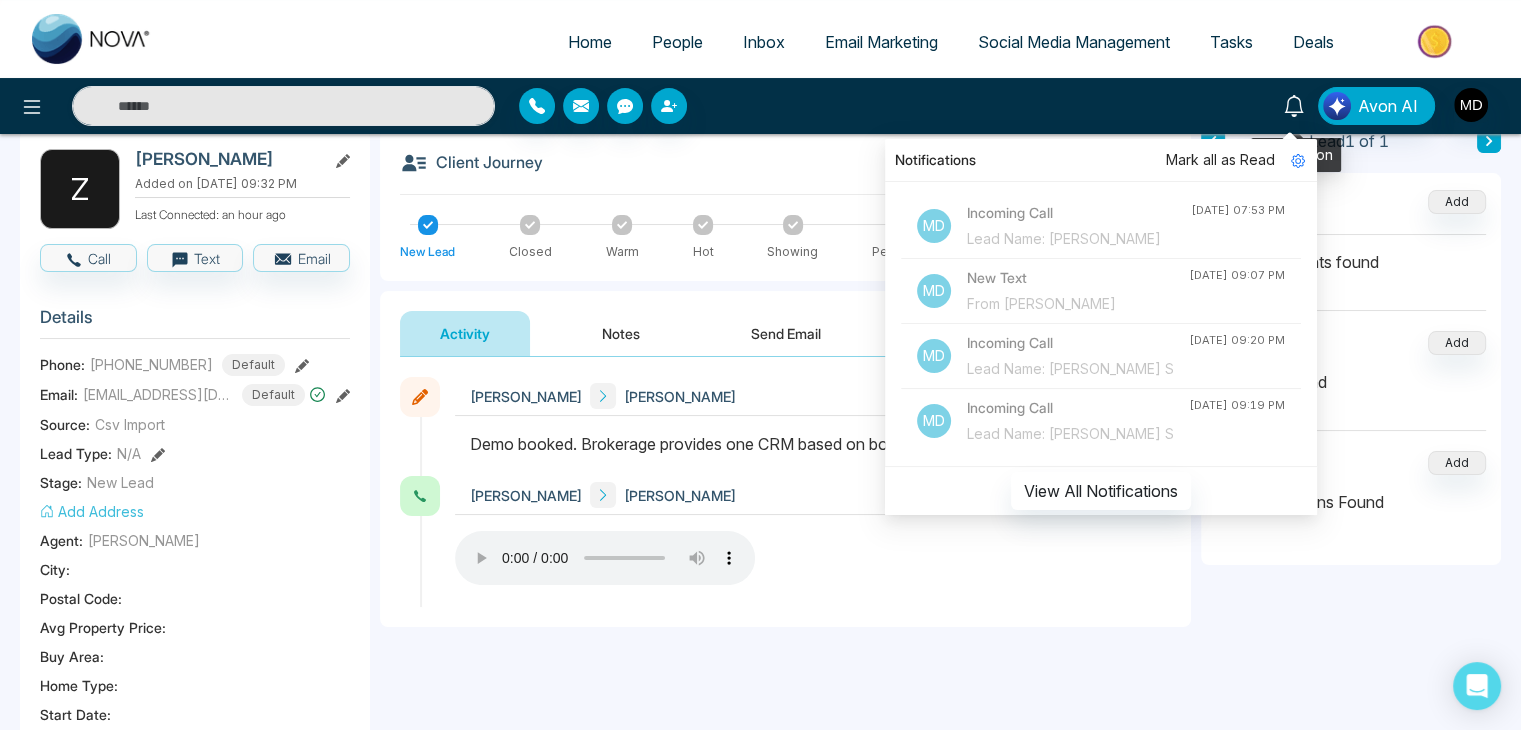 click 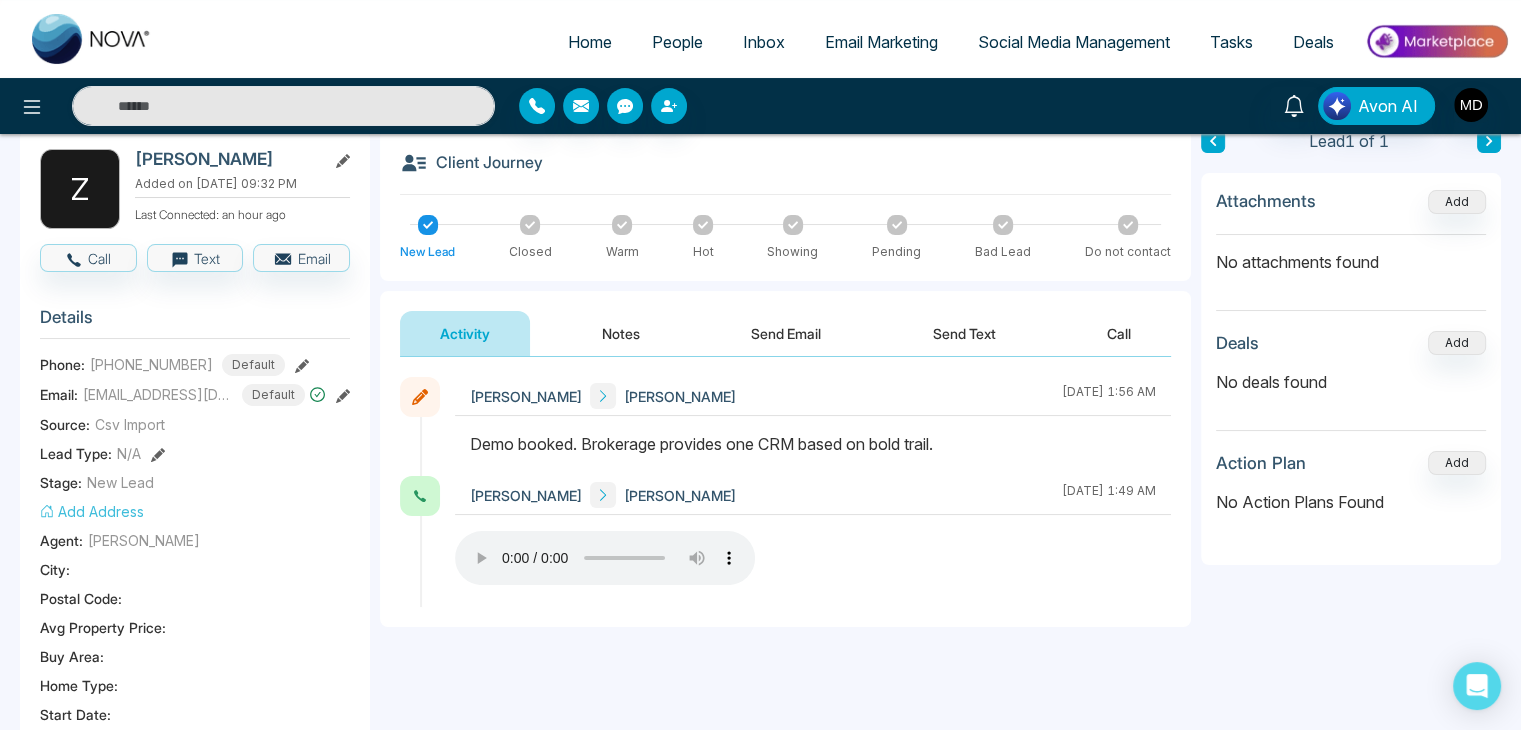 click on "Send Text" at bounding box center [964, 333] 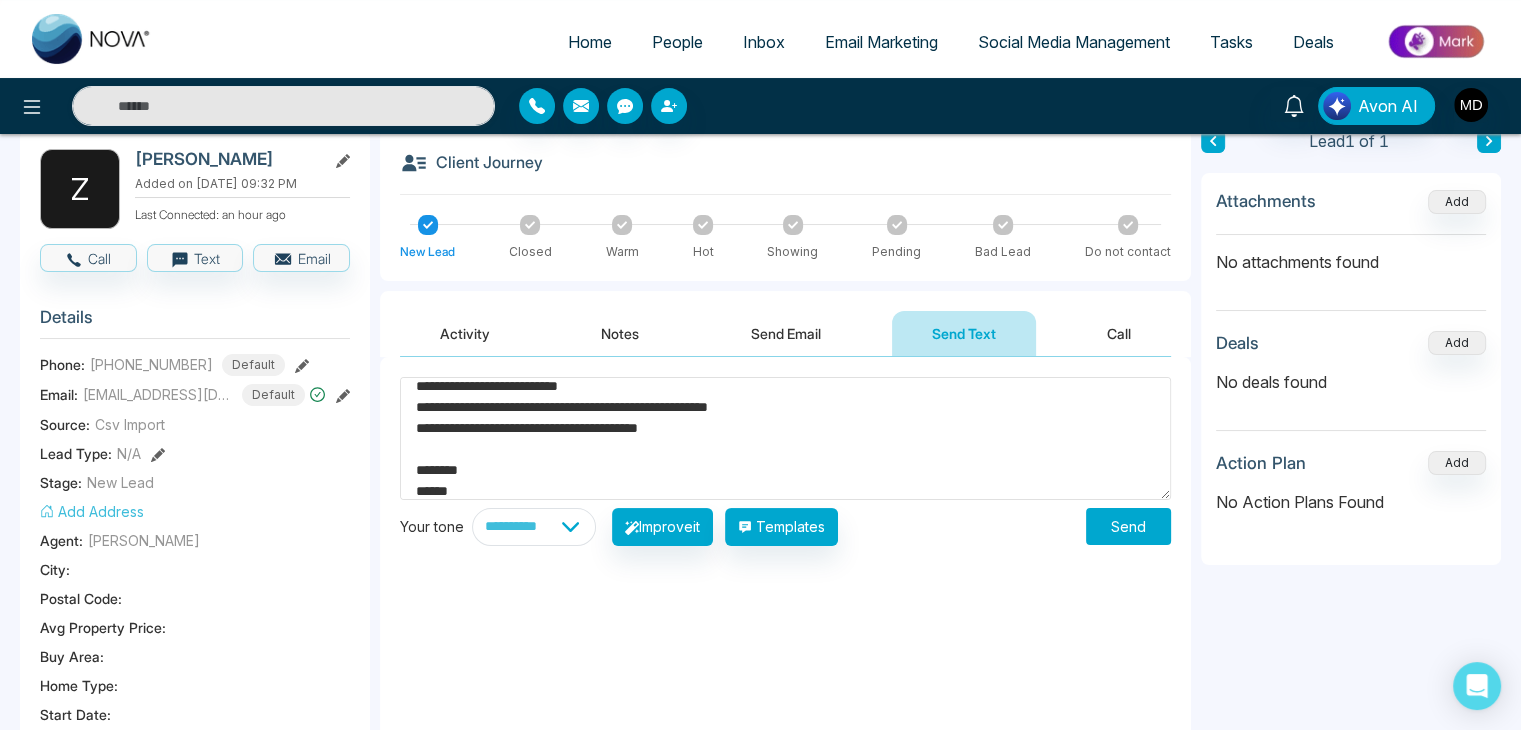 scroll, scrollTop: 73, scrollLeft: 0, axis: vertical 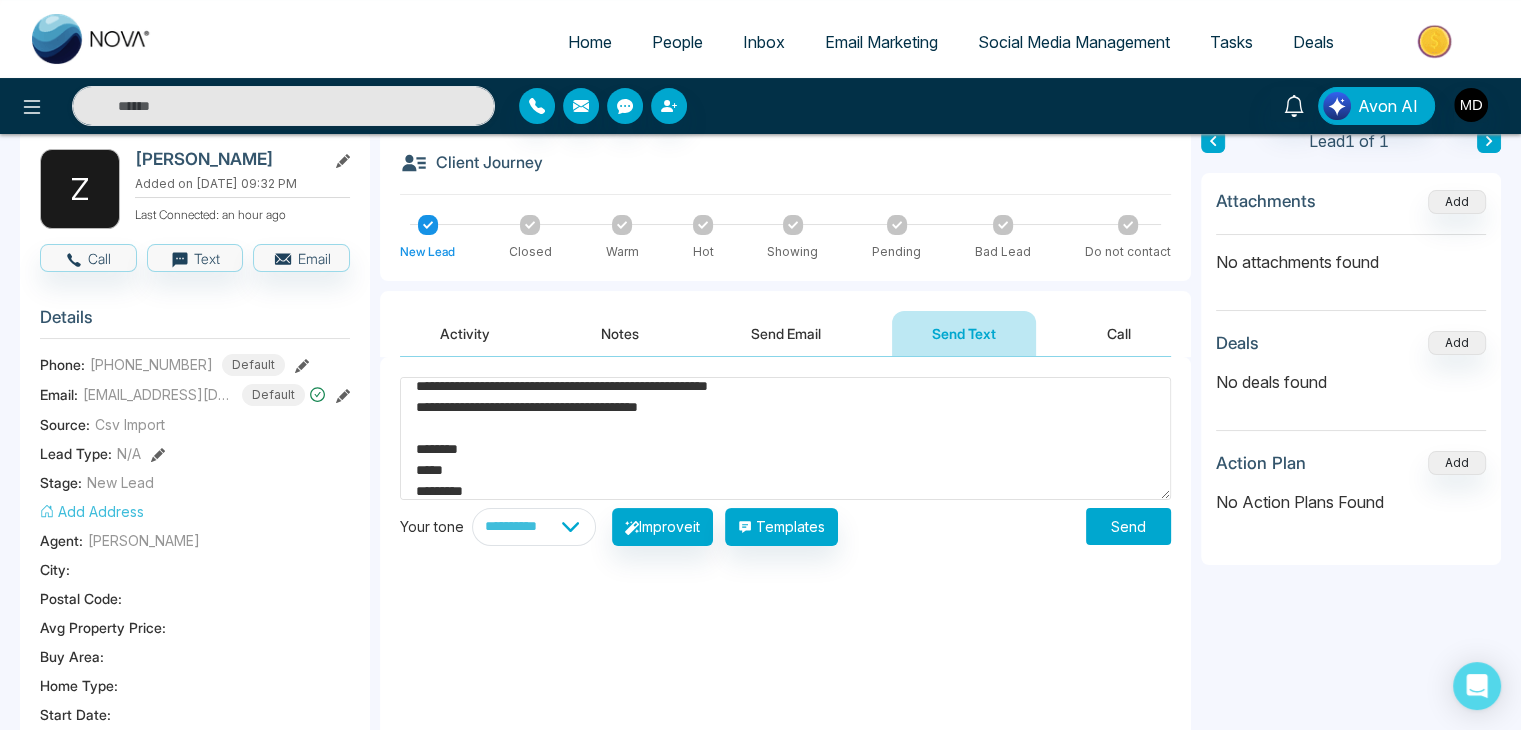 click on "**********" at bounding box center [785, 438] 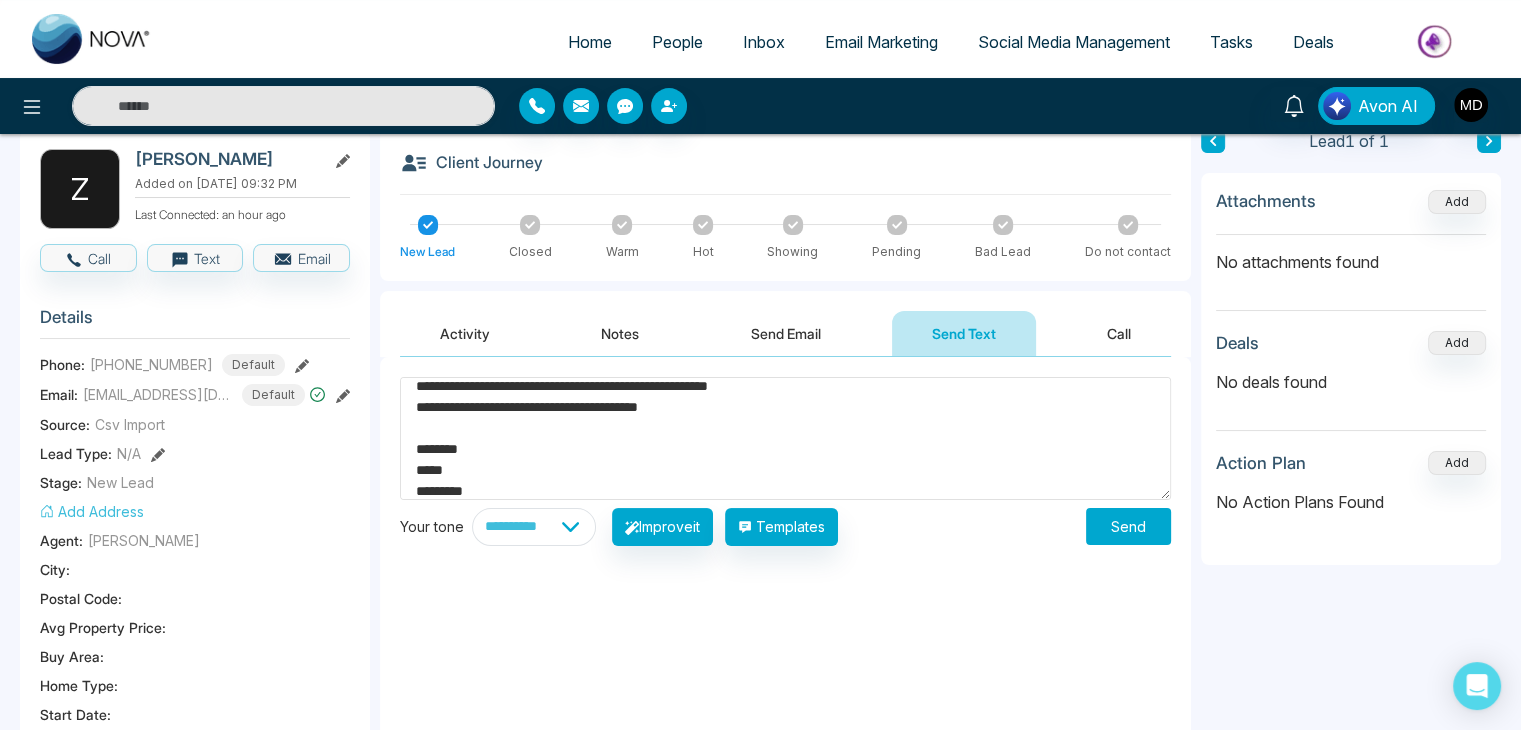 scroll, scrollTop: 0, scrollLeft: 0, axis: both 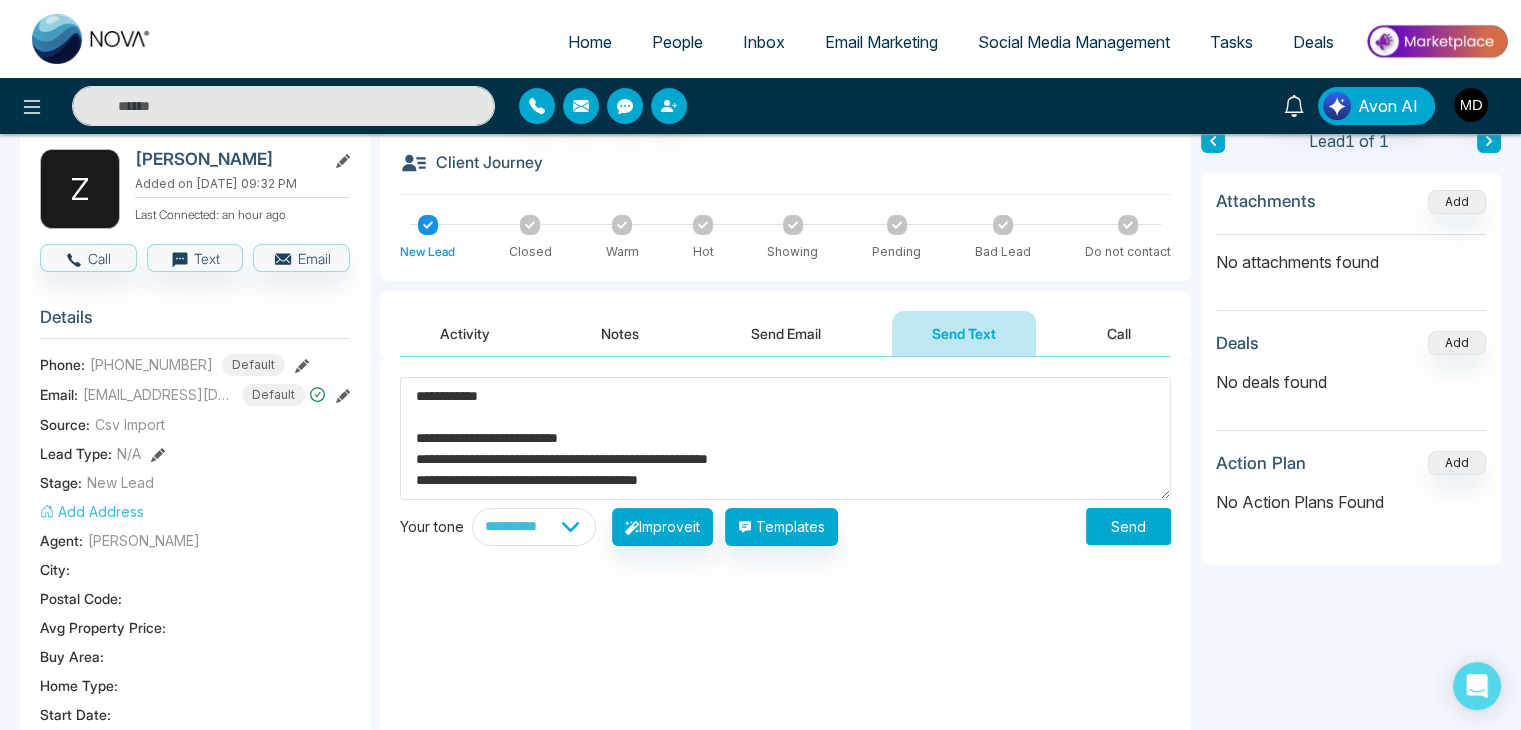 click on "**********" at bounding box center (785, 438) 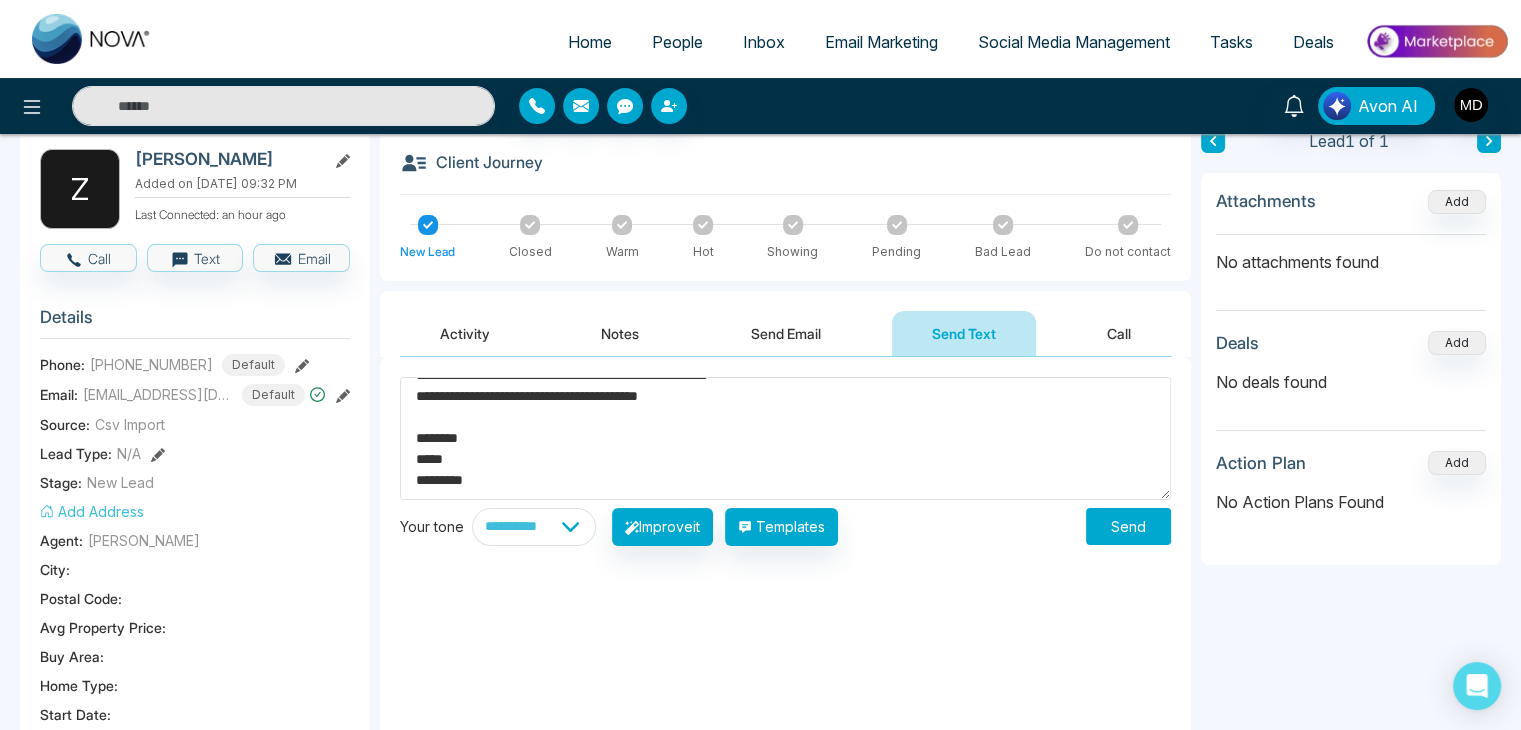 scroll, scrollTop: 0, scrollLeft: 0, axis: both 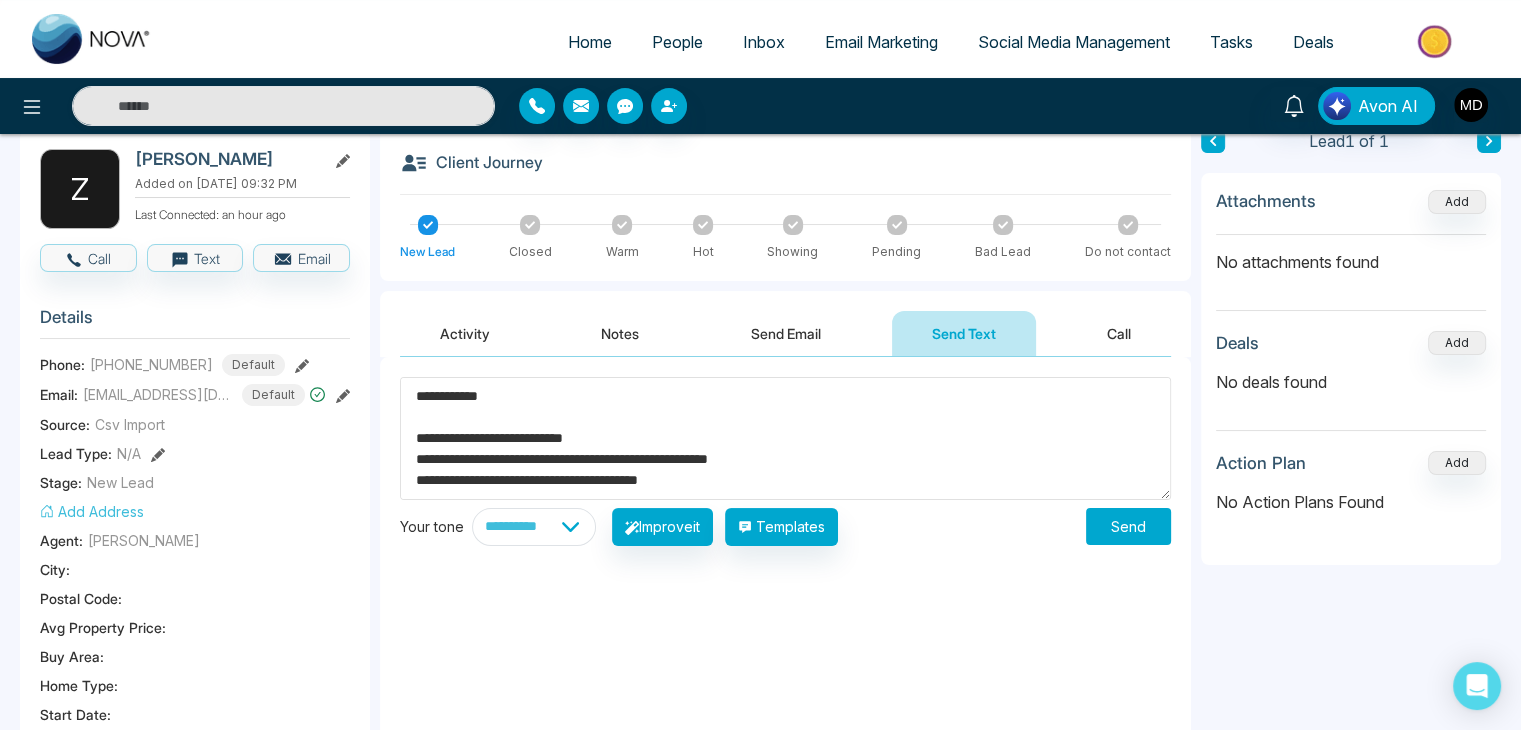 click on "**********" at bounding box center [785, 438] 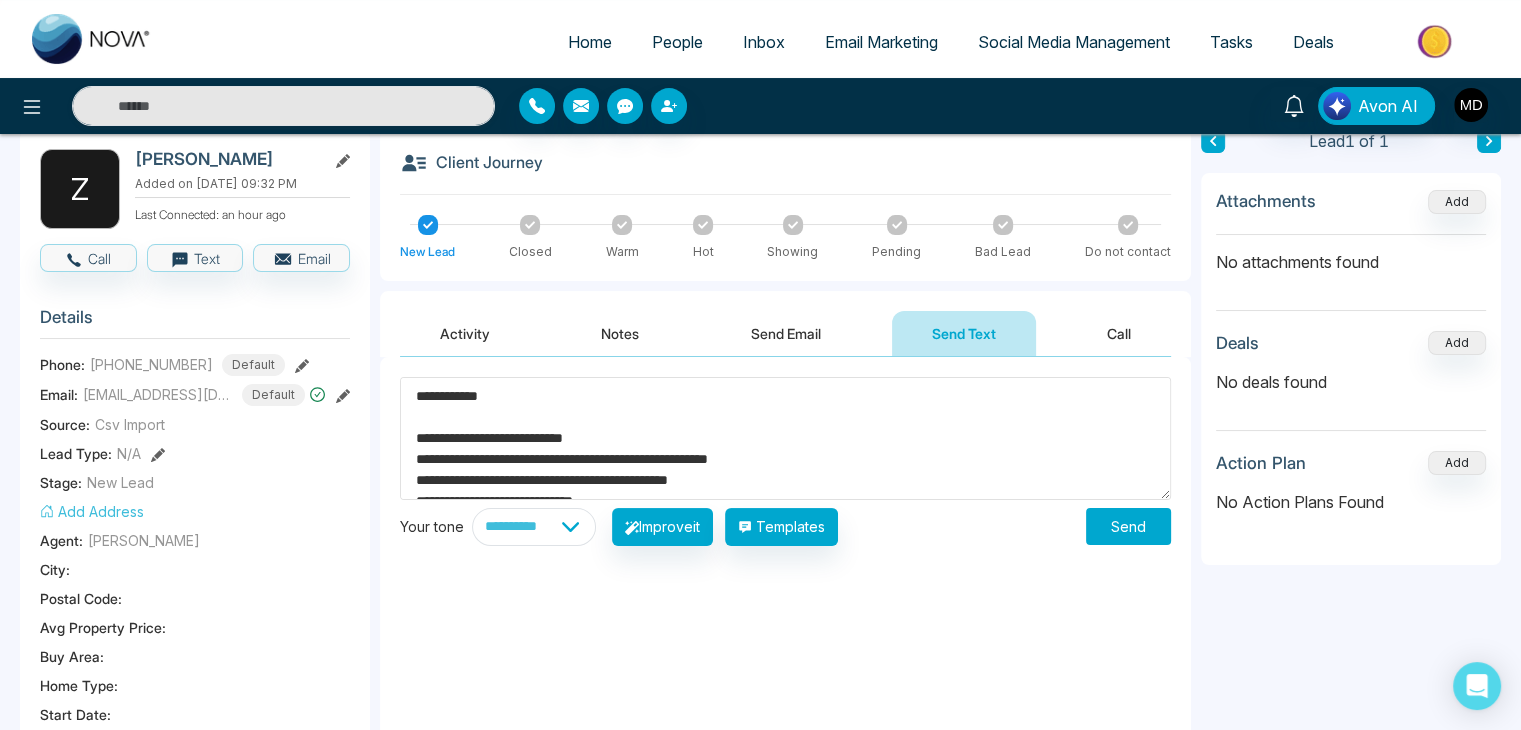 scroll, scrollTop: 10, scrollLeft: 0, axis: vertical 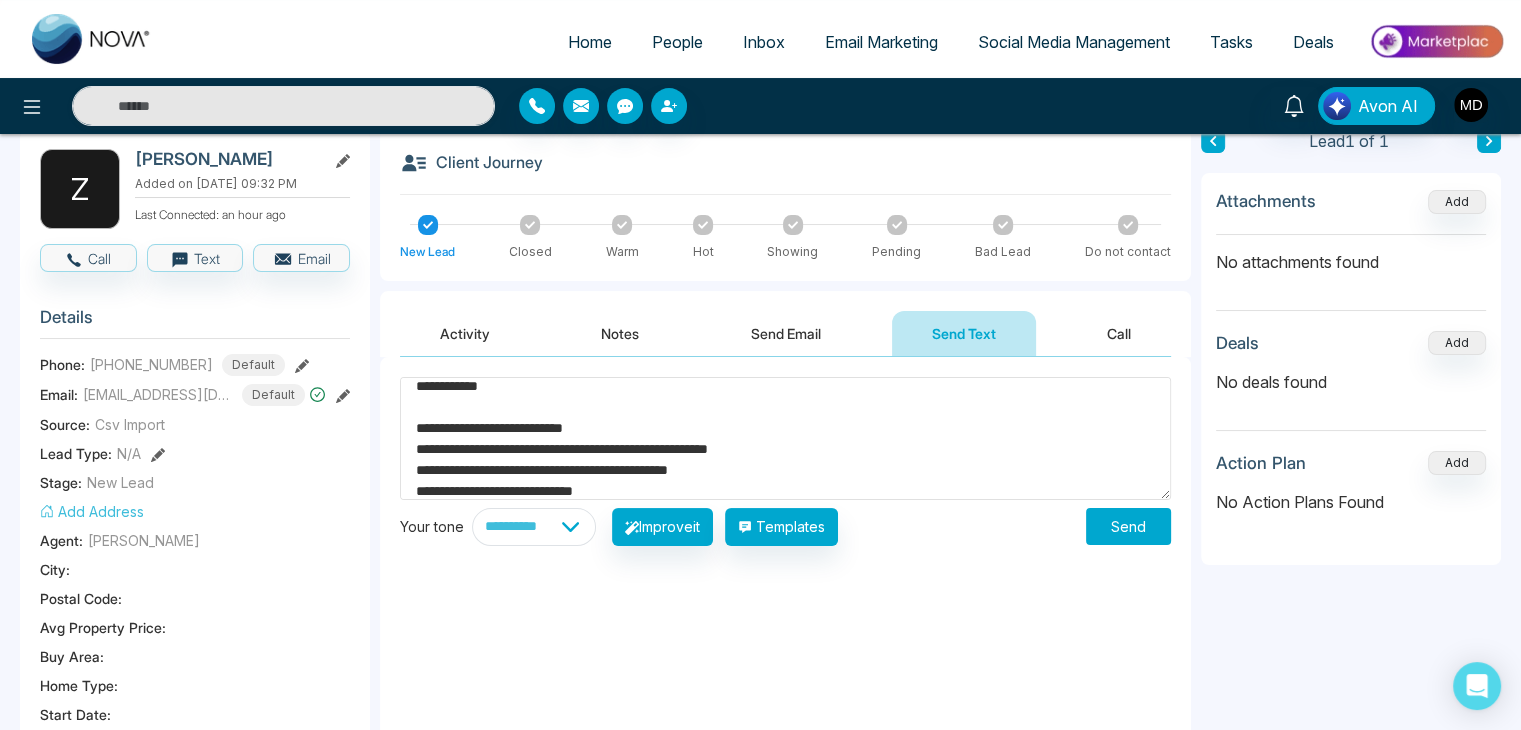 drag, startPoint x: 745, startPoint y: 473, endPoint x: 591, endPoint y: 476, distance: 154.02922 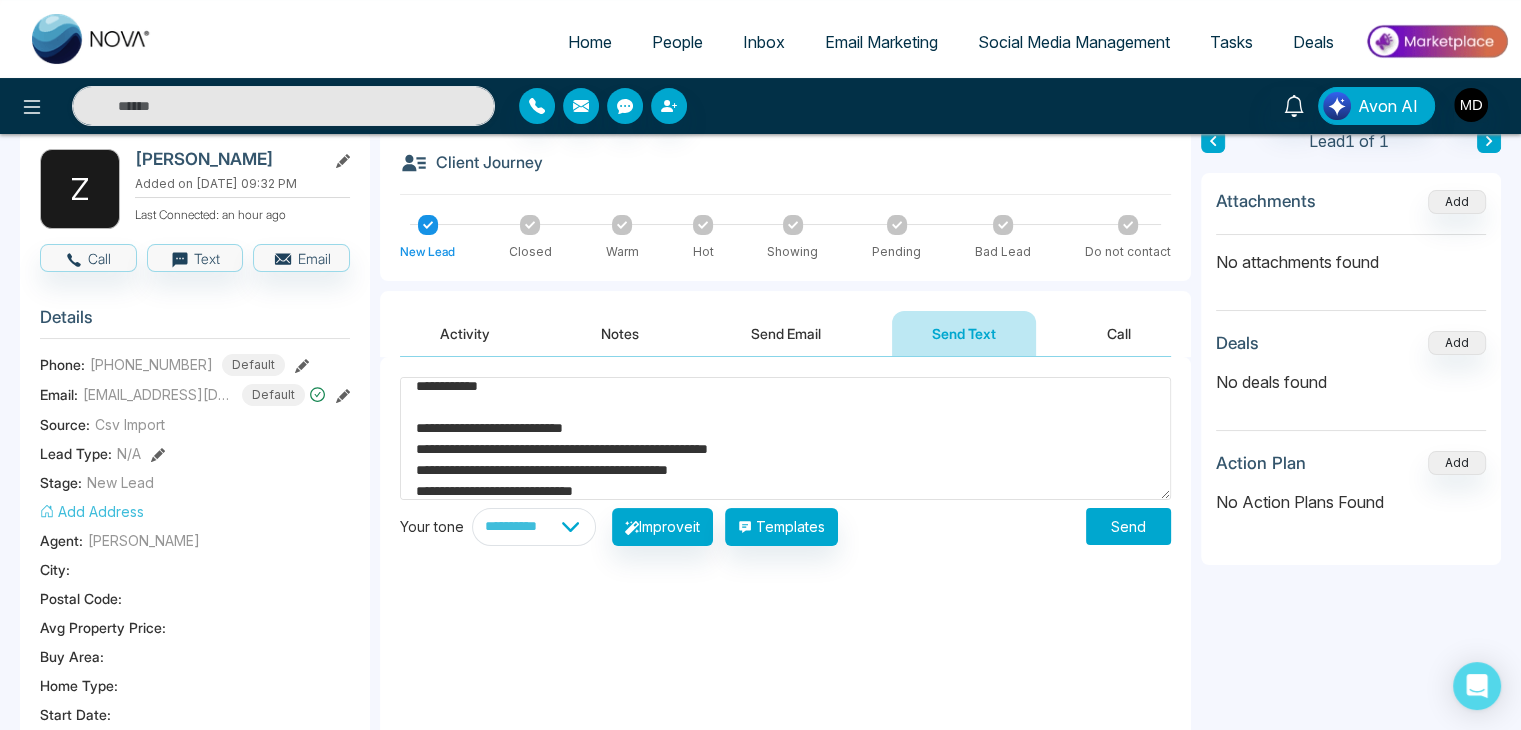 click on "**********" at bounding box center [785, 438] 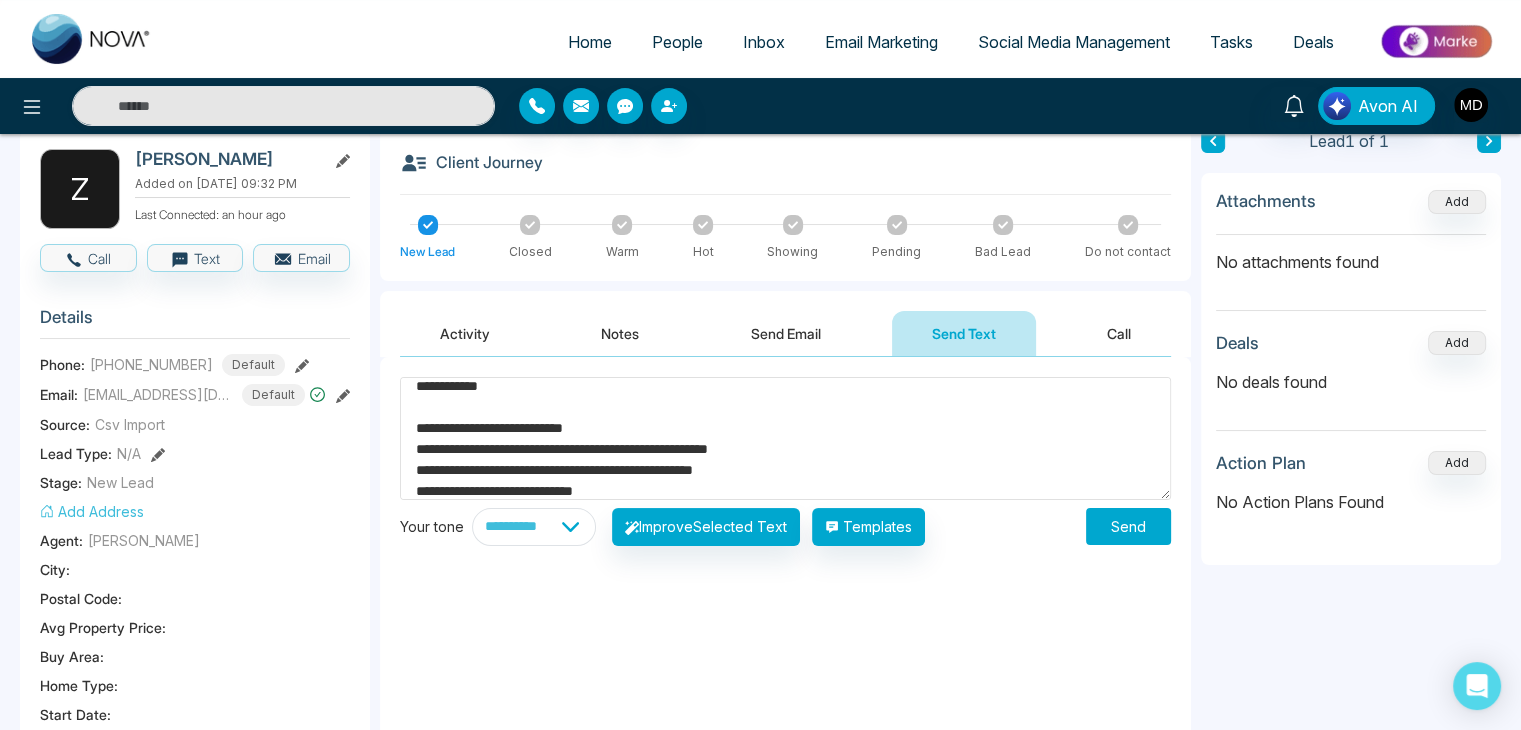 scroll, scrollTop: 104, scrollLeft: 0, axis: vertical 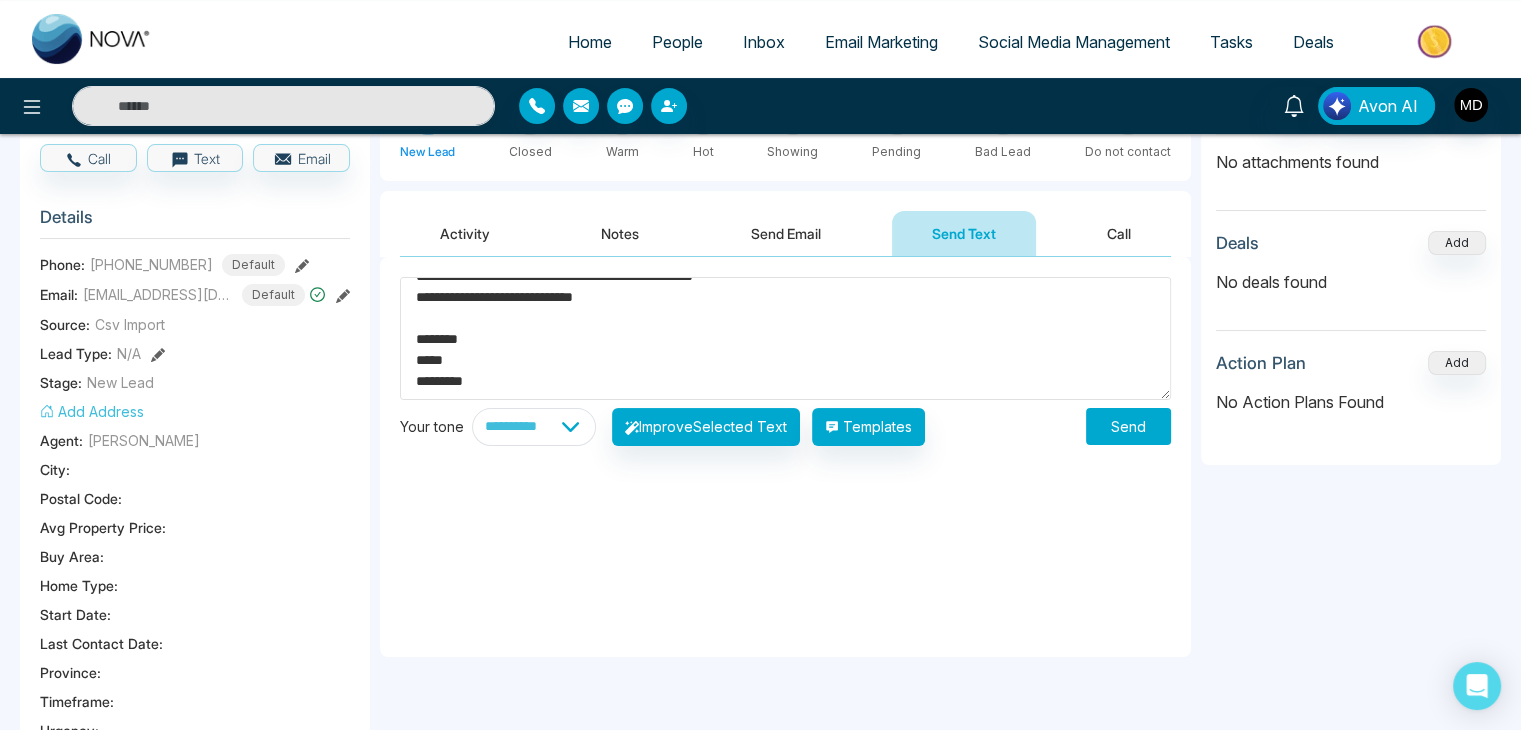 type on "**********" 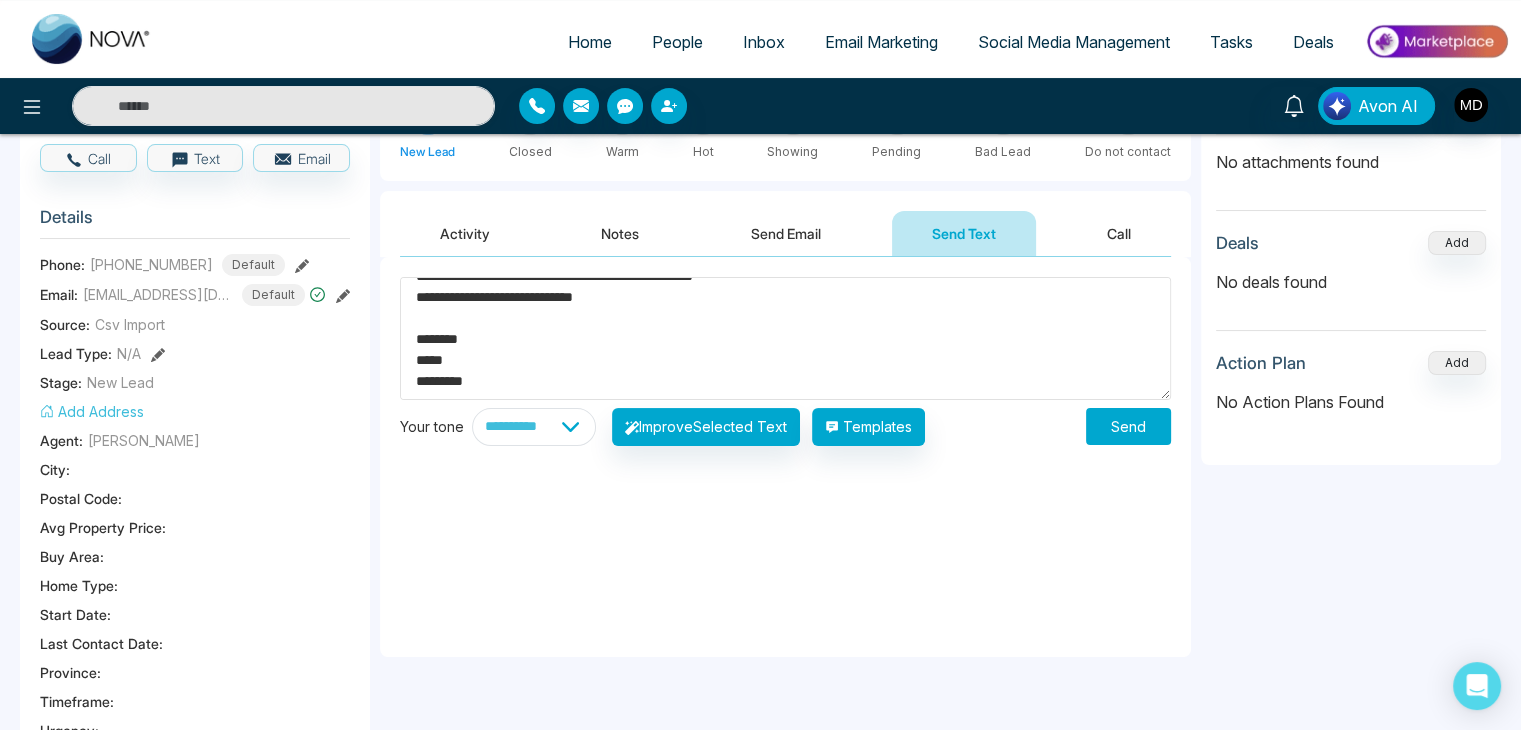 click on "Send" at bounding box center [1128, 426] 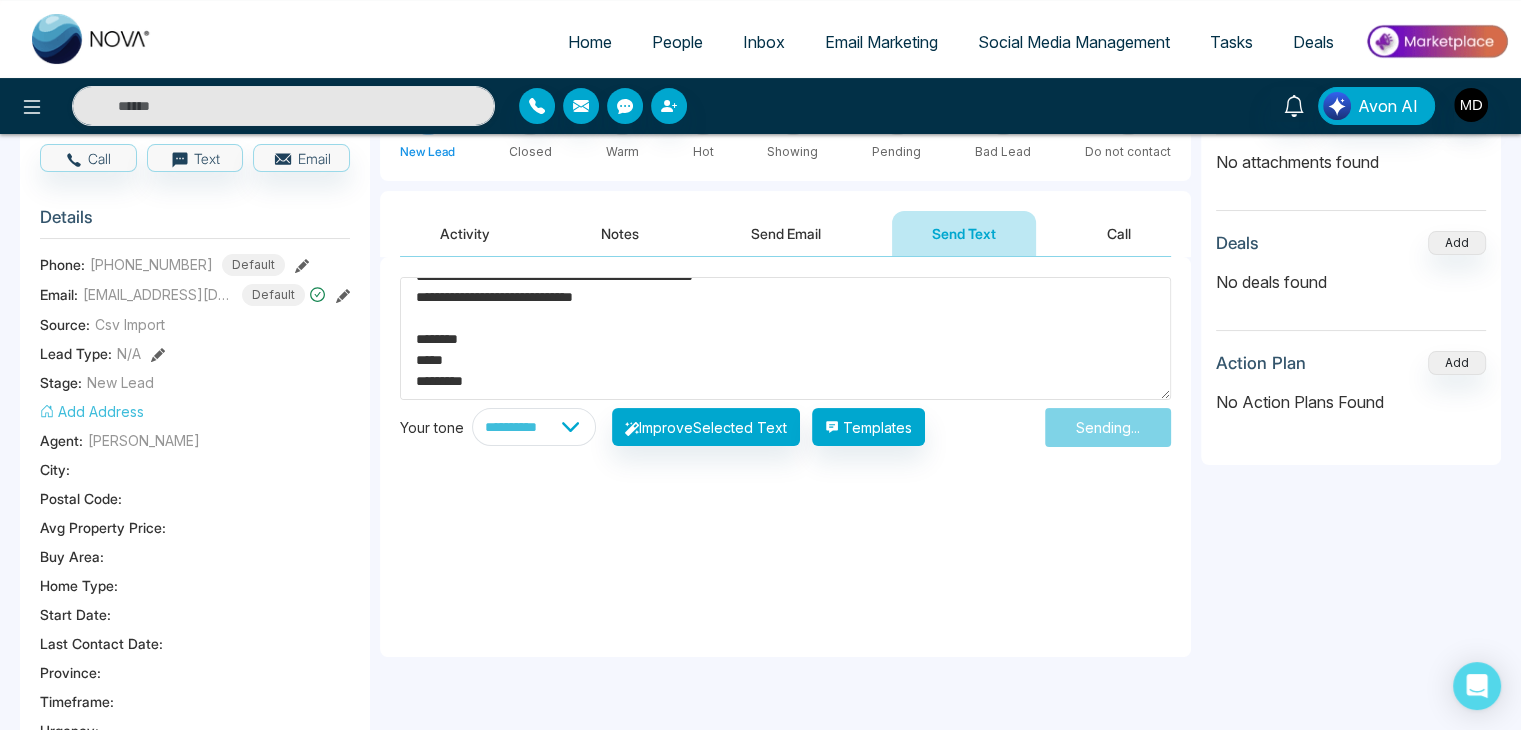type 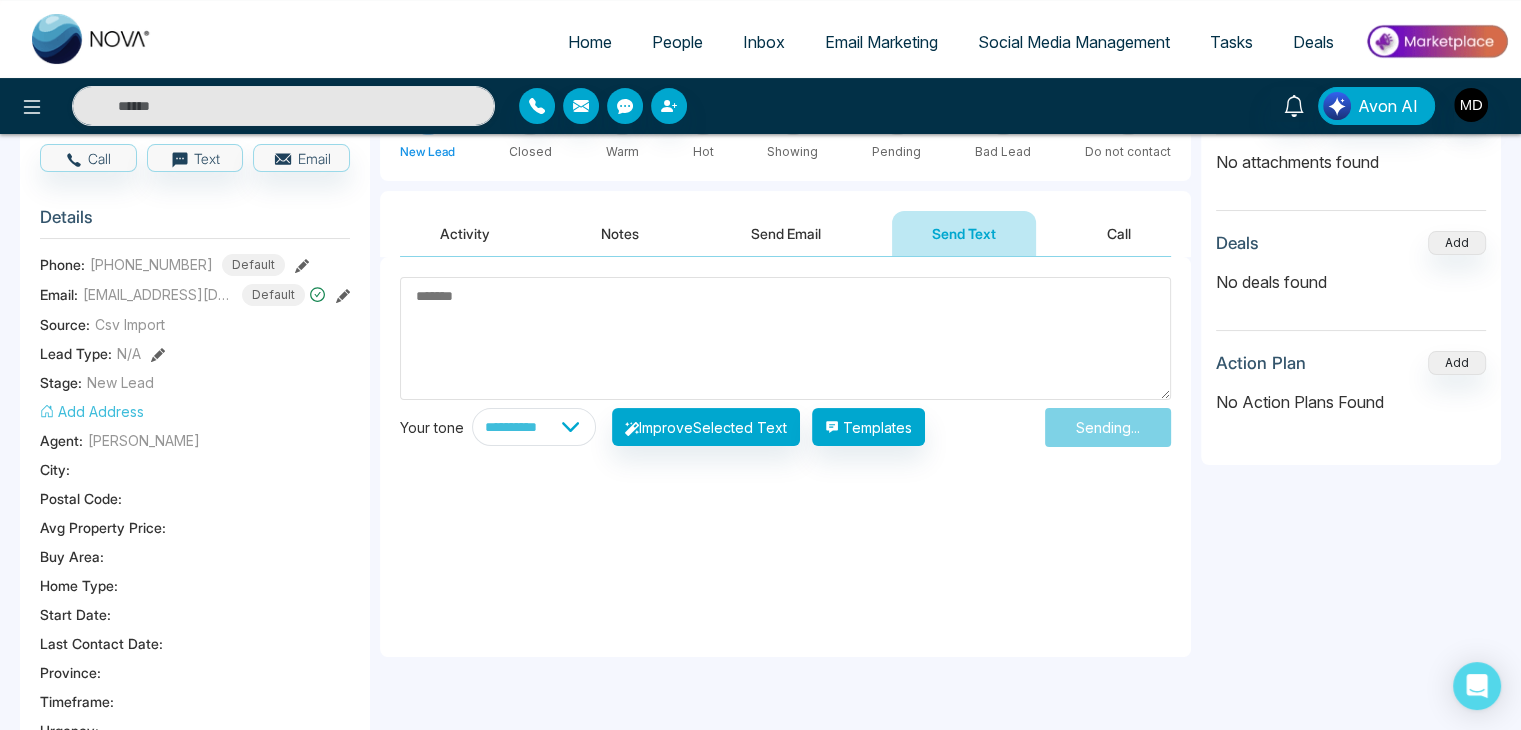 scroll, scrollTop: 0, scrollLeft: 0, axis: both 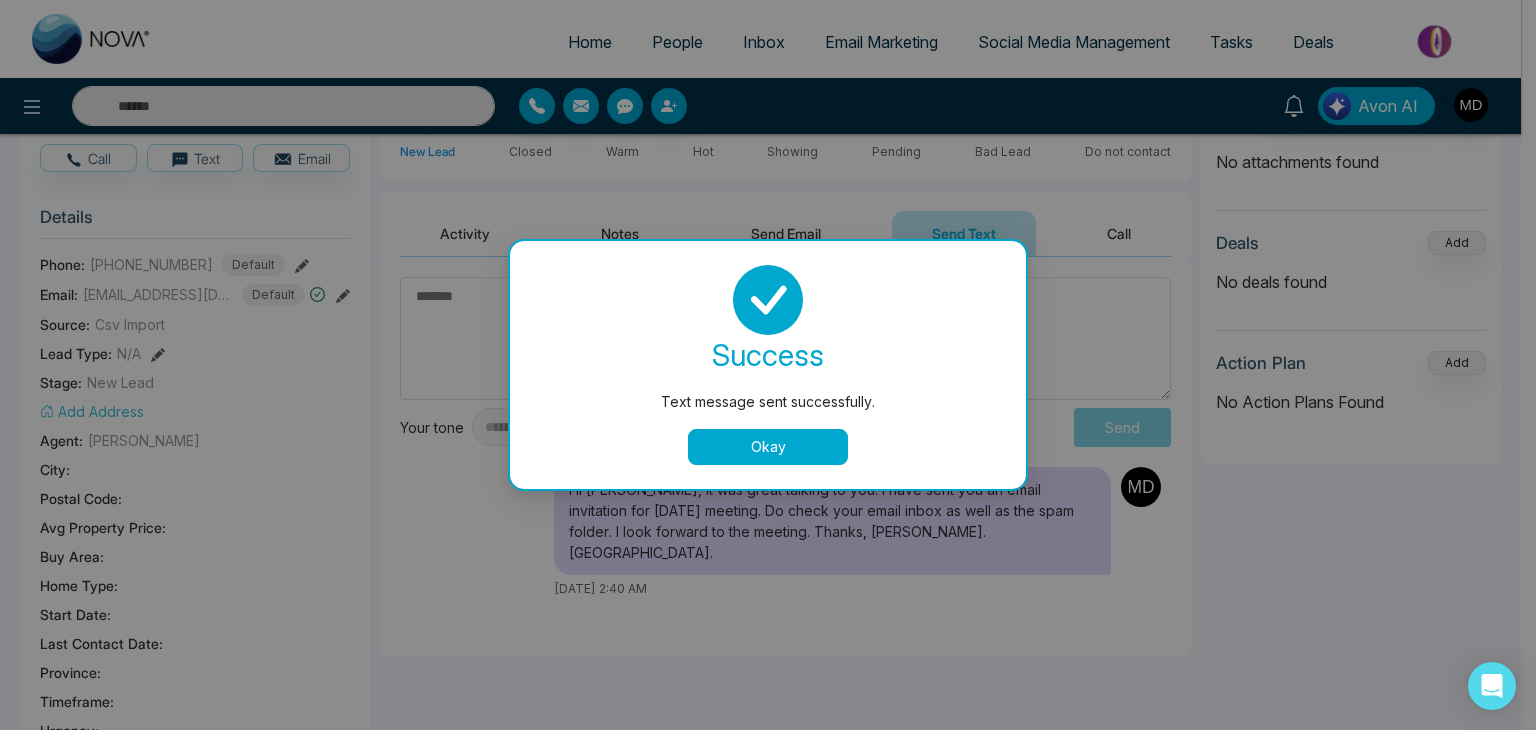 click on "Okay" at bounding box center [768, 447] 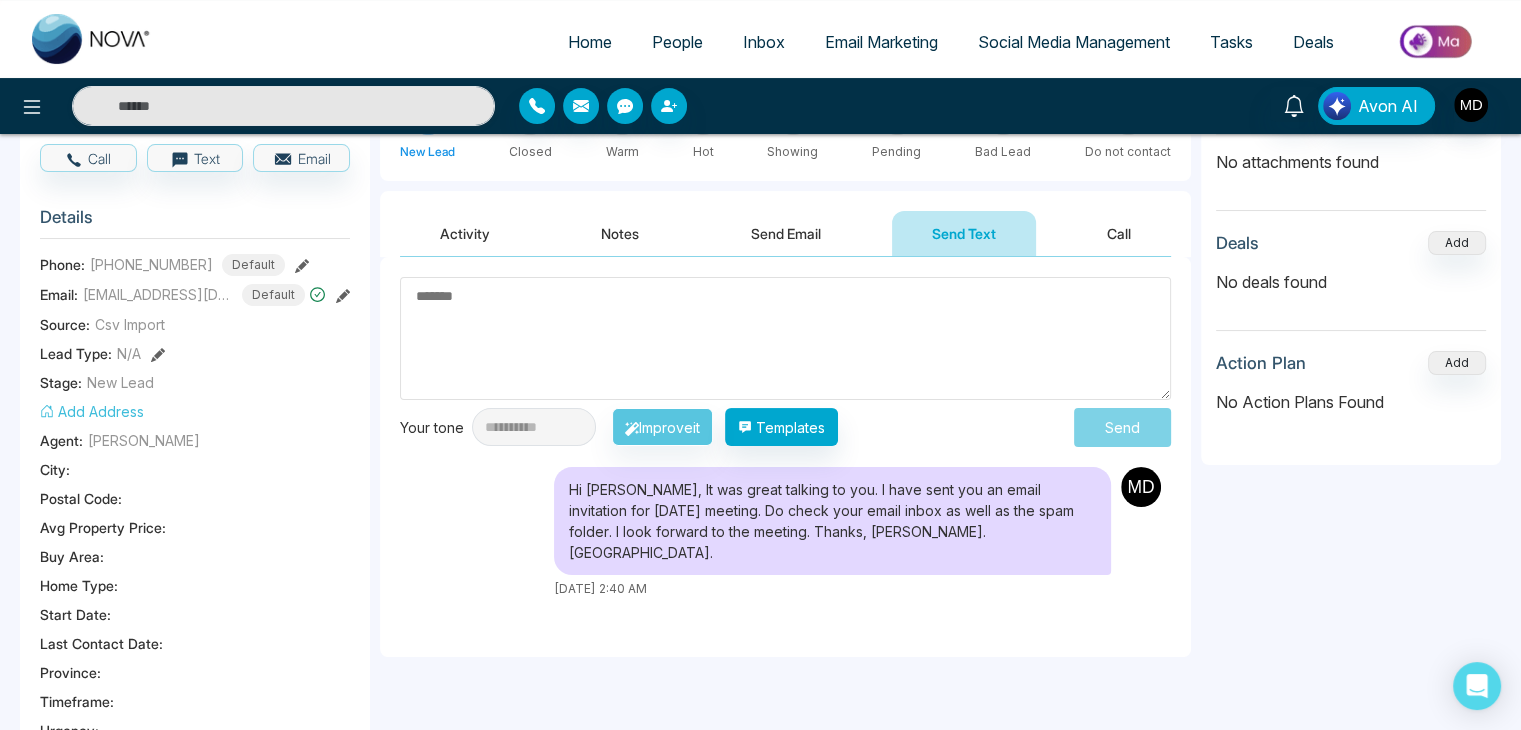 scroll, scrollTop: 0, scrollLeft: 0, axis: both 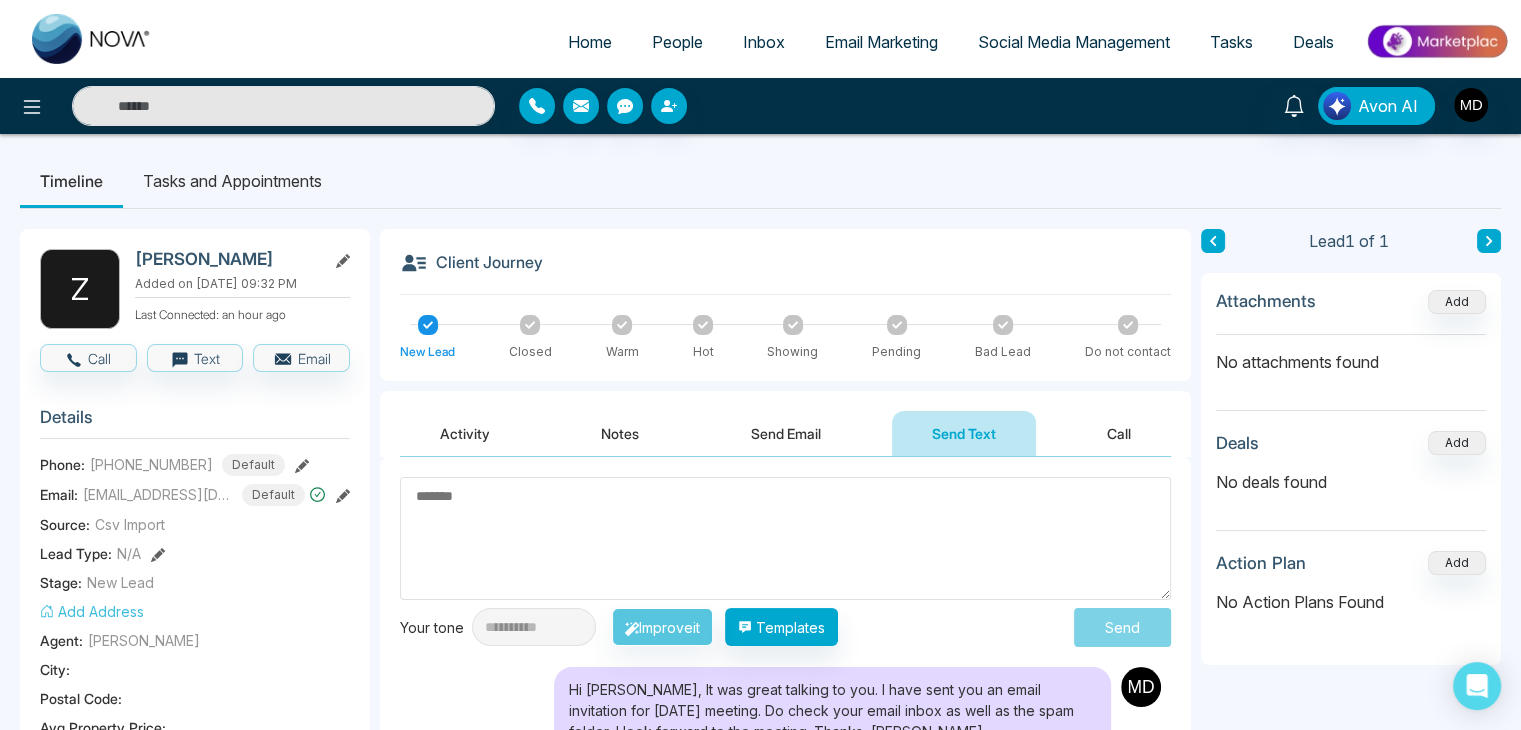 click on "People" at bounding box center (677, 42) 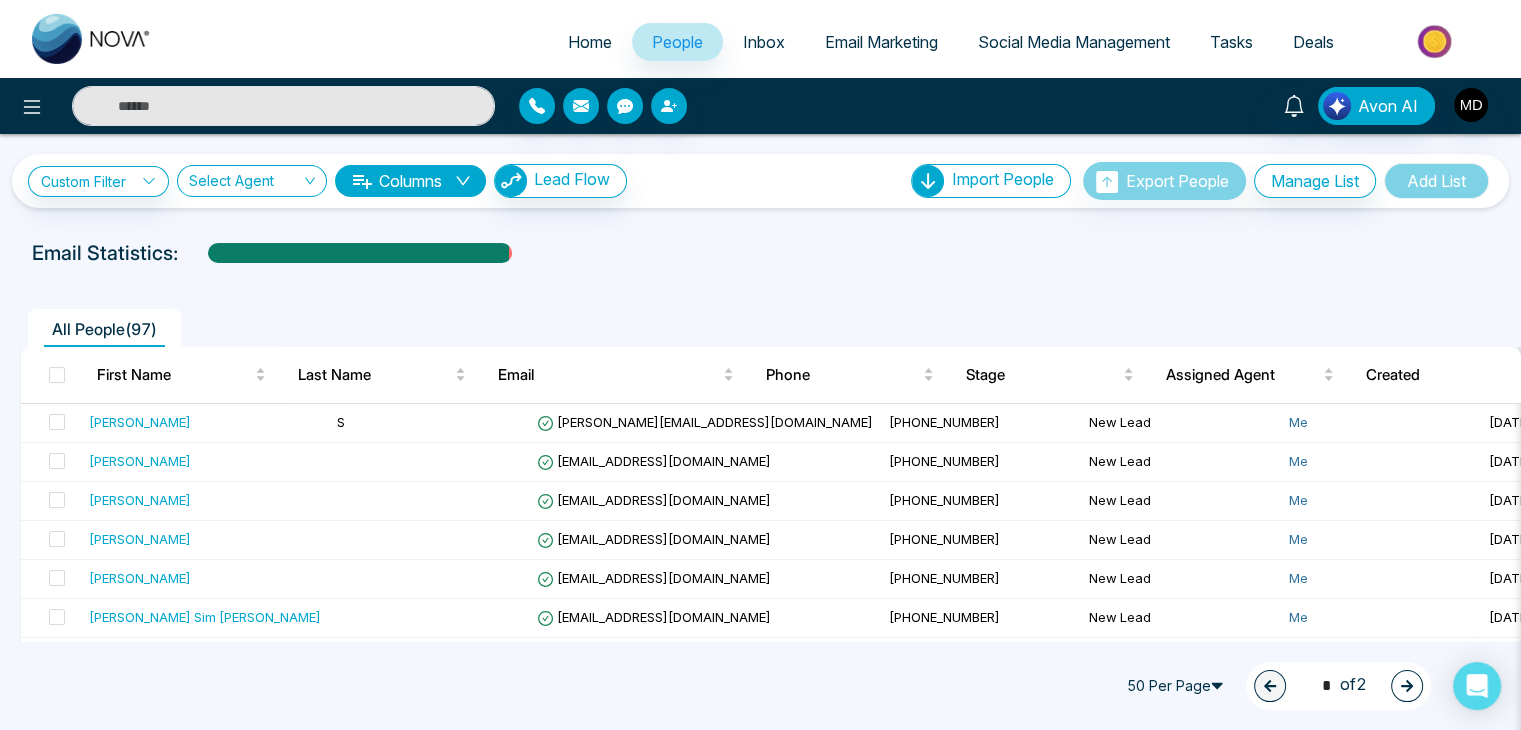 click on "Inbox" at bounding box center [764, 42] 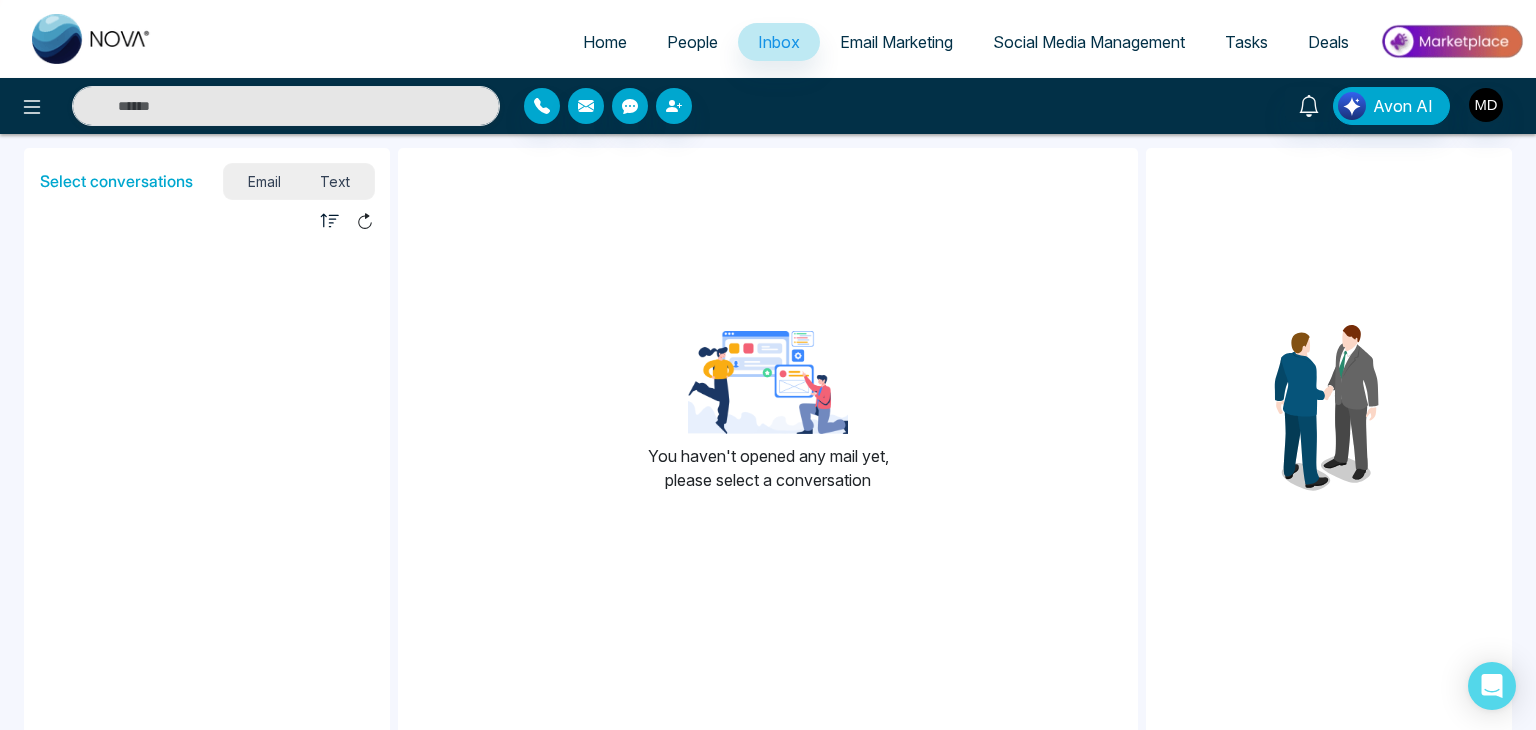 click on "Text" at bounding box center [336, 181] 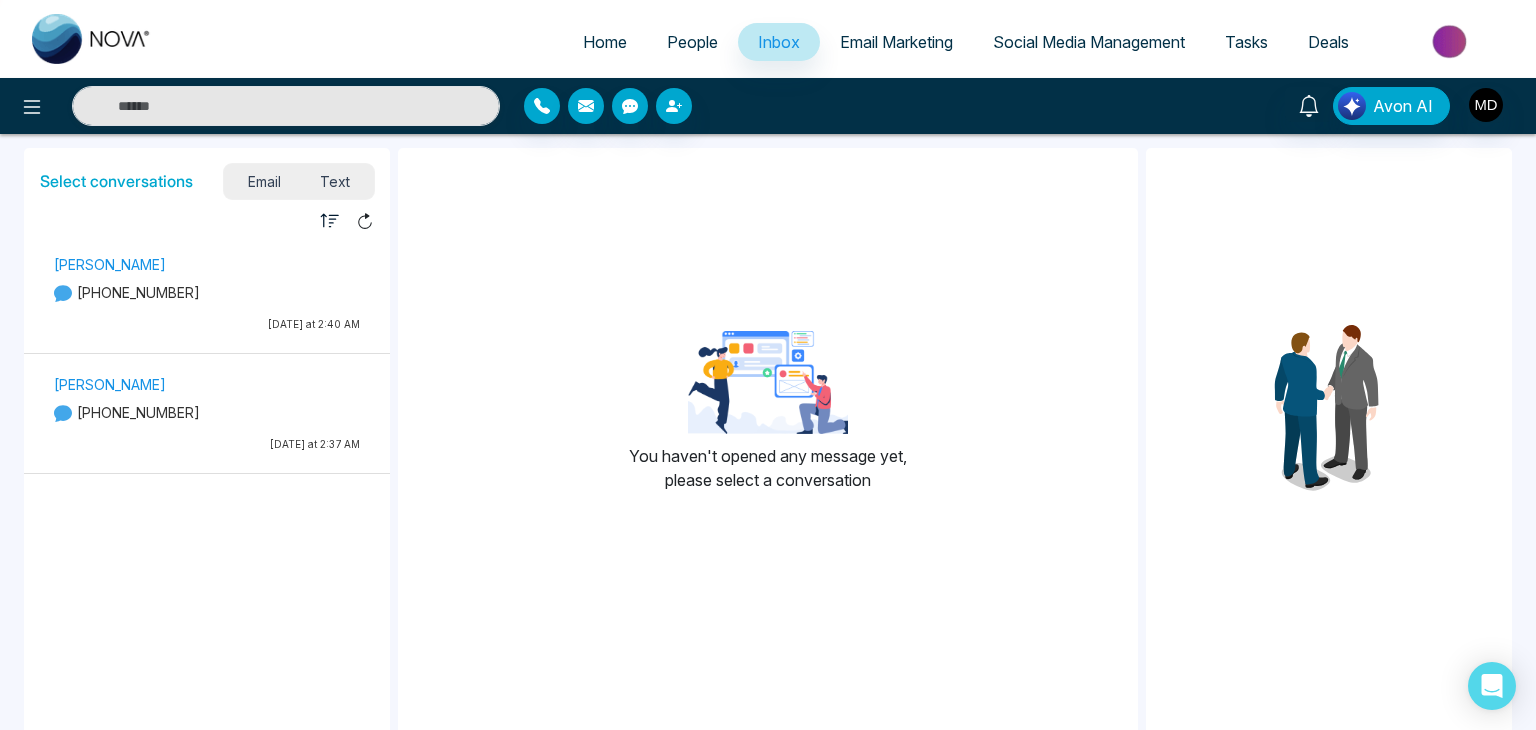 click on "[PERSON_NAME]" at bounding box center (207, 264) 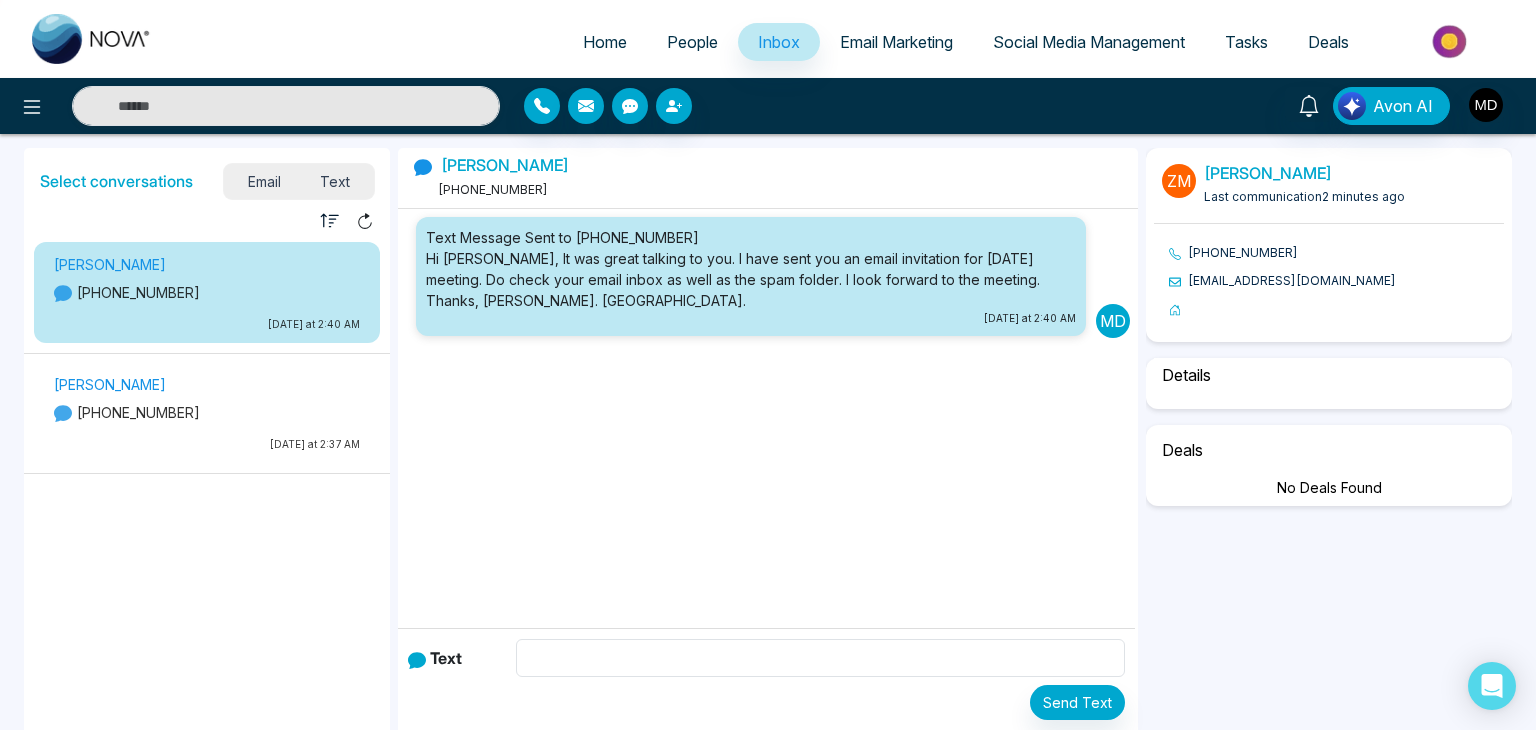 select on "*" 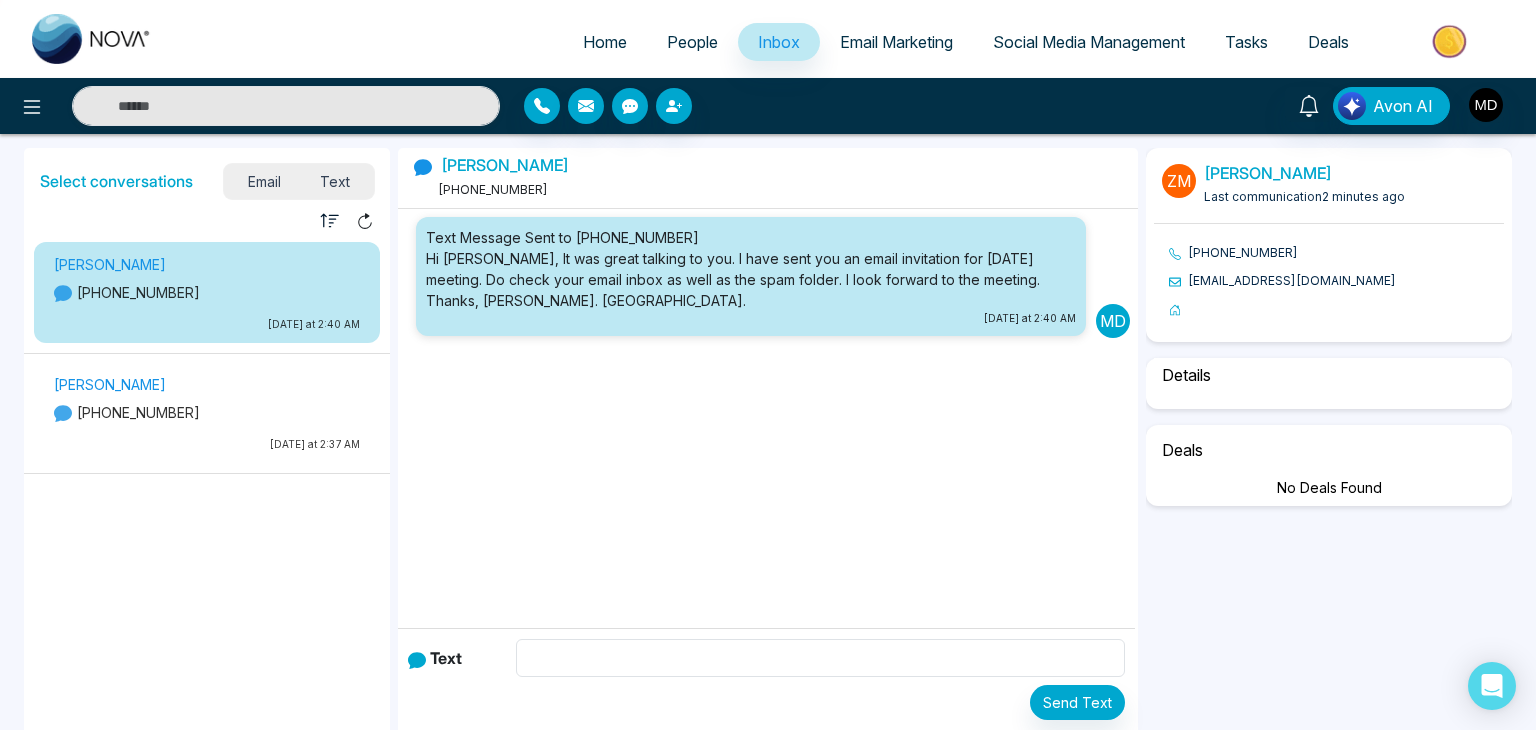 select on "**********" 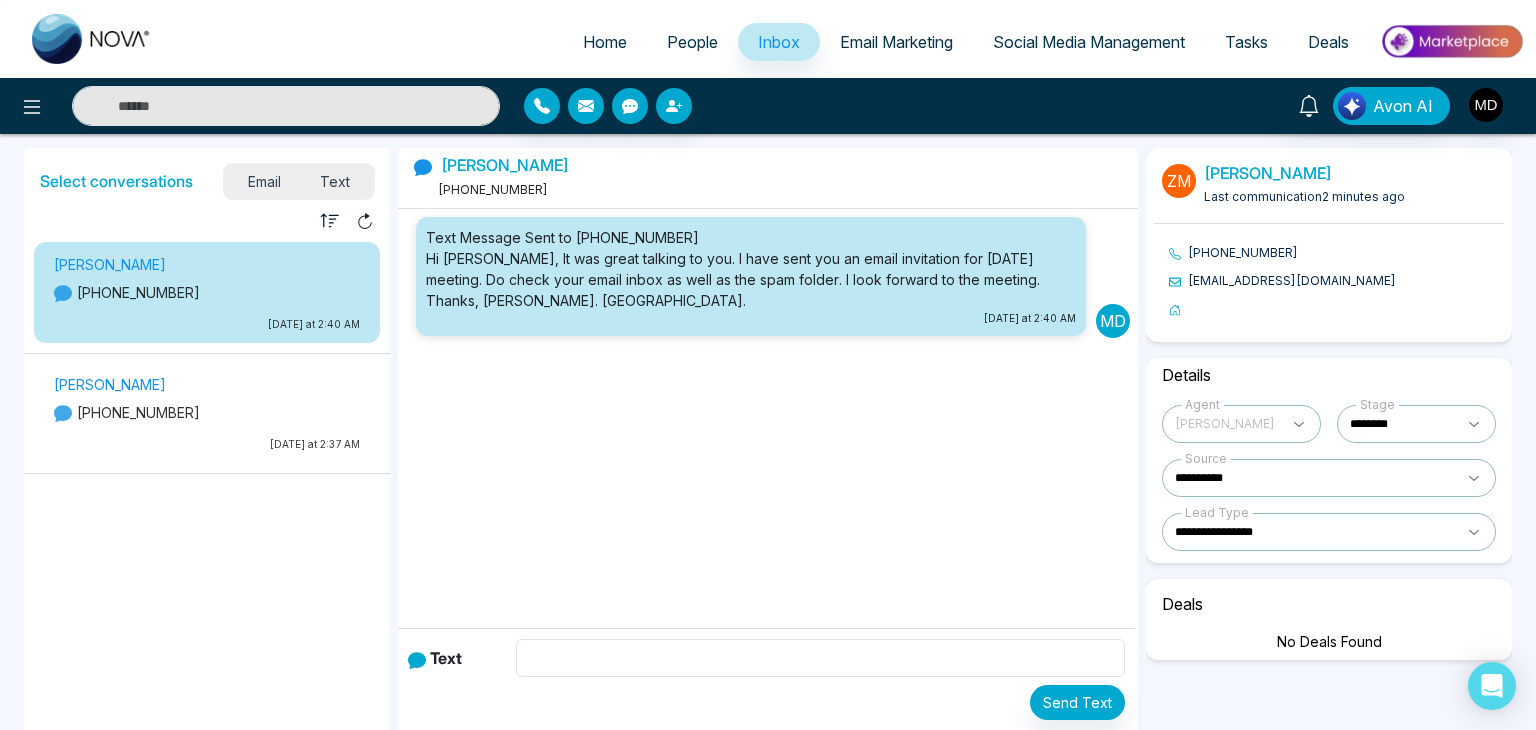 click on "People" at bounding box center [692, 42] 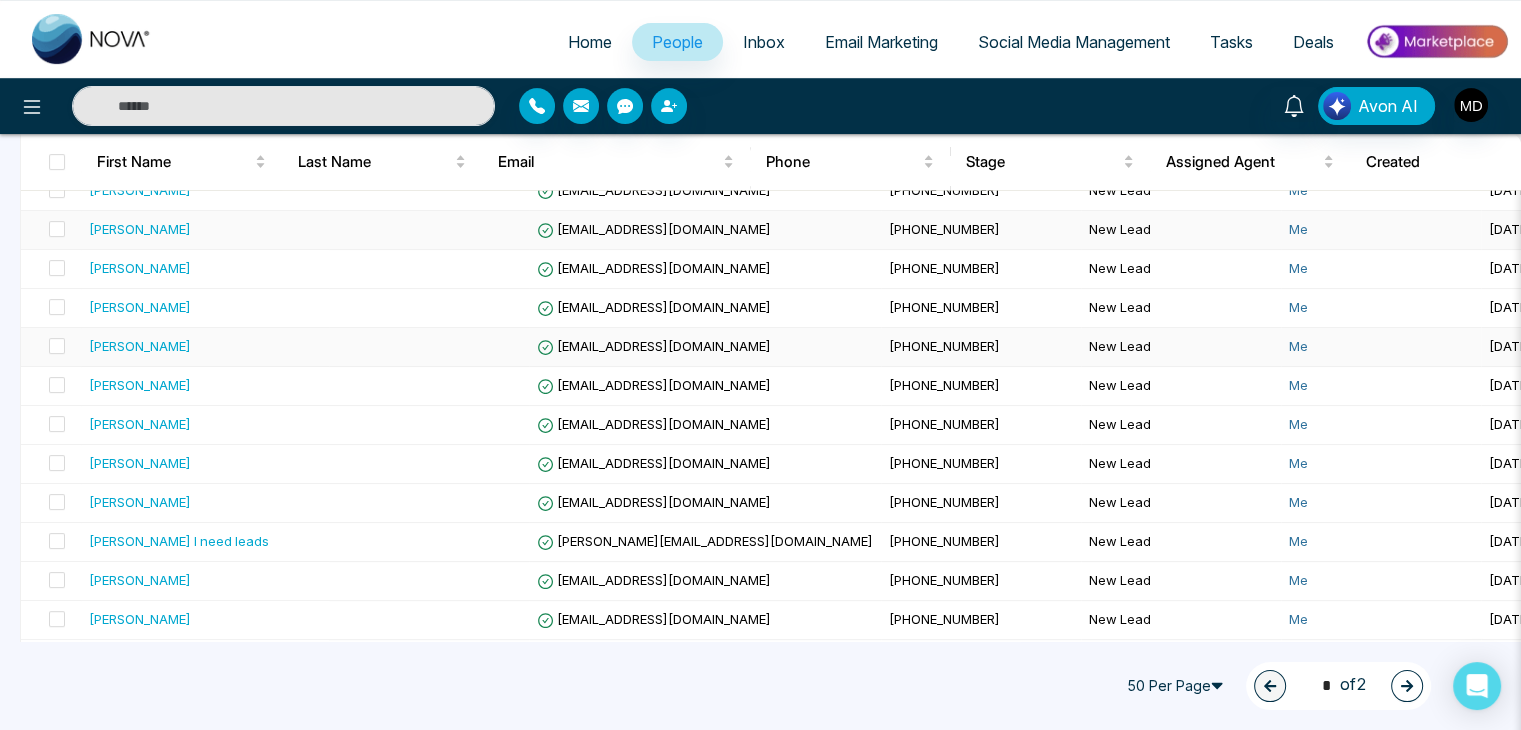 scroll, scrollTop: 800, scrollLeft: 0, axis: vertical 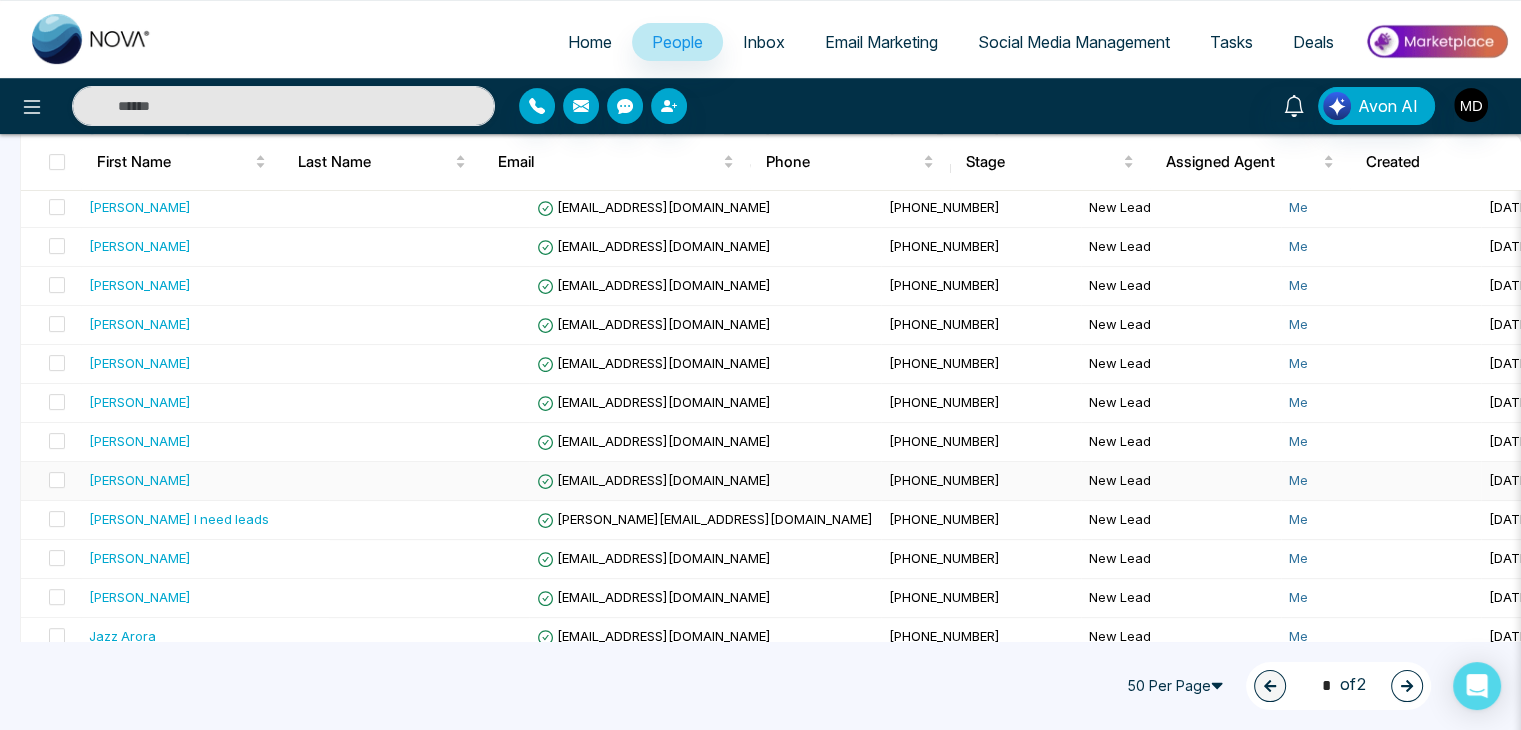 click on "[PERSON_NAME]" at bounding box center [140, 480] 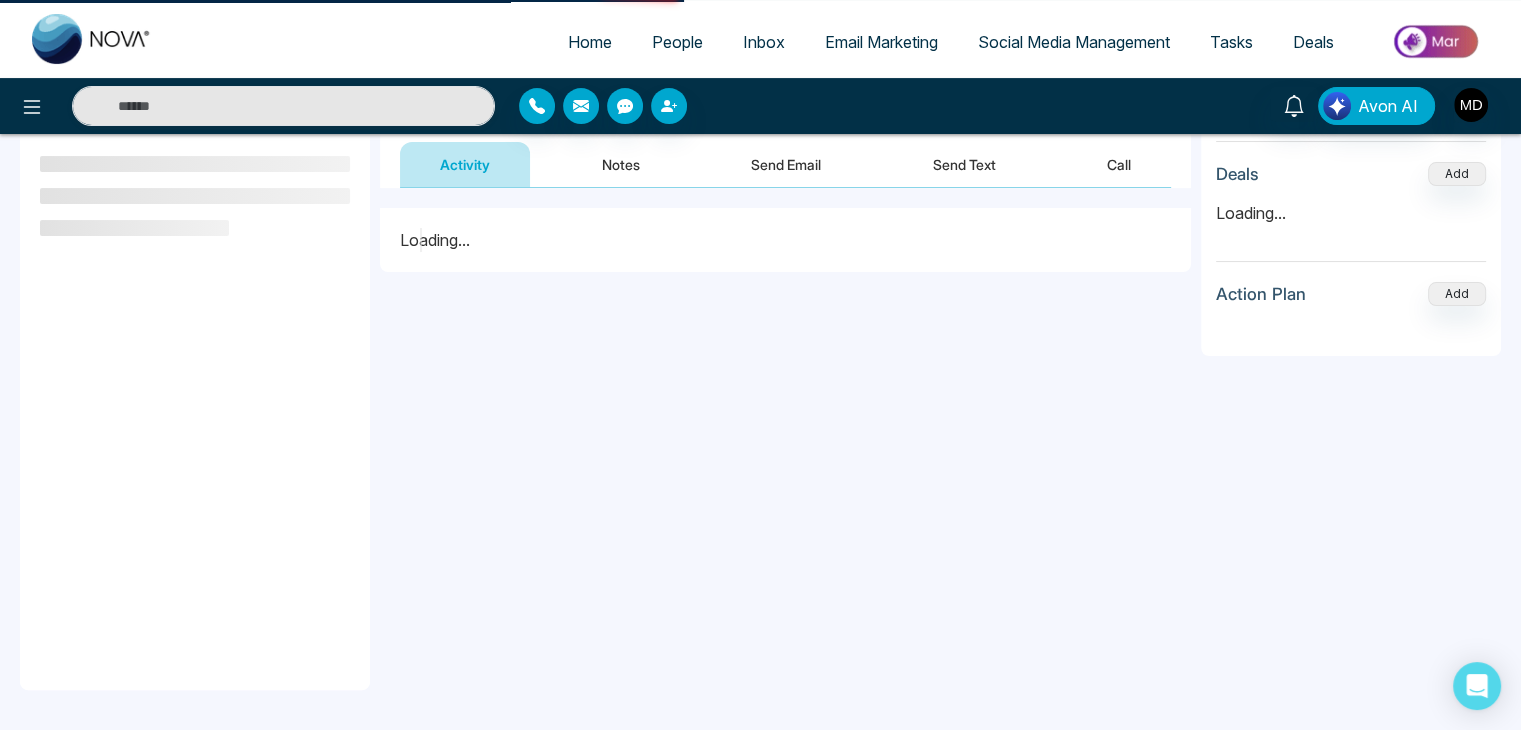 scroll, scrollTop: 0, scrollLeft: 0, axis: both 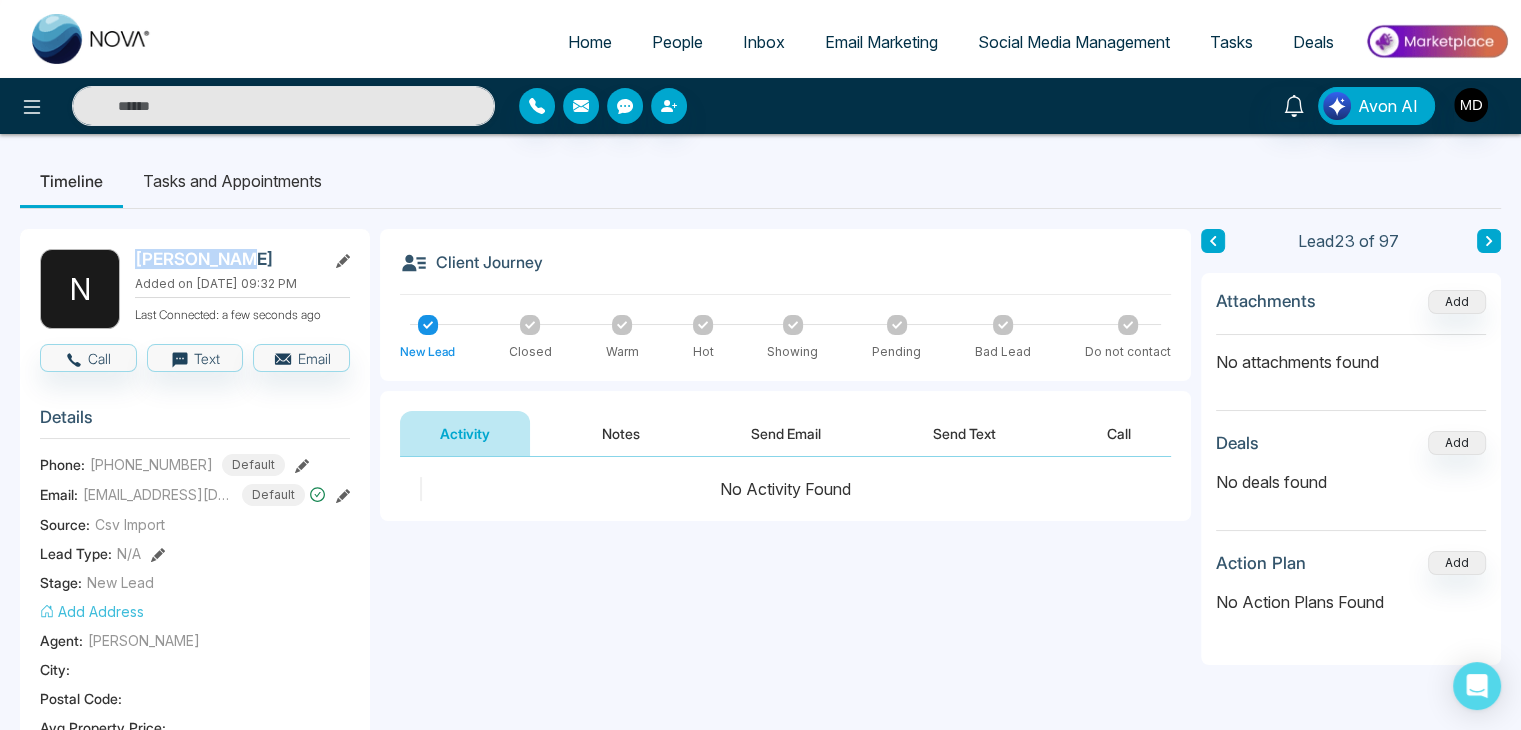 drag, startPoint x: 234, startPoint y: 261, endPoint x: 138, endPoint y: 262, distance: 96.00521 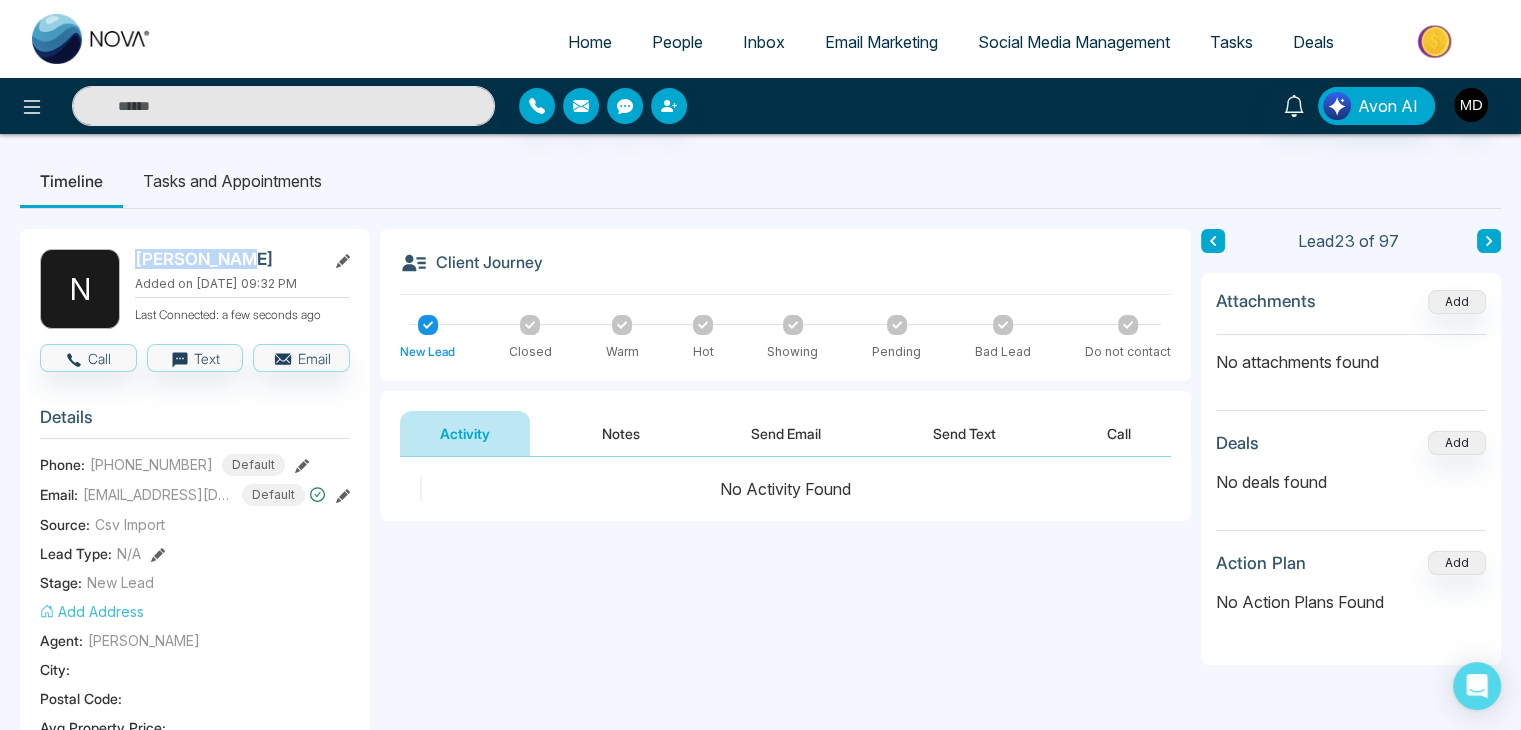 click on "[PERSON_NAME]" at bounding box center [226, 259] 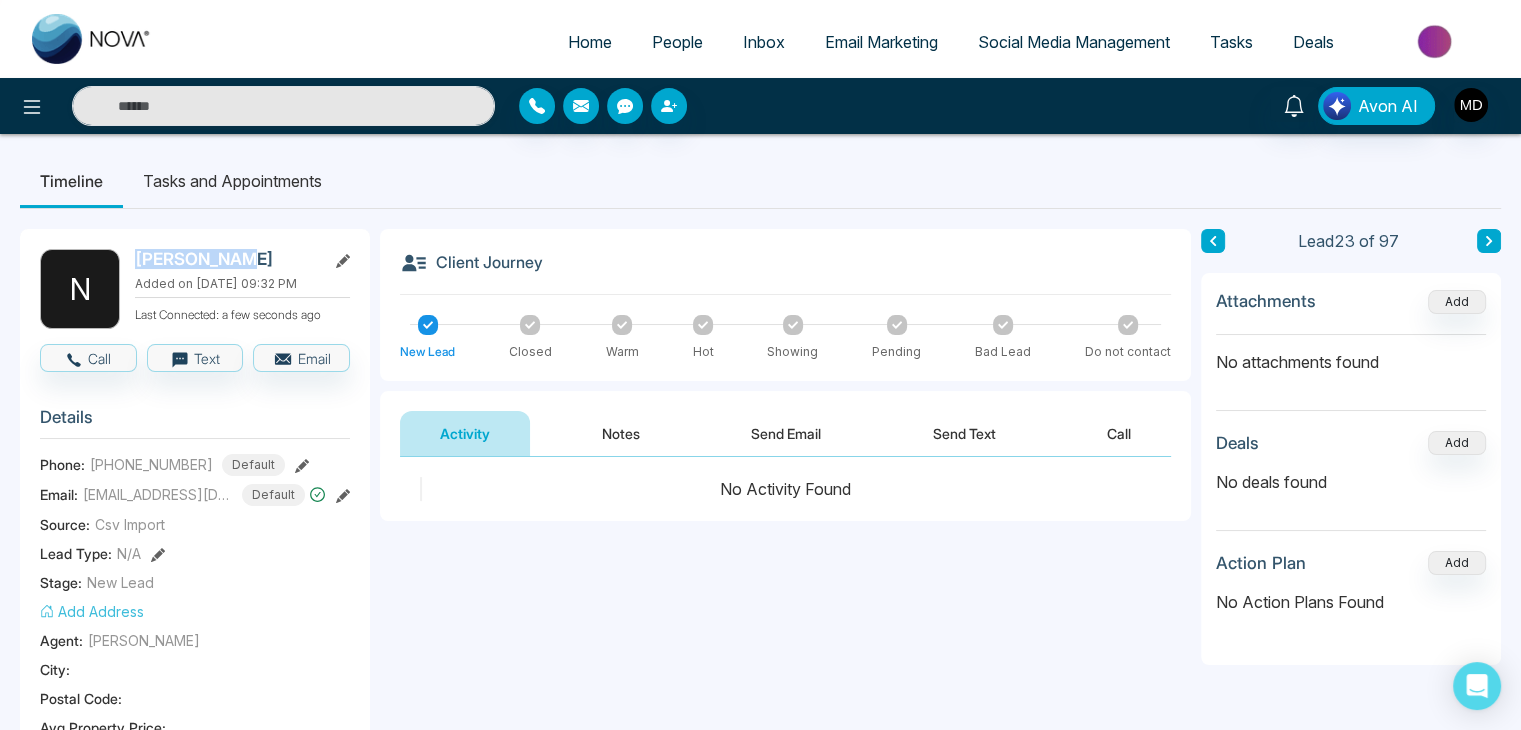 copy on "[PERSON_NAME]" 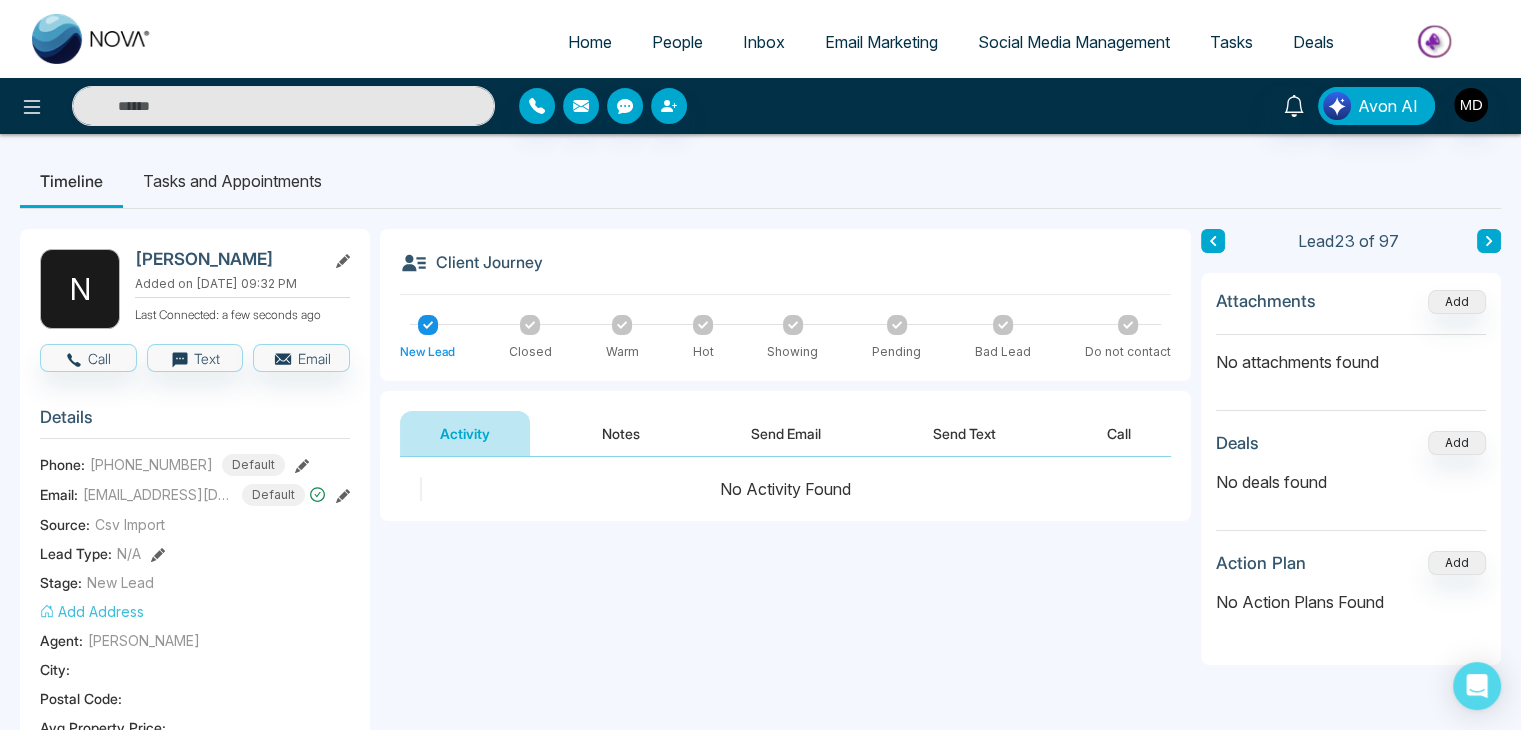 click on "**********" at bounding box center [785, 657] 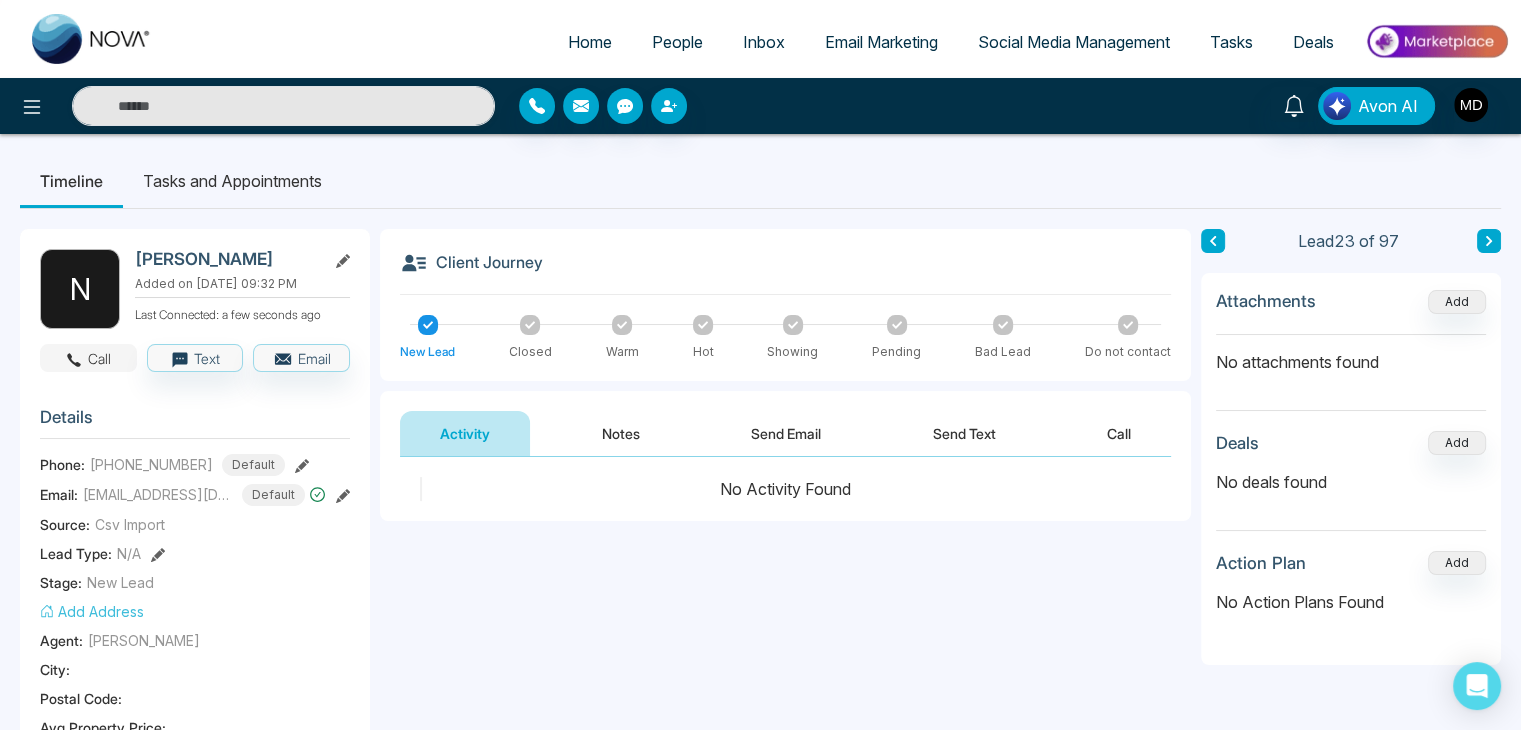 click on "Call" at bounding box center (88, 358) 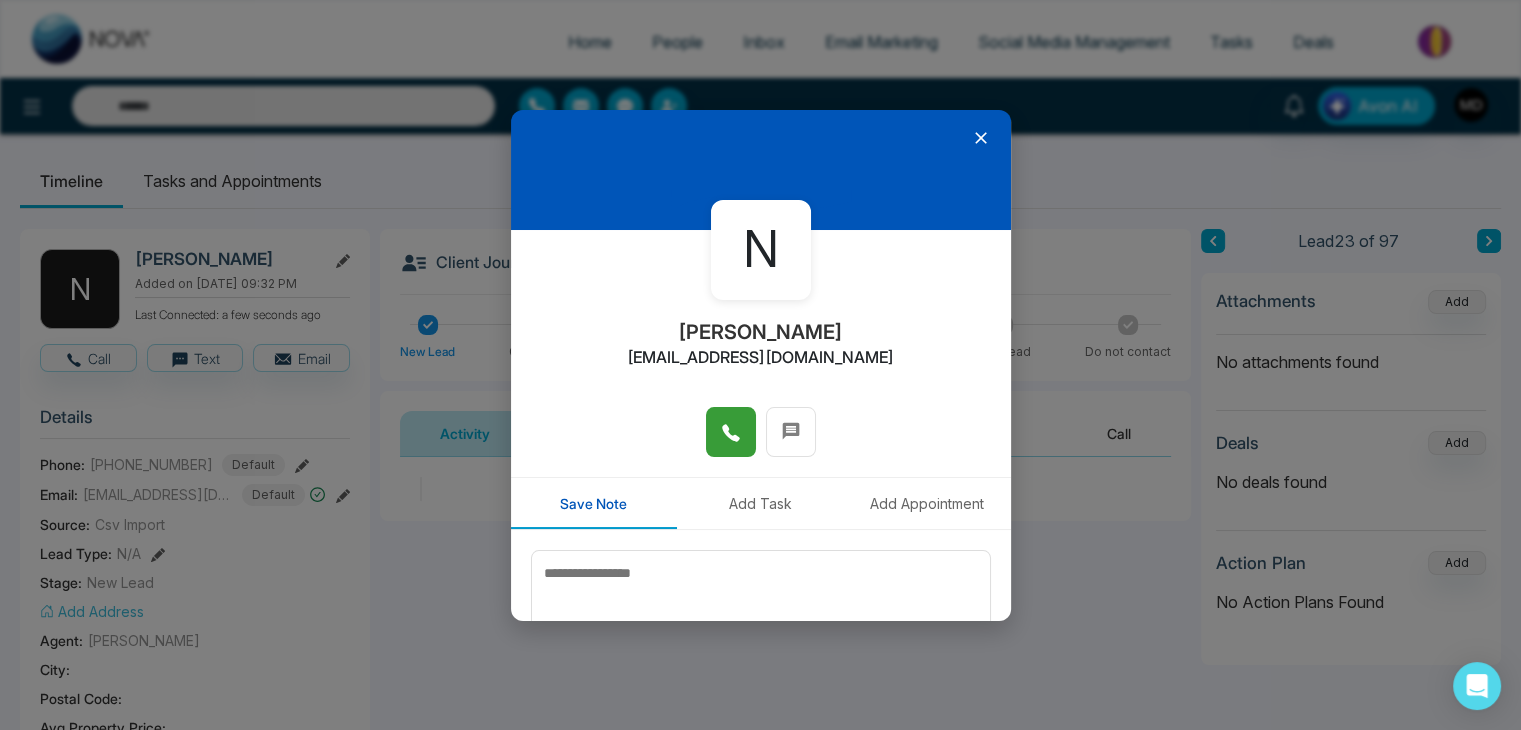 click 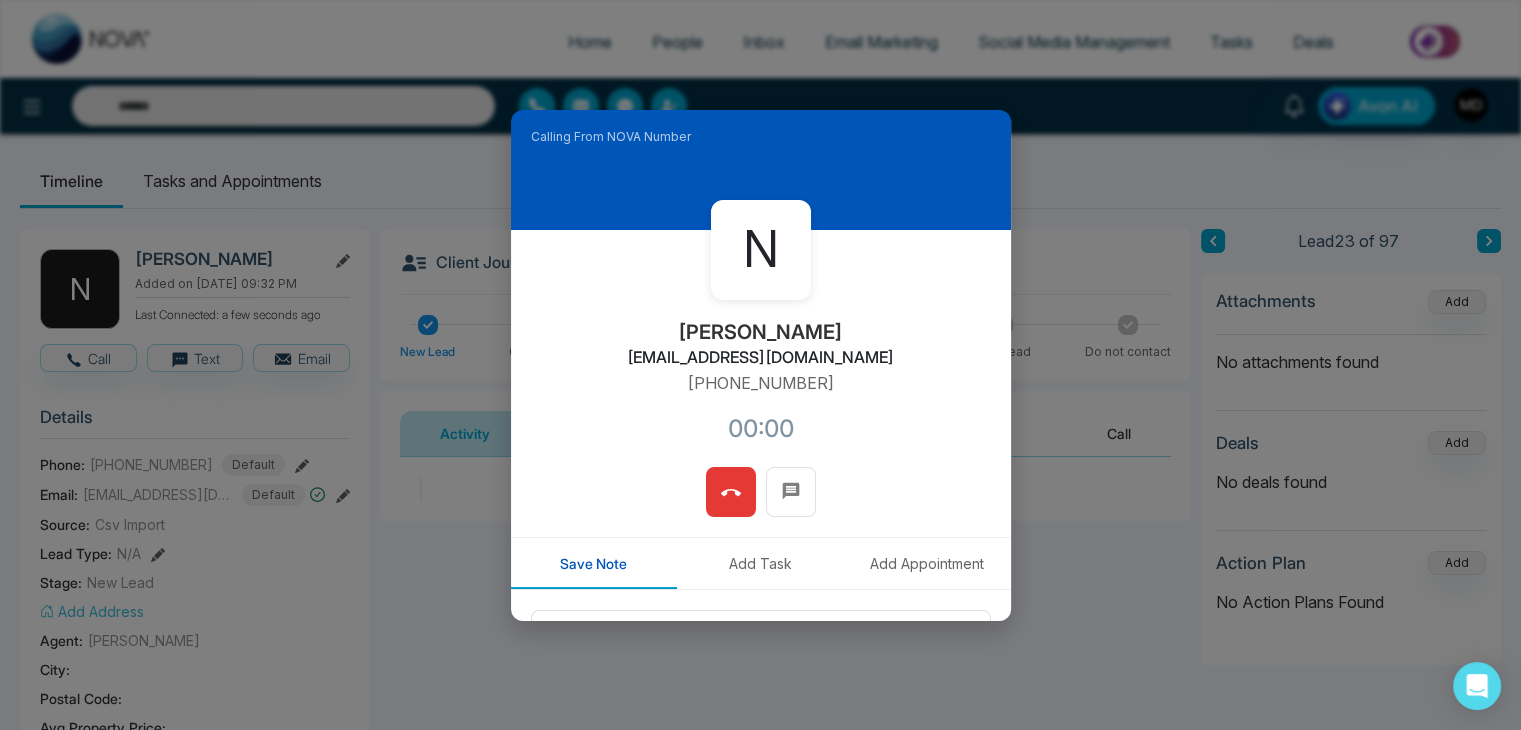 type 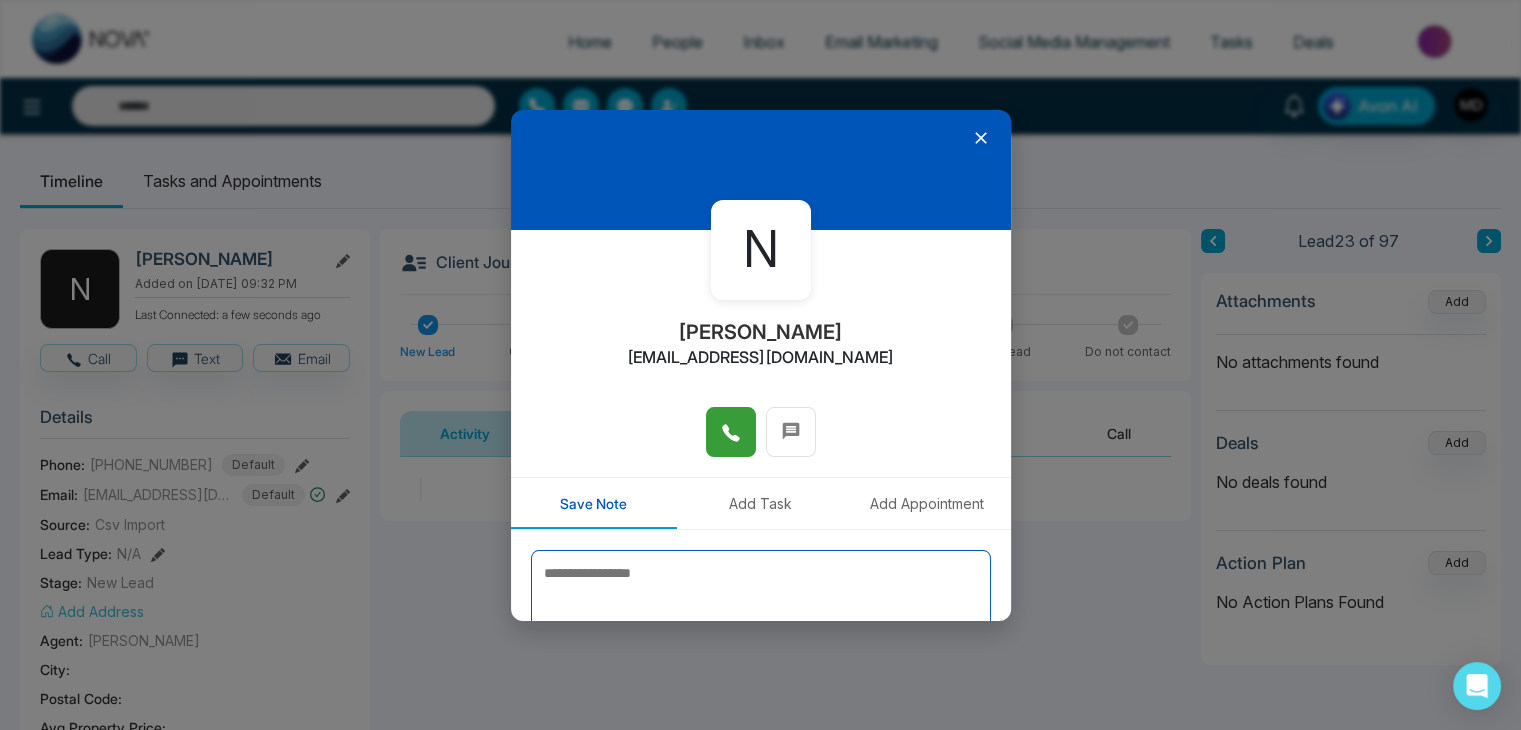 click at bounding box center (761, 600) 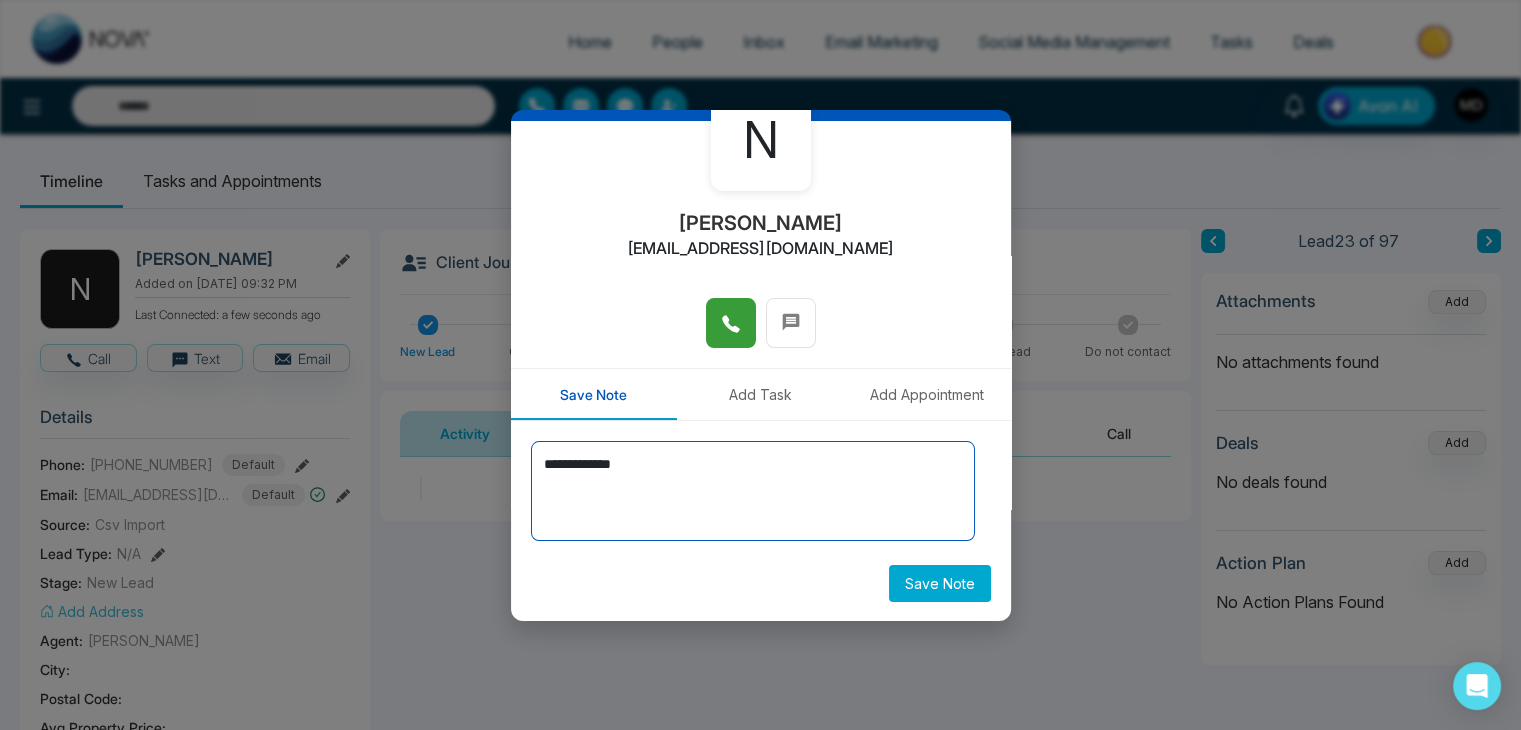scroll, scrollTop: 110, scrollLeft: 0, axis: vertical 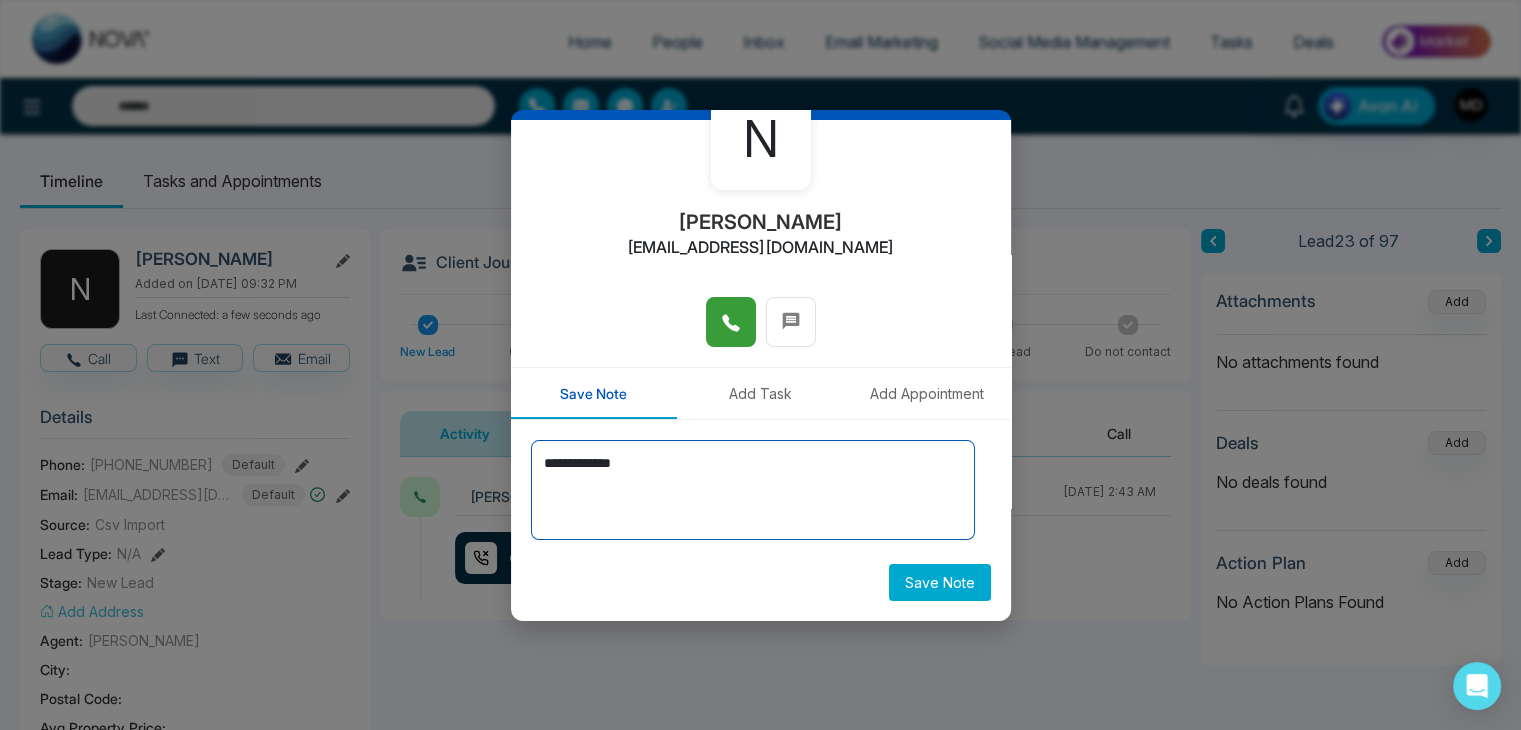 type on "**********" 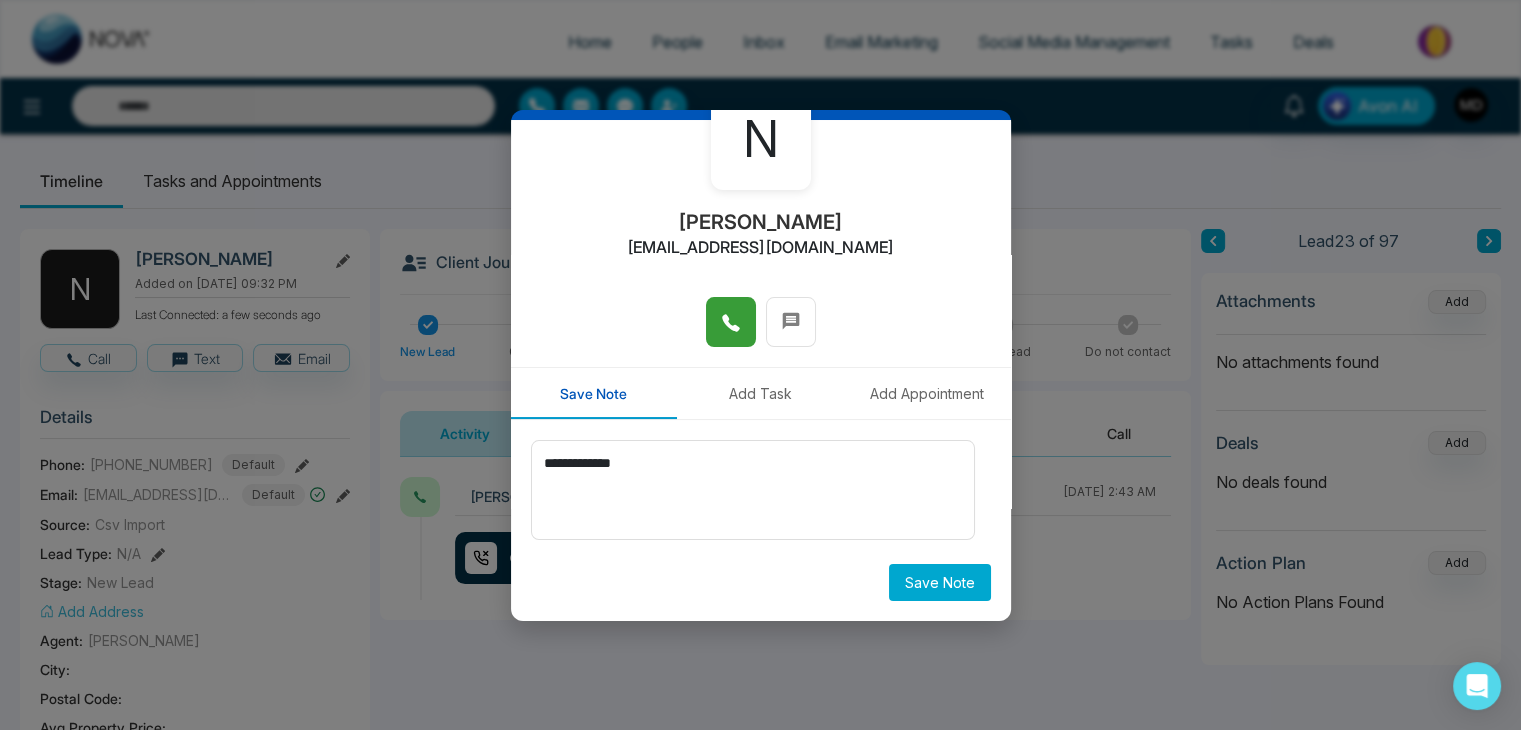 click on "Save Note" at bounding box center (940, 582) 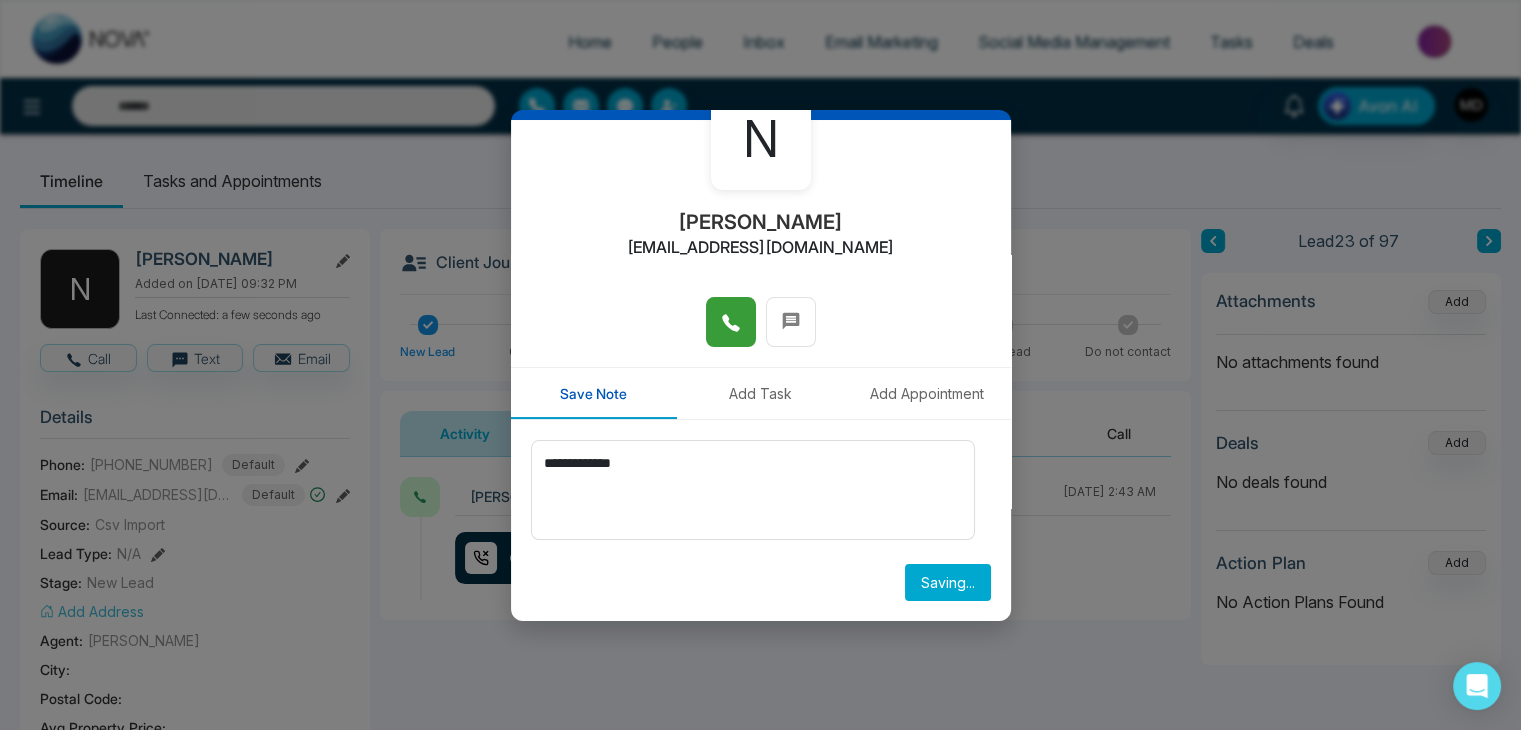 type 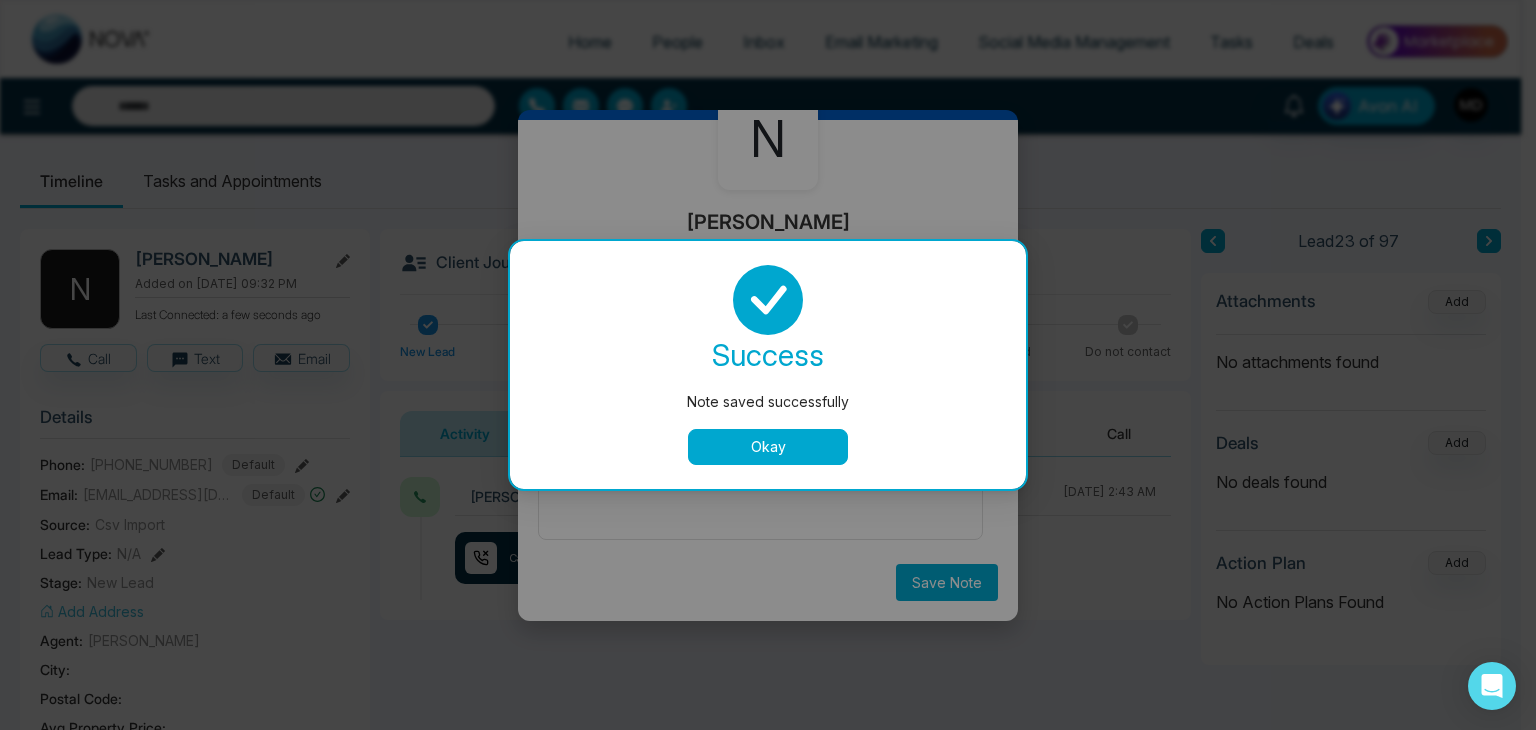 click on "Okay" at bounding box center (768, 447) 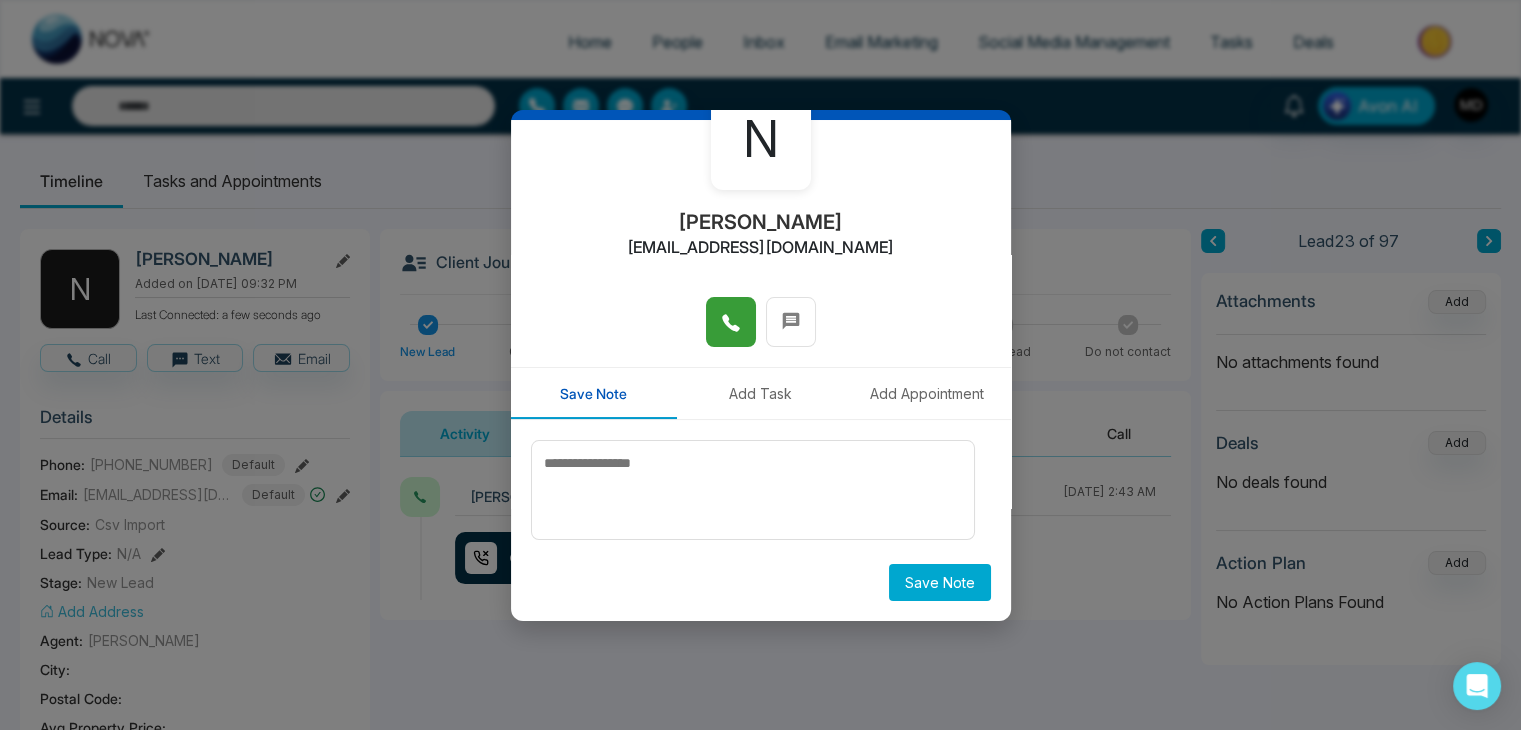 scroll, scrollTop: 0, scrollLeft: 0, axis: both 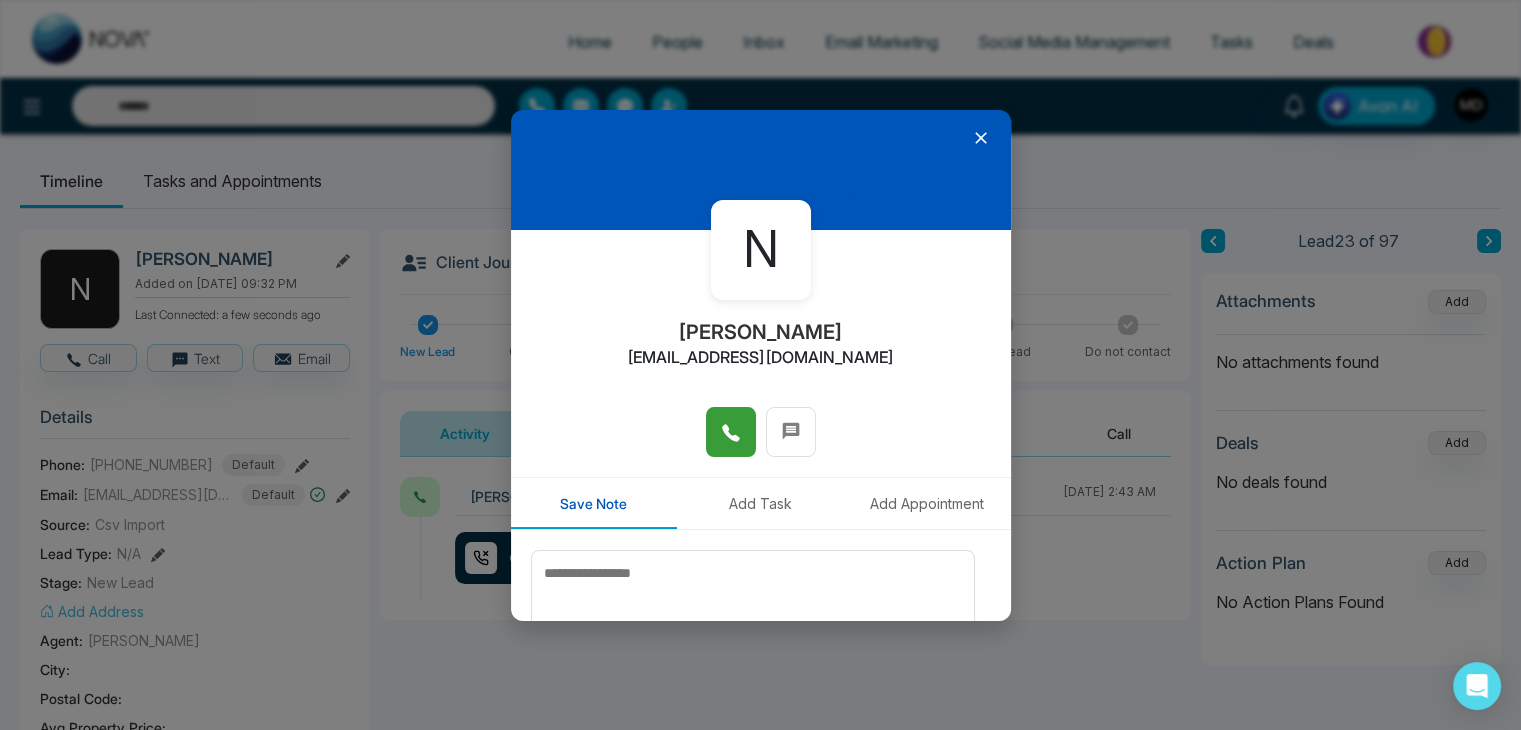 click 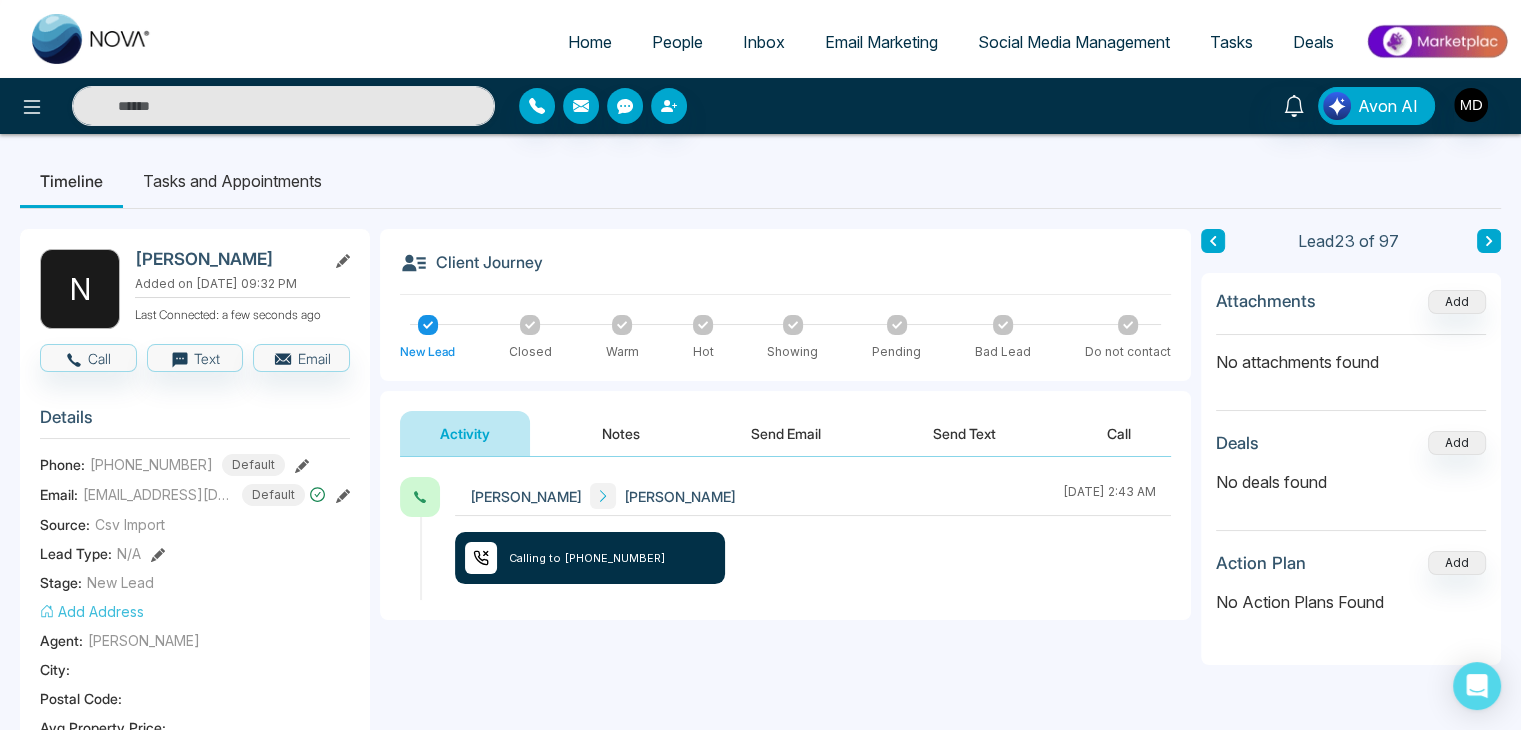 click on "Notes" at bounding box center (621, 433) 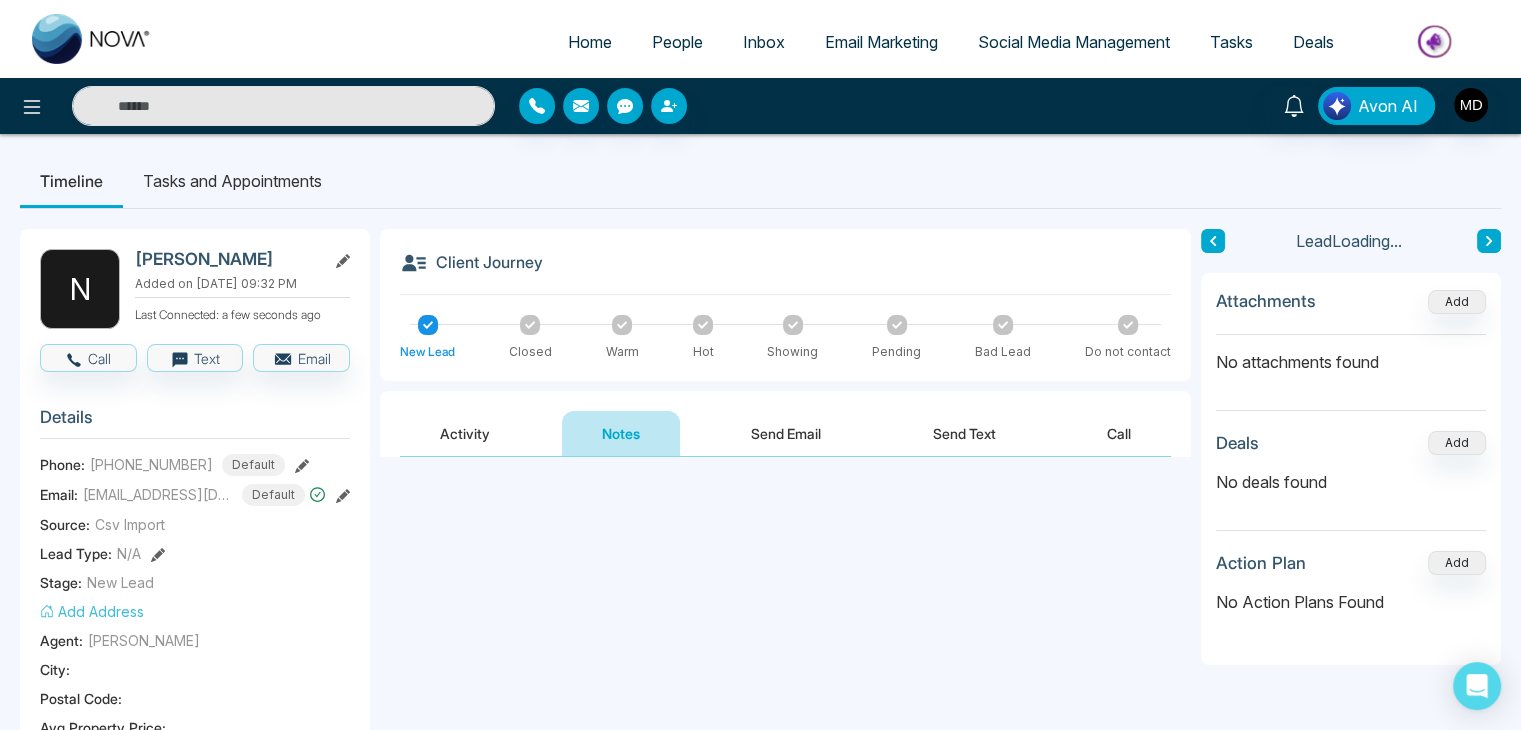 click on "Activity" at bounding box center (465, 433) 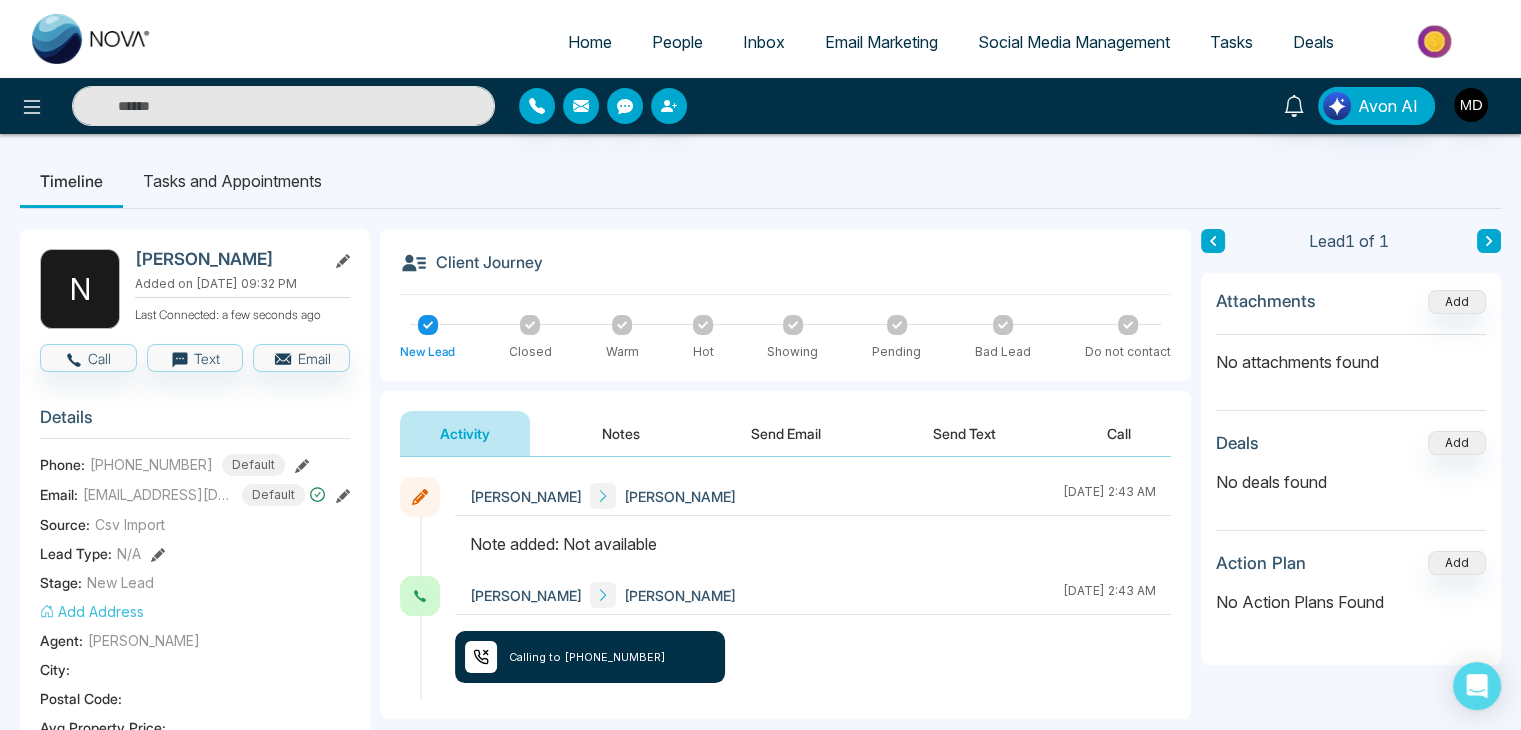 click on "People" at bounding box center [677, 42] 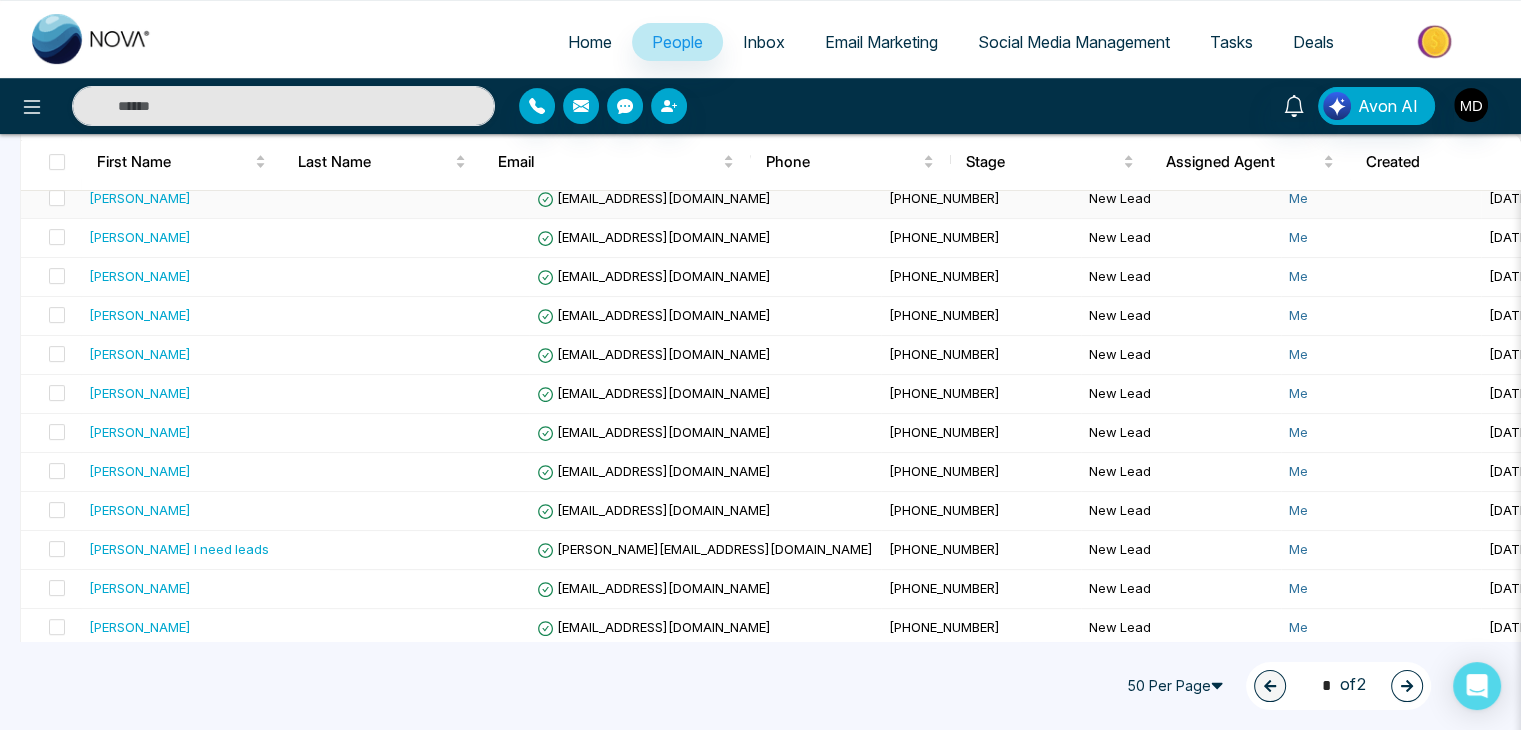 scroll, scrollTop: 800, scrollLeft: 0, axis: vertical 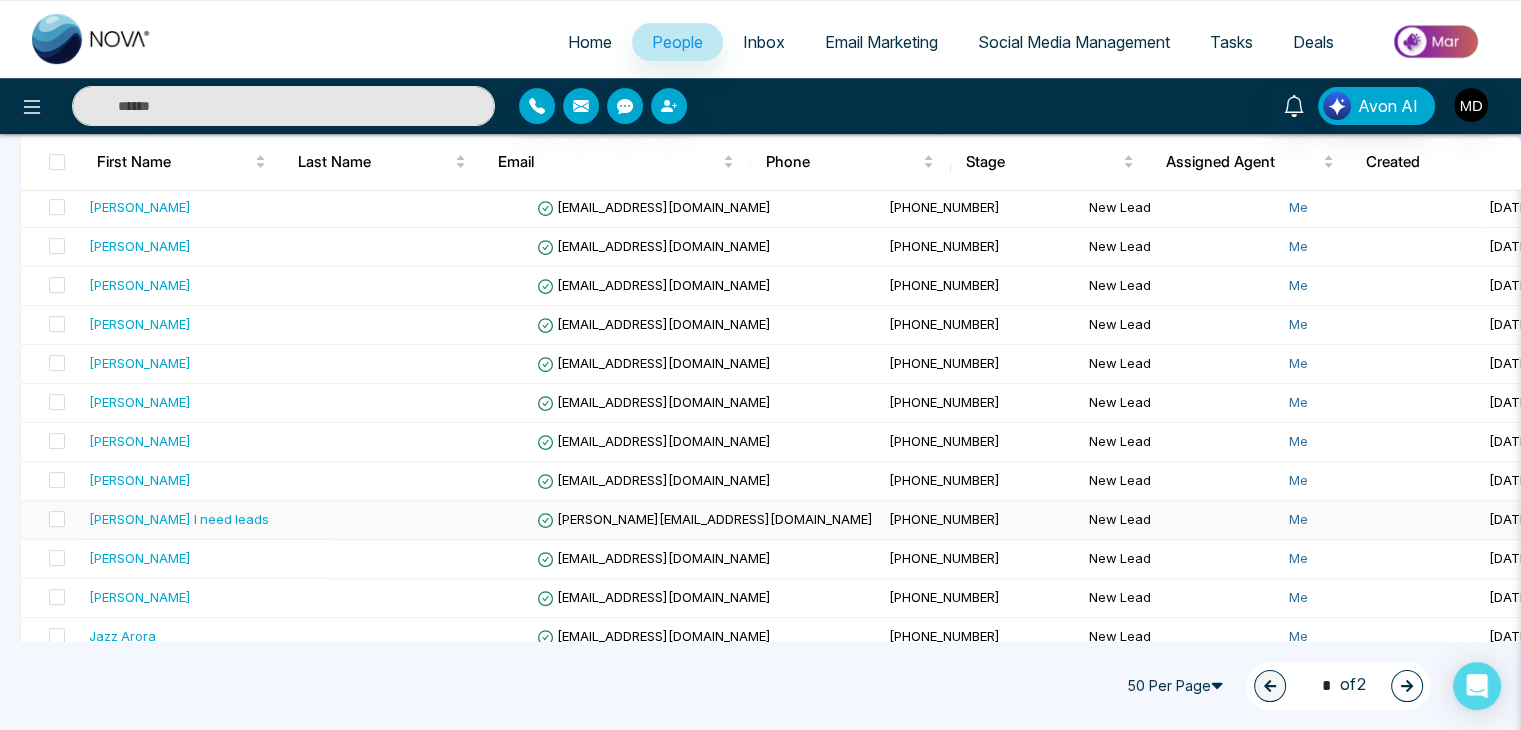click on "[PERSON_NAME] I need leads" at bounding box center [179, 519] 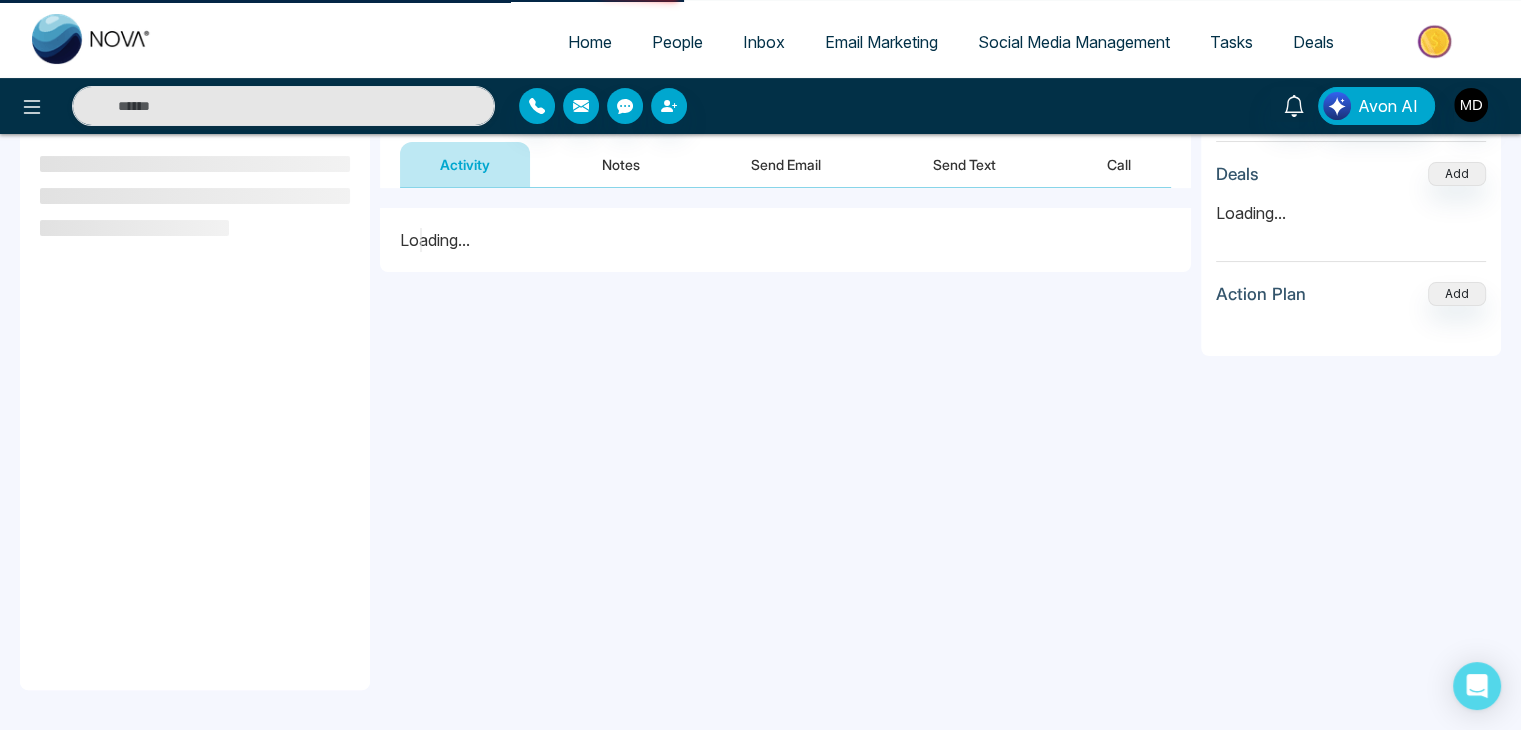 scroll, scrollTop: 0, scrollLeft: 0, axis: both 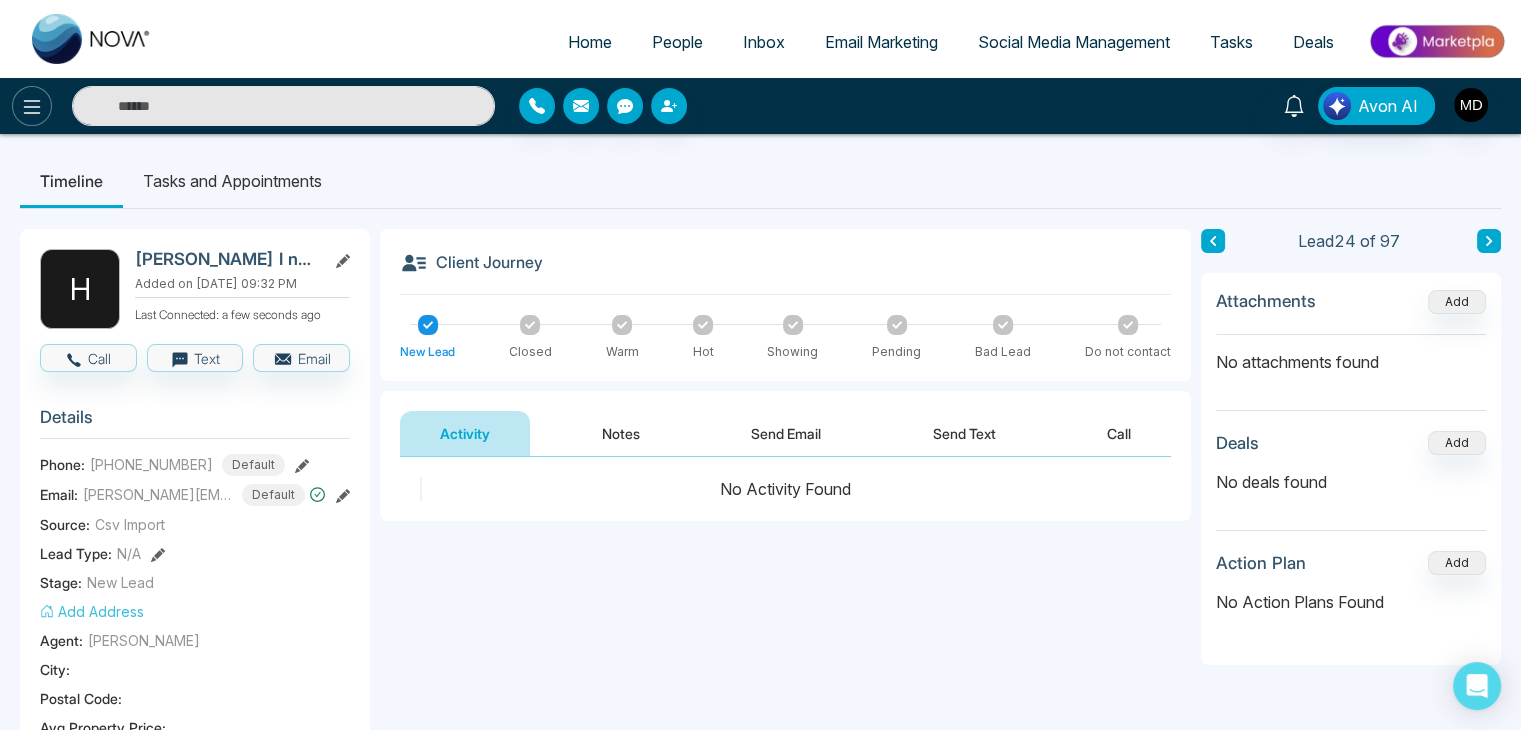 click 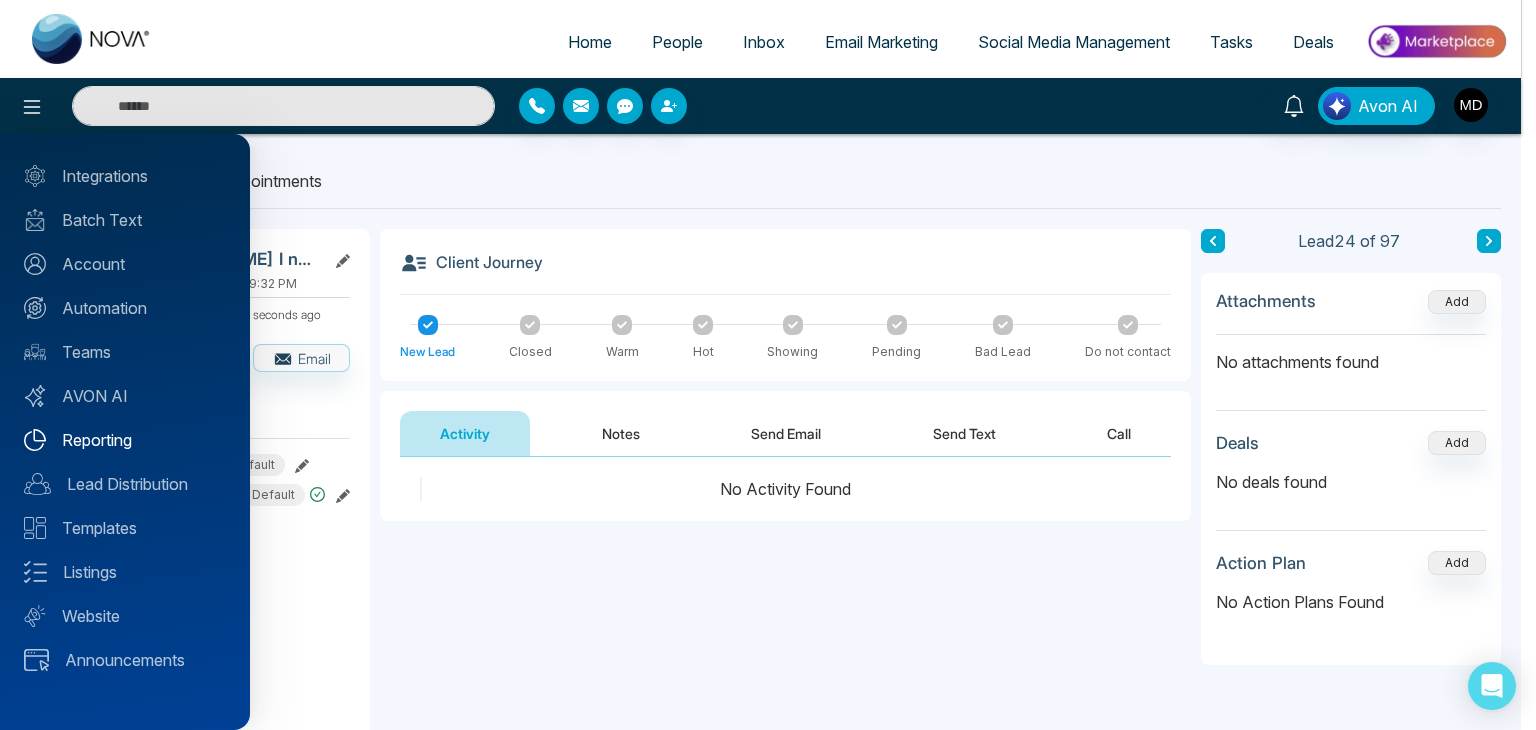 click on "Reporting" at bounding box center [125, 440] 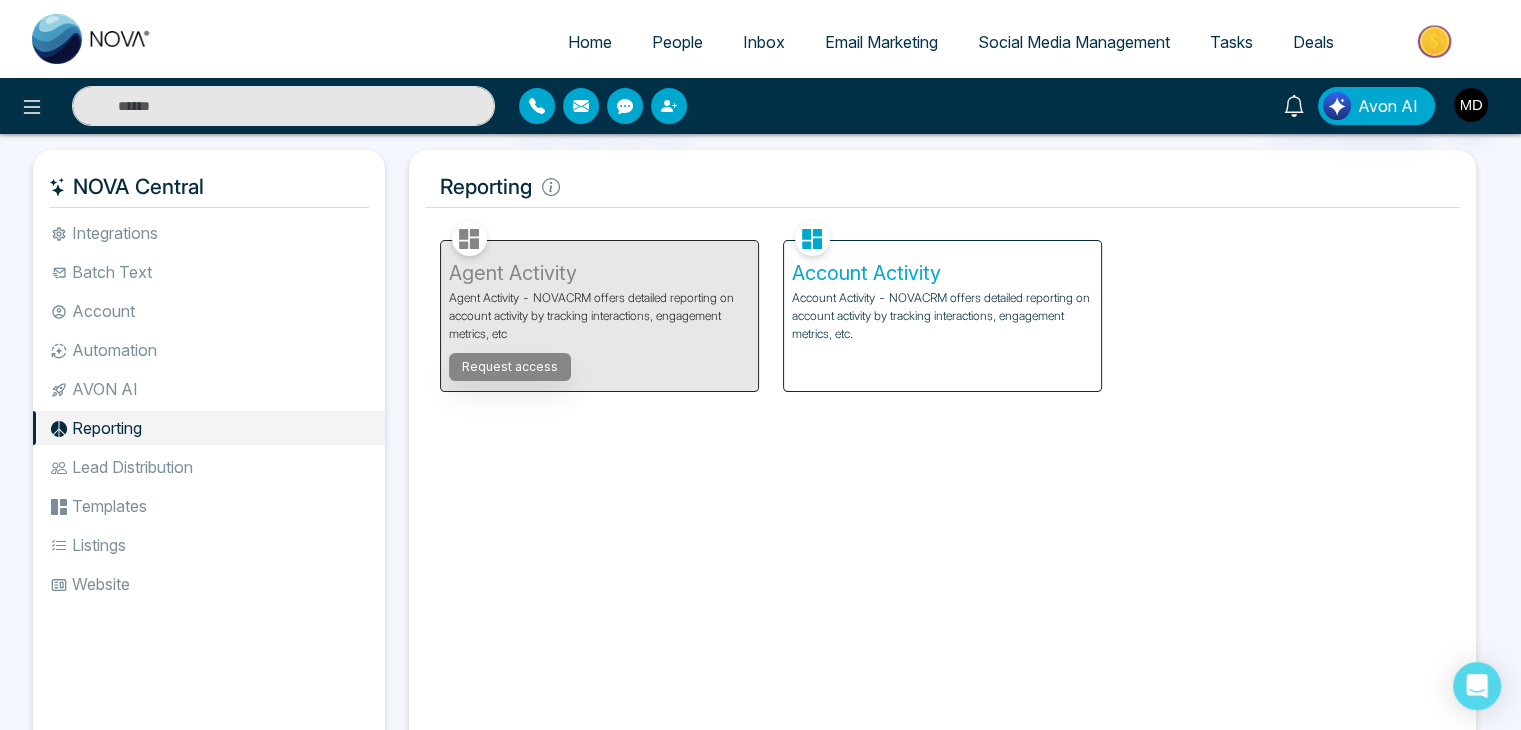 click on "Account Activity Account Activity - NOVACRM offers detailed reporting on account activity by tracking interactions, engagement metrics, etc." at bounding box center (942, 316) 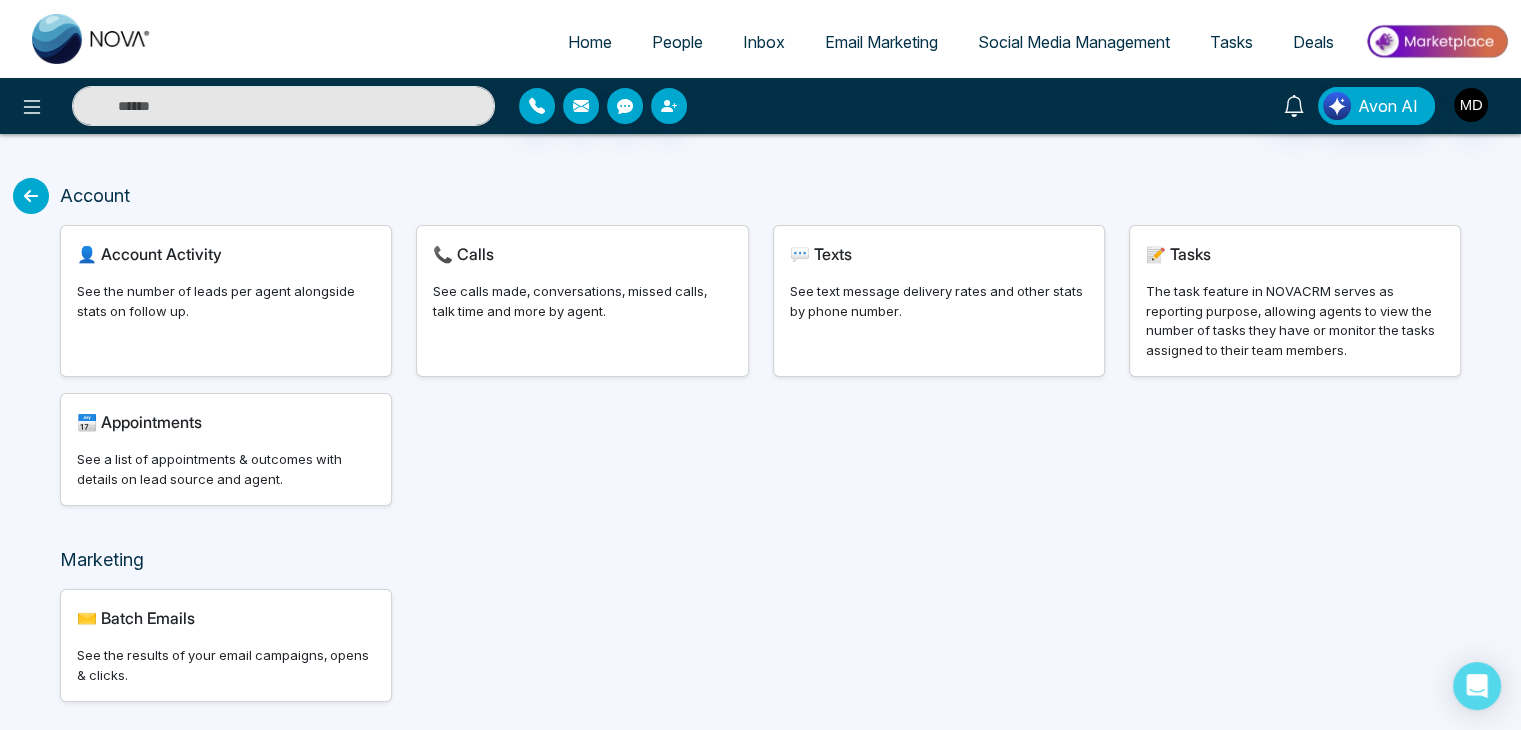 click on "📞 Calls See calls made, conversations, missed calls, talk time and more by agent." at bounding box center [582, 301] 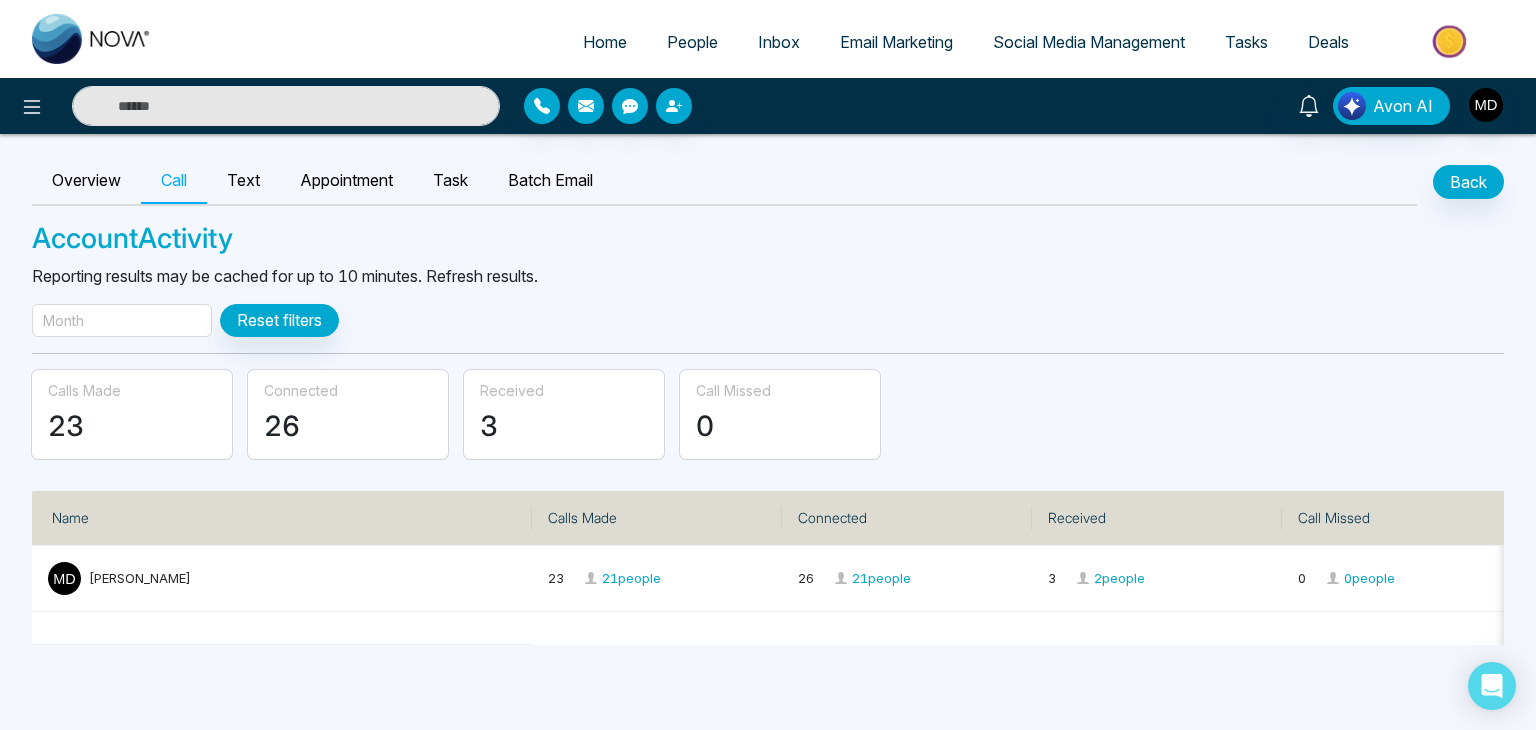 click on "People" at bounding box center [692, 42] 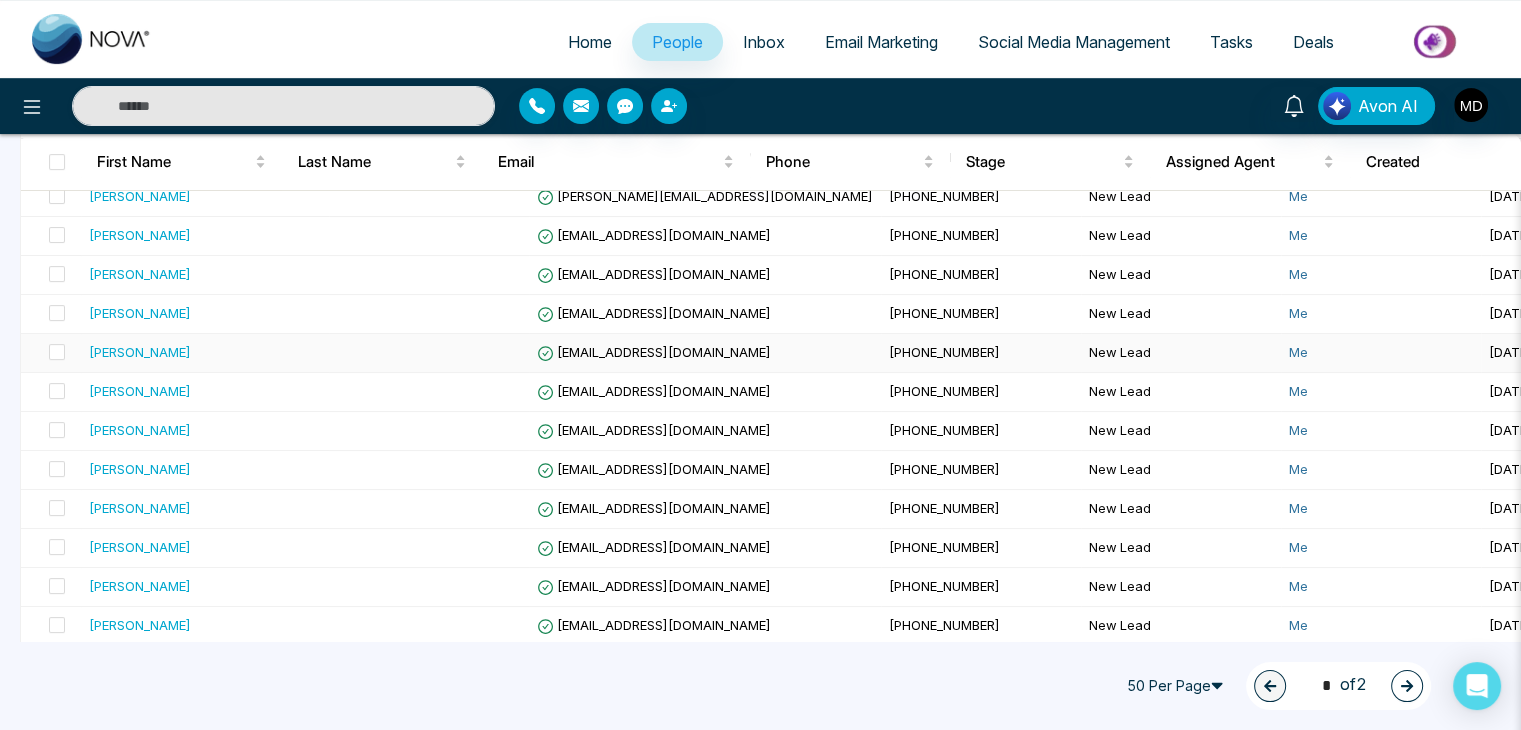 scroll, scrollTop: 700, scrollLeft: 0, axis: vertical 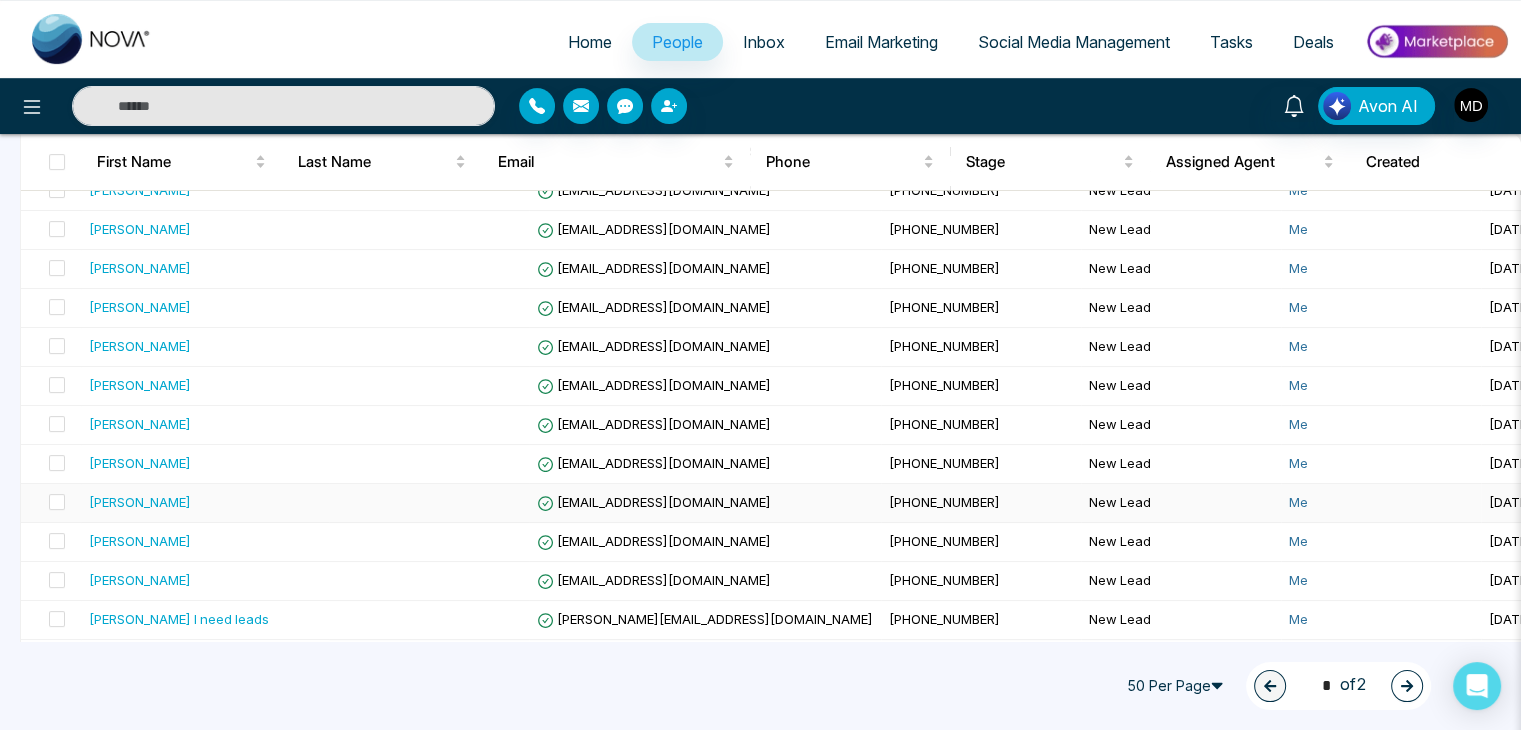 click on "[PERSON_NAME]" at bounding box center (140, 502) 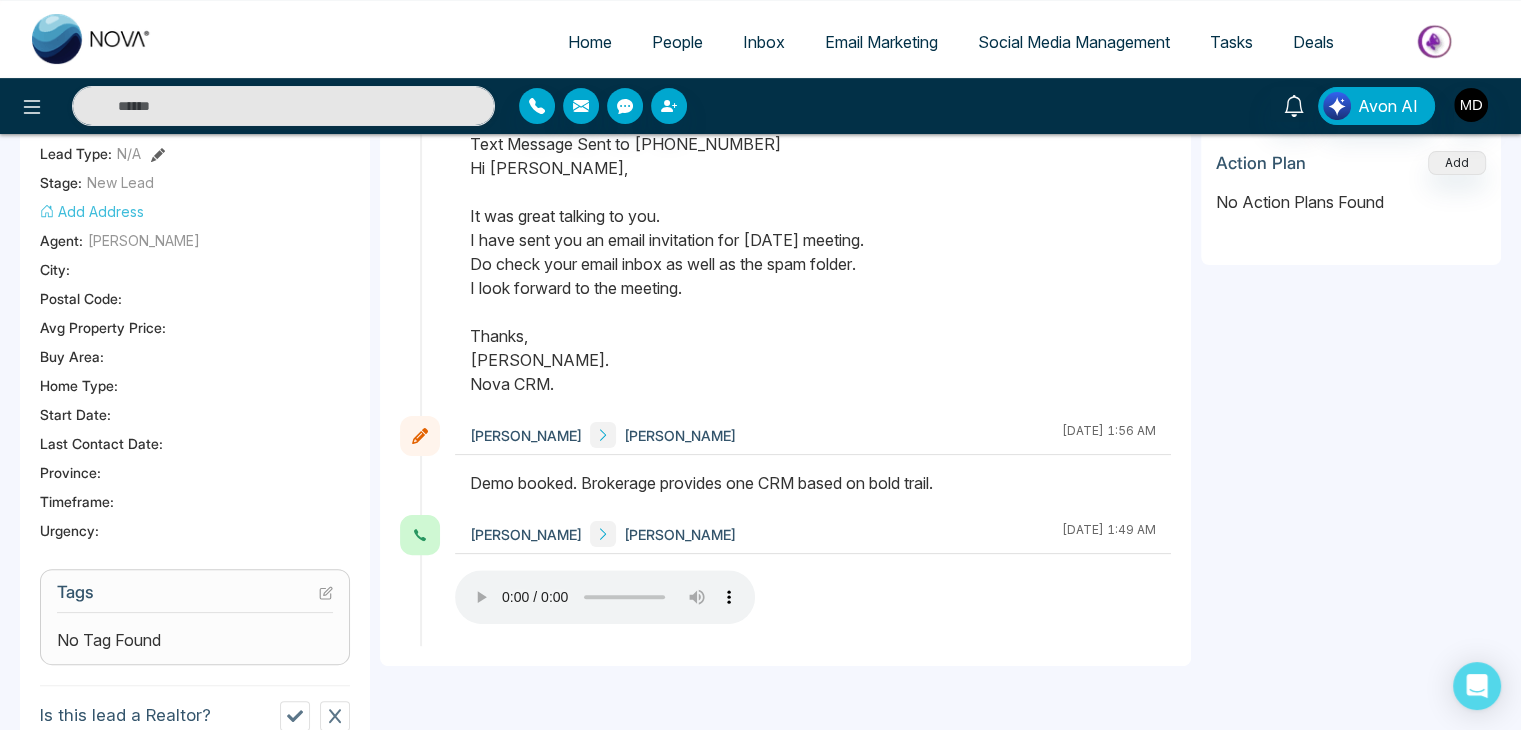 scroll, scrollTop: 500, scrollLeft: 0, axis: vertical 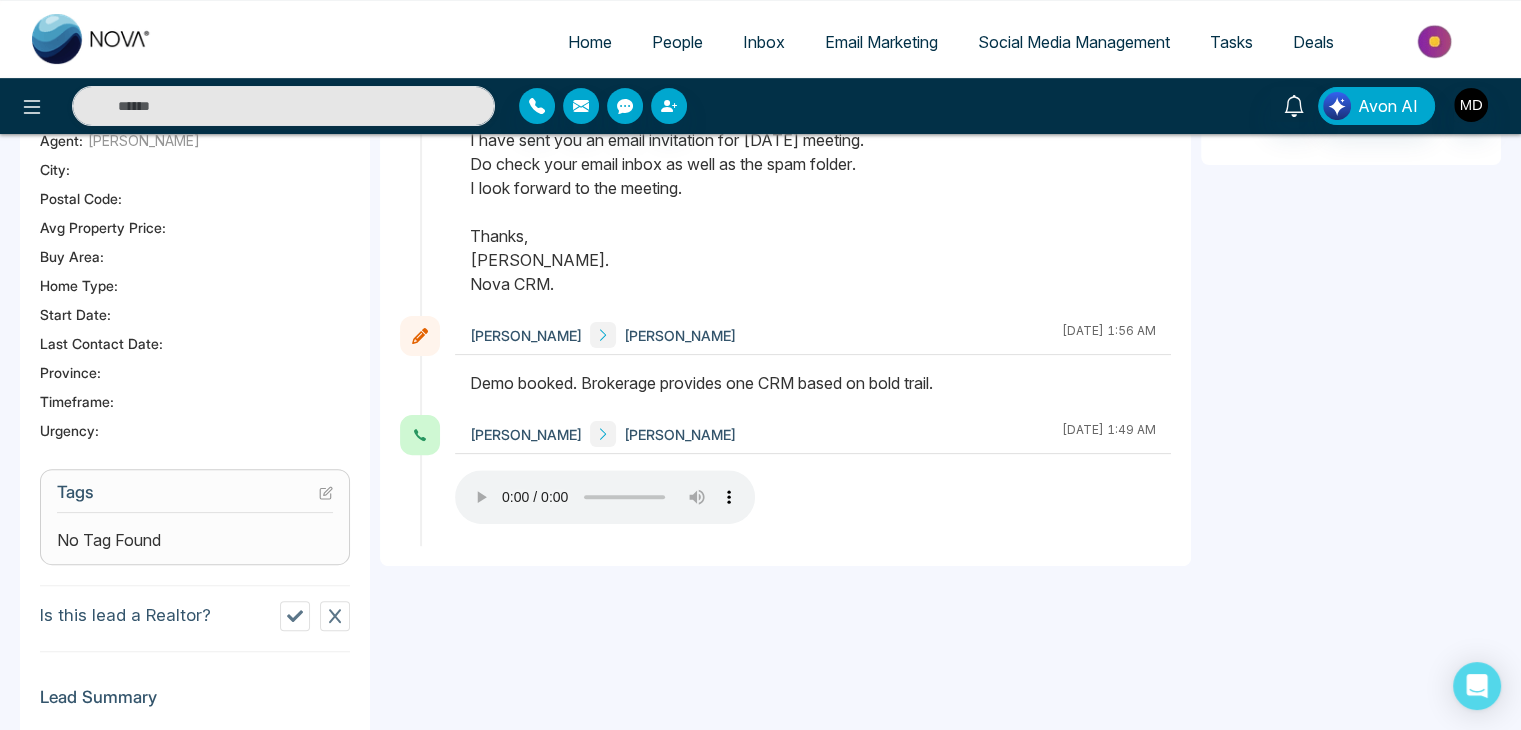 click on "People" at bounding box center [677, 42] 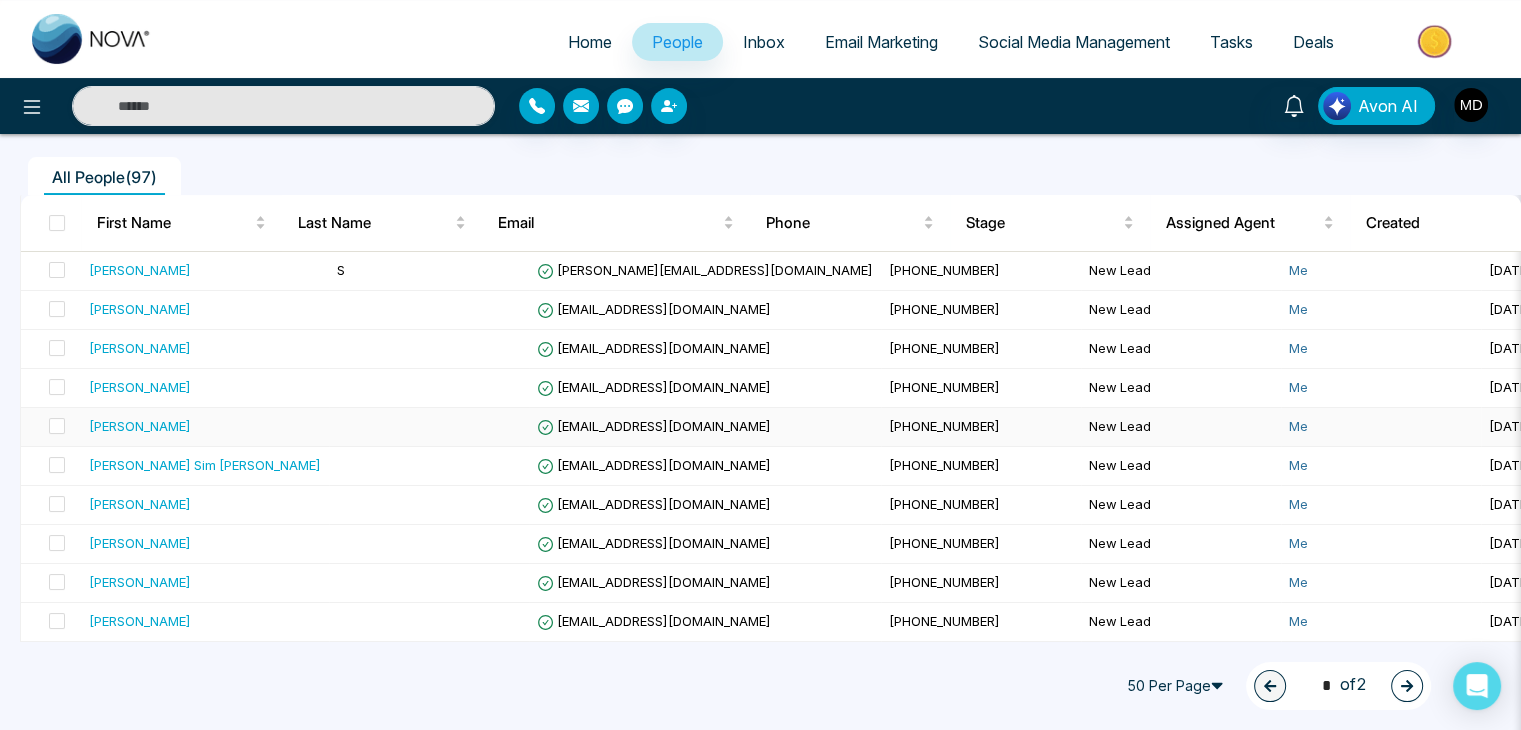scroll, scrollTop: 200, scrollLeft: 0, axis: vertical 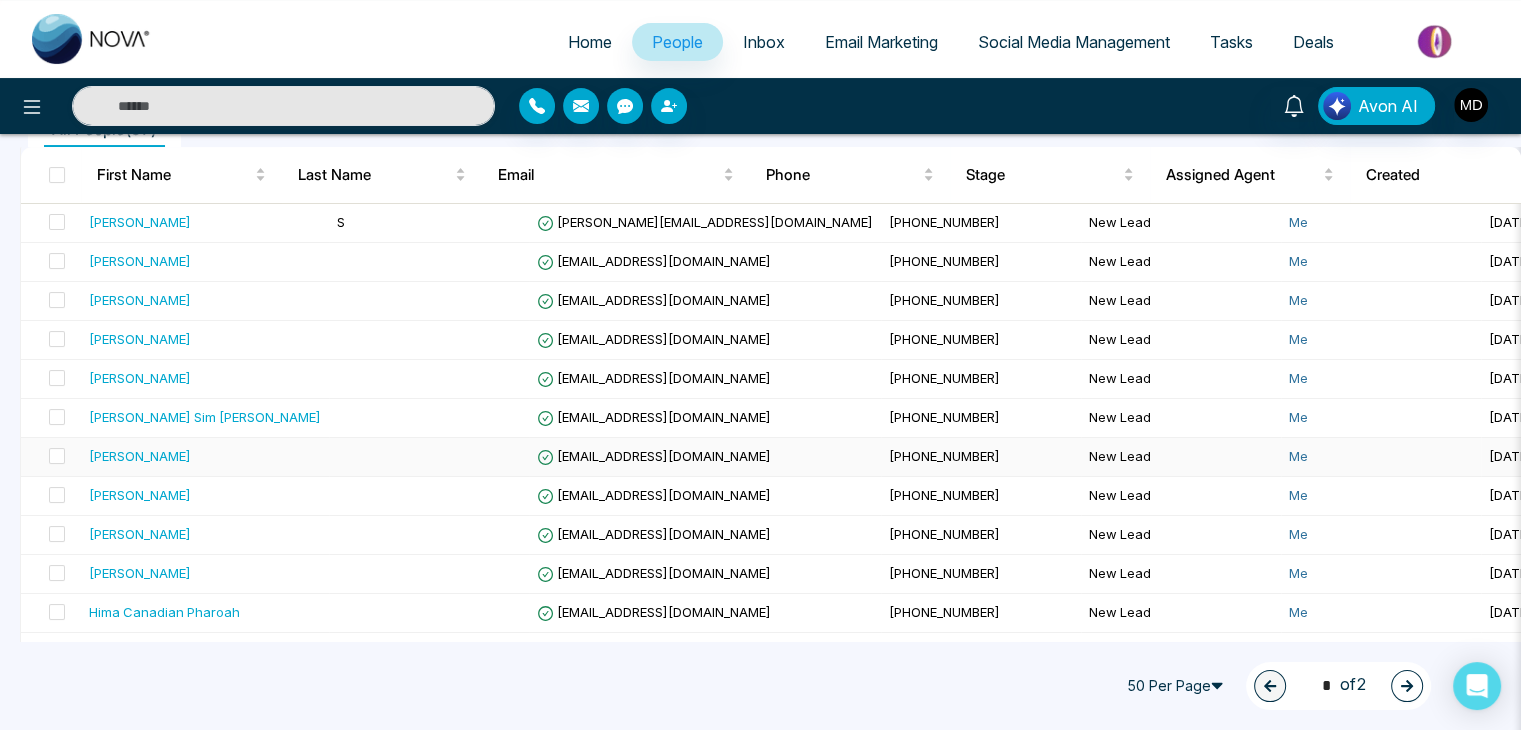 click on "[PERSON_NAME]" at bounding box center (140, 456) 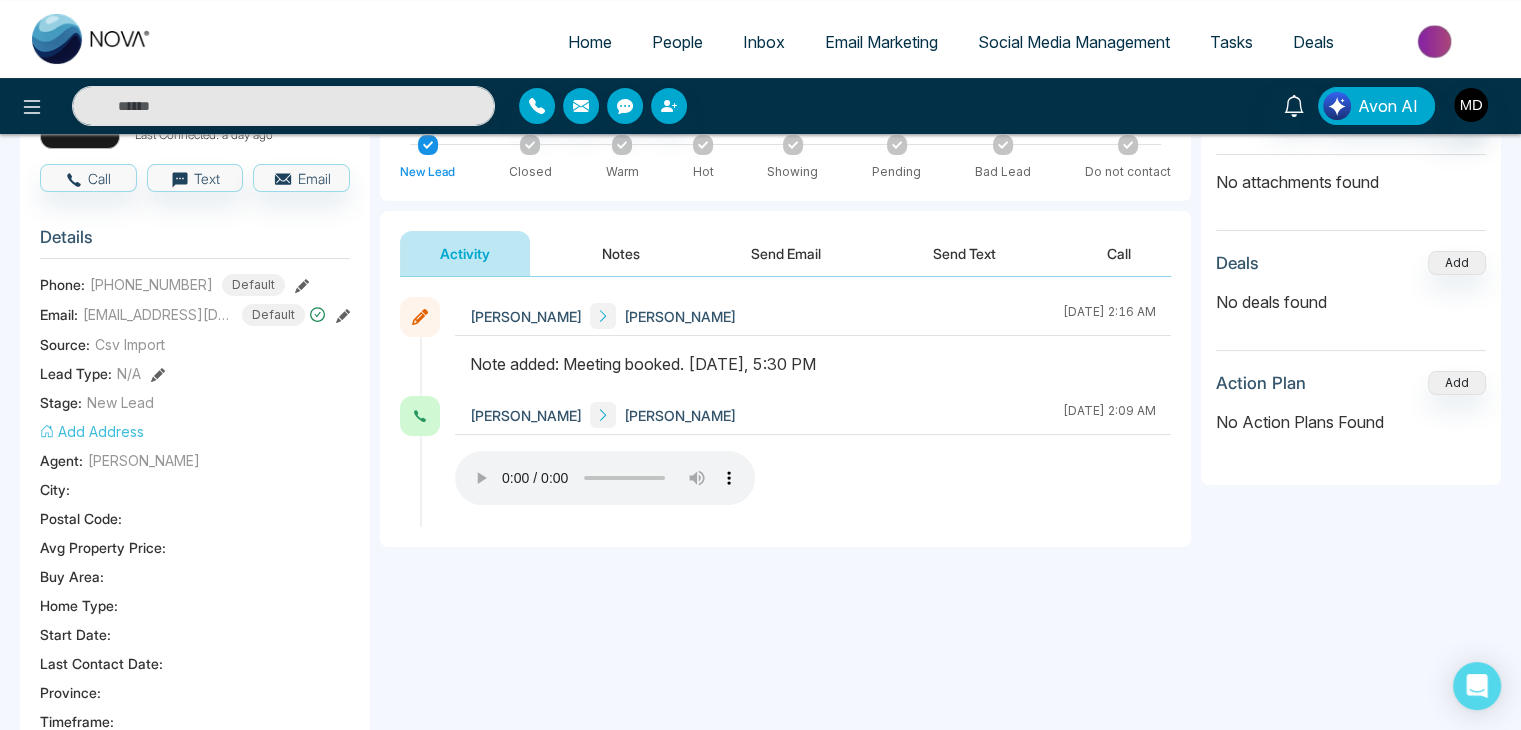 scroll, scrollTop: 200, scrollLeft: 0, axis: vertical 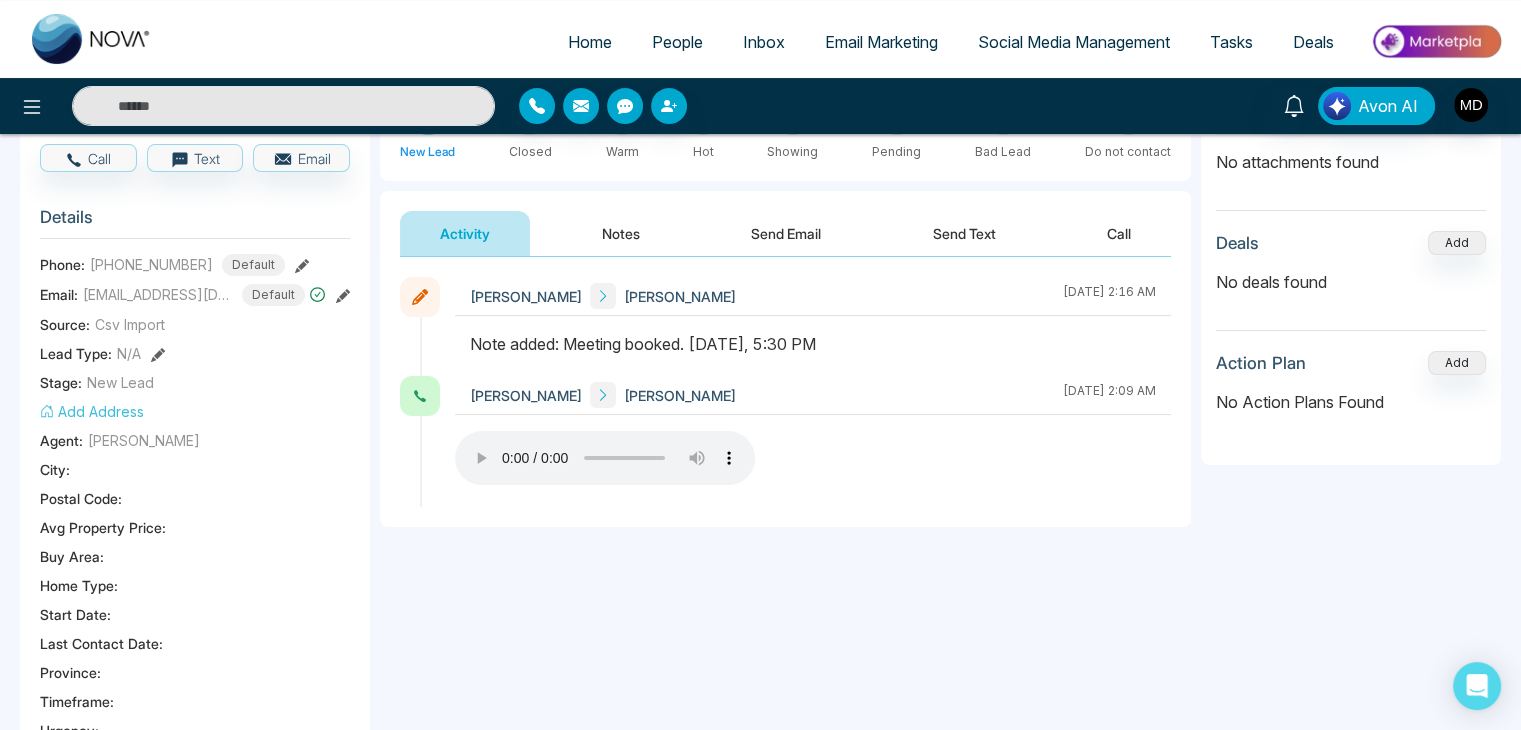 click on "**********" at bounding box center [785, 457] 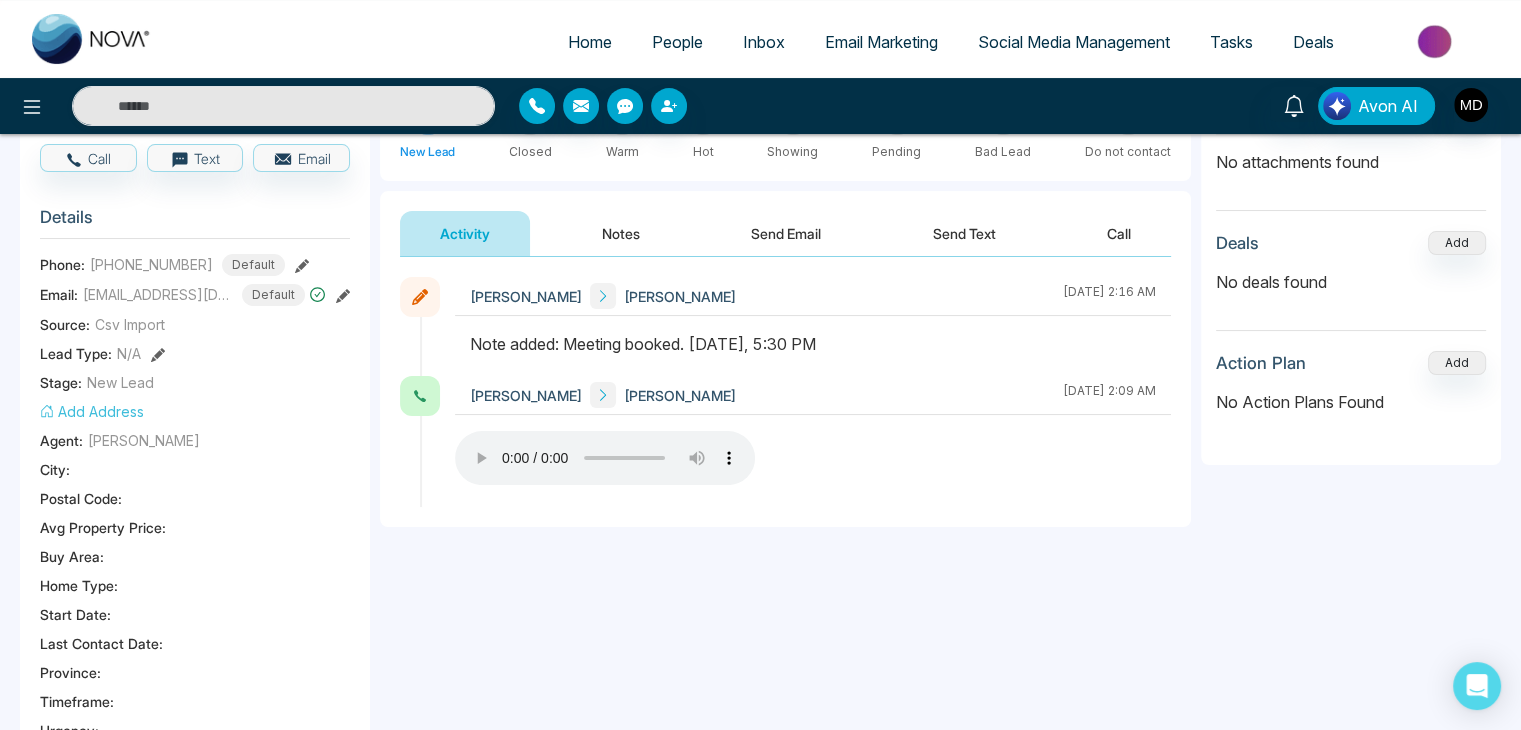 click on "People" at bounding box center (677, 42) 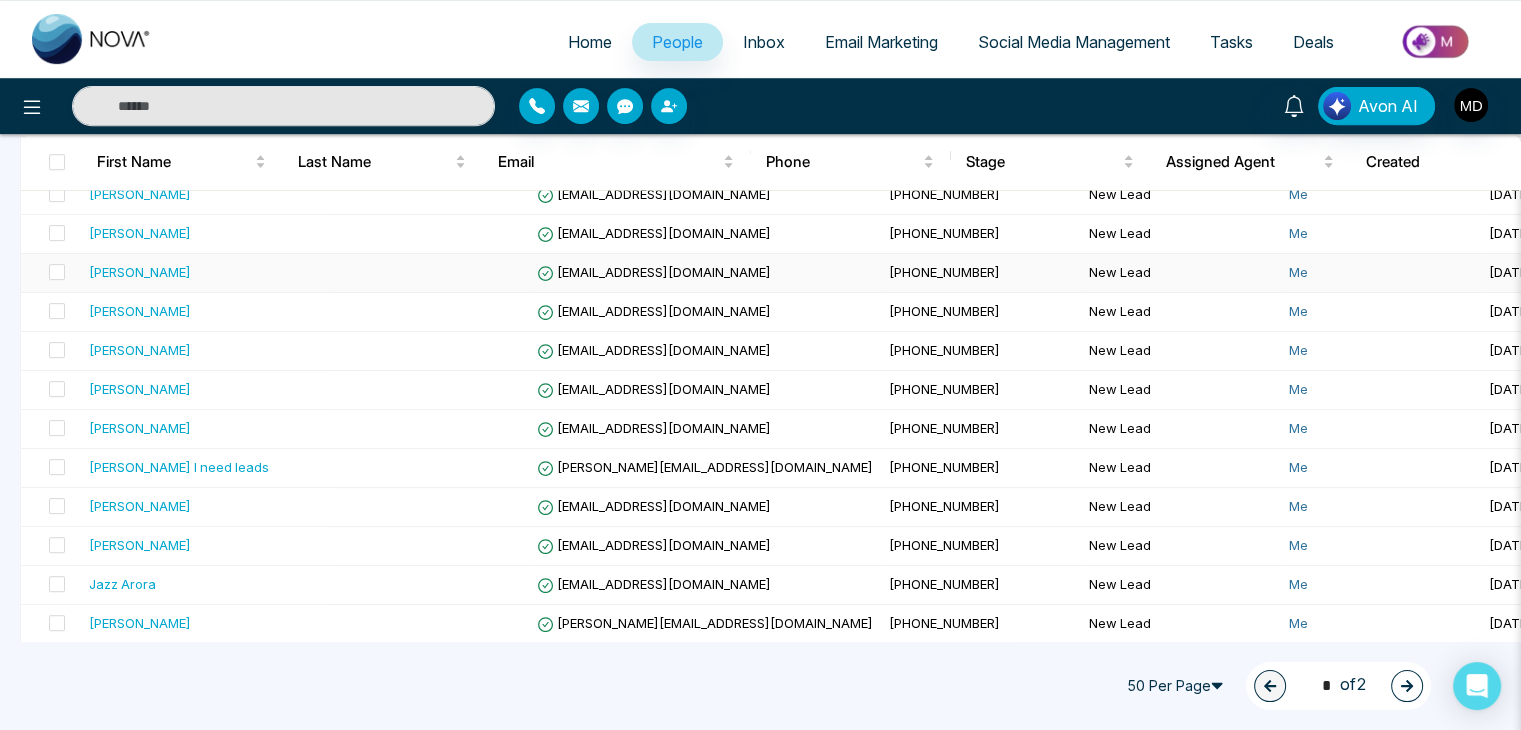 scroll, scrollTop: 900, scrollLeft: 0, axis: vertical 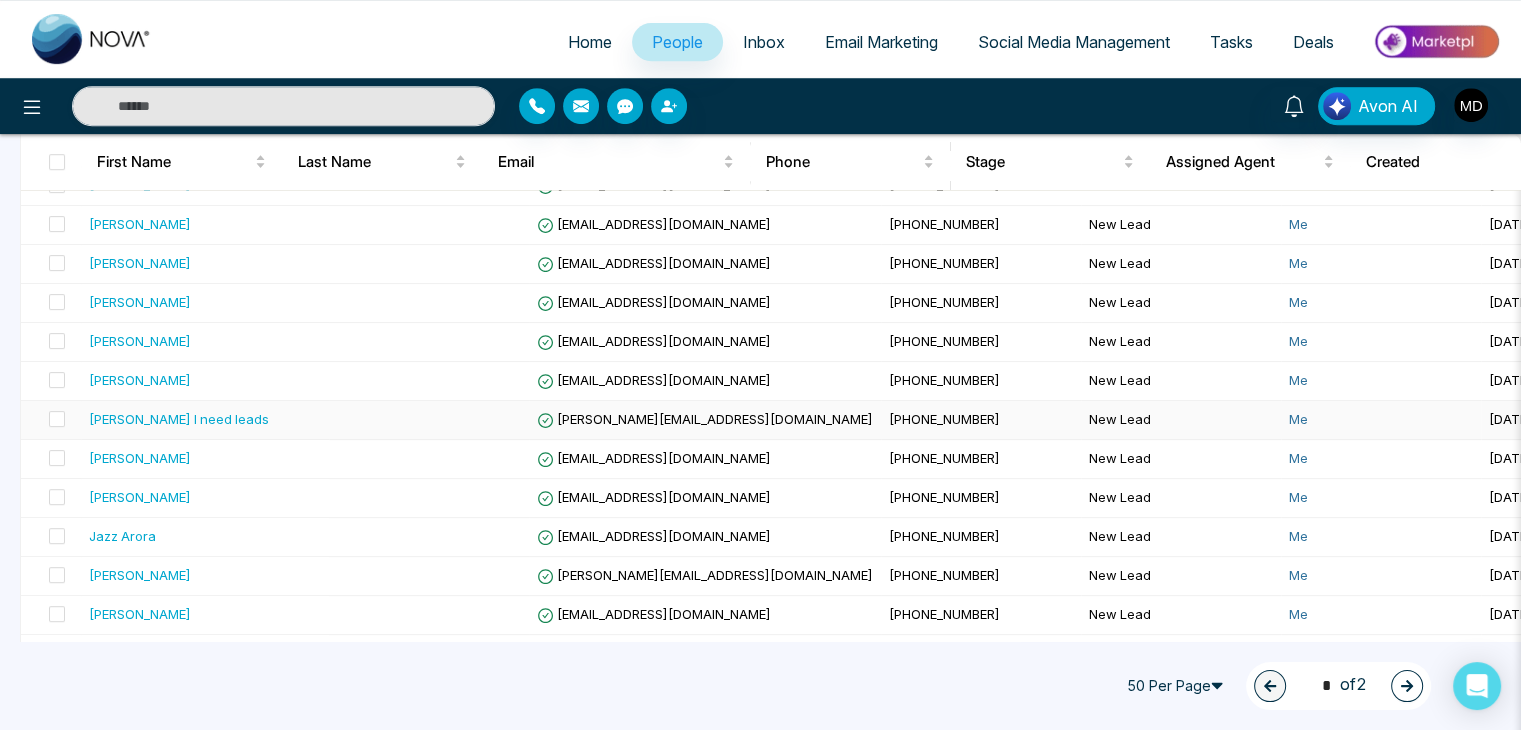 click on "[PERSON_NAME] I need leads" at bounding box center [179, 419] 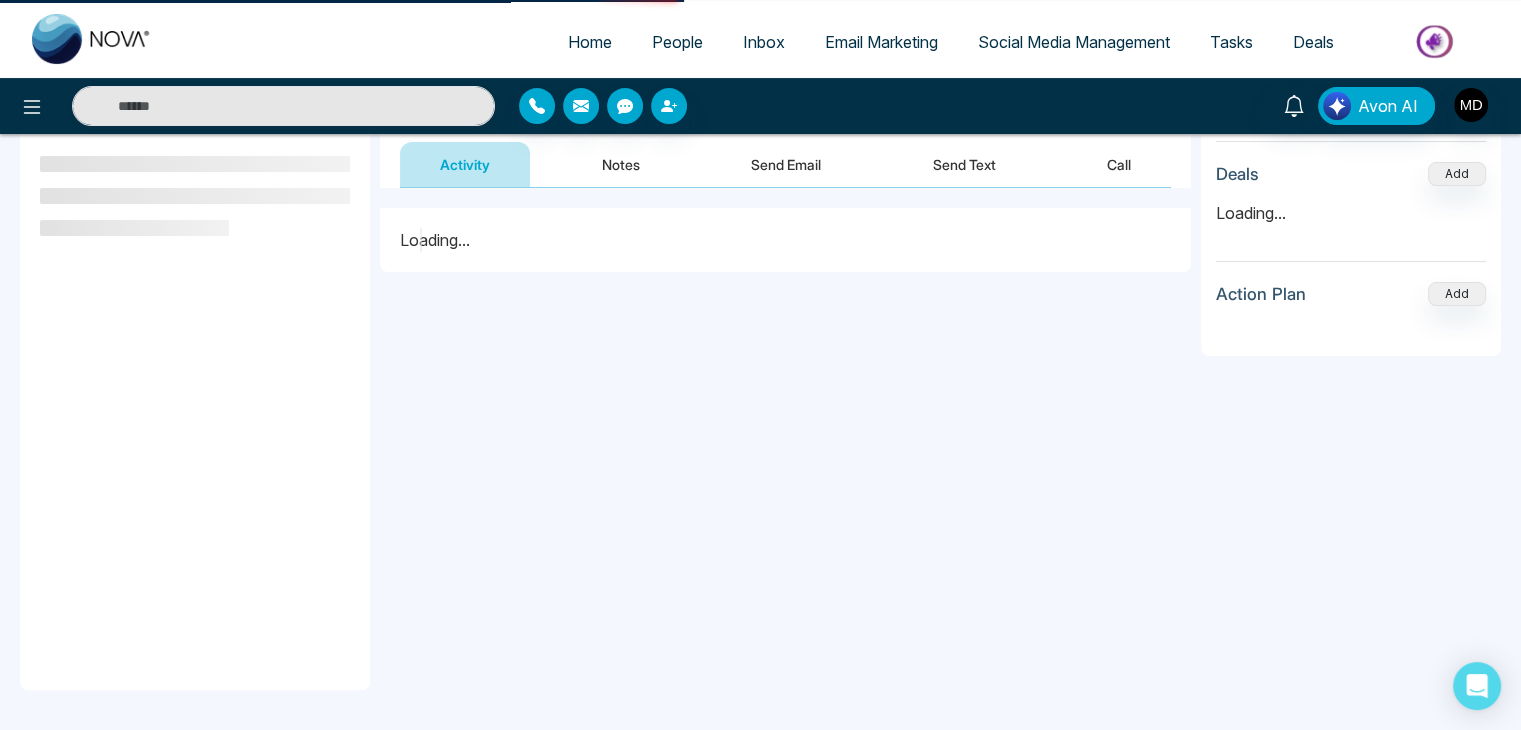 scroll, scrollTop: 0, scrollLeft: 0, axis: both 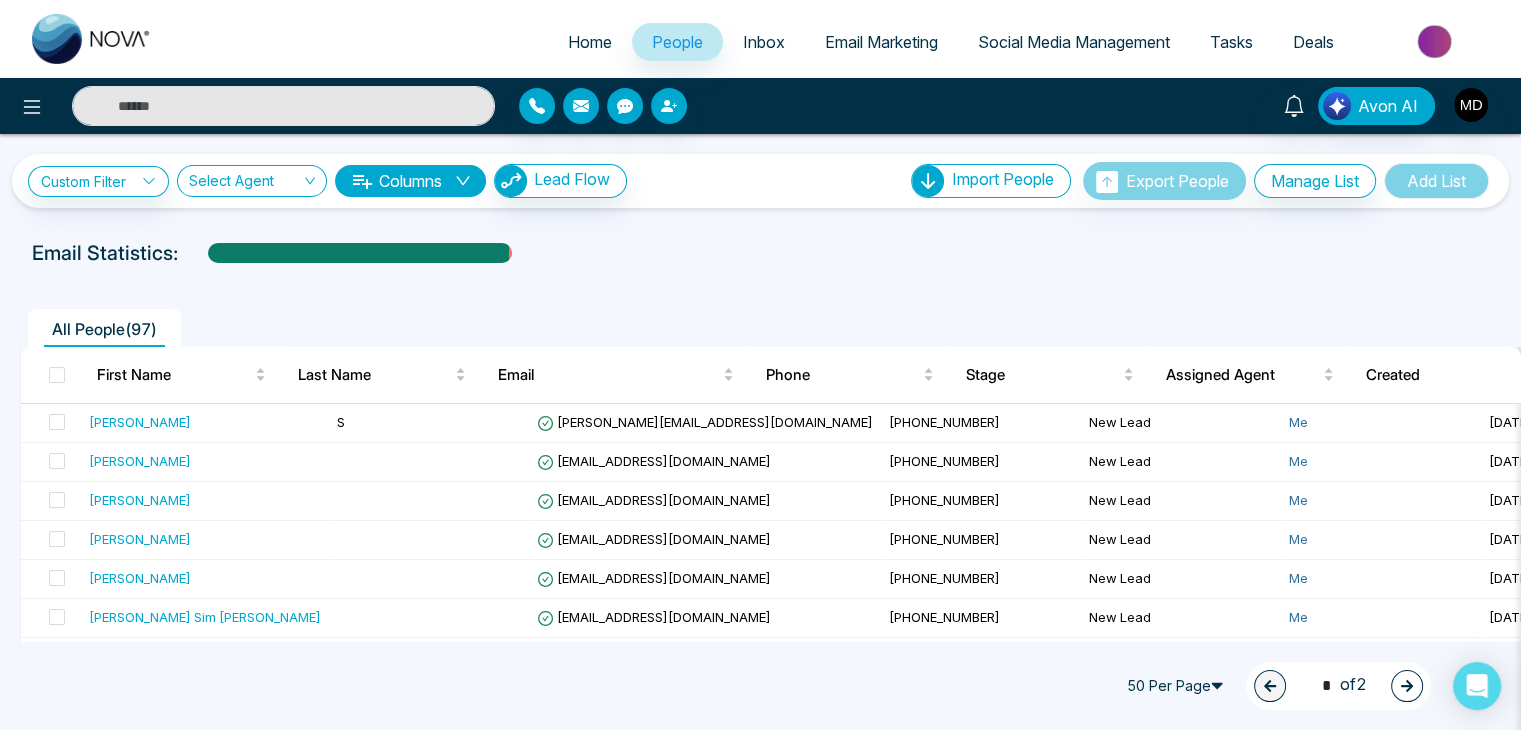 click at bounding box center [1436, 41] 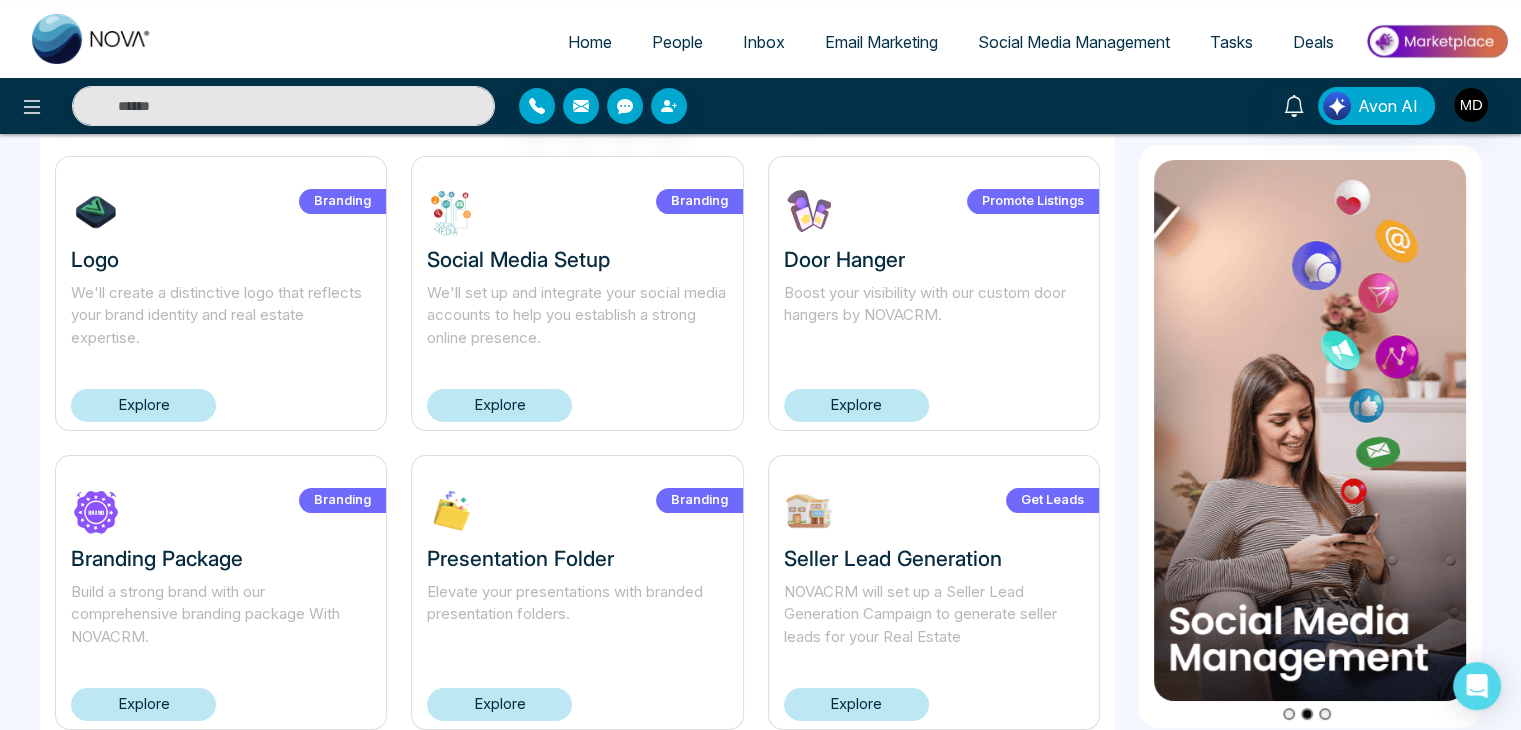 scroll, scrollTop: 200, scrollLeft: 0, axis: vertical 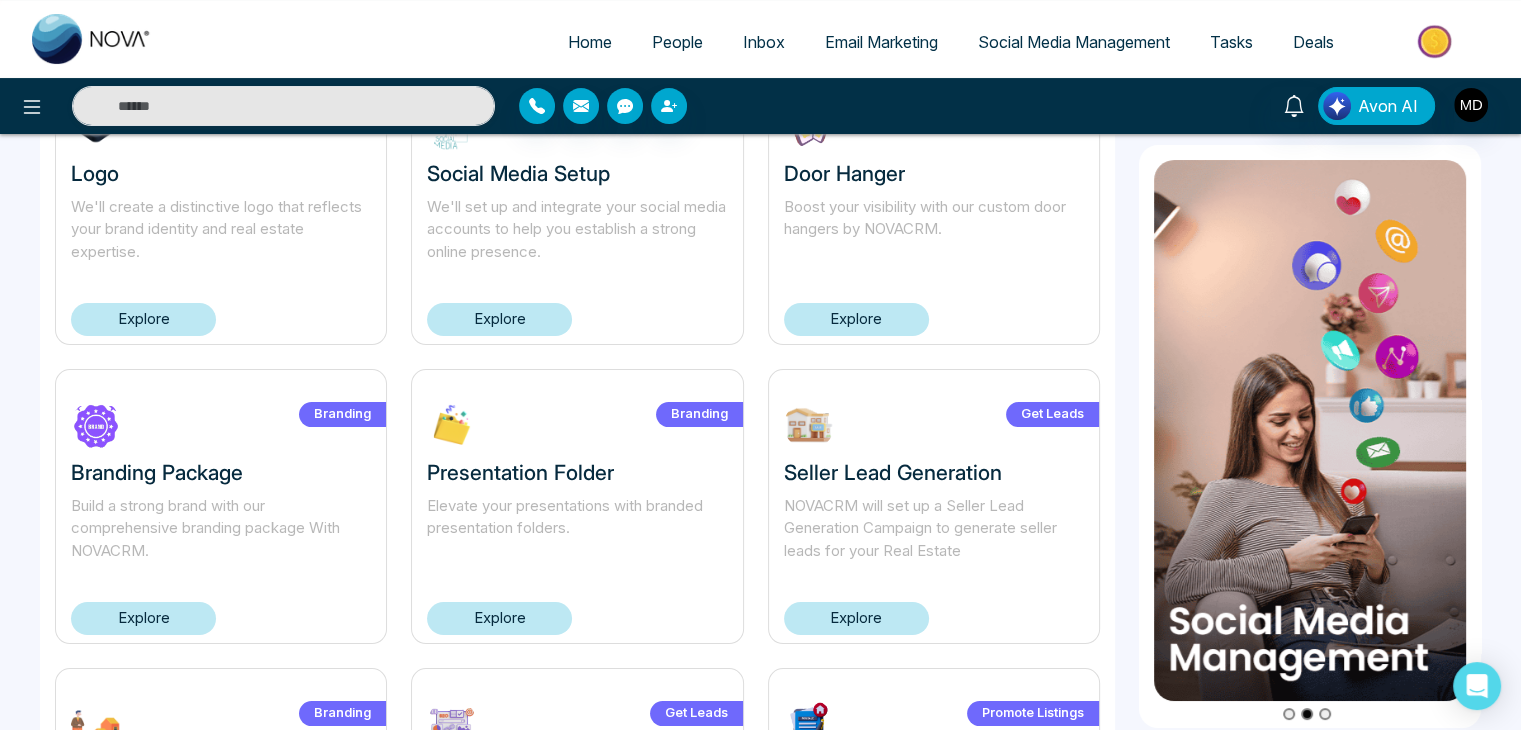 click on "Get Leads Seller Lead Generation NOVACRM will set up a Seller Lead Generation Campaign to generate seller leads for your Real Estate Explore" at bounding box center [934, 506] 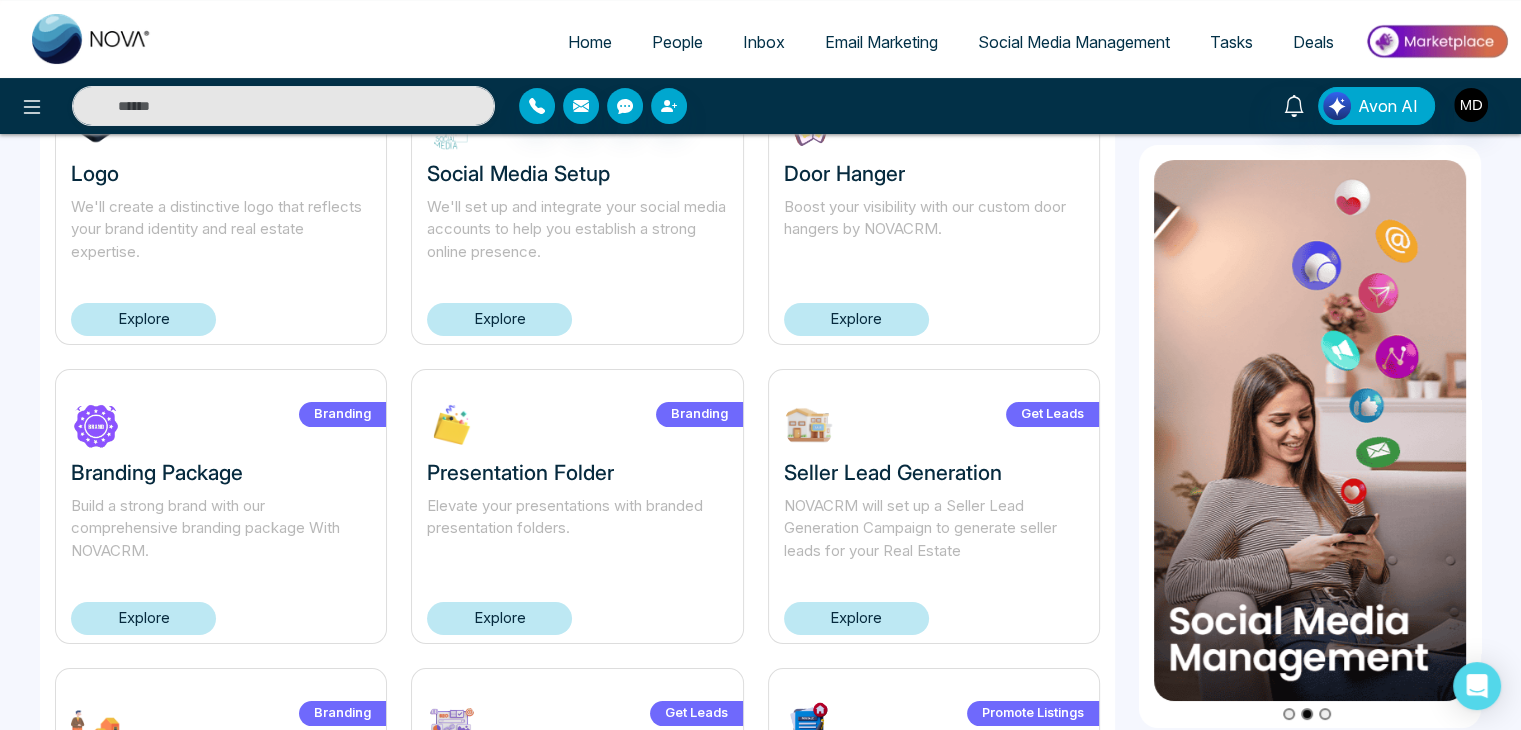 click on "Explore" at bounding box center (856, 618) 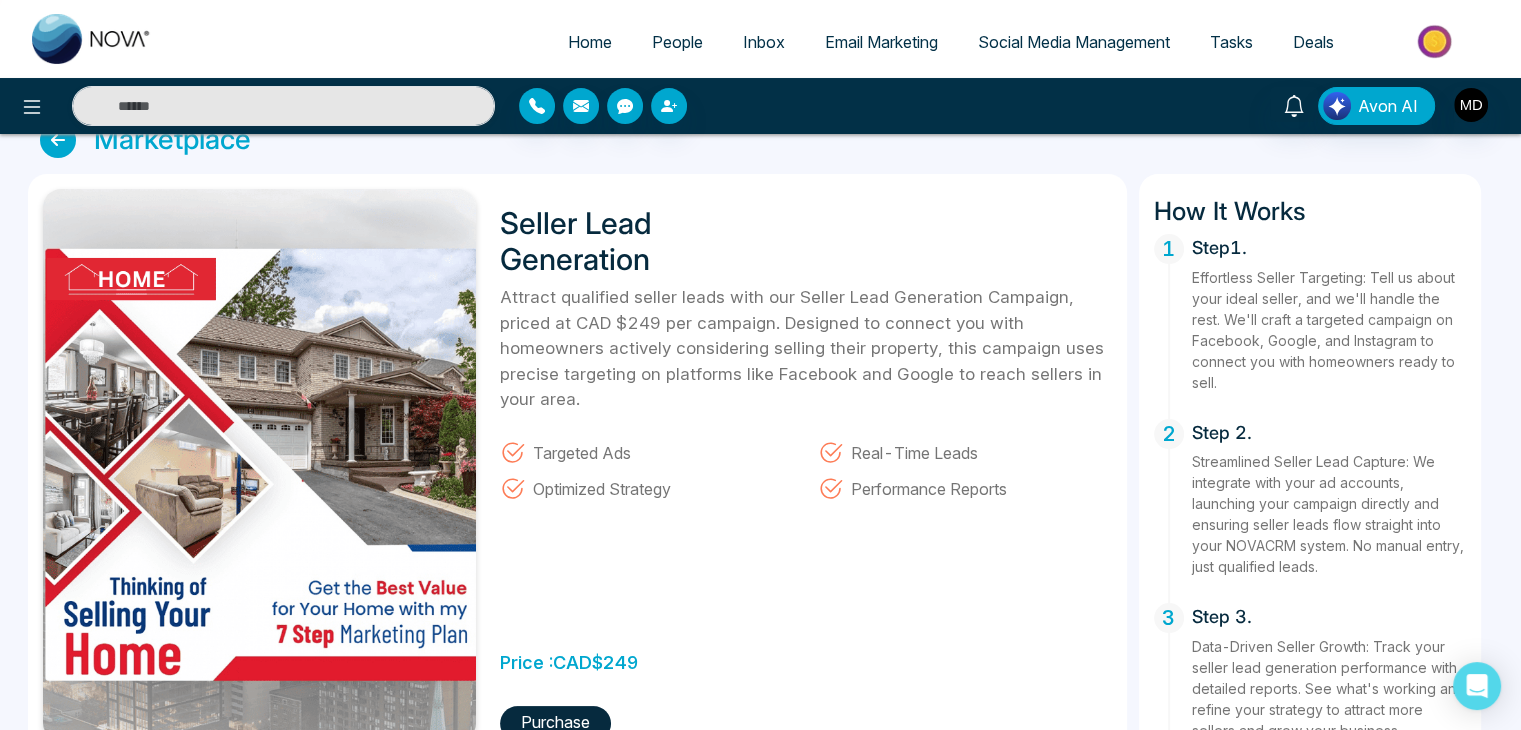 scroll, scrollTop: 0, scrollLeft: 0, axis: both 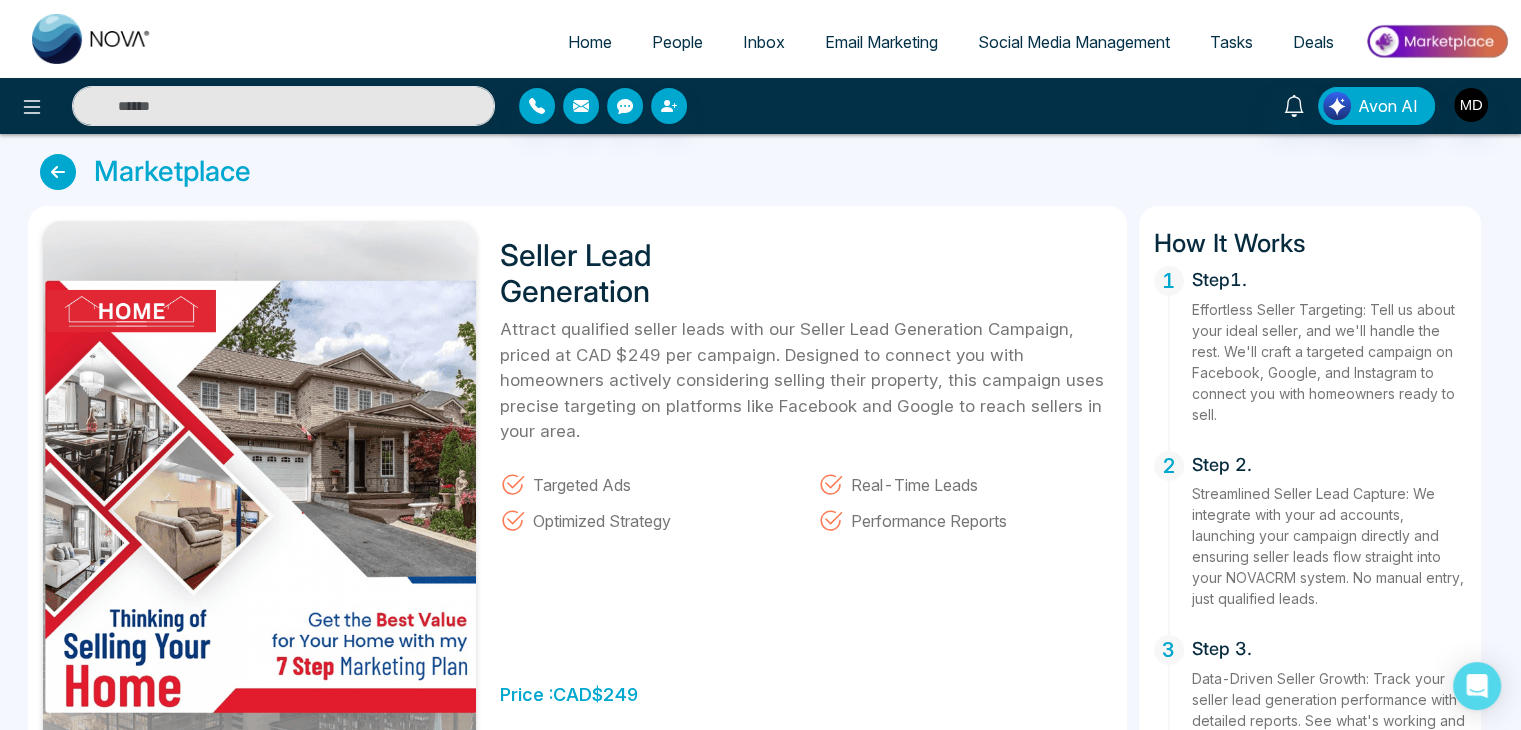 click on "People" at bounding box center (677, 42) 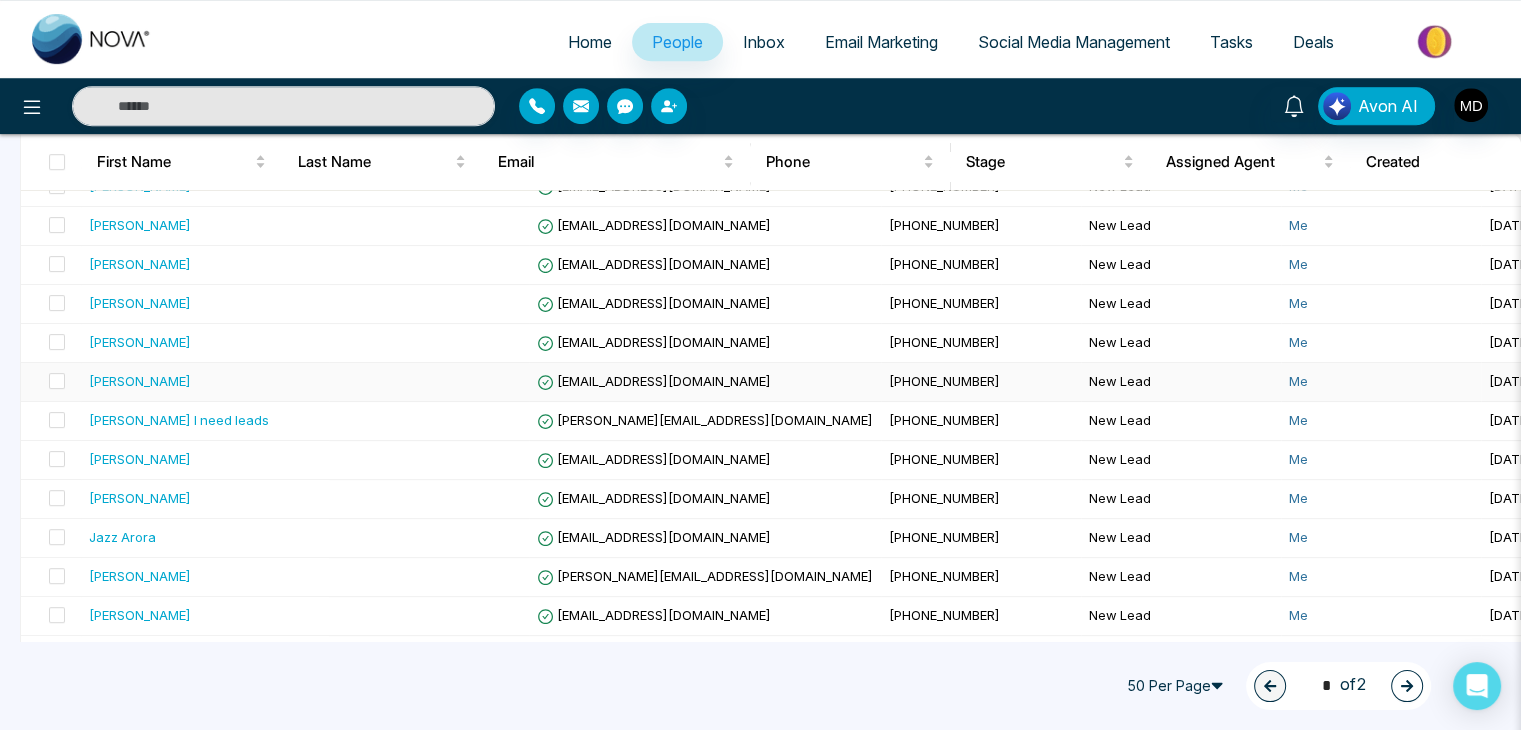 scroll, scrollTop: 900, scrollLeft: 0, axis: vertical 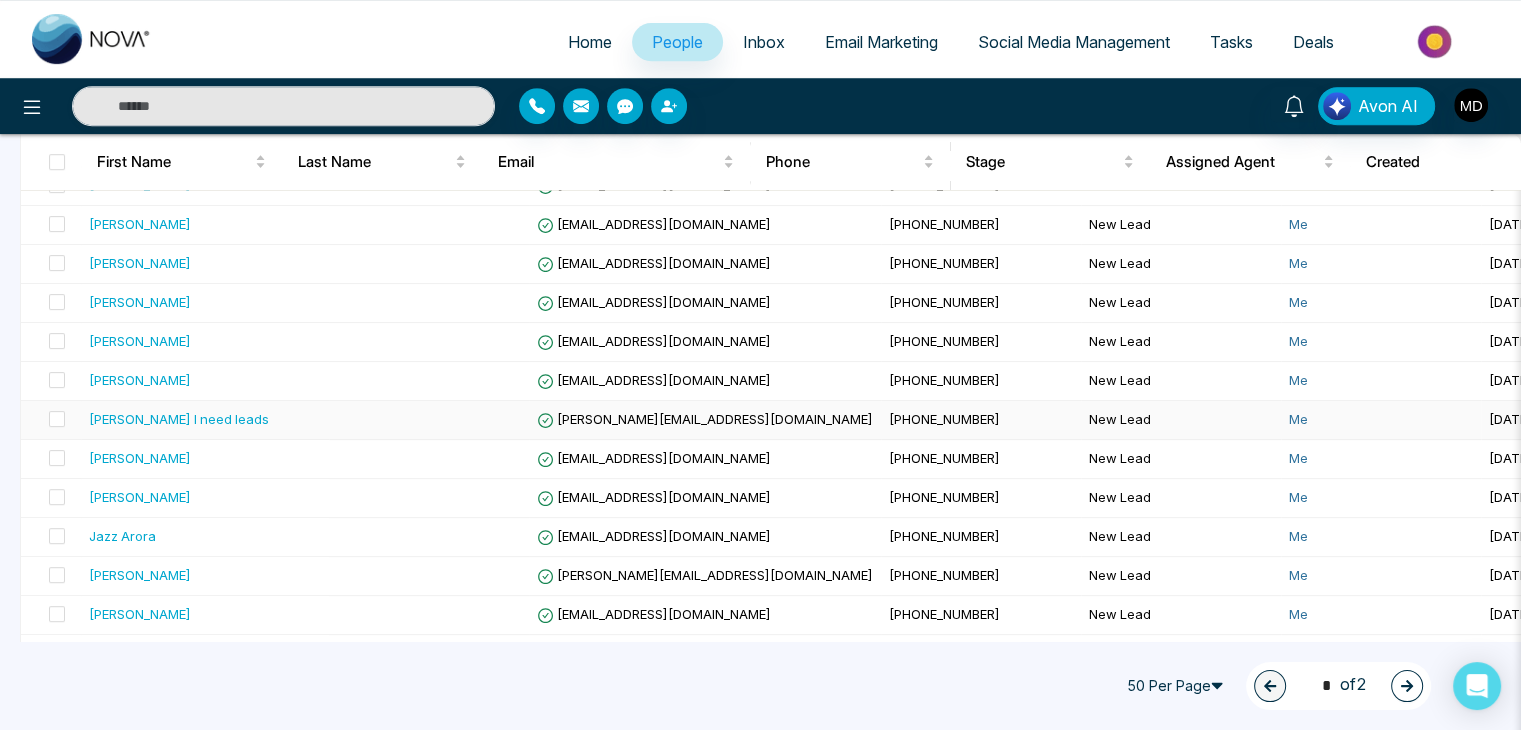 click on "[PERSON_NAME] I need leads" at bounding box center [179, 419] 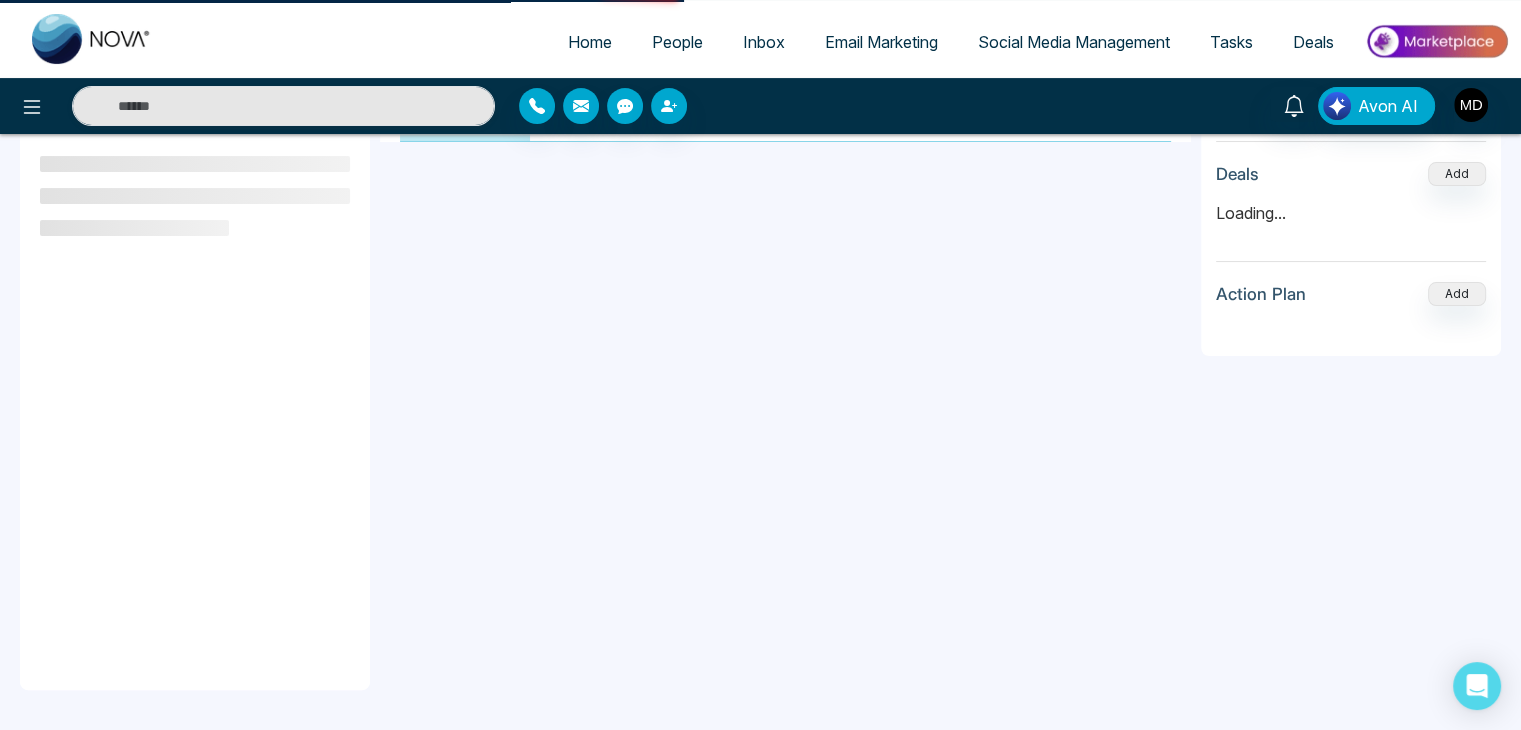 scroll, scrollTop: 0, scrollLeft: 0, axis: both 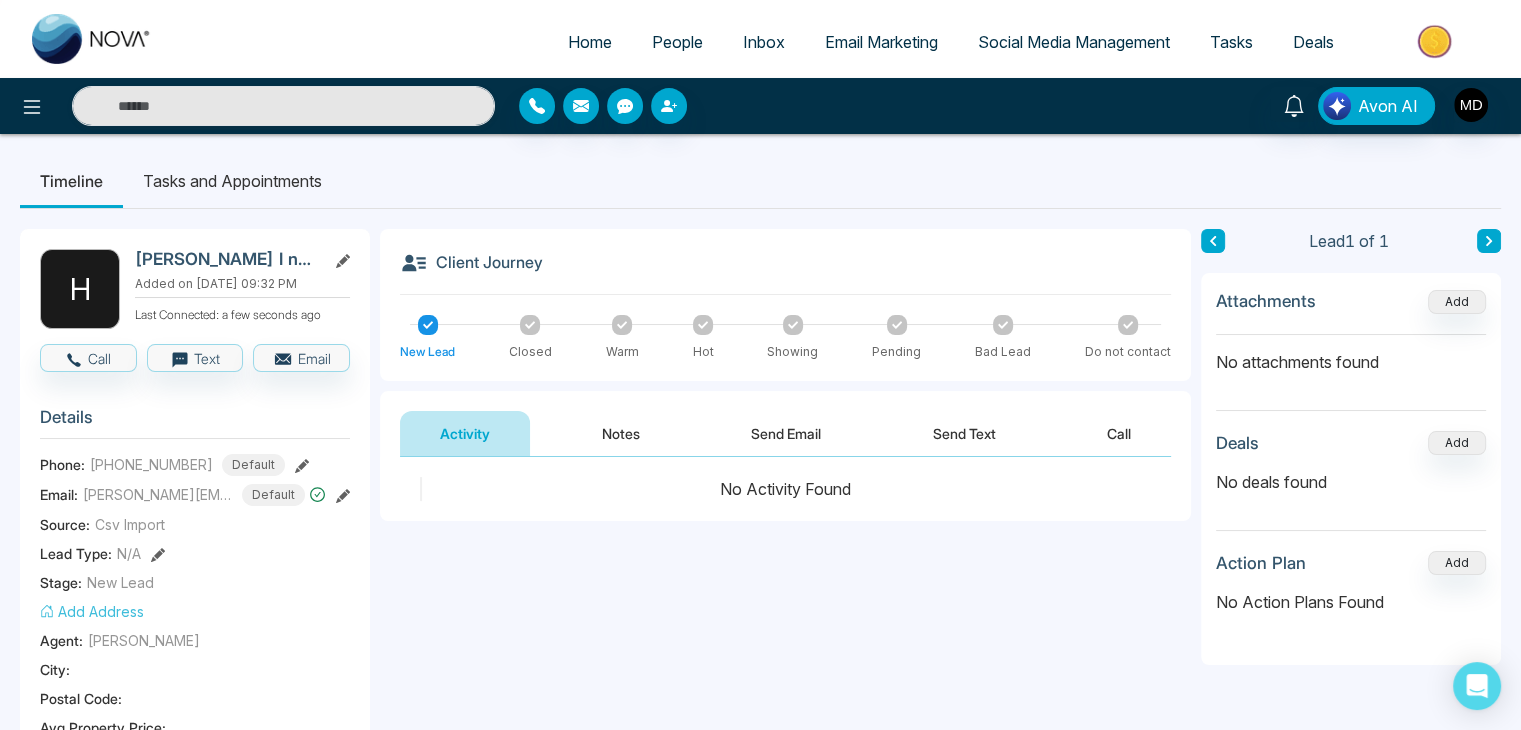click 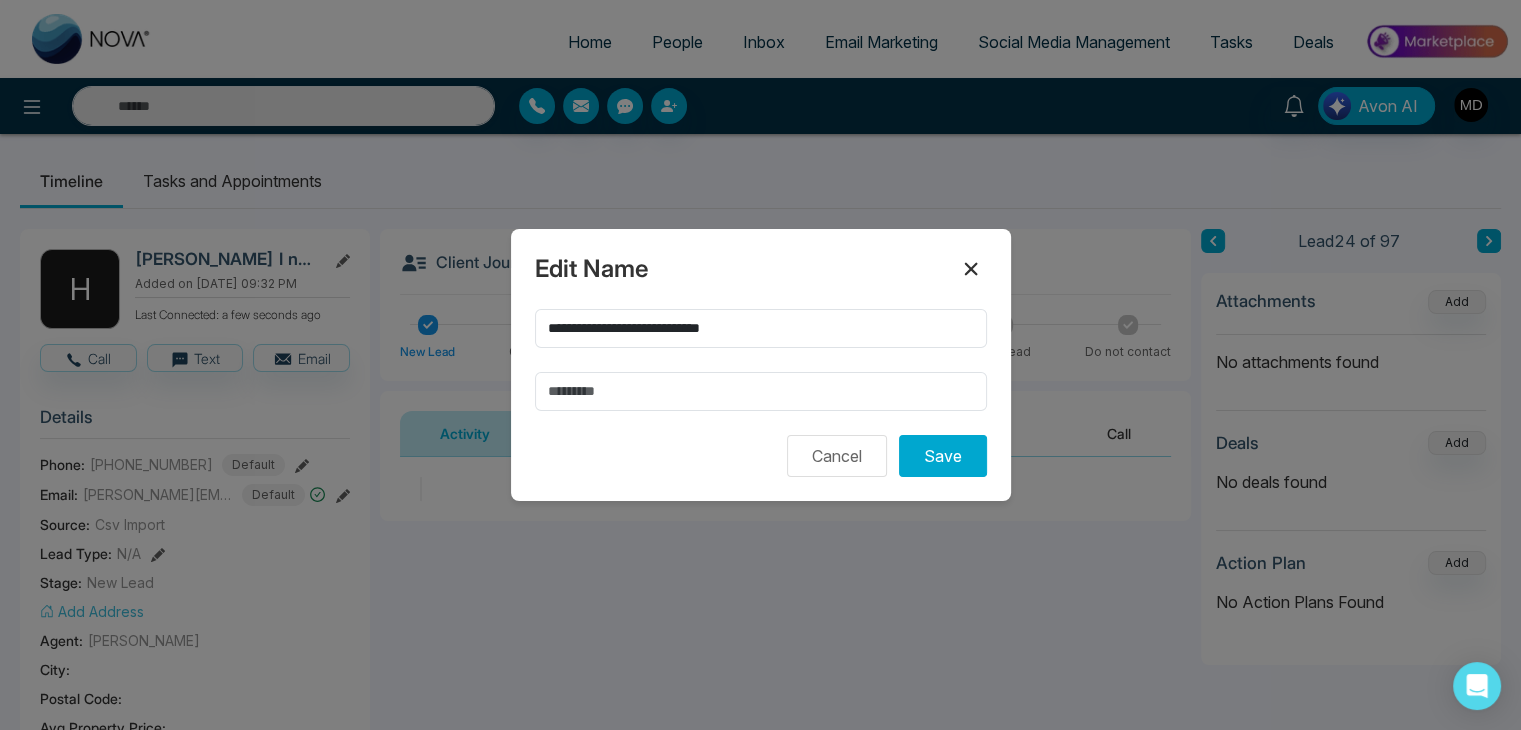 click 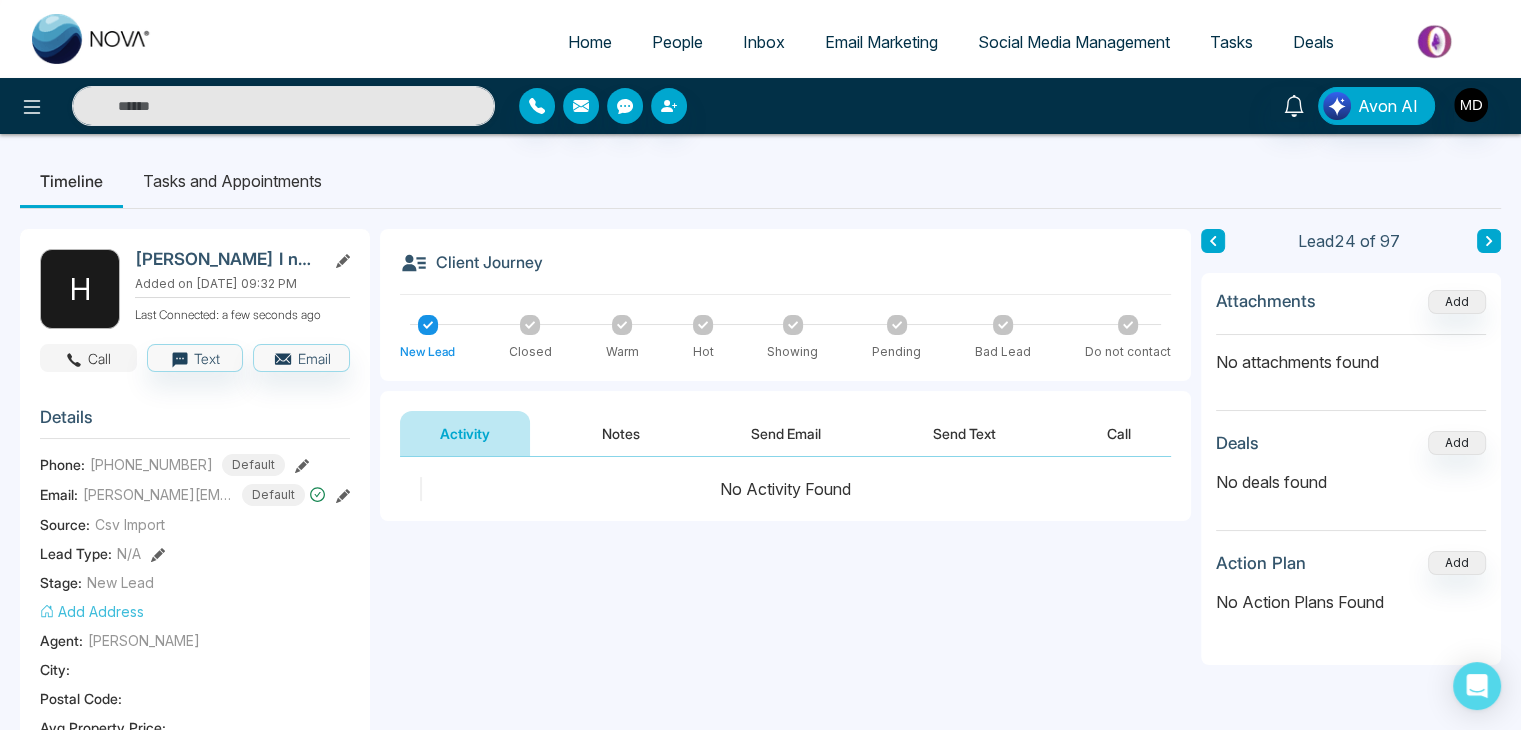 click on "Call" at bounding box center (88, 358) 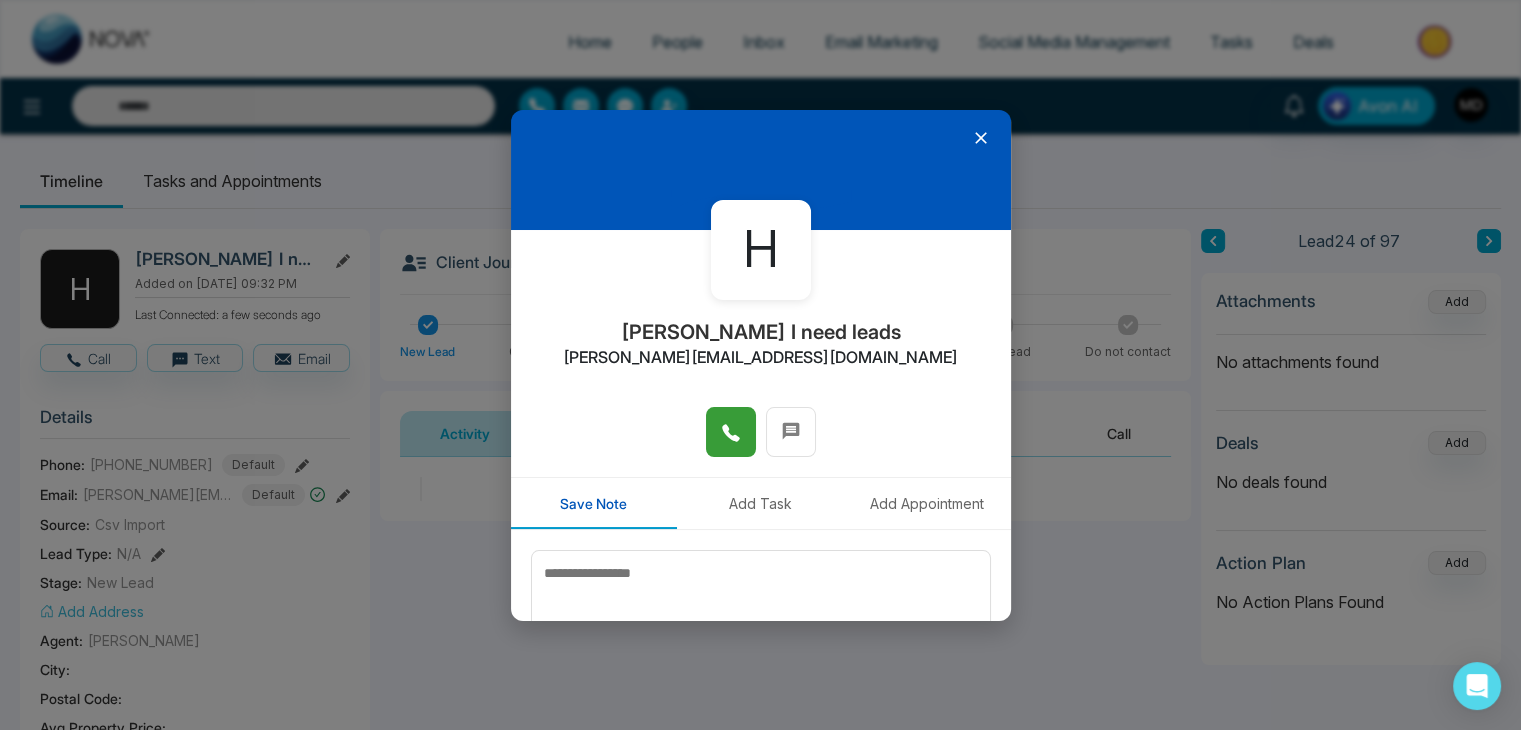 click at bounding box center [731, 432] 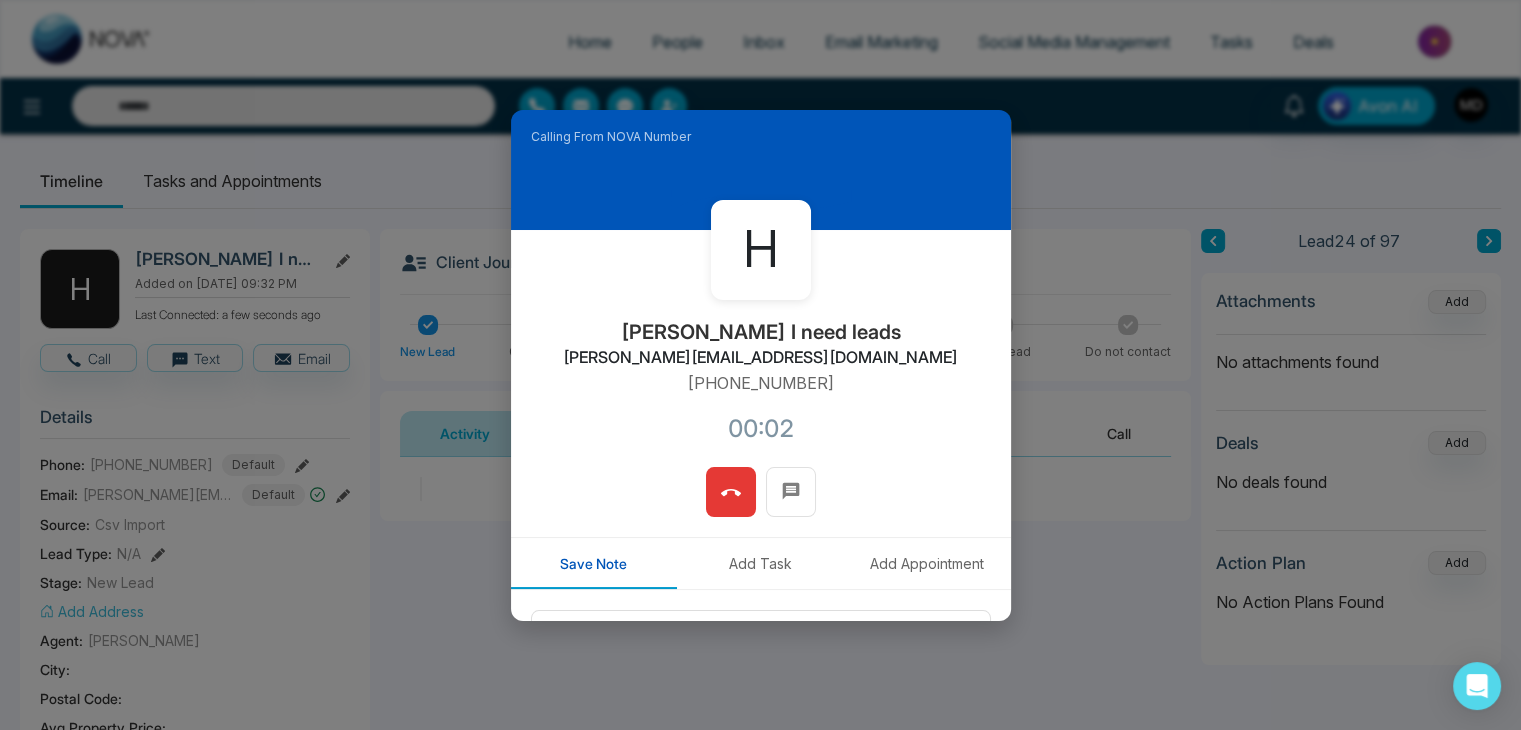 type 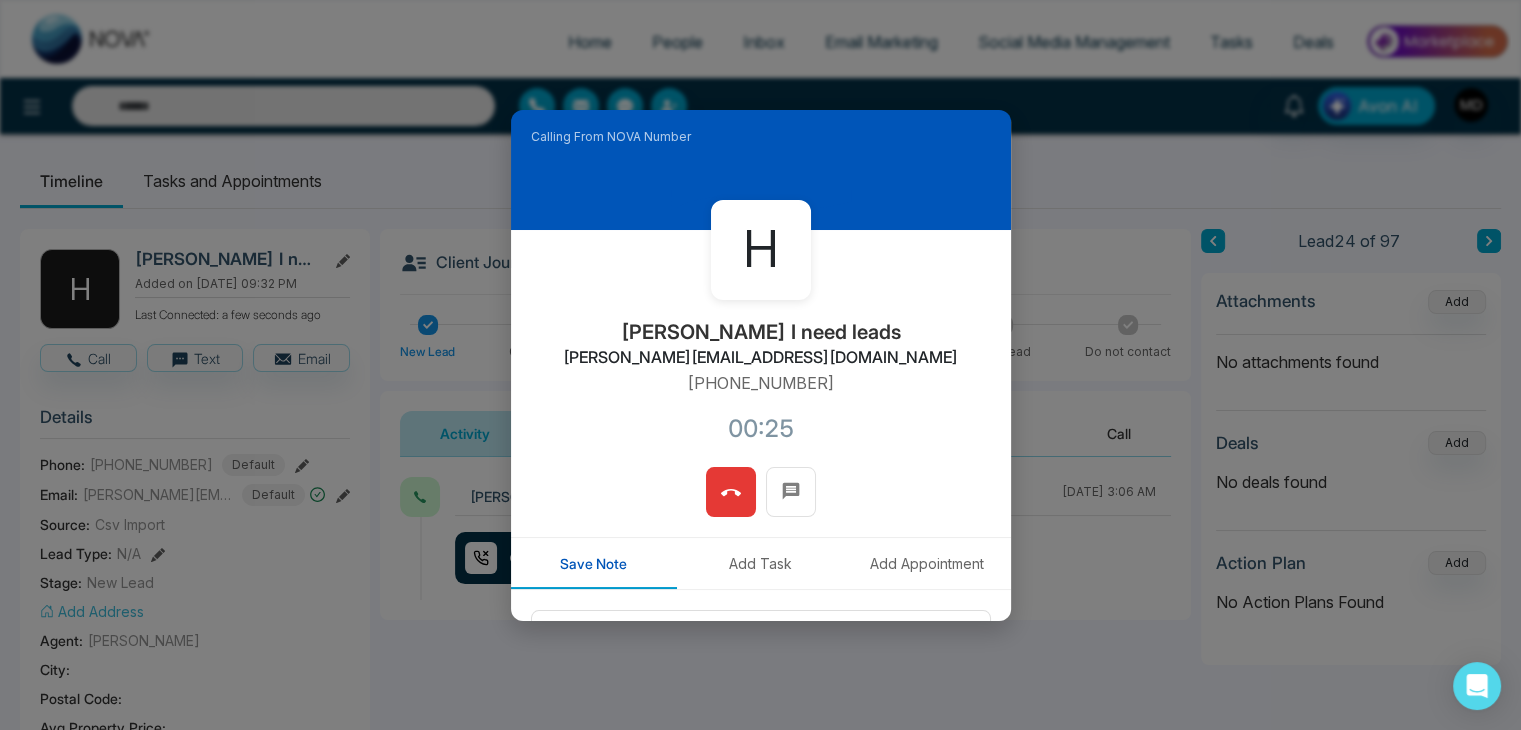 click 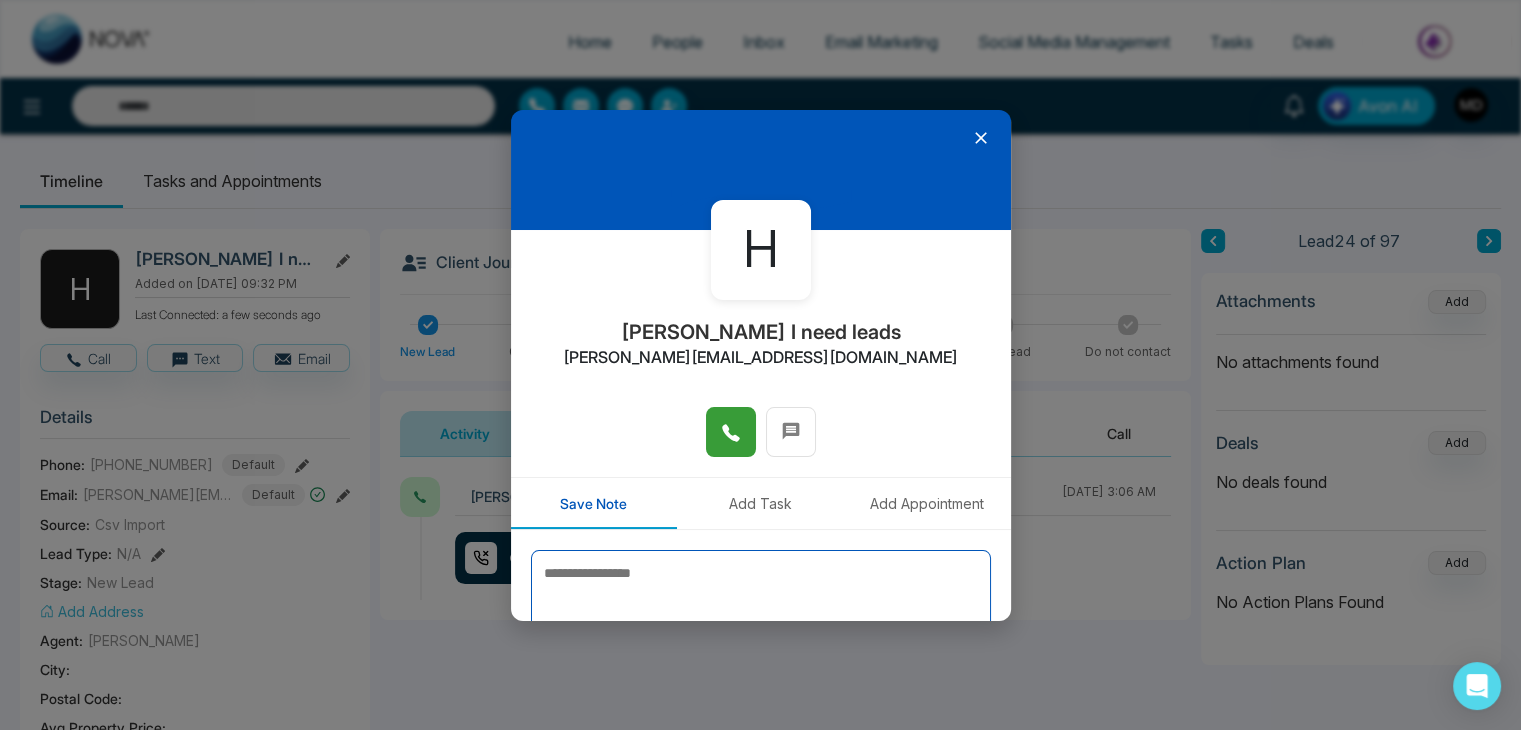 click at bounding box center [761, 600] 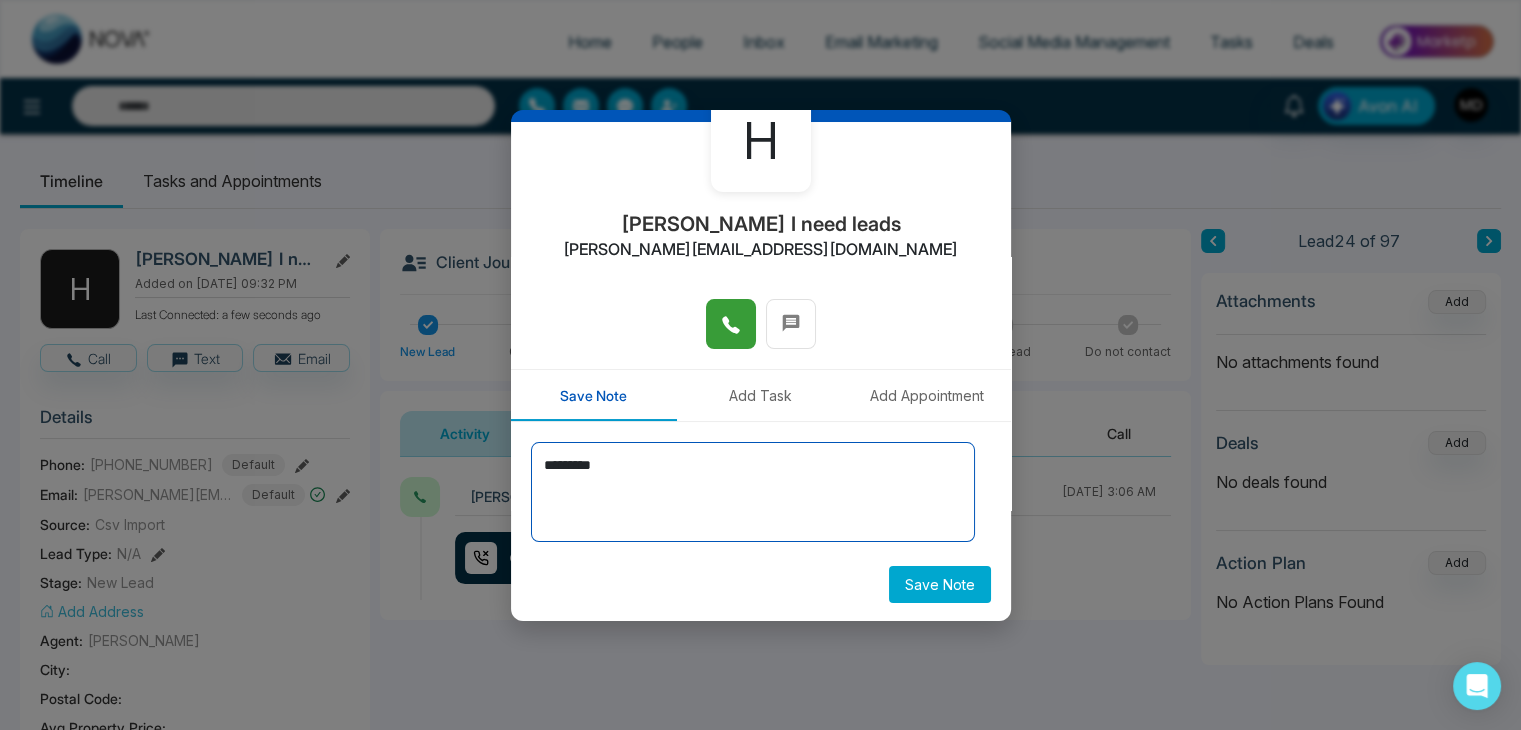 scroll, scrollTop: 110, scrollLeft: 0, axis: vertical 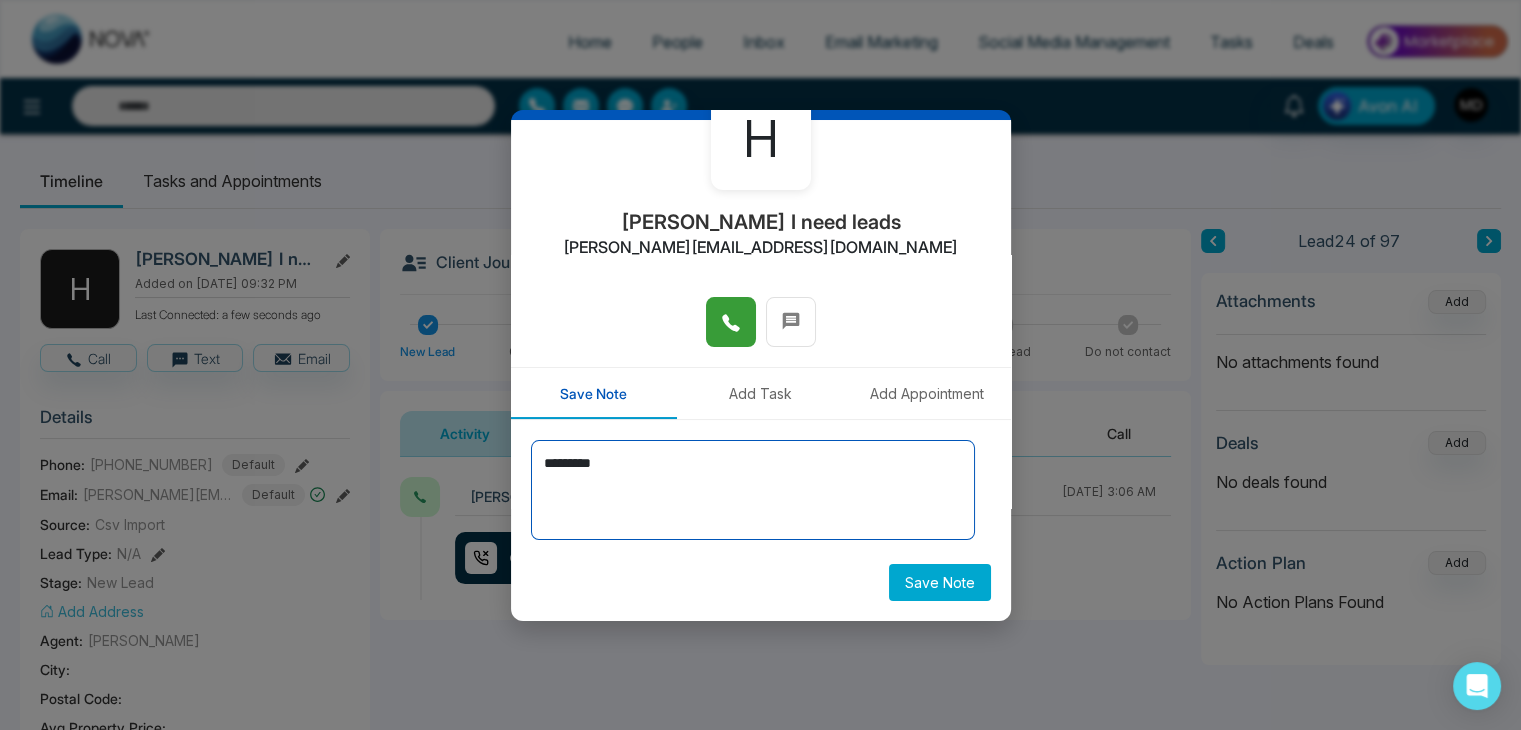 type on "*********" 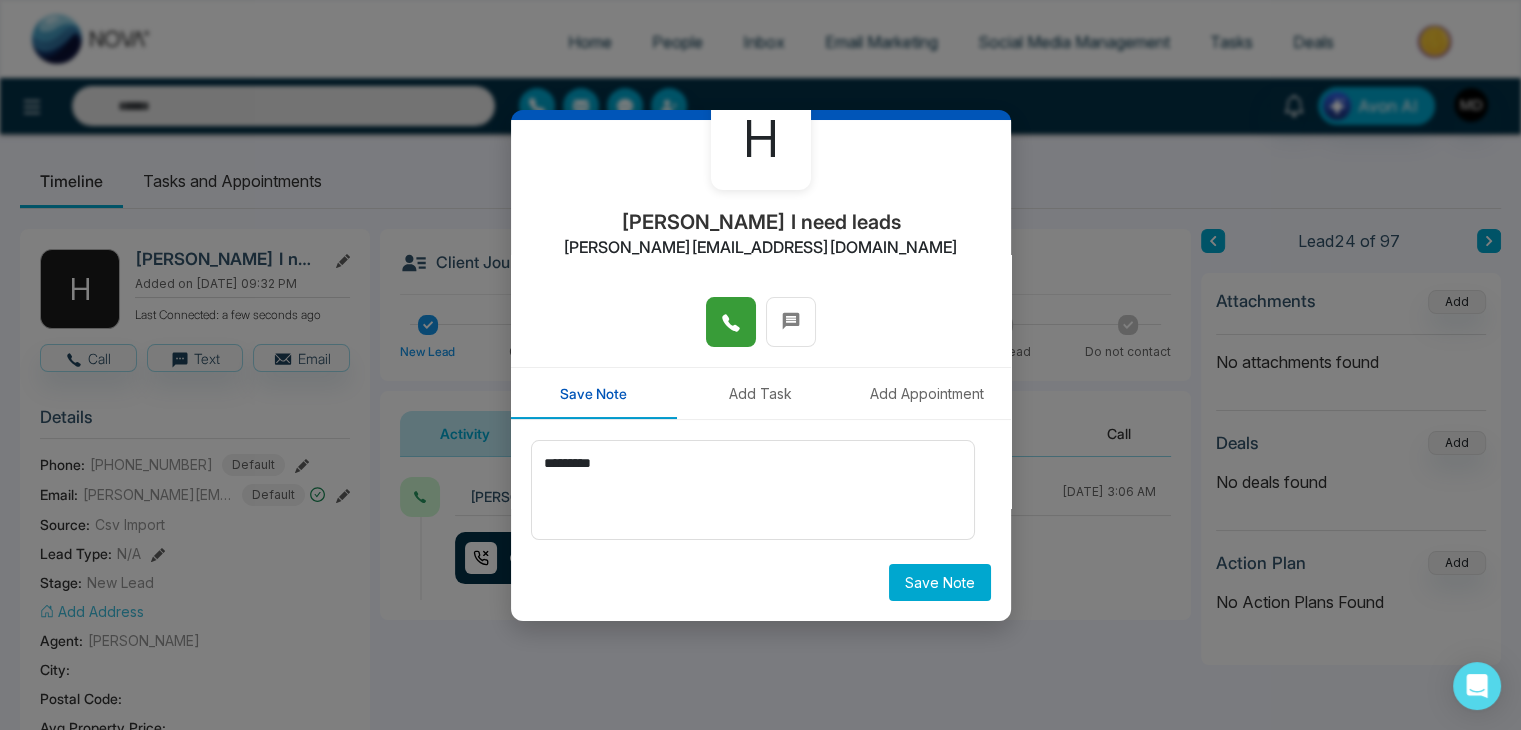 click on "Save Note" at bounding box center (940, 582) 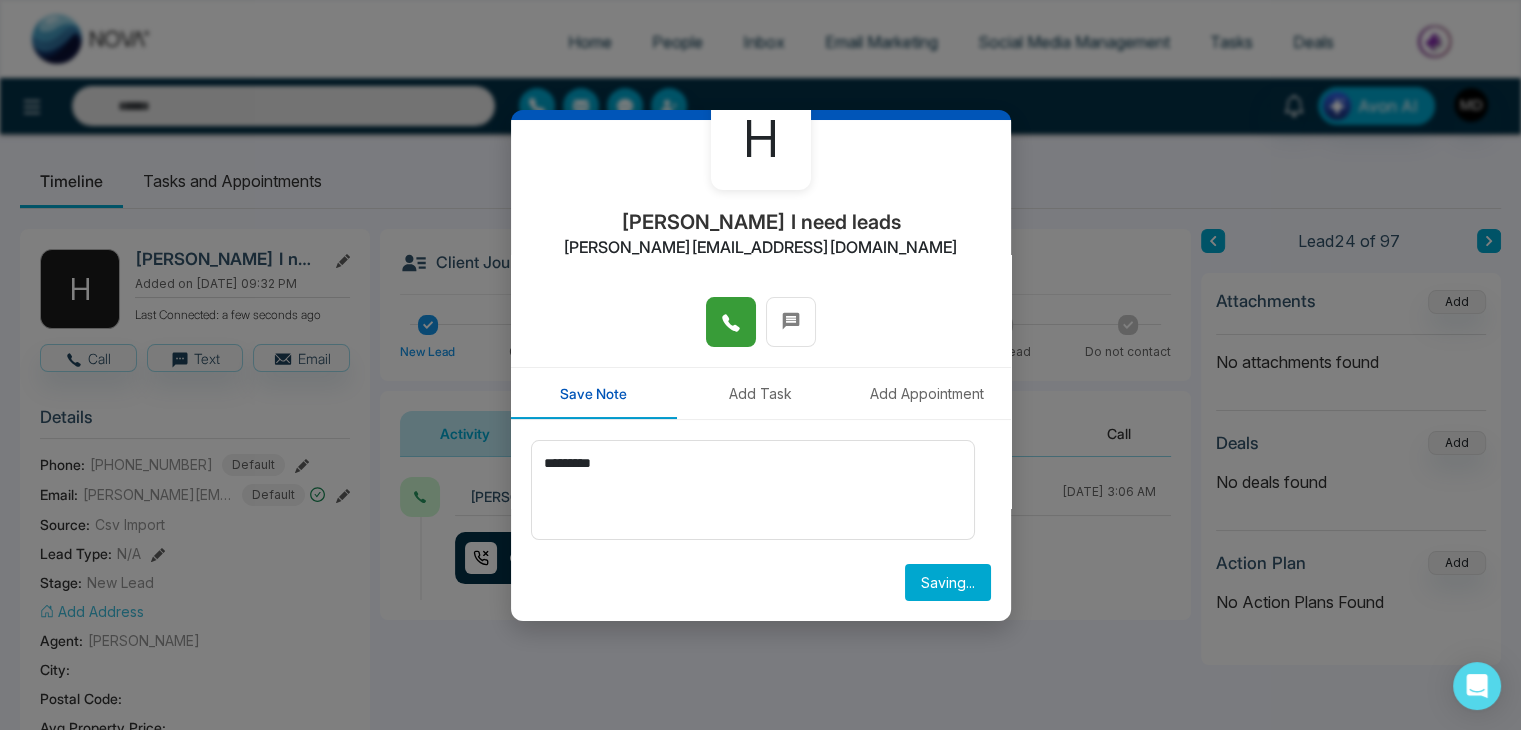 type 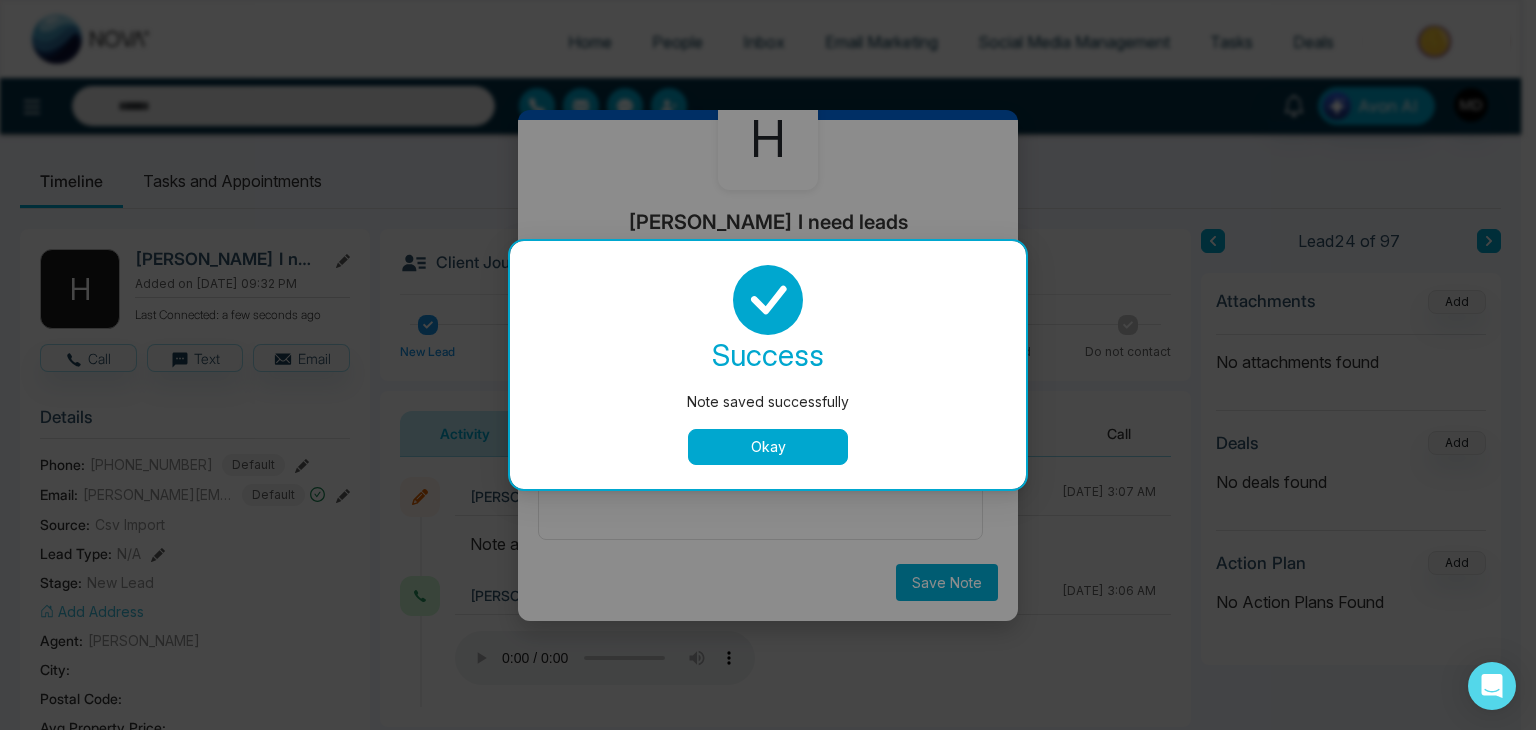 click on "Okay" at bounding box center (768, 447) 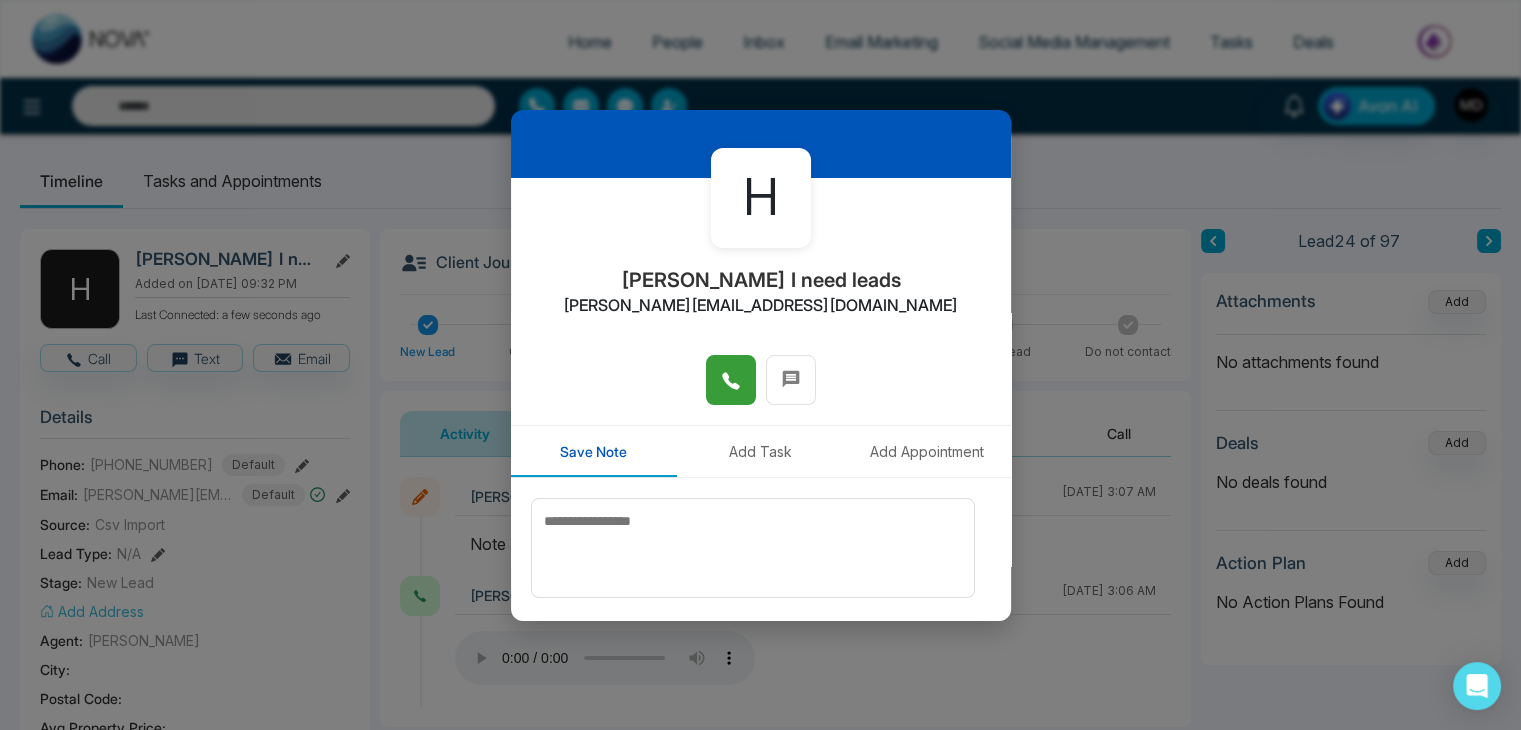 scroll, scrollTop: 0, scrollLeft: 0, axis: both 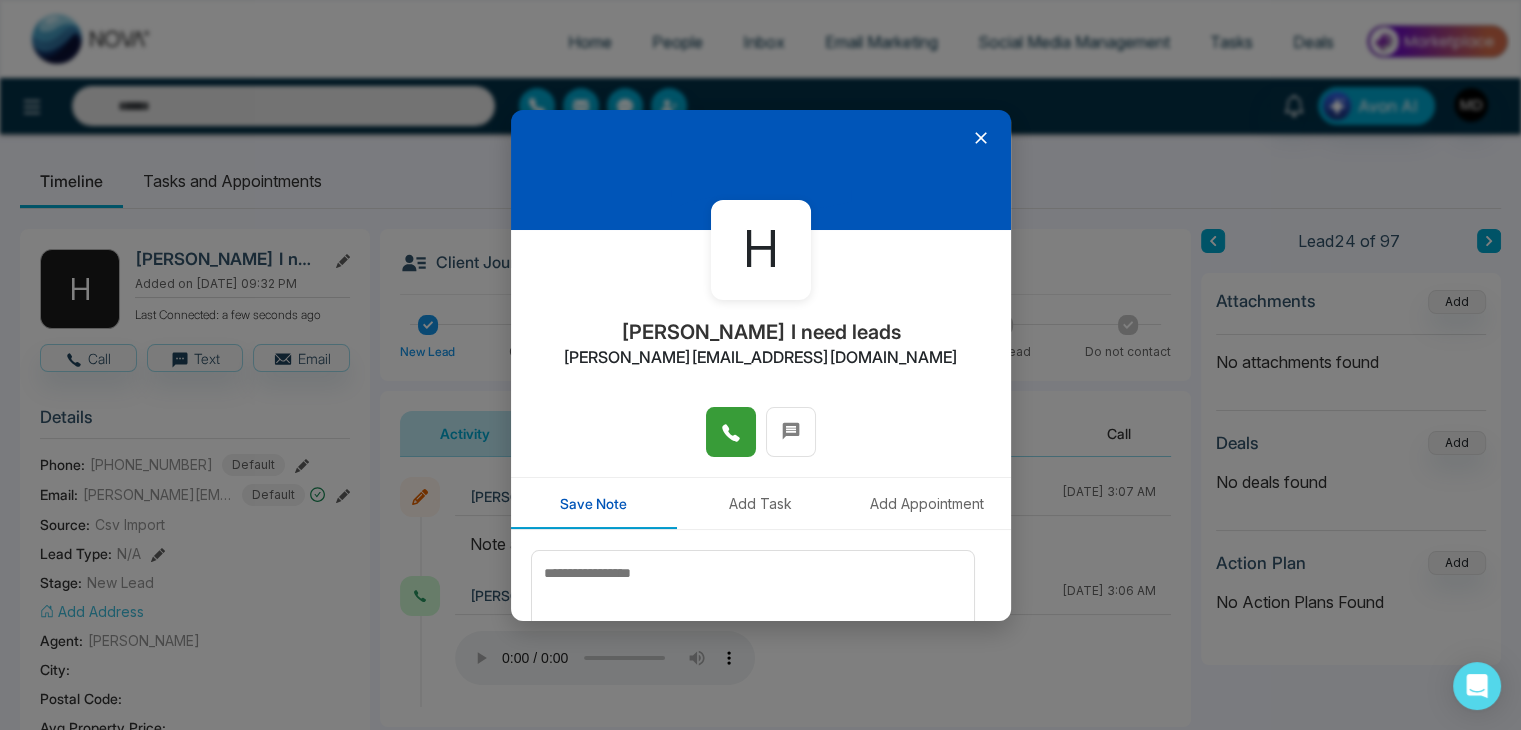 click 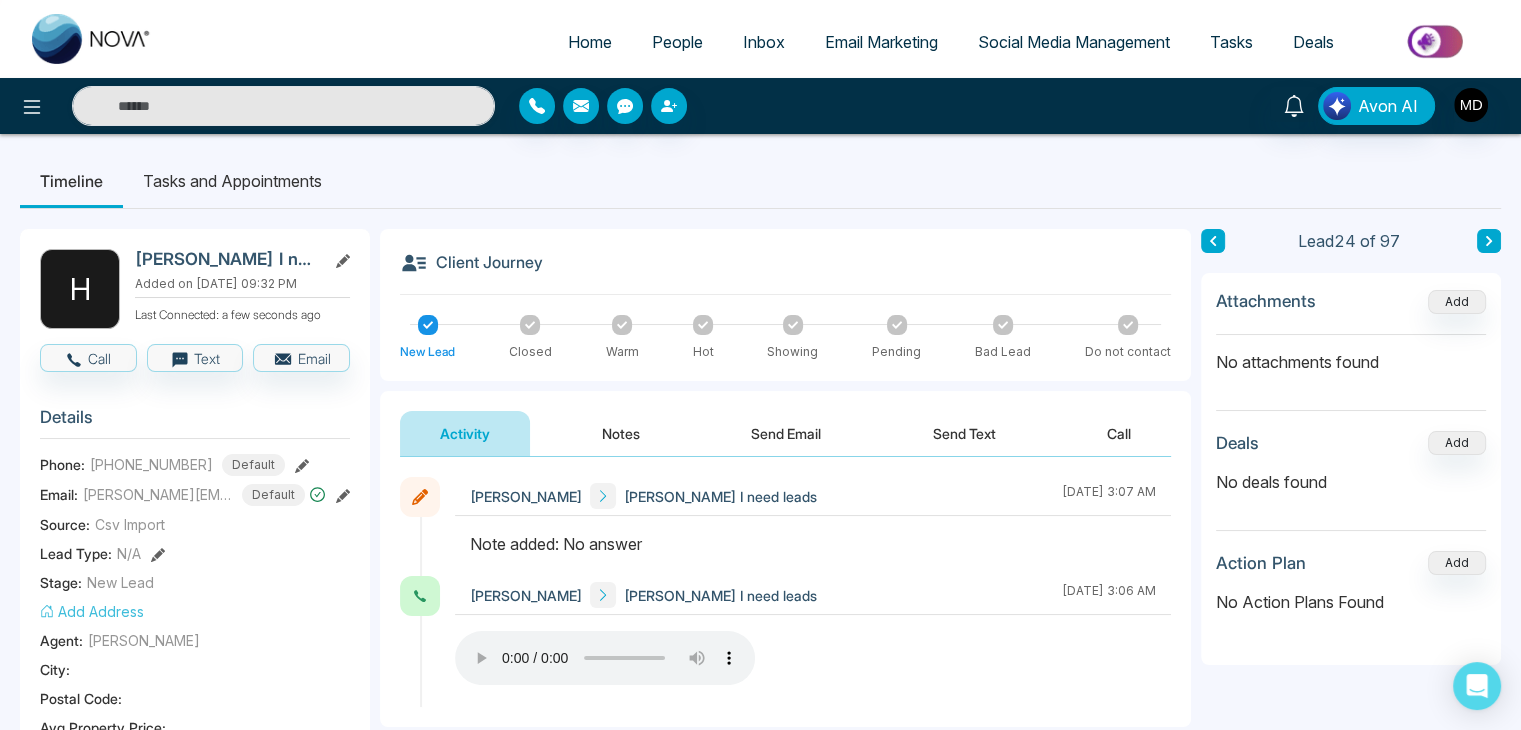 click on "People" at bounding box center [677, 42] 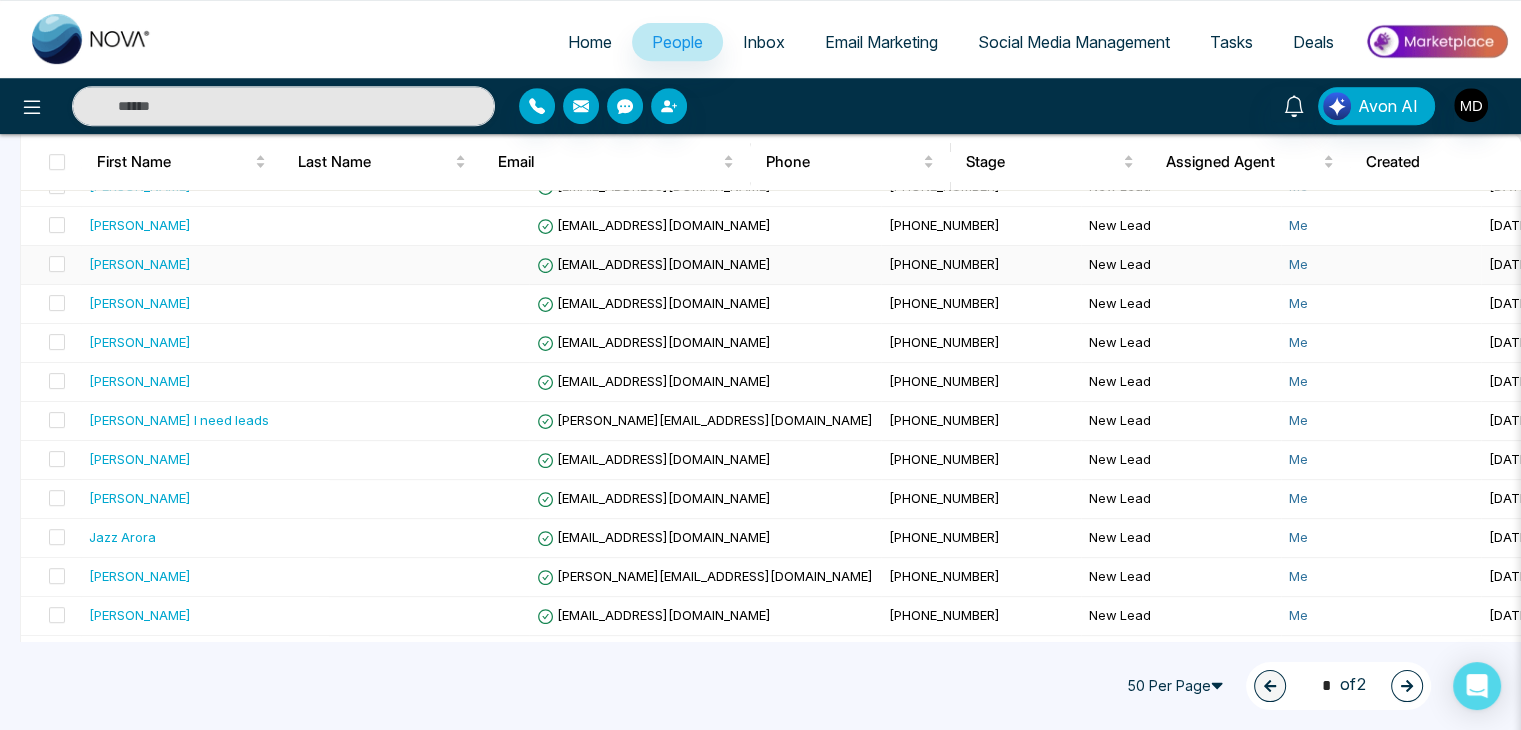 scroll, scrollTop: 900, scrollLeft: 0, axis: vertical 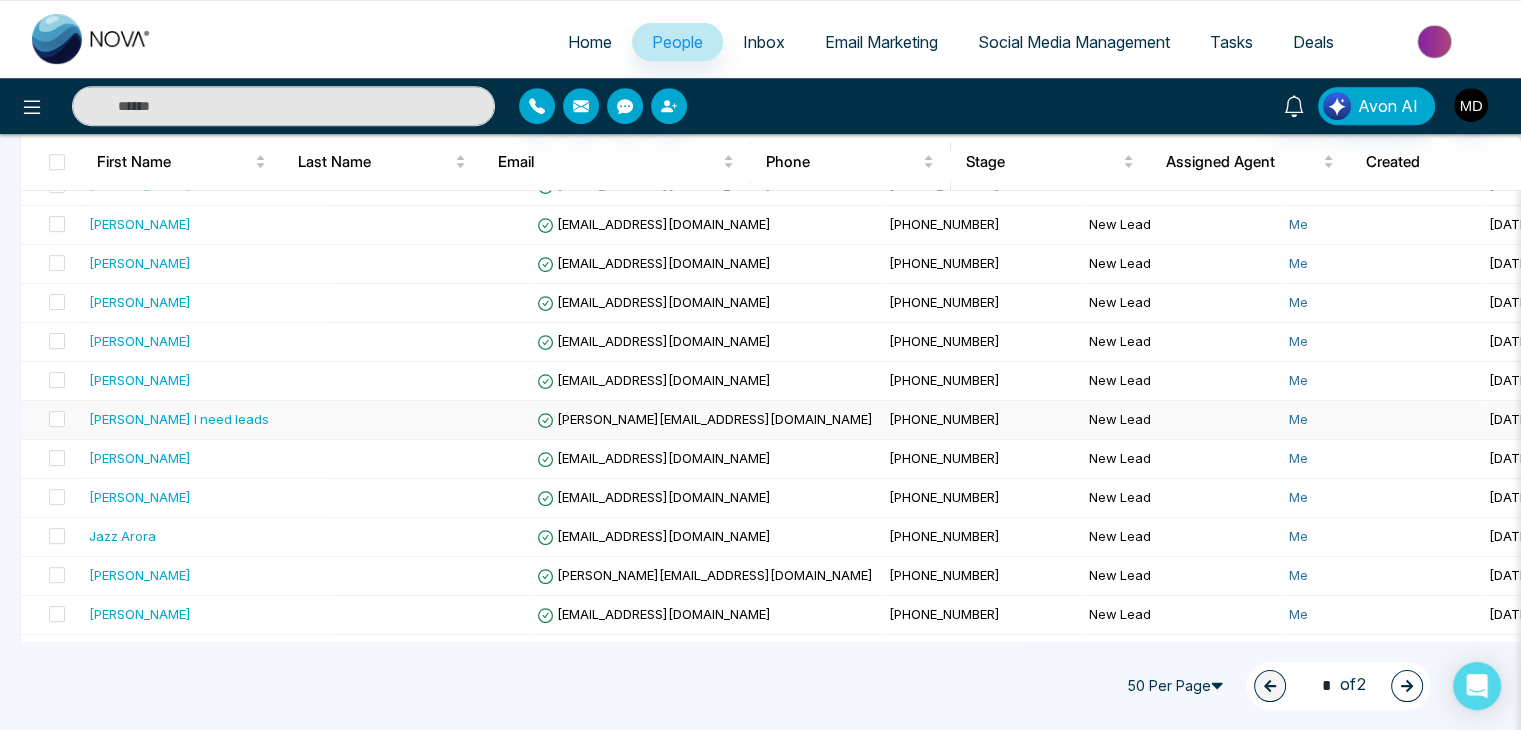 click on "[PERSON_NAME] I need leads" at bounding box center [179, 419] 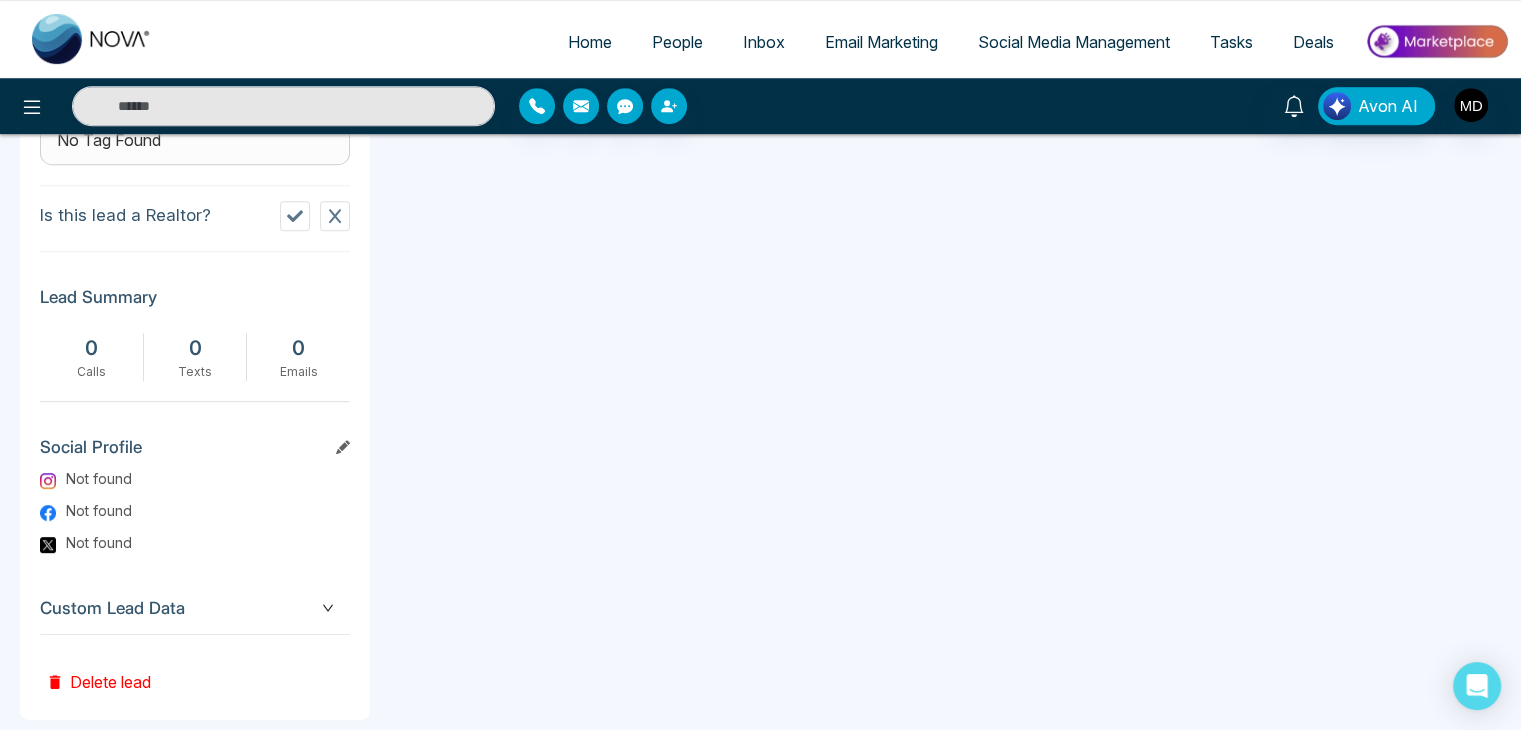 scroll, scrollTop: 0, scrollLeft: 0, axis: both 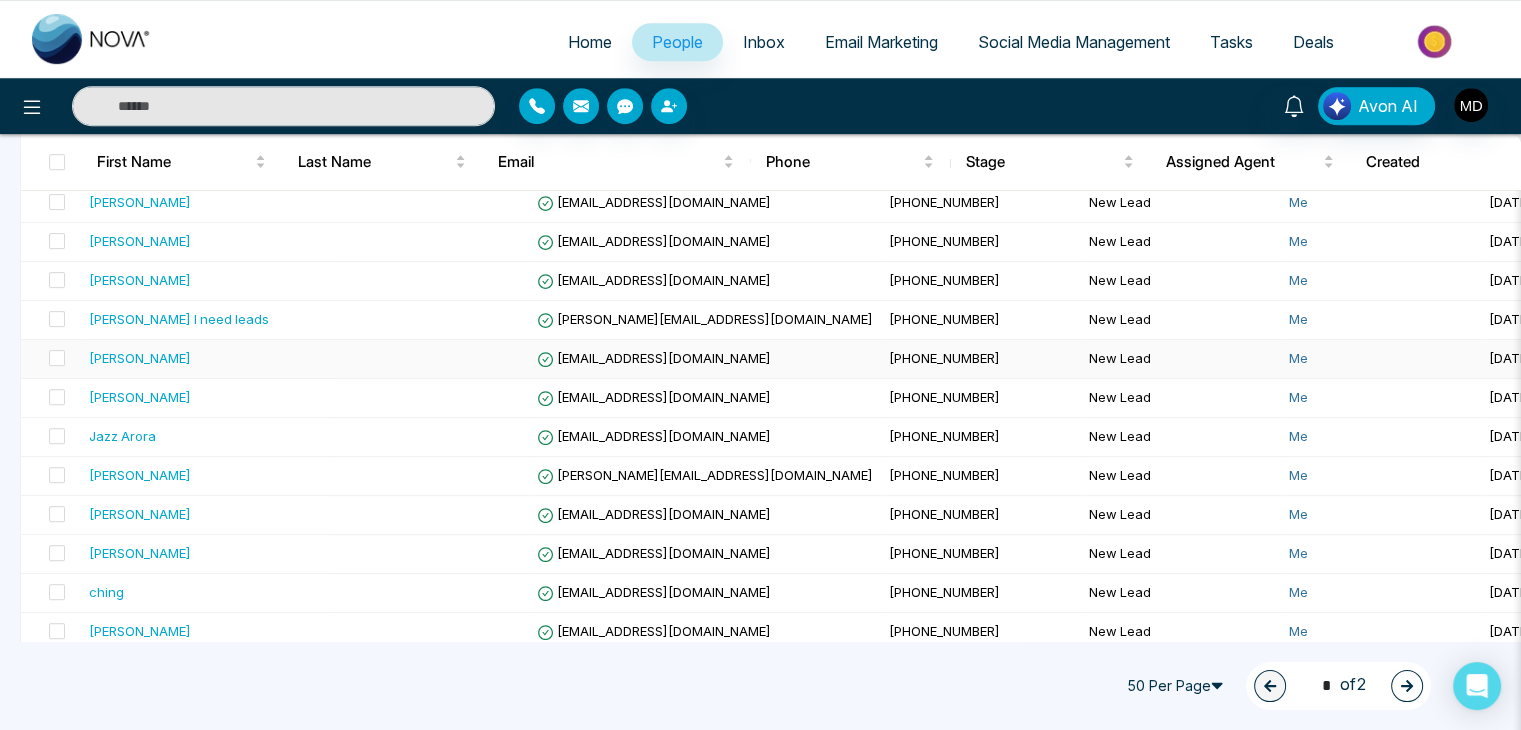 click on "[PERSON_NAME]" at bounding box center [140, 358] 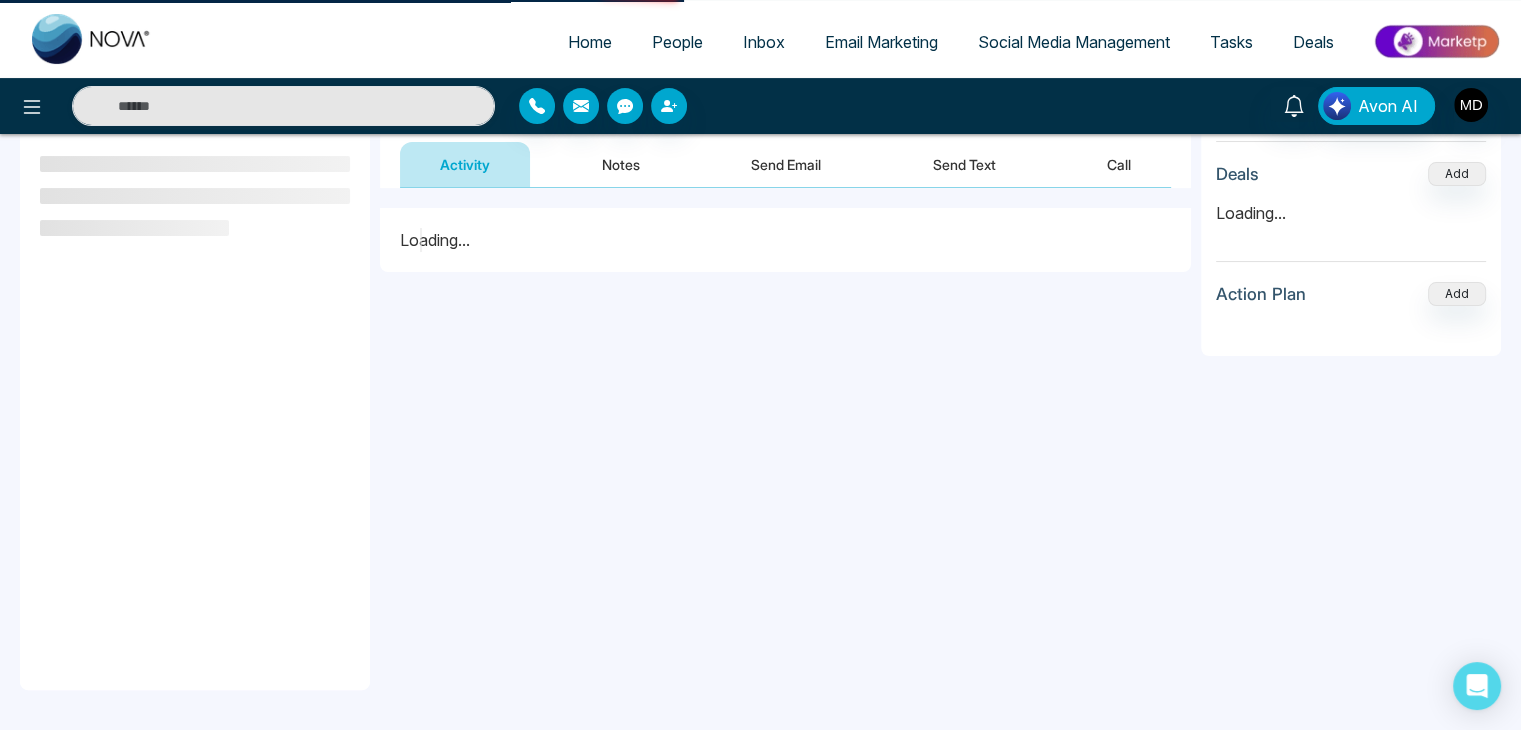 scroll, scrollTop: 0, scrollLeft: 0, axis: both 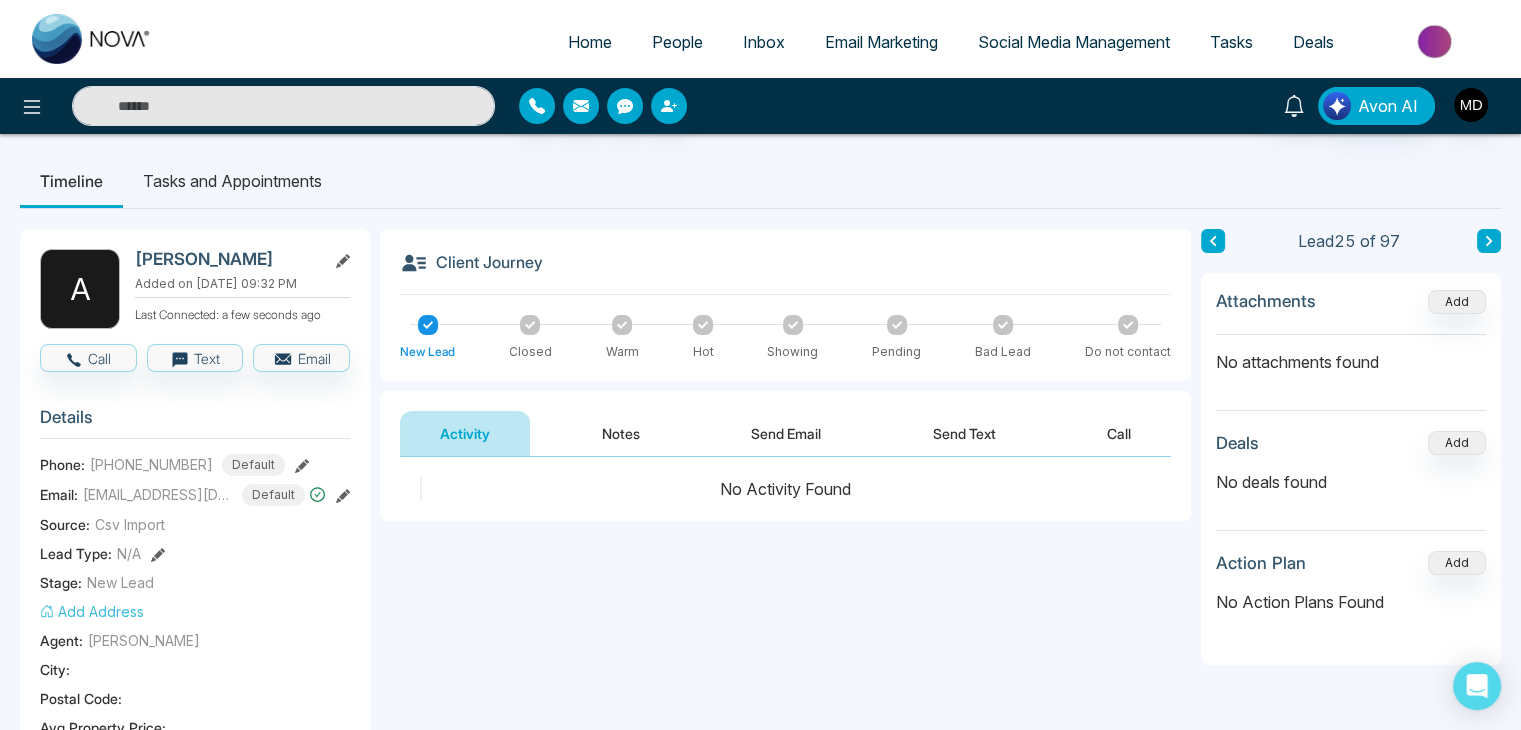 drag, startPoint x: 290, startPoint y: 256, endPoint x: 138, endPoint y: 255, distance: 152.0033 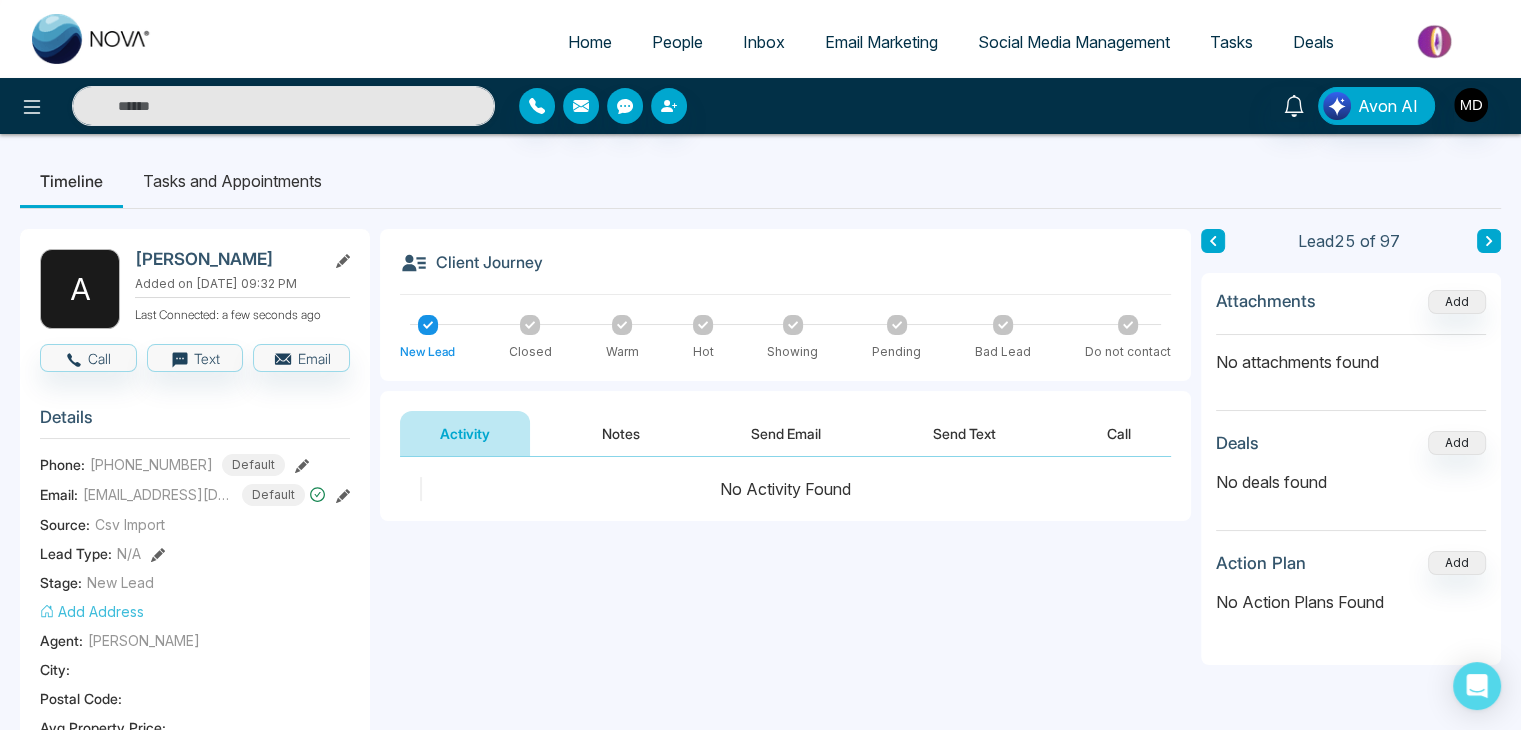 click on "[PERSON_NAME]" at bounding box center (226, 259) 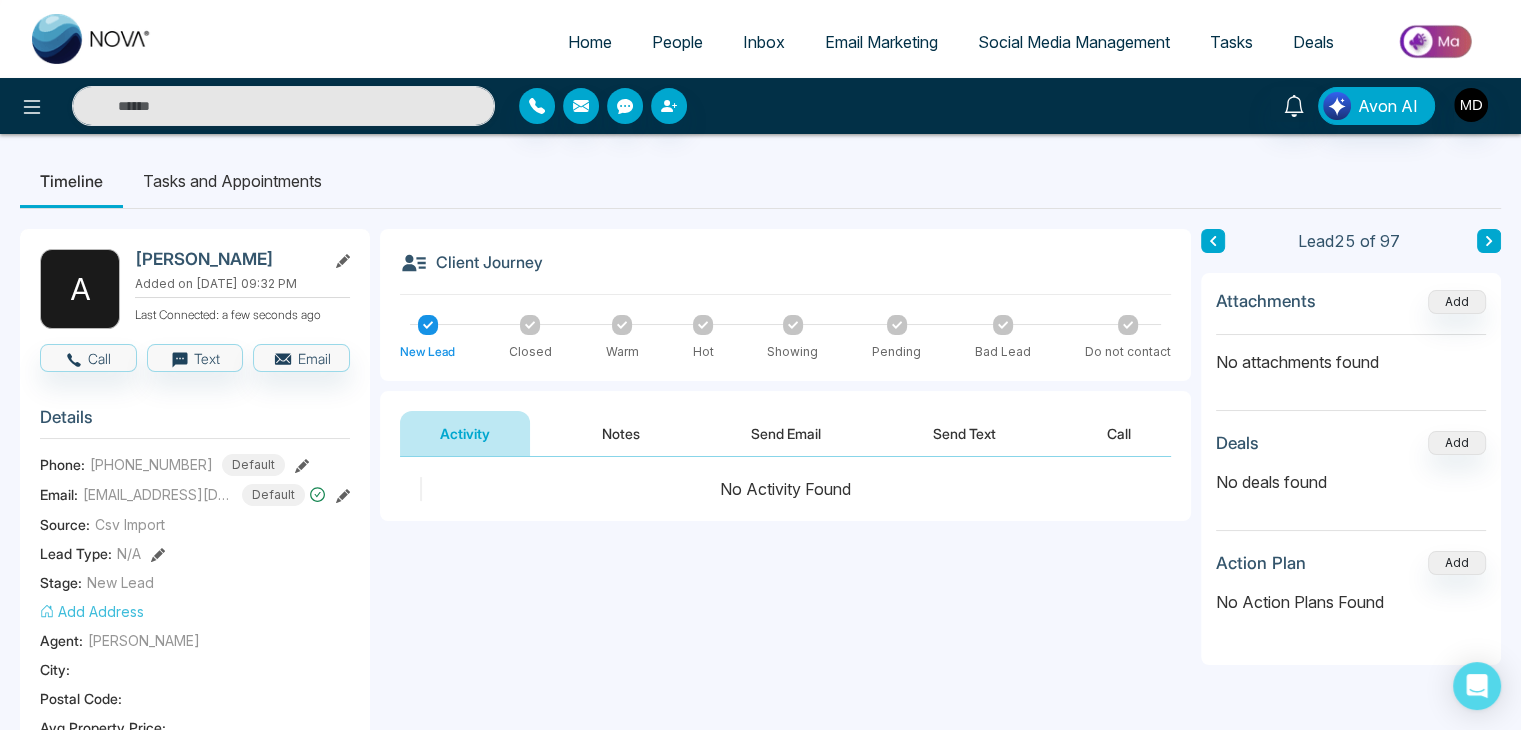 copy on "[PERSON_NAME]" 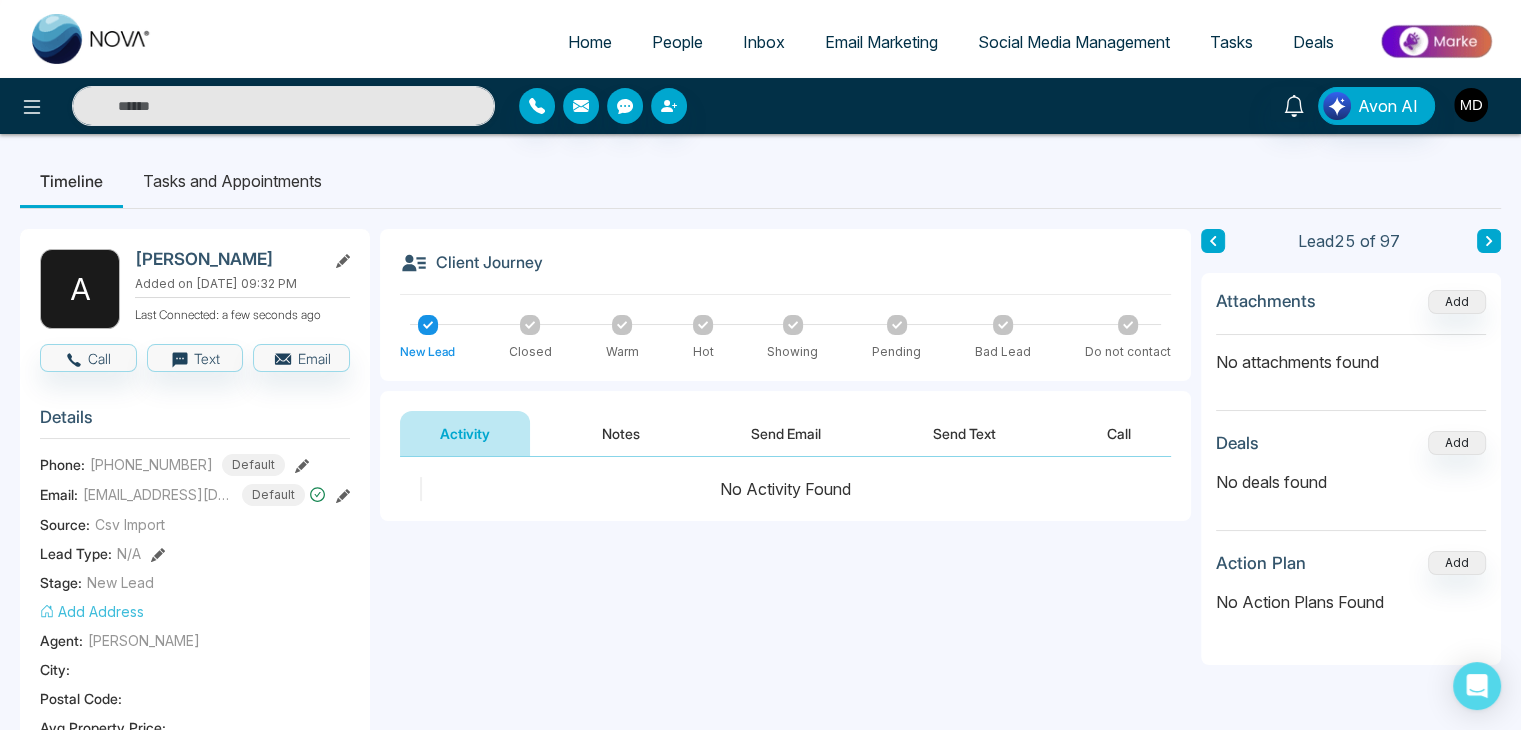 click at bounding box center [1471, 105] 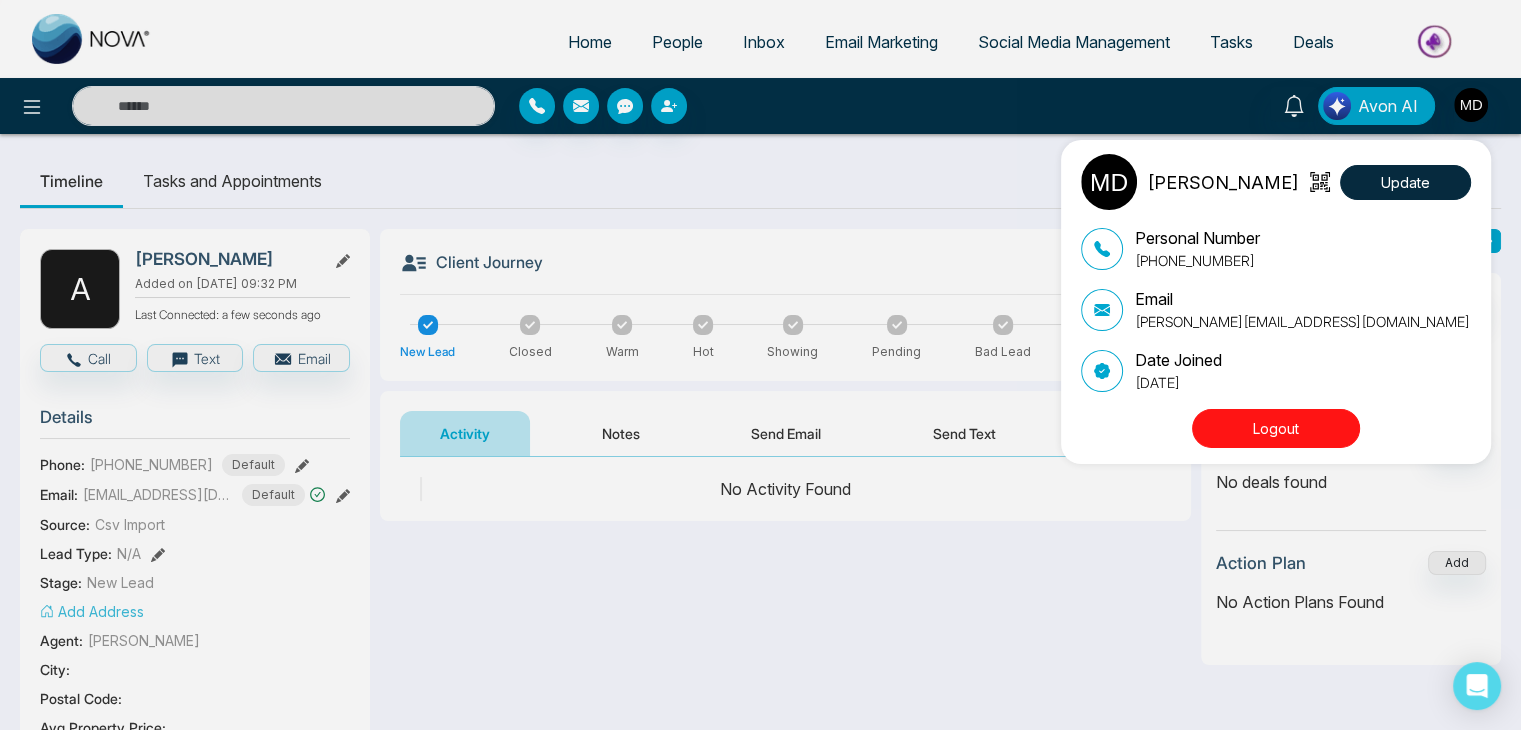 click on "[PERSON_NAME] Update Personal Number [PHONE_NUMBER] Email [PERSON_NAME][EMAIL_ADDRESS][DOMAIN_NAME] Date Joined [DATE] Logout" at bounding box center (760, 365) 